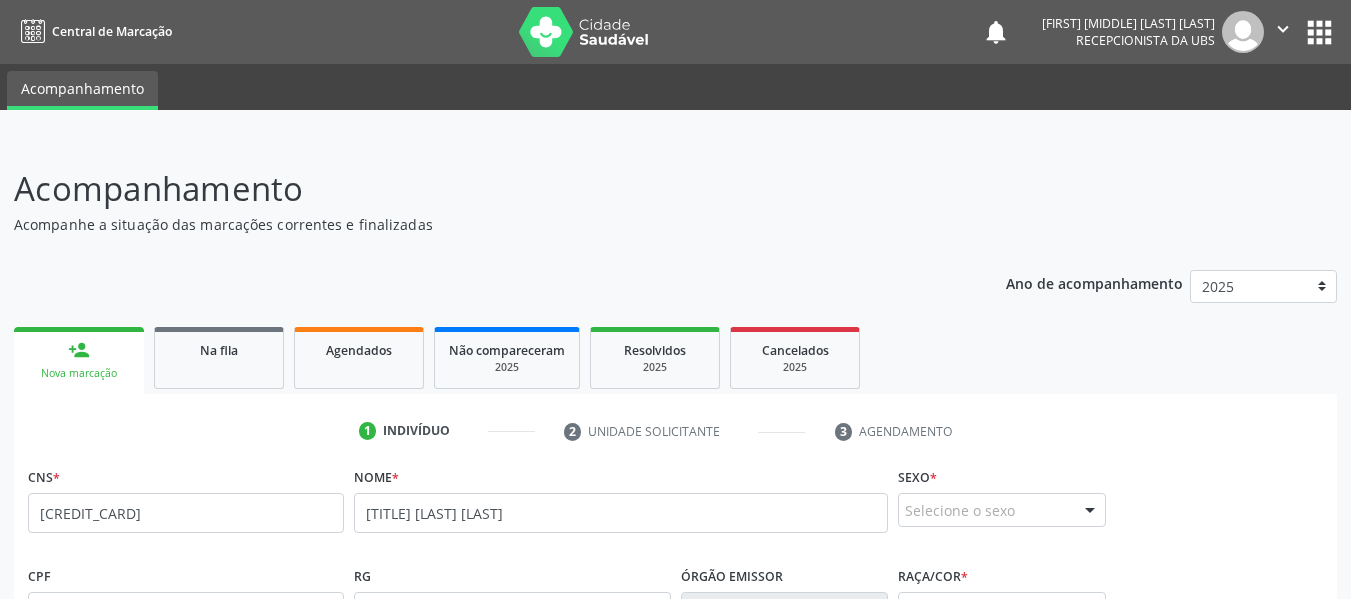 scroll, scrollTop: 429, scrollLeft: 0, axis: vertical 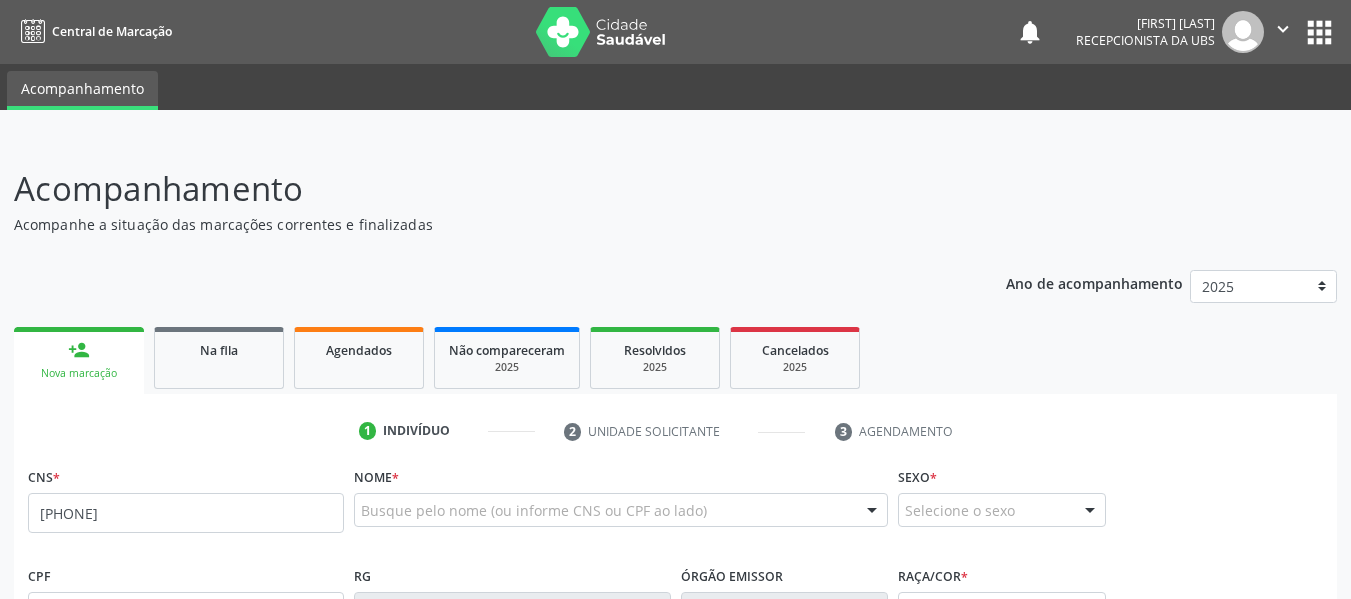 type on "[PHONE]" 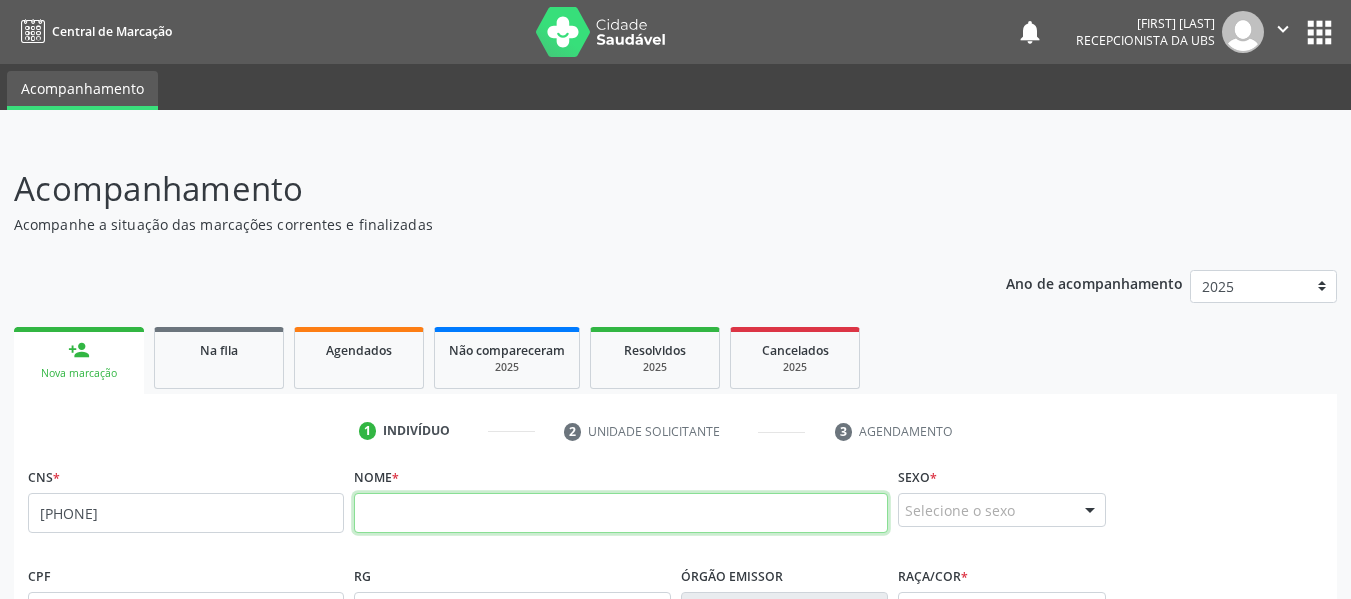 click at bounding box center [621, 513] 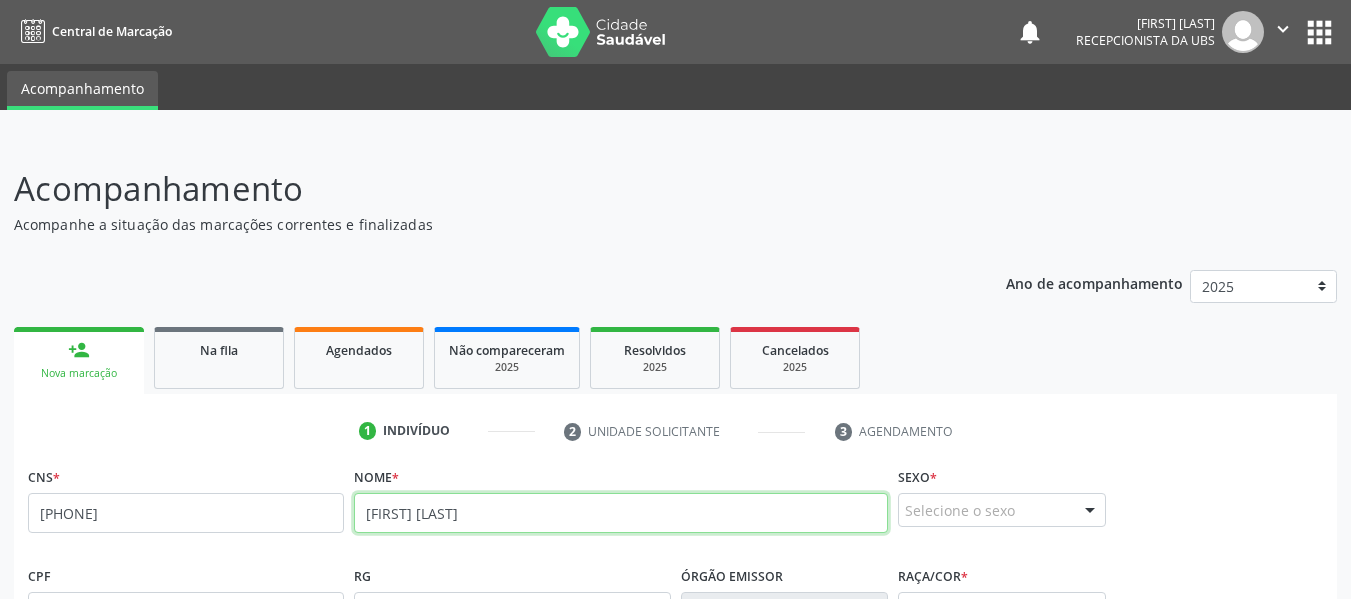 type on "[FIRST] [LAST]" 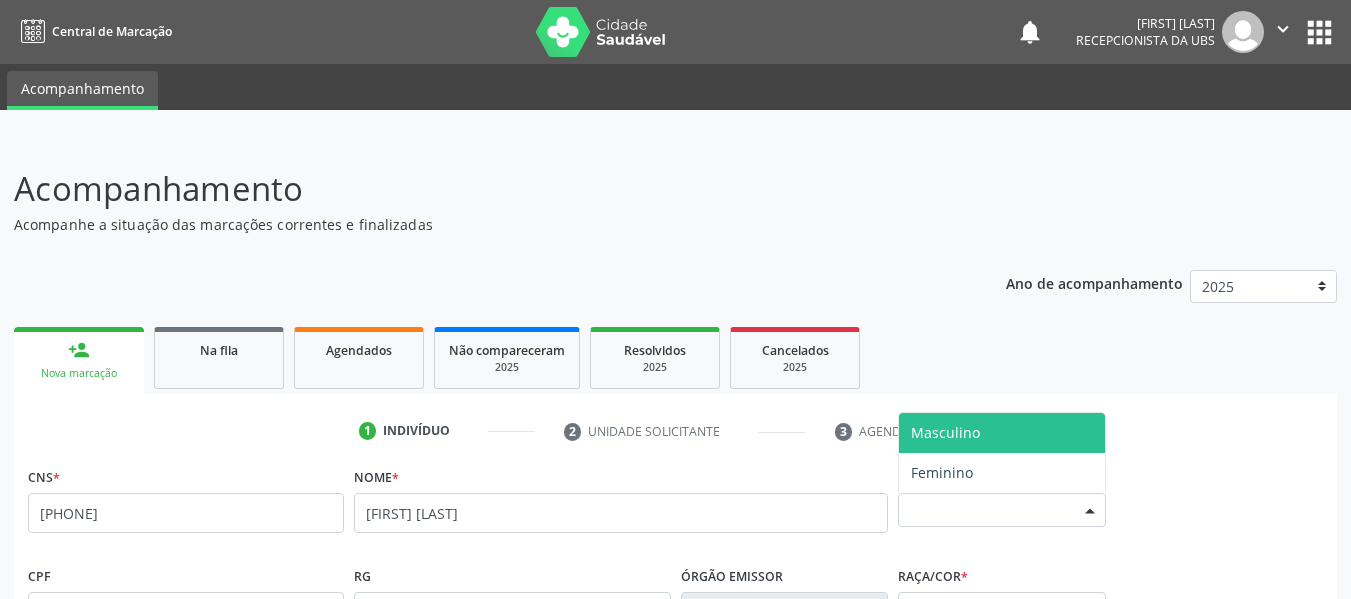 click at bounding box center (1090, 511) 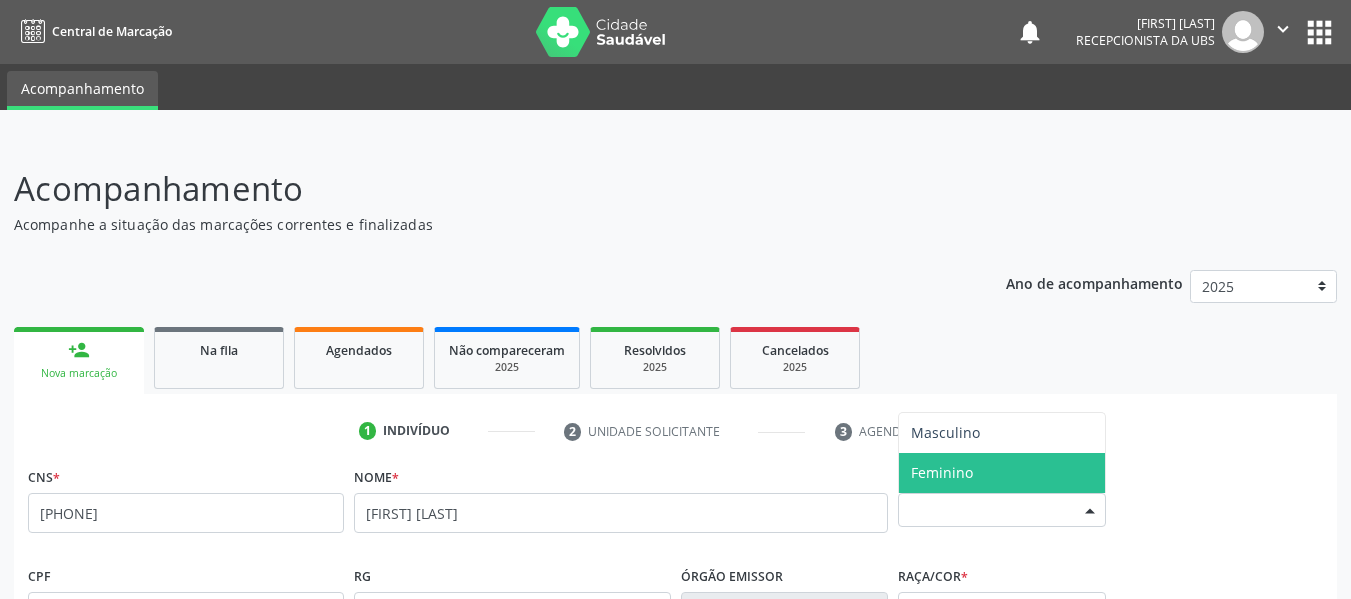 click on "Feminino" at bounding box center (1002, 473) 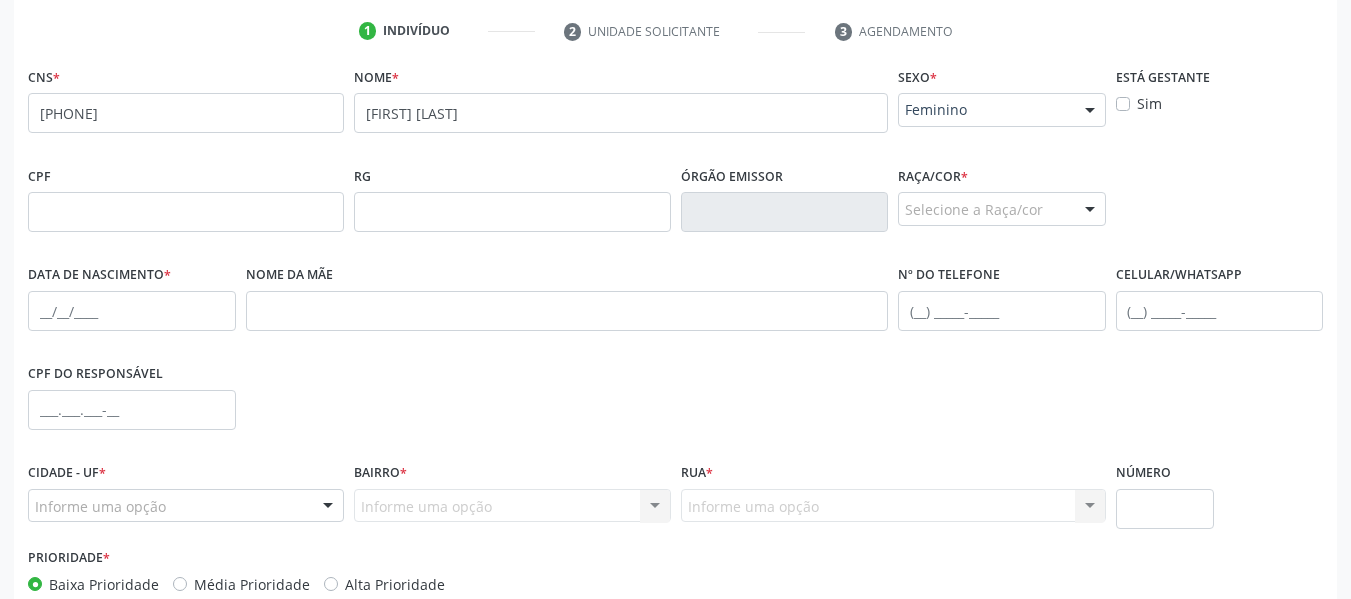 scroll, scrollTop: 427, scrollLeft: 0, axis: vertical 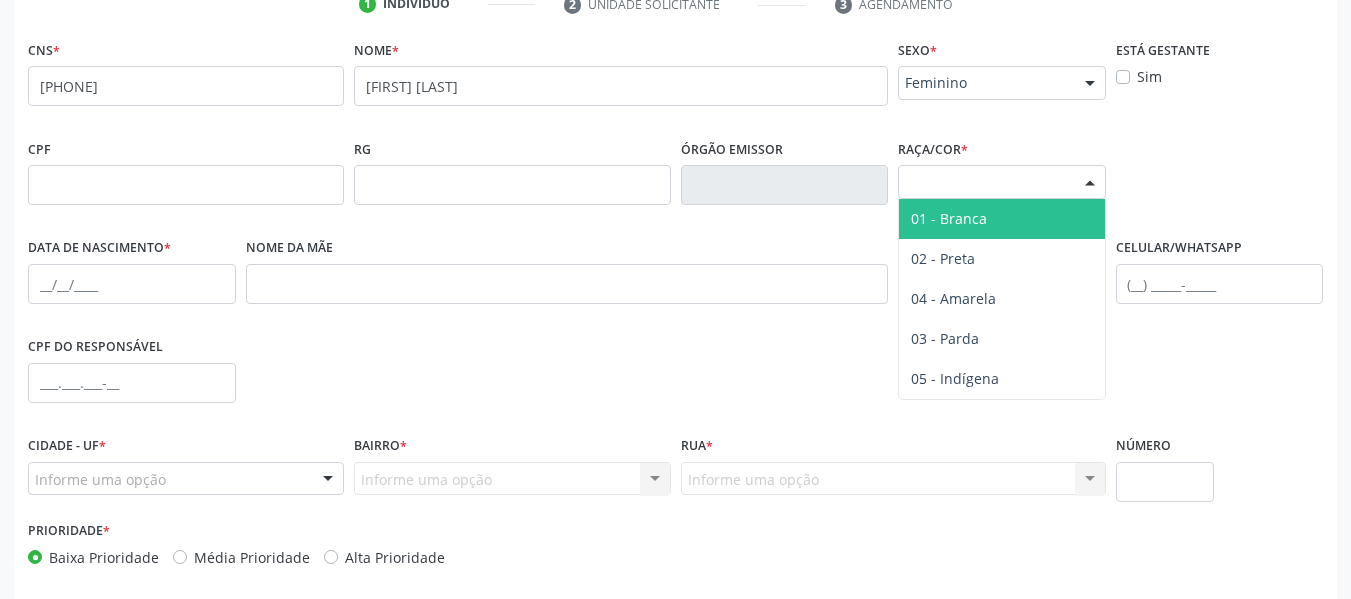 click at bounding box center (1090, 183) 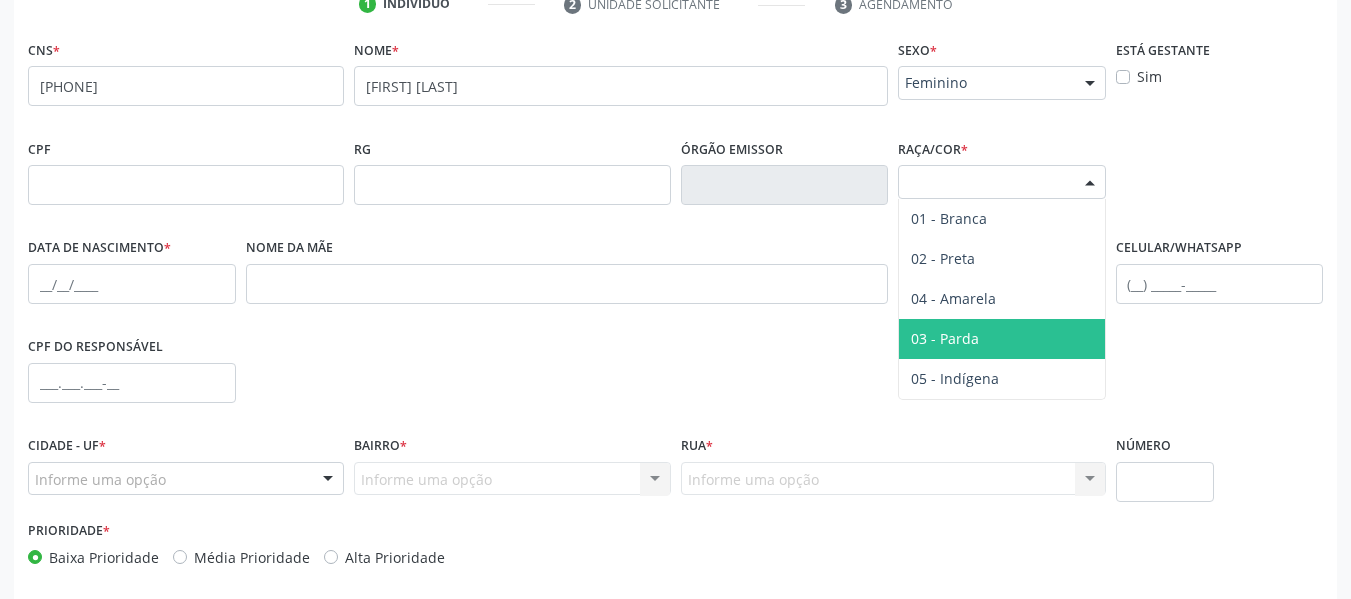 click on "03 - Parda" at bounding box center [945, 338] 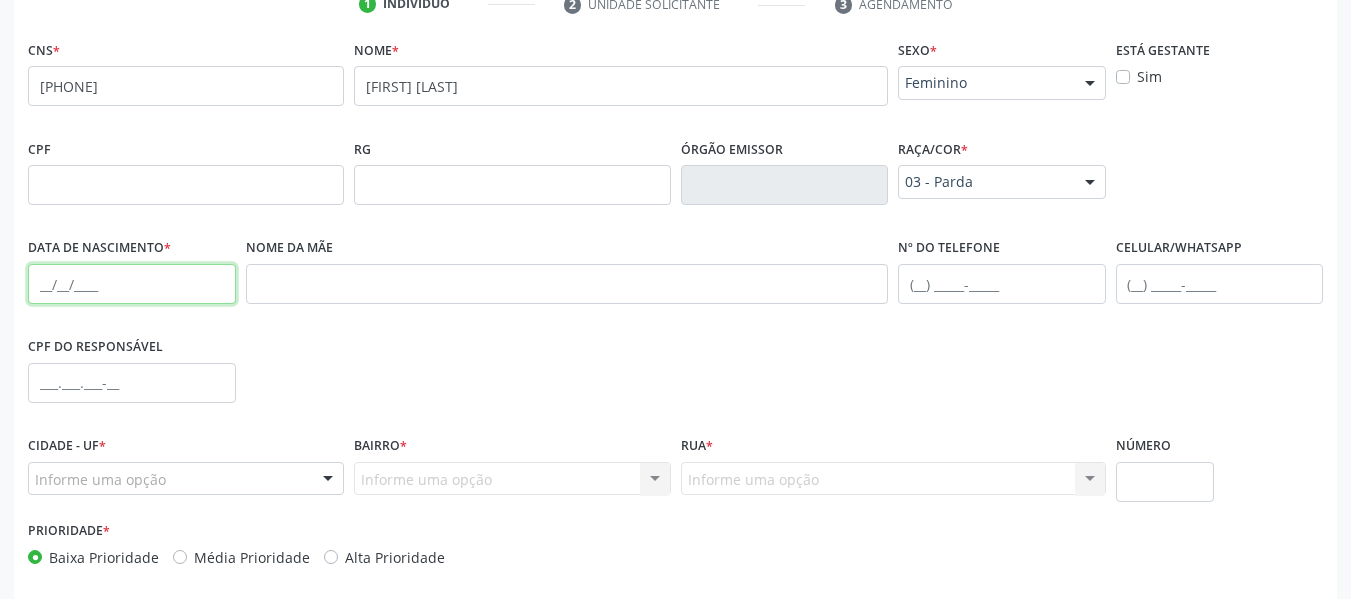 click at bounding box center (132, 284) 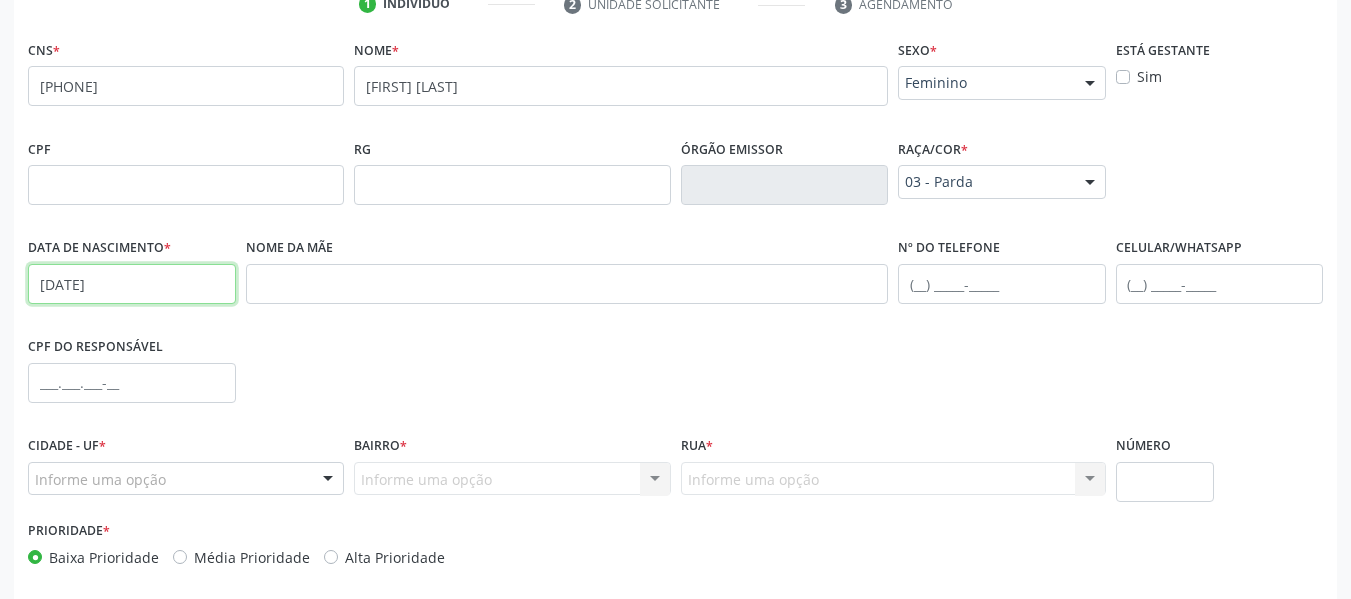 type on "[DATE]" 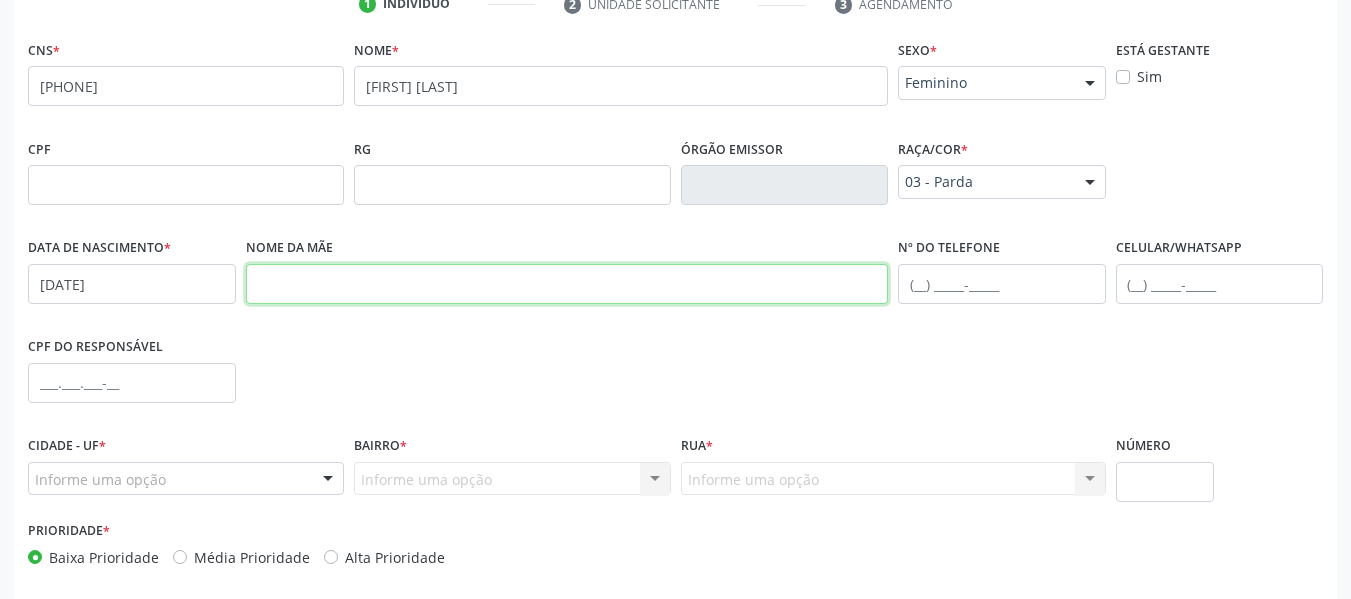 click at bounding box center (567, 284) 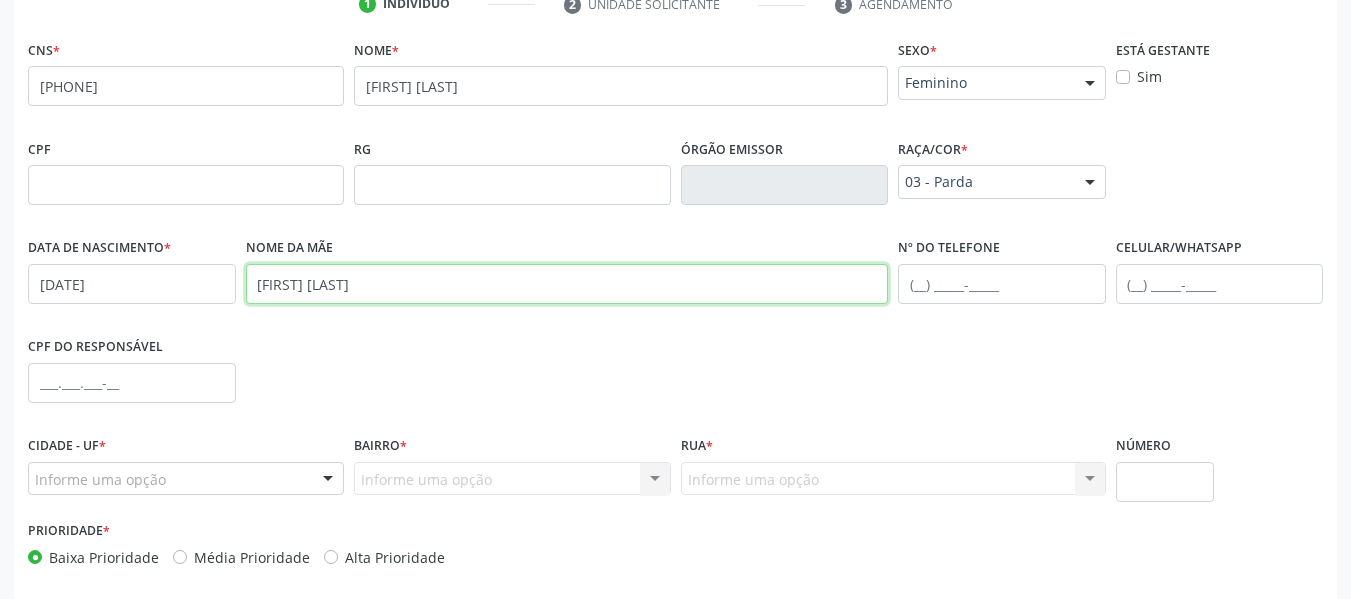 type on "[FIRST] [LAST]" 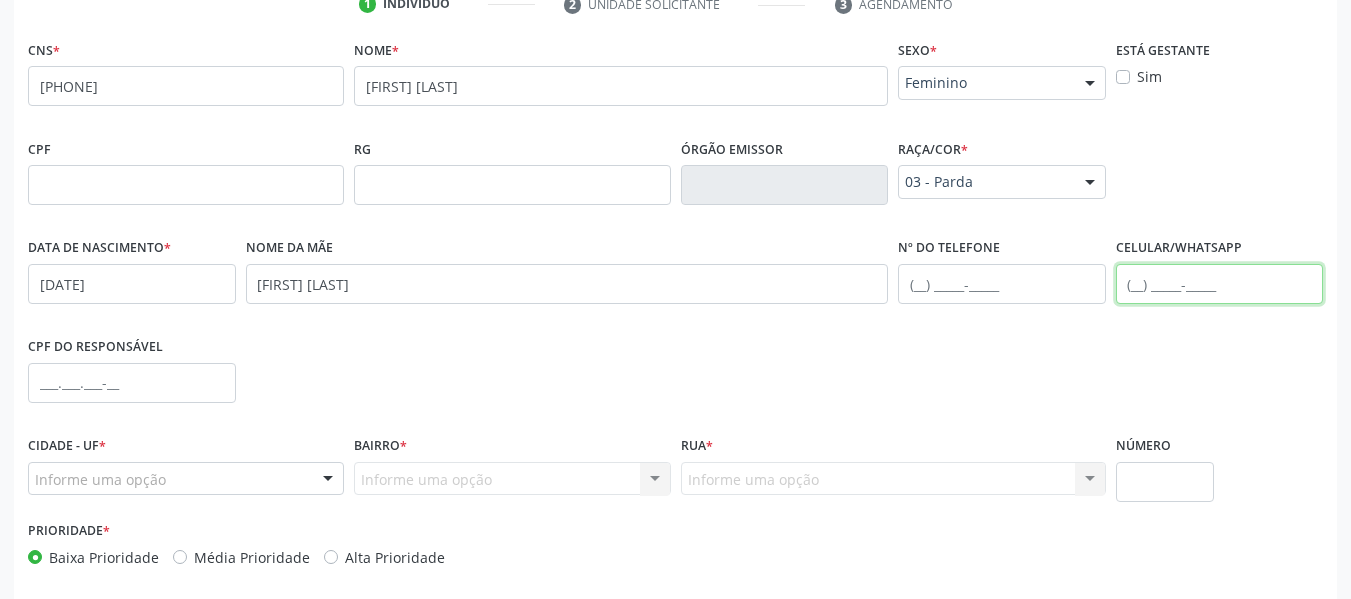 click at bounding box center [1220, 284] 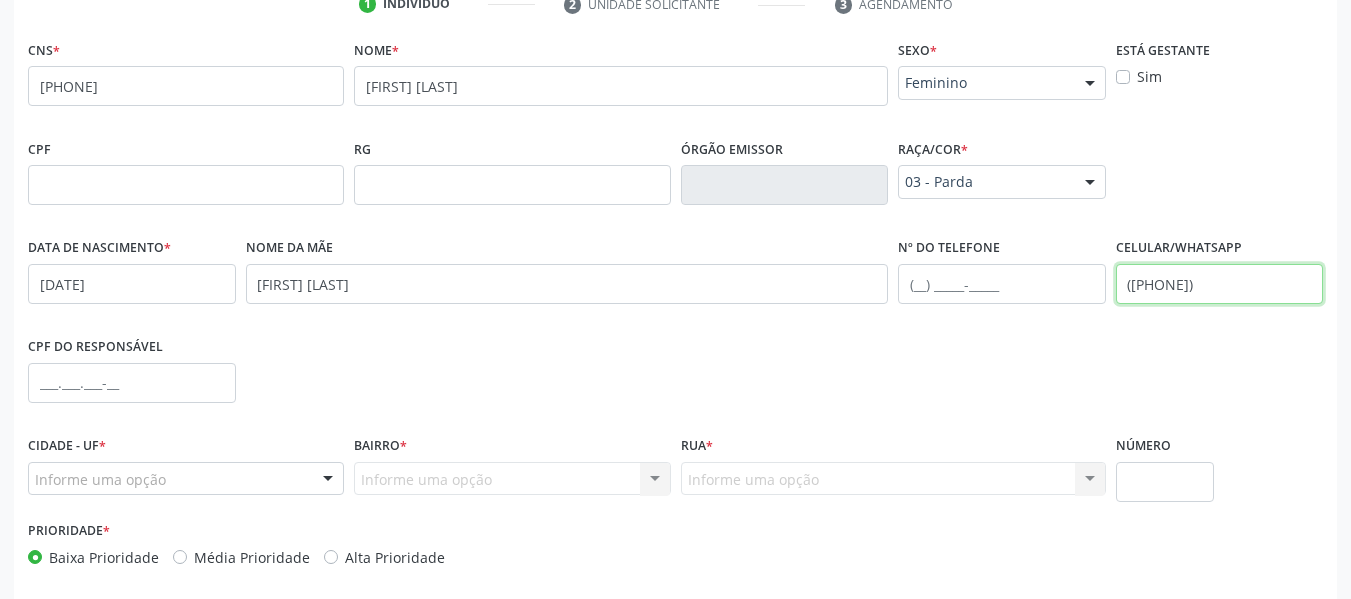 type on "([PHONE])" 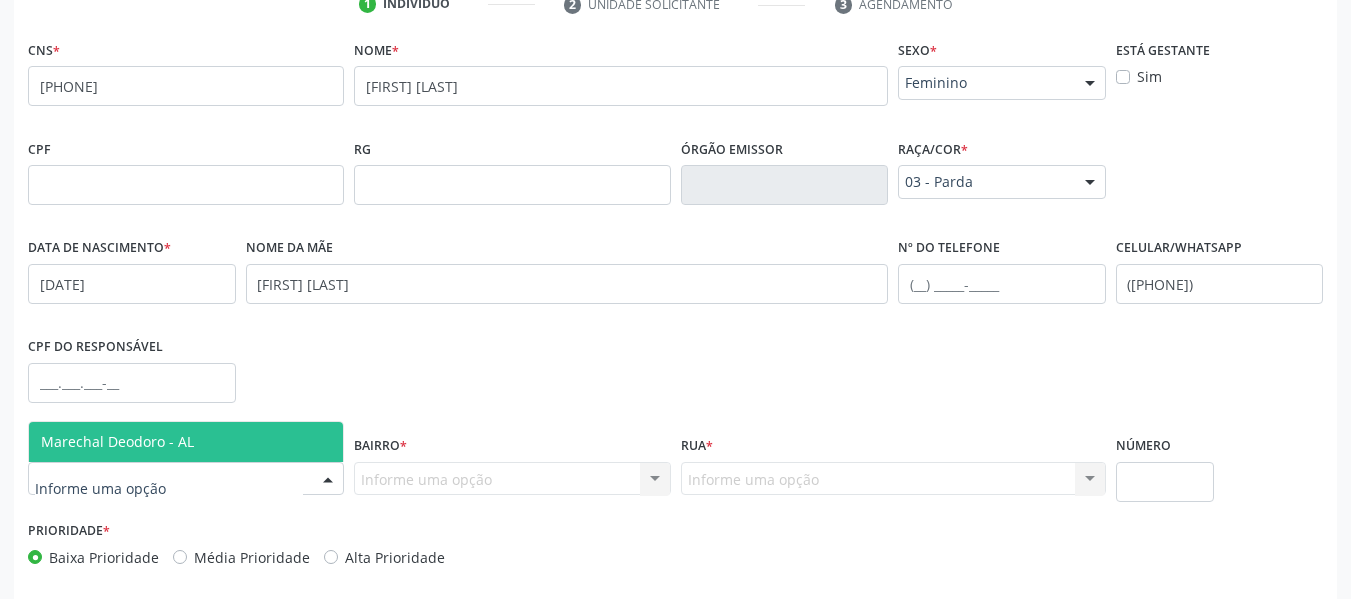 click at bounding box center (328, 480) 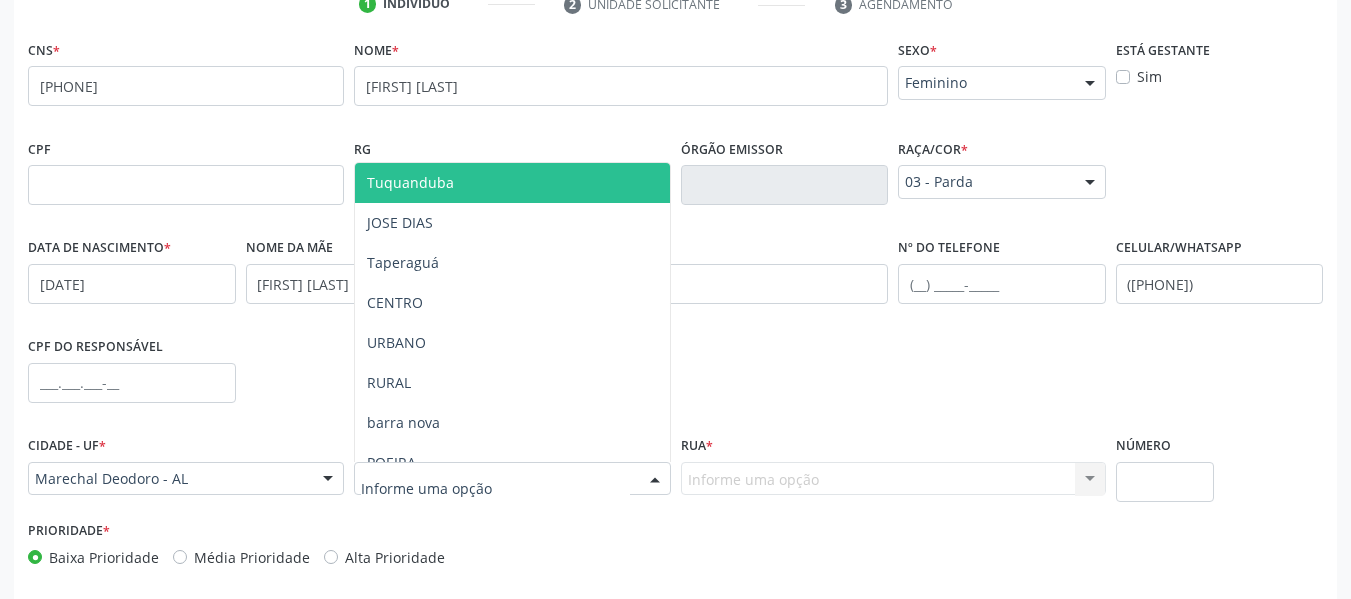click at bounding box center (655, 480) 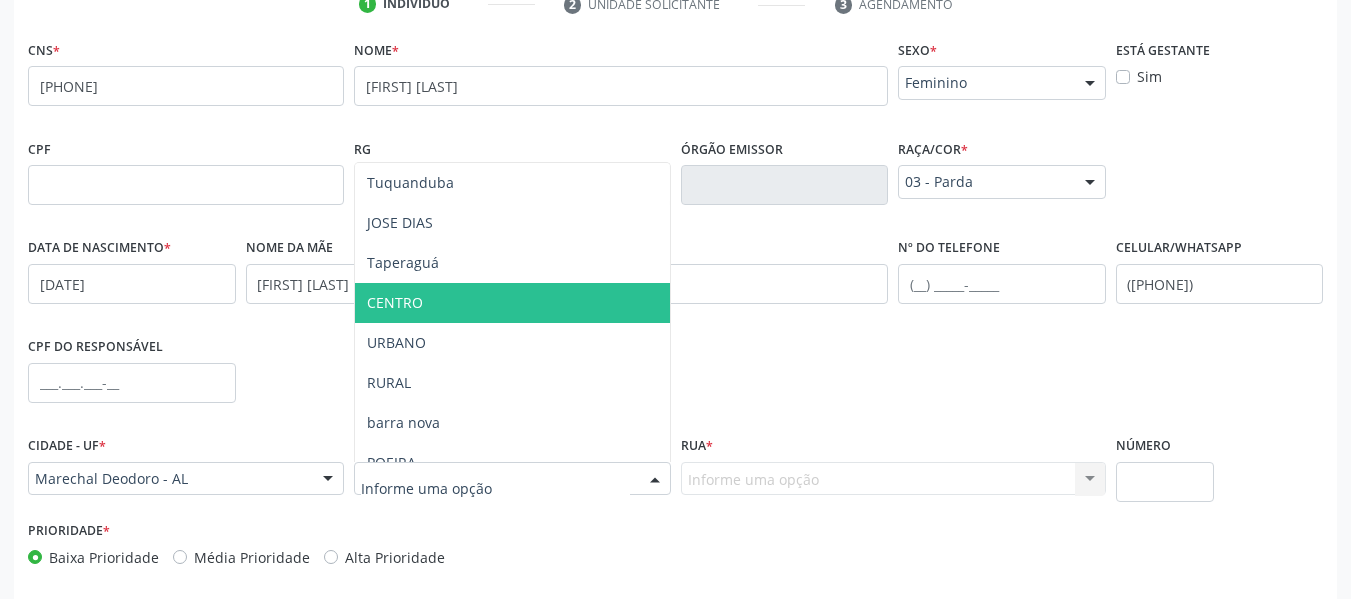 click on "CENTRO" at bounding box center (395, 302) 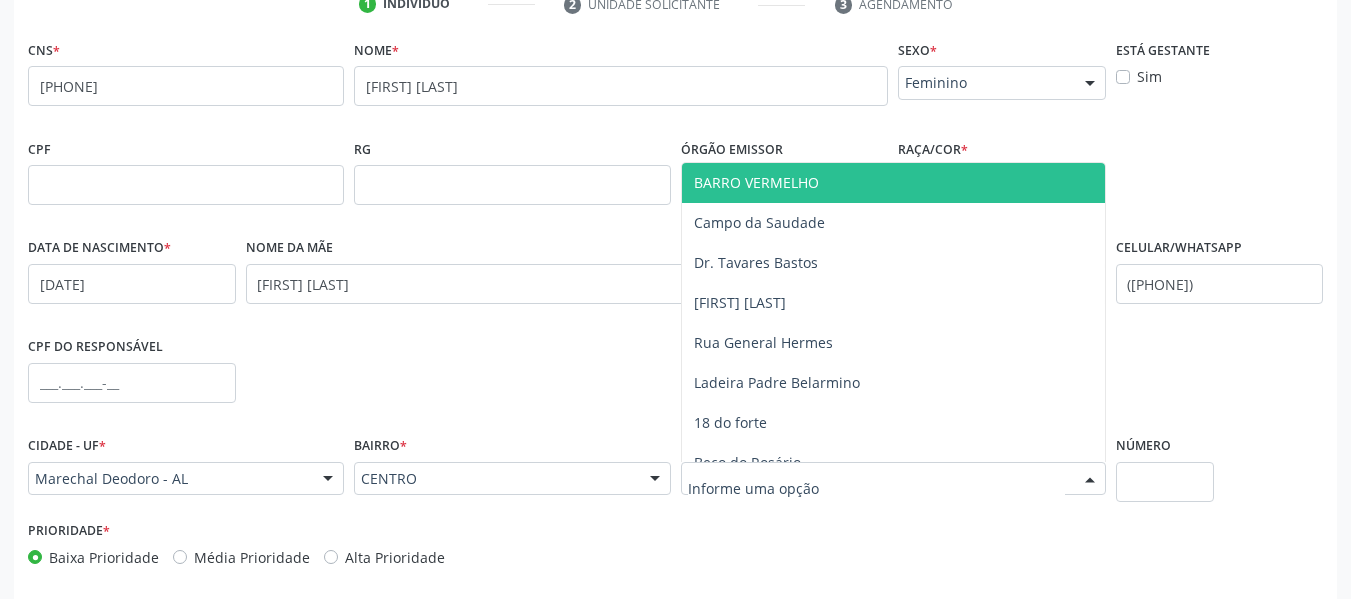 click at bounding box center (1090, 480) 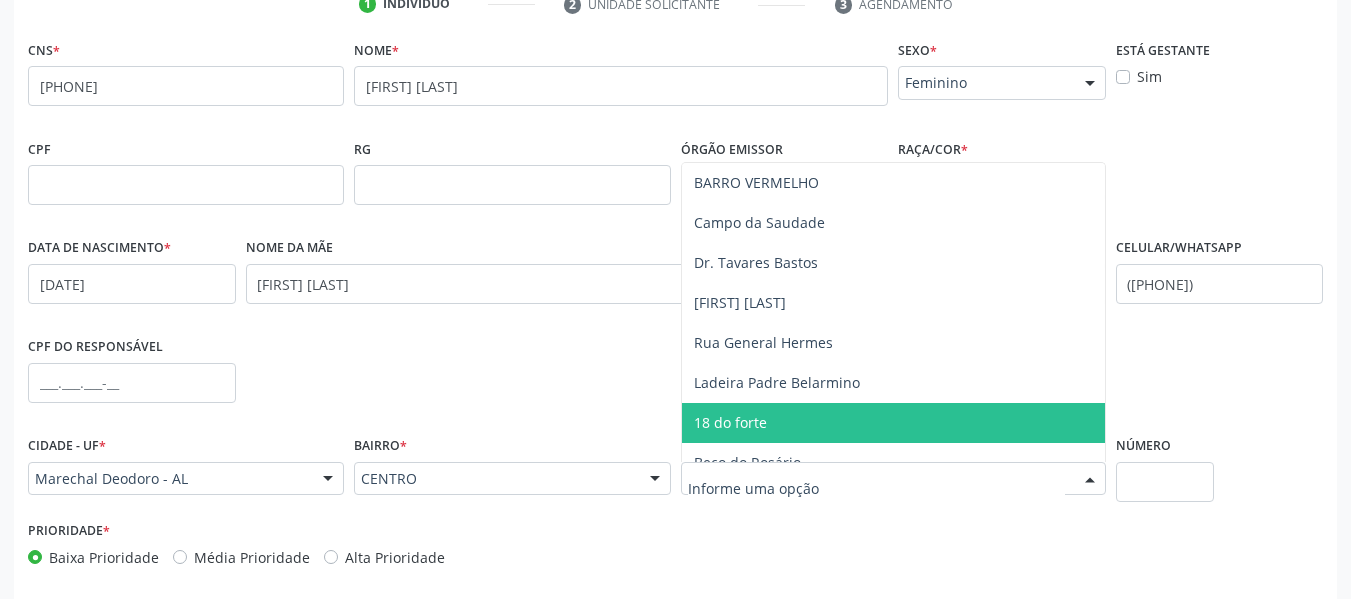 click on "18 do forte" at bounding box center [893, 423] 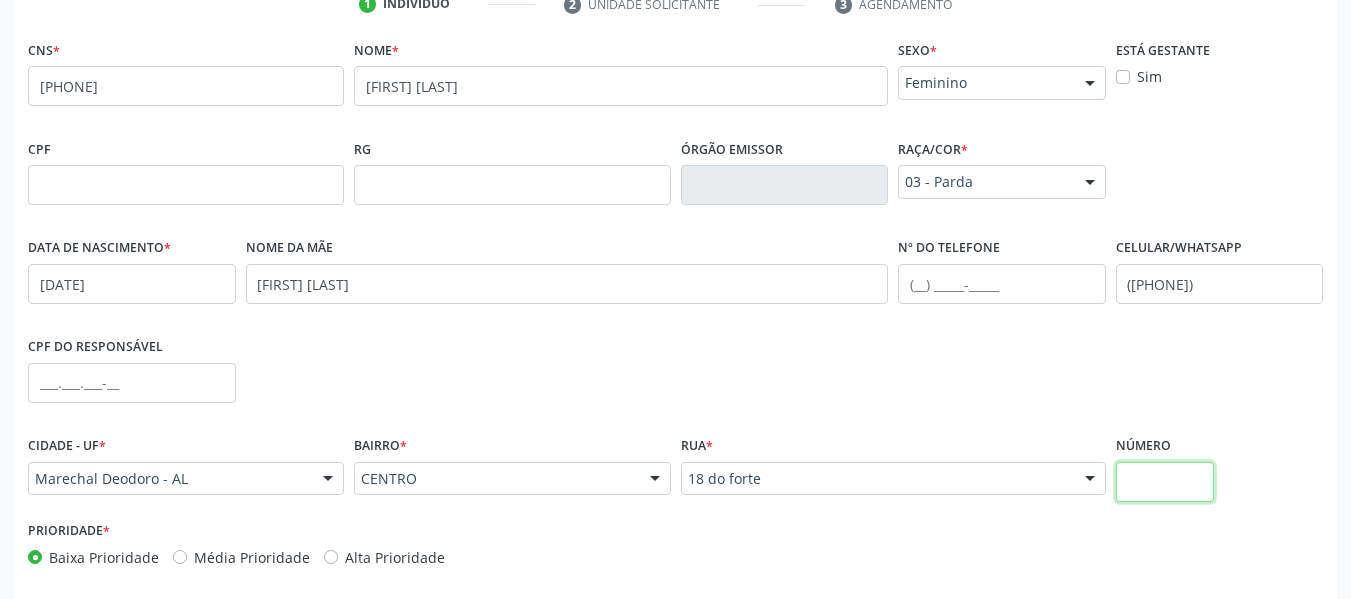 click at bounding box center [1165, 482] 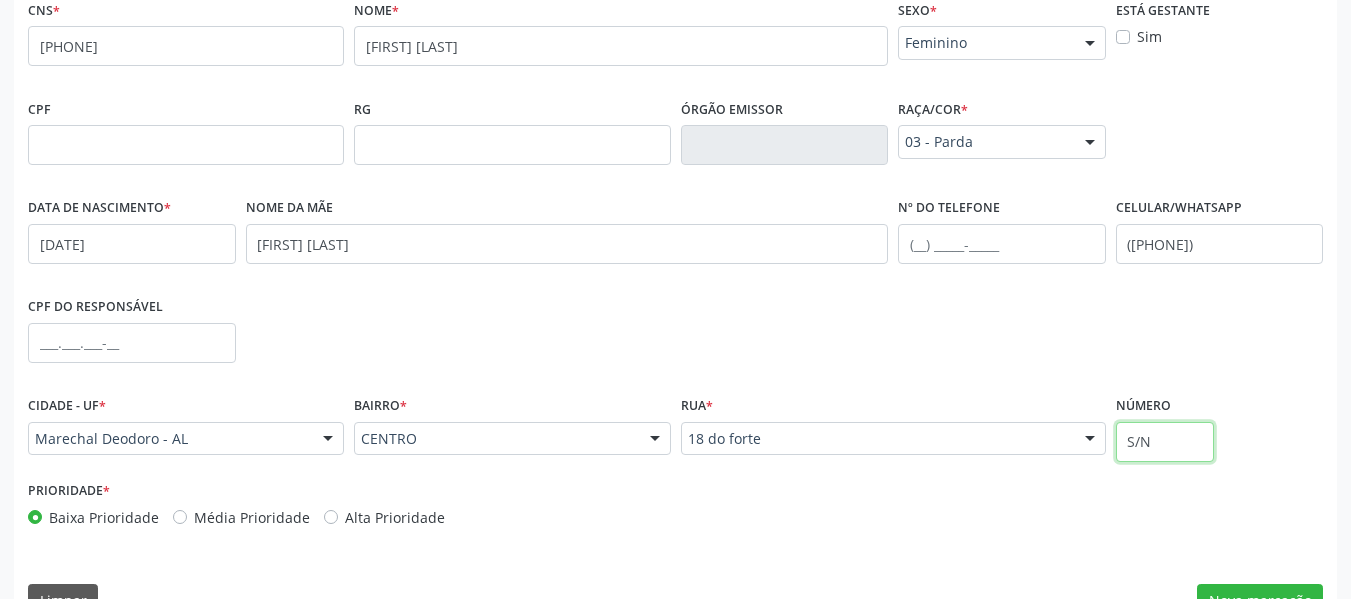 scroll, scrollTop: 513, scrollLeft: 0, axis: vertical 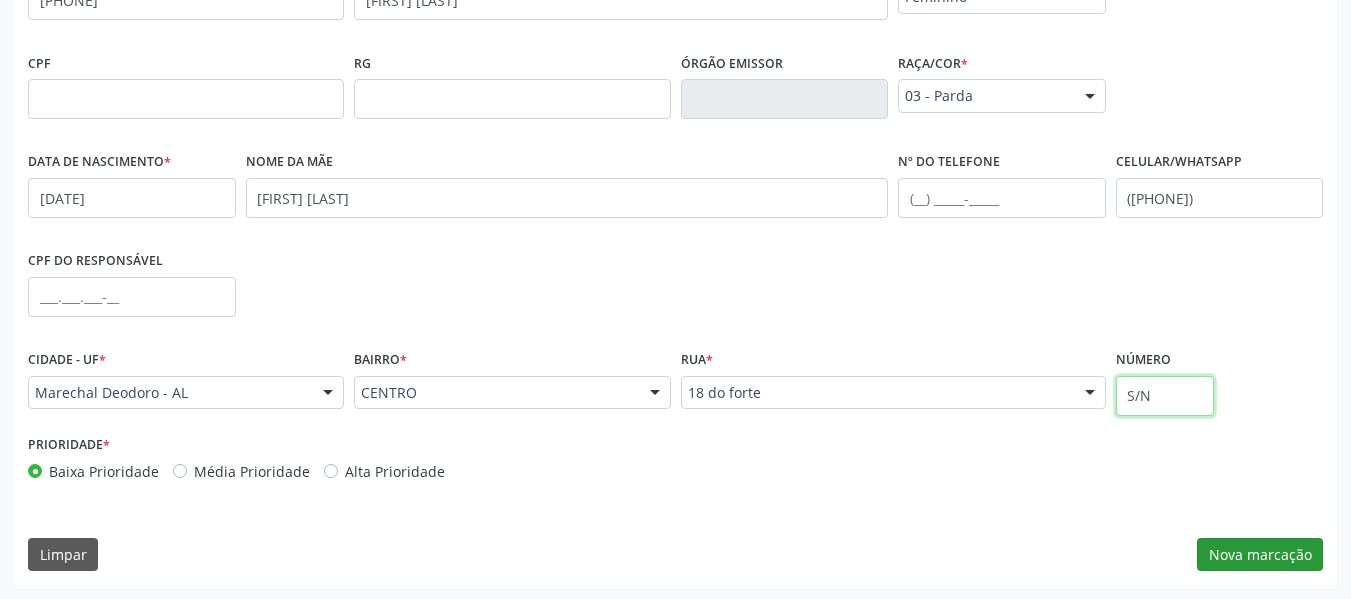 type on "S/N" 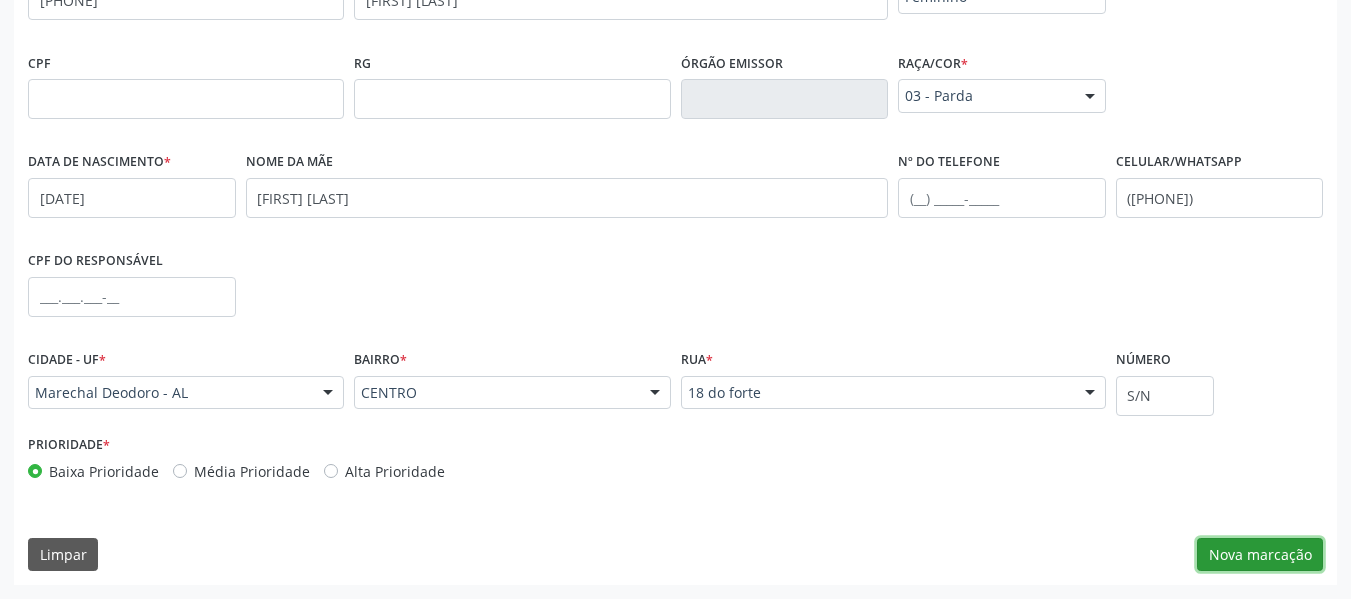 click on "Nova marcação" at bounding box center [1260, 555] 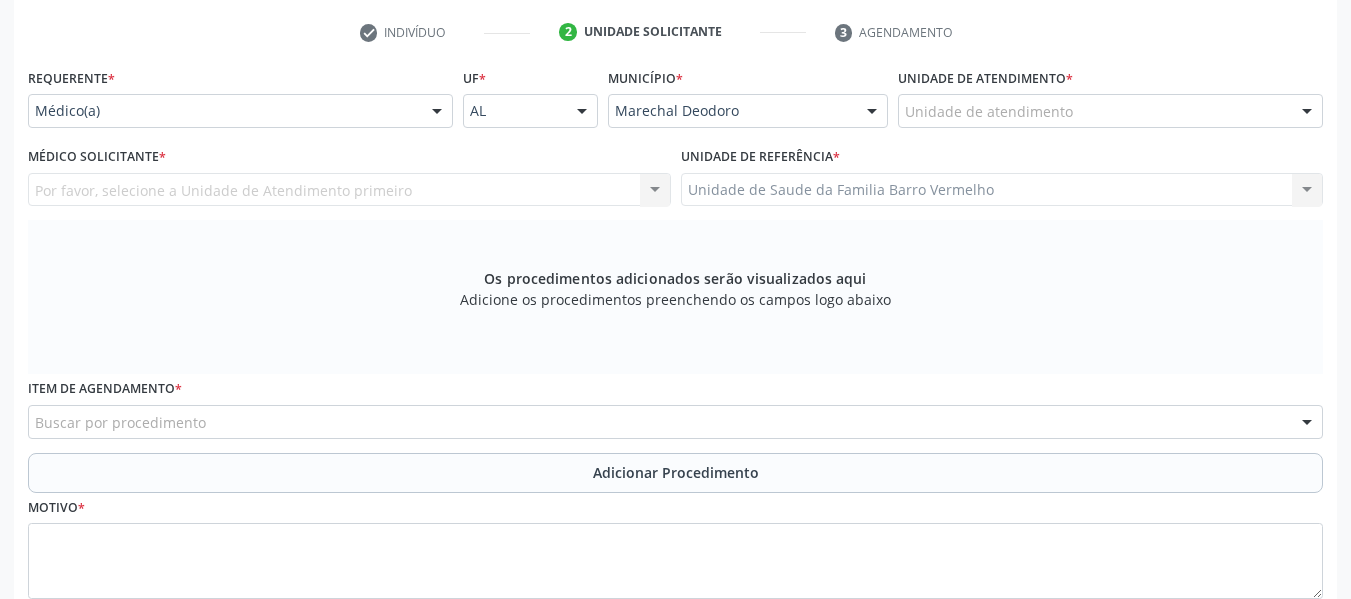 scroll, scrollTop: 393, scrollLeft: 0, axis: vertical 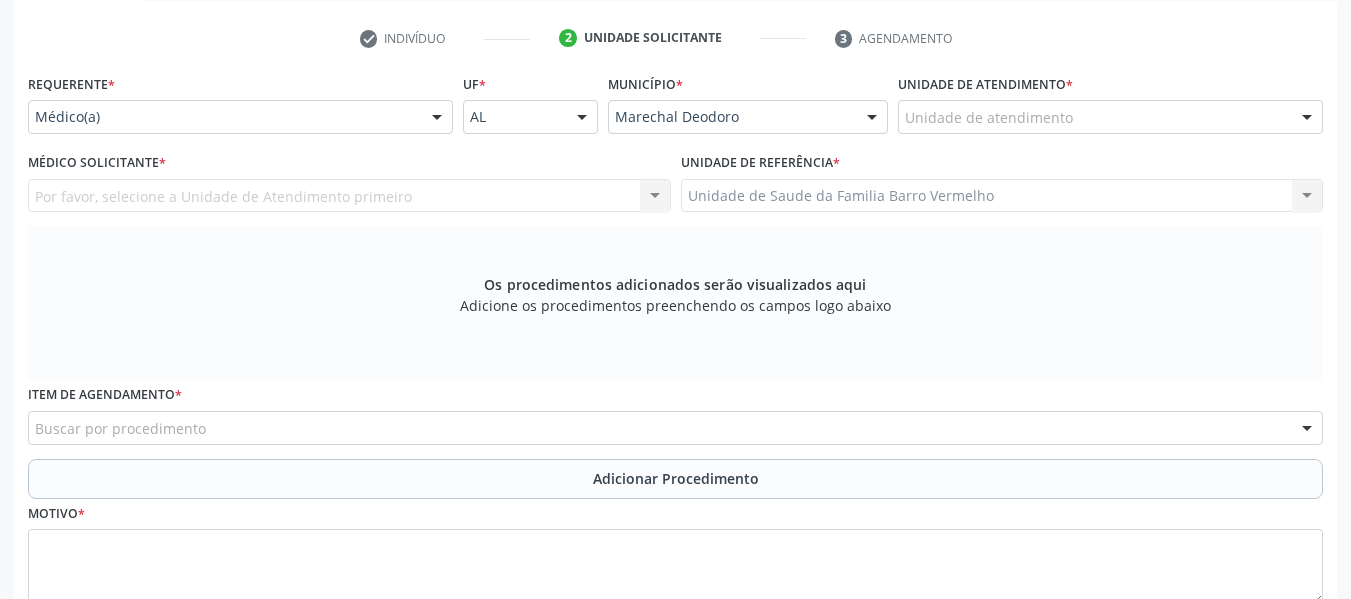 click on "Unidade de atendimento" at bounding box center (1110, 117) 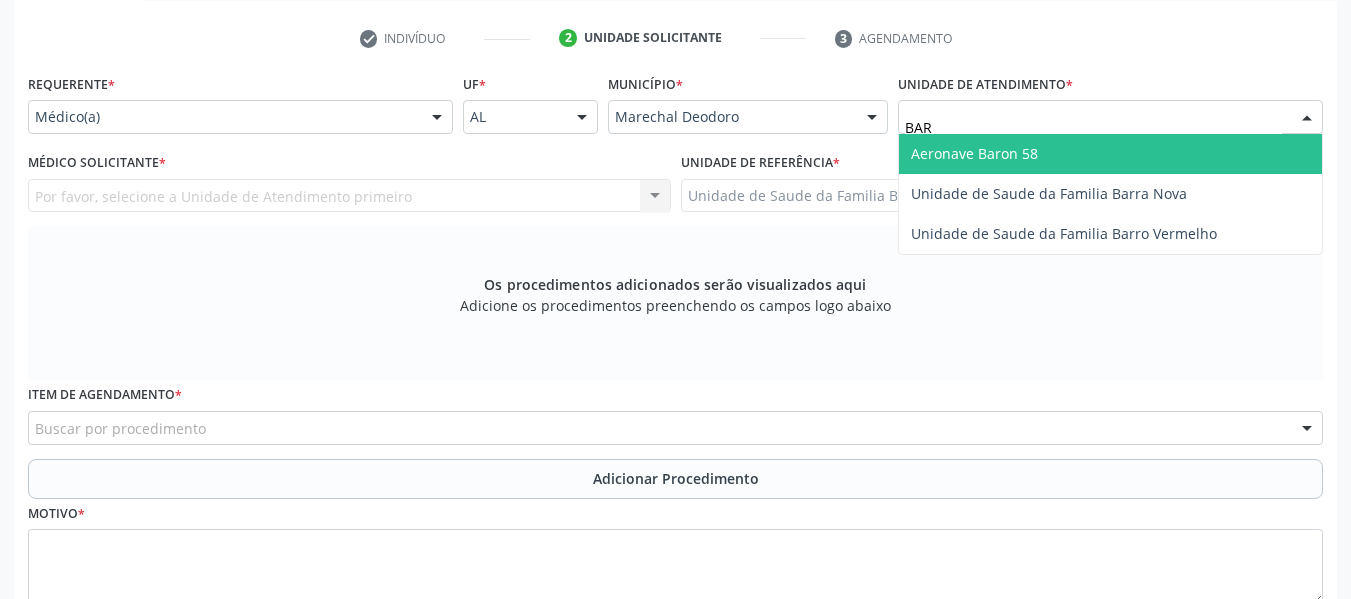 type on "BARR" 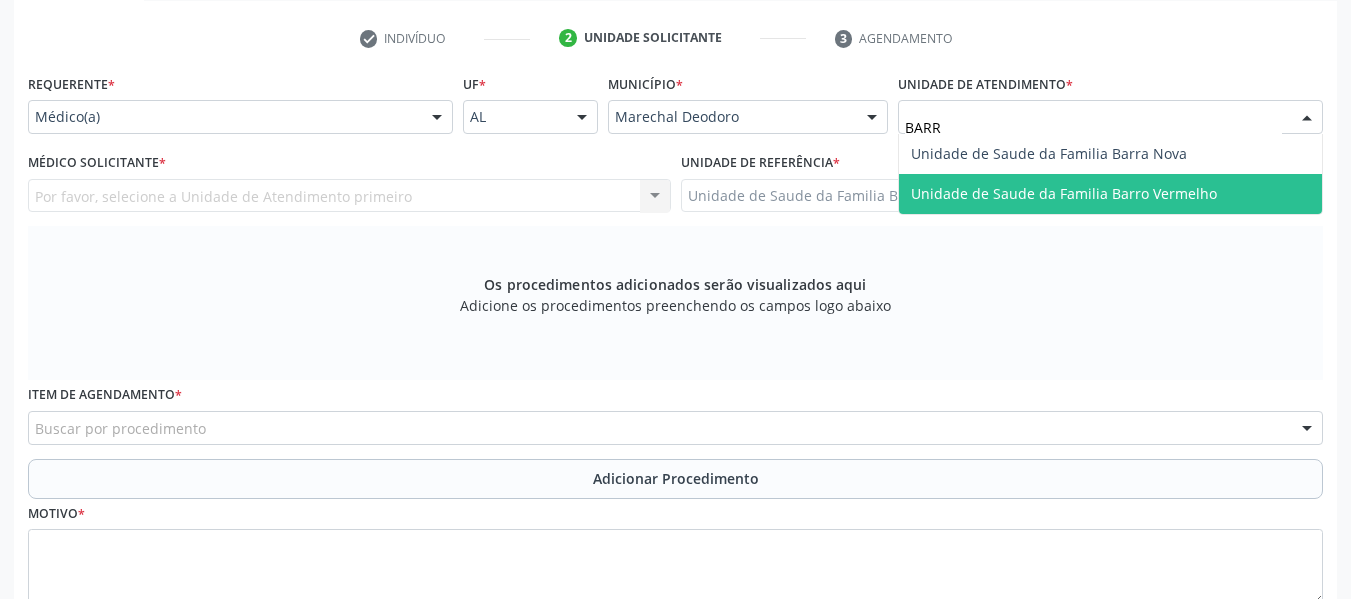 click on "Unidade de Saude da Familia Barro Vermelho" at bounding box center (1064, 193) 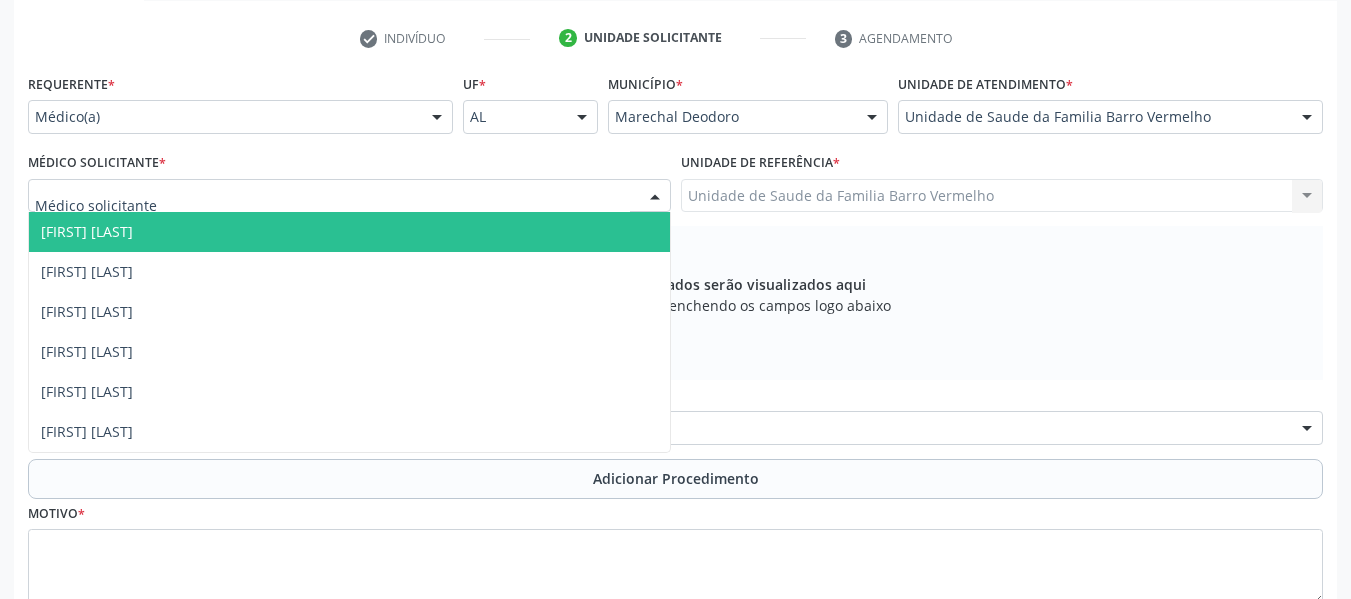 click at bounding box center [655, 197] 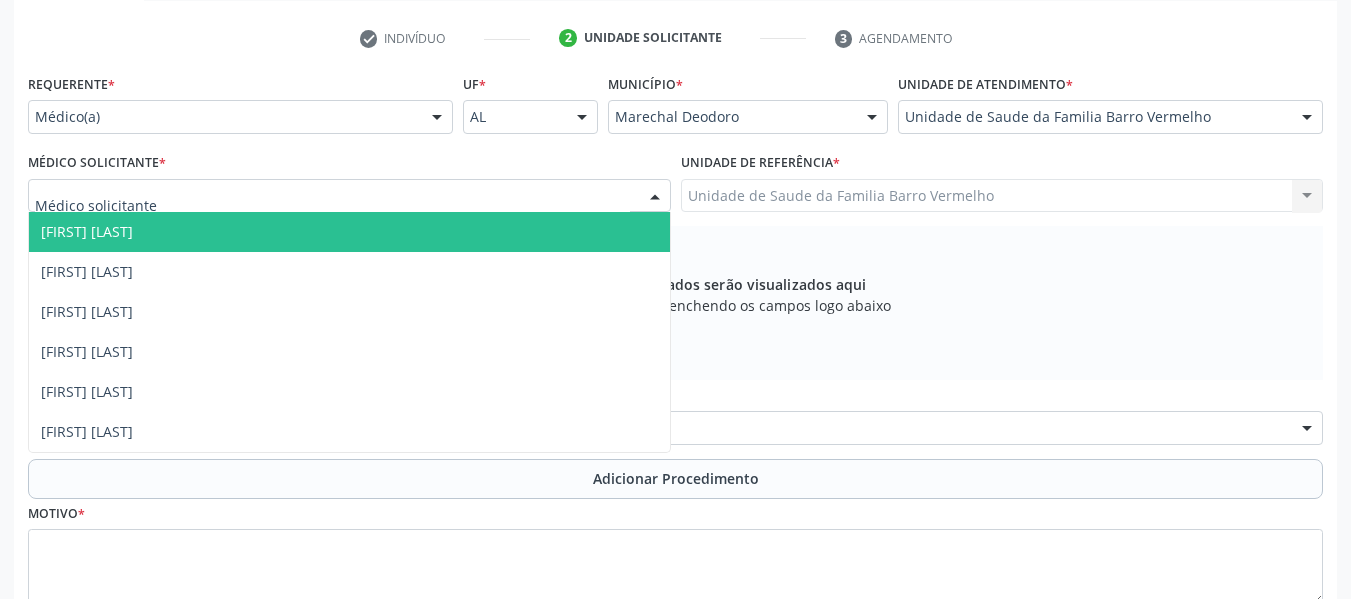 click on "[FIRST] [LAST]" at bounding box center (349, 232) 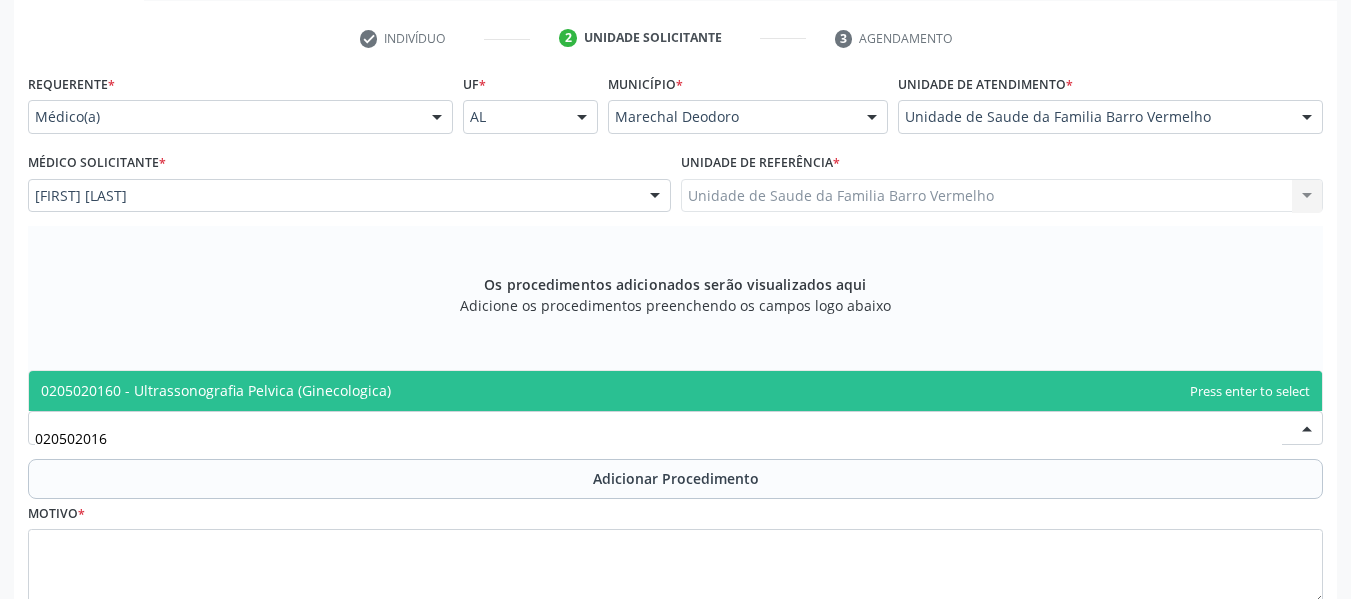 type on "0205020160" 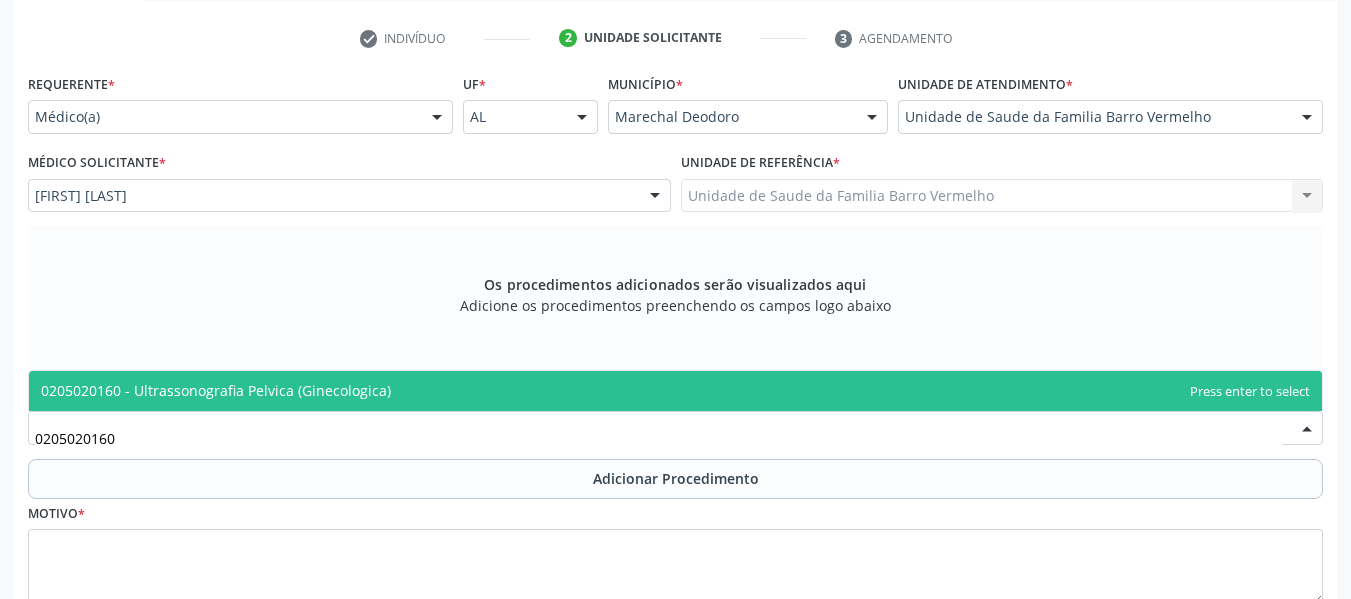 click on "0205020160 - Ultrassonografia Pelvica (Ginecologica)" at bounding box center [216, 390] 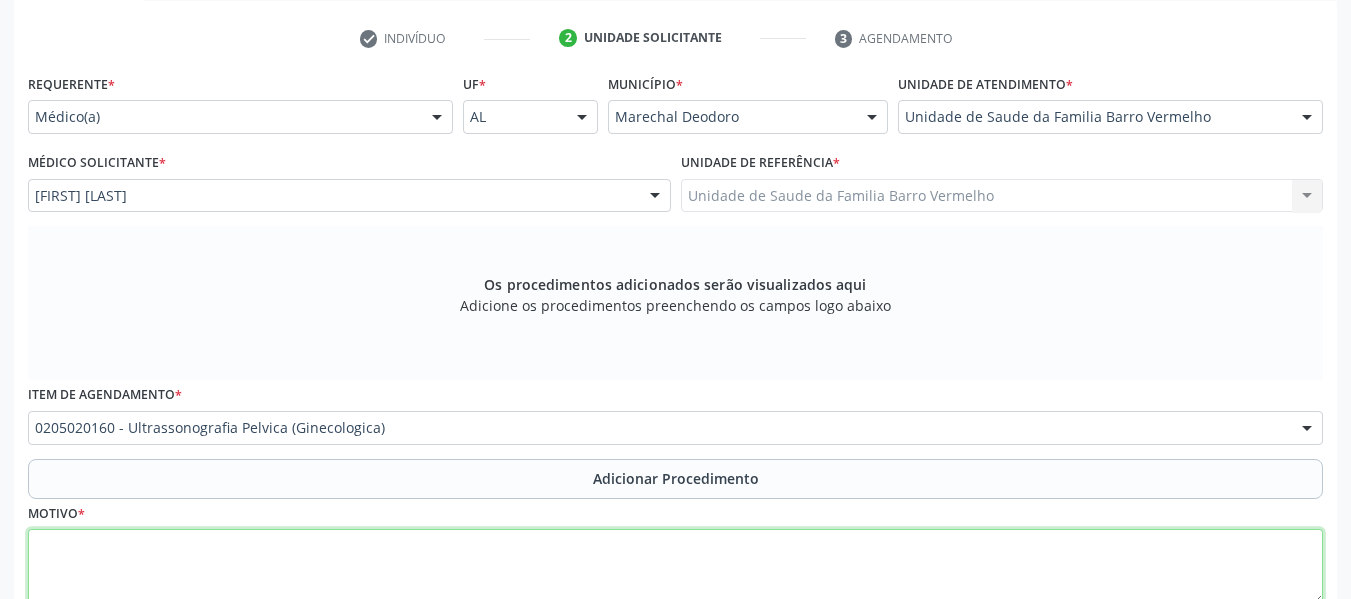 click at bounding box center (675, 567) 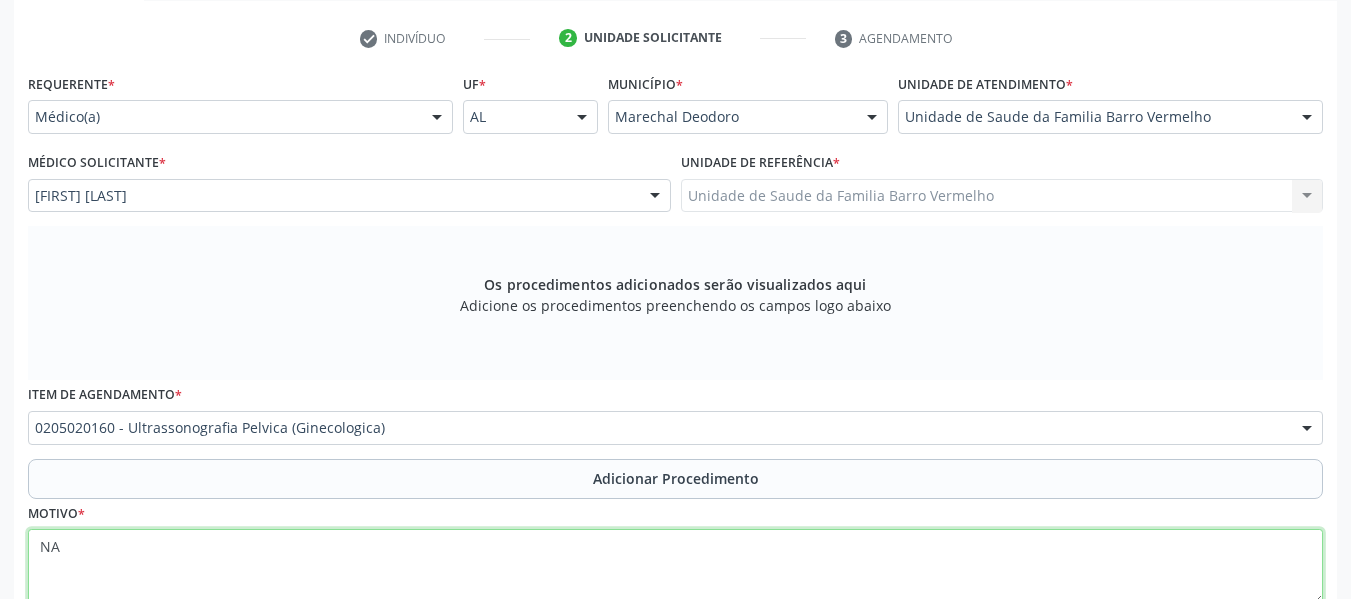 type on "N" 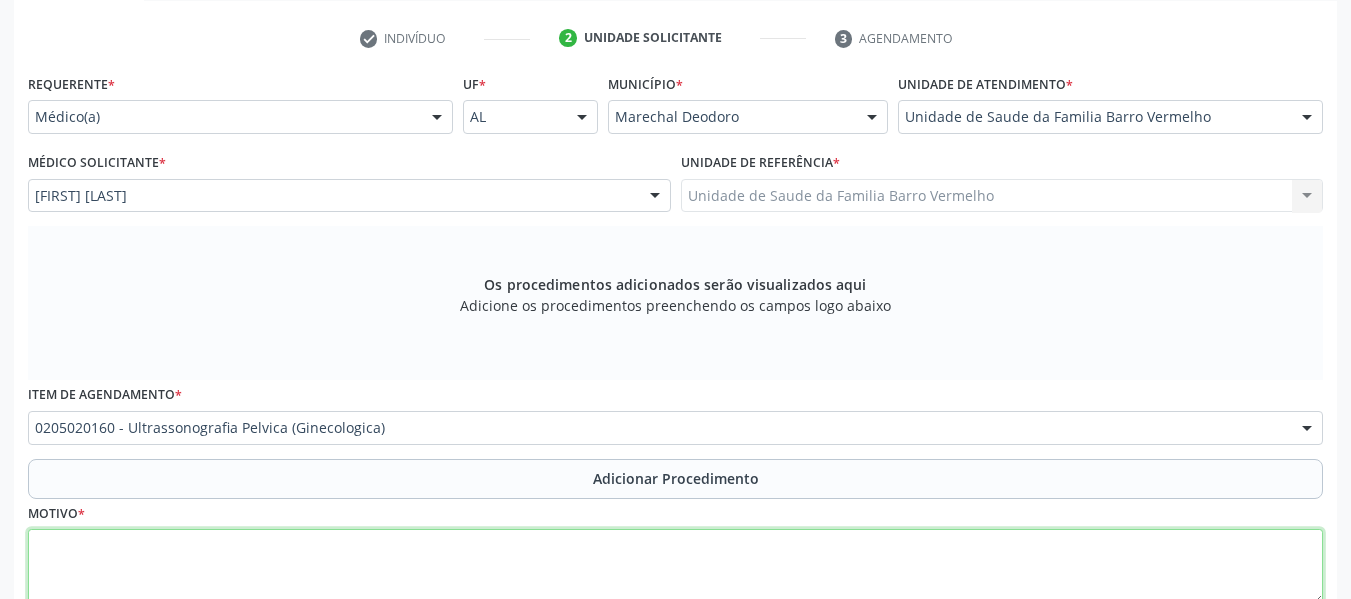 drag, startPoint x: 545, startPoint y: 535, endPoint x: 285, endPoint y: 618, distance: 272.92673 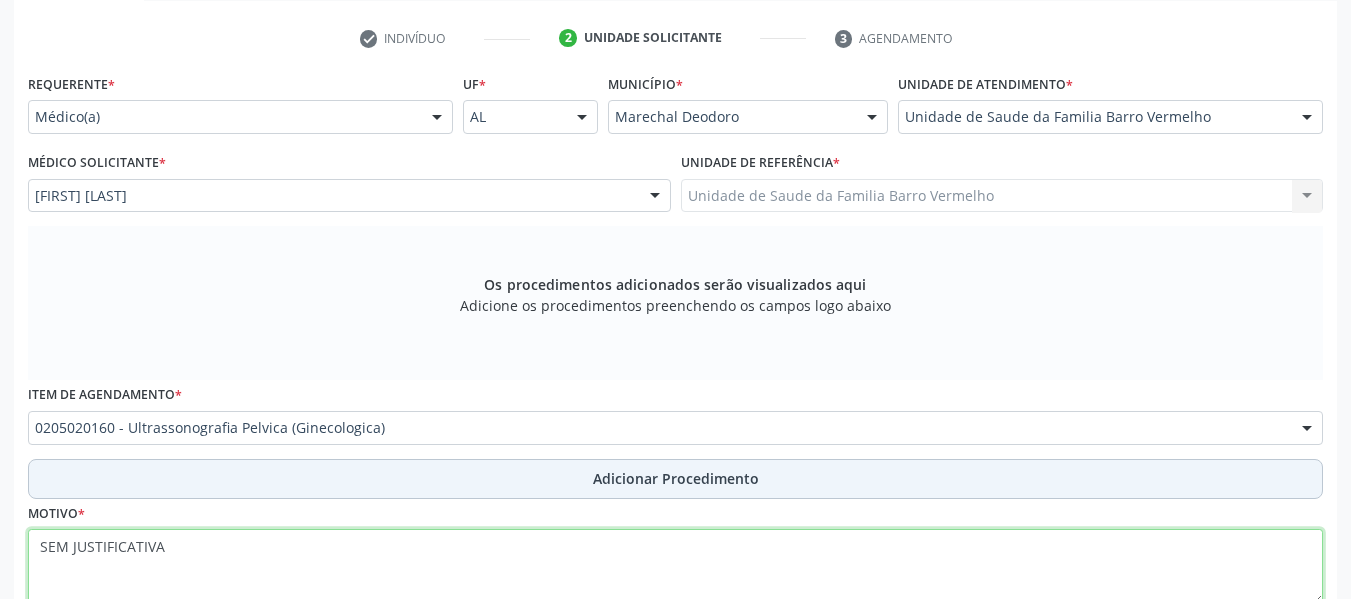 type on "SEM JUSTIFICATIVA" 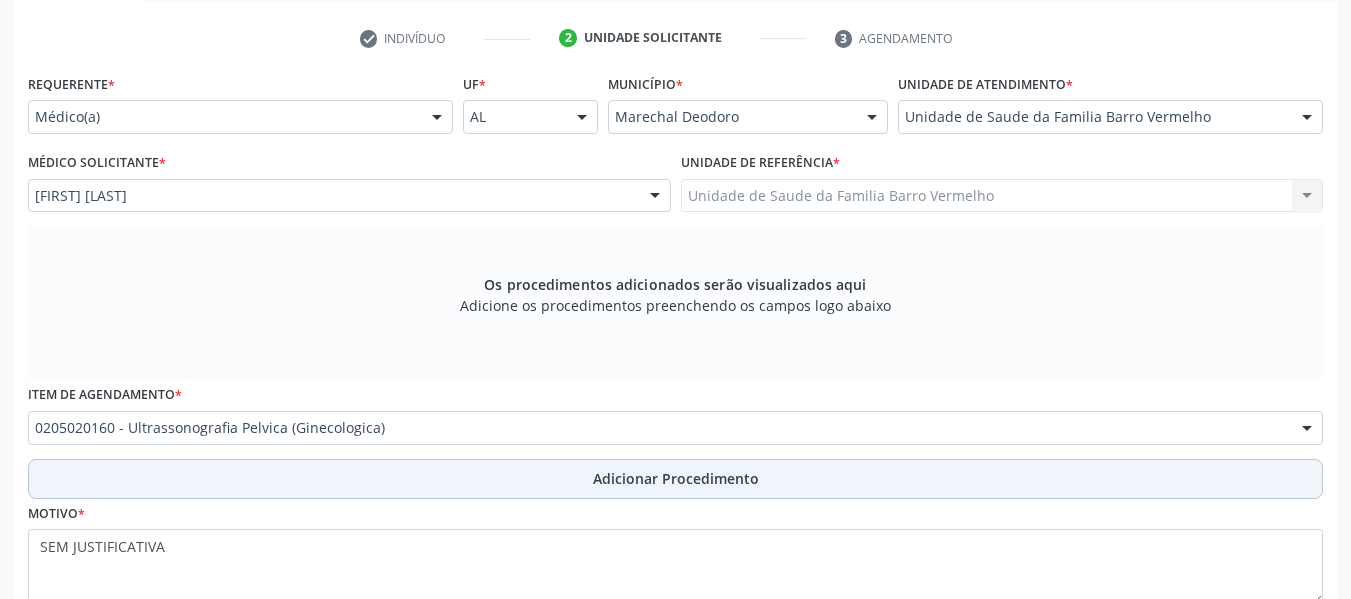 click on "Adicionar Procedimento" at bounding box center (676, 478) 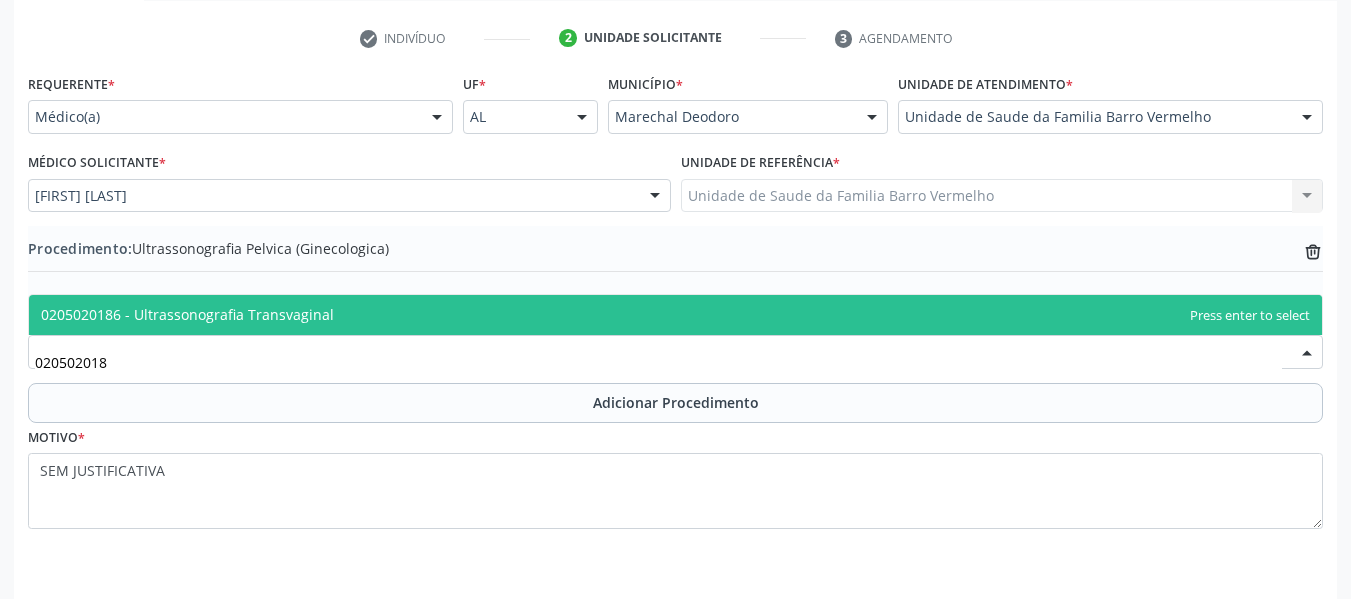 type on "0205020186" 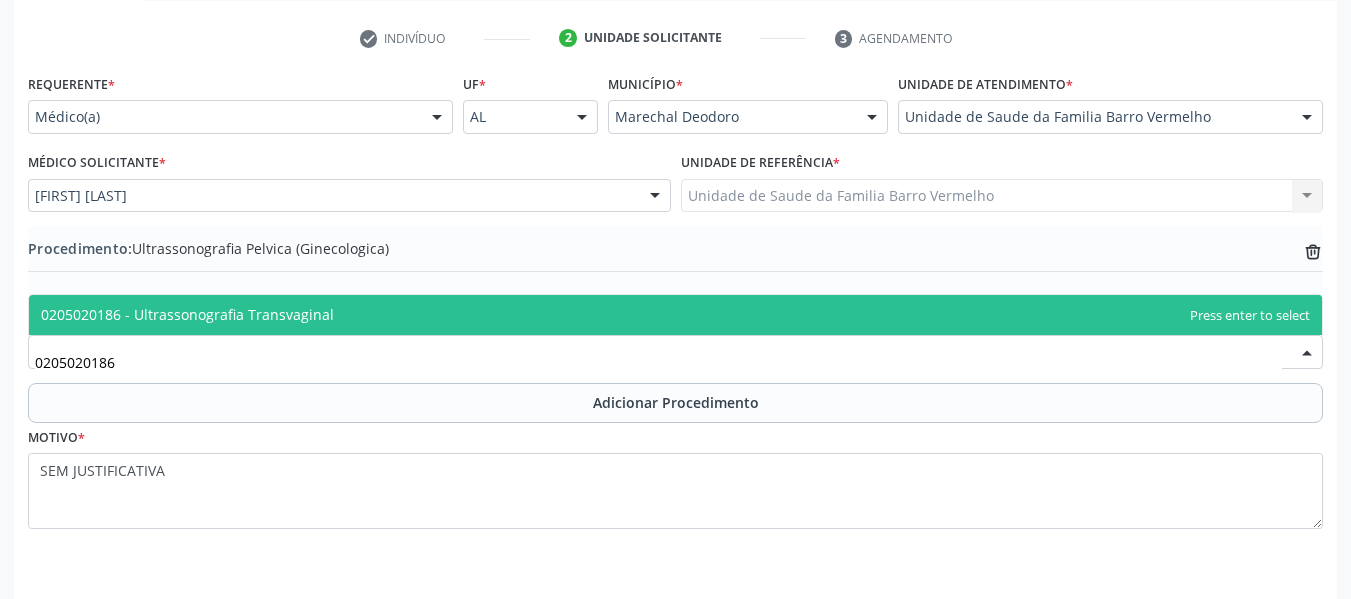 click on "0205020186 - Ultrassonografia Transvaginal" at bounding box center [675, 315] 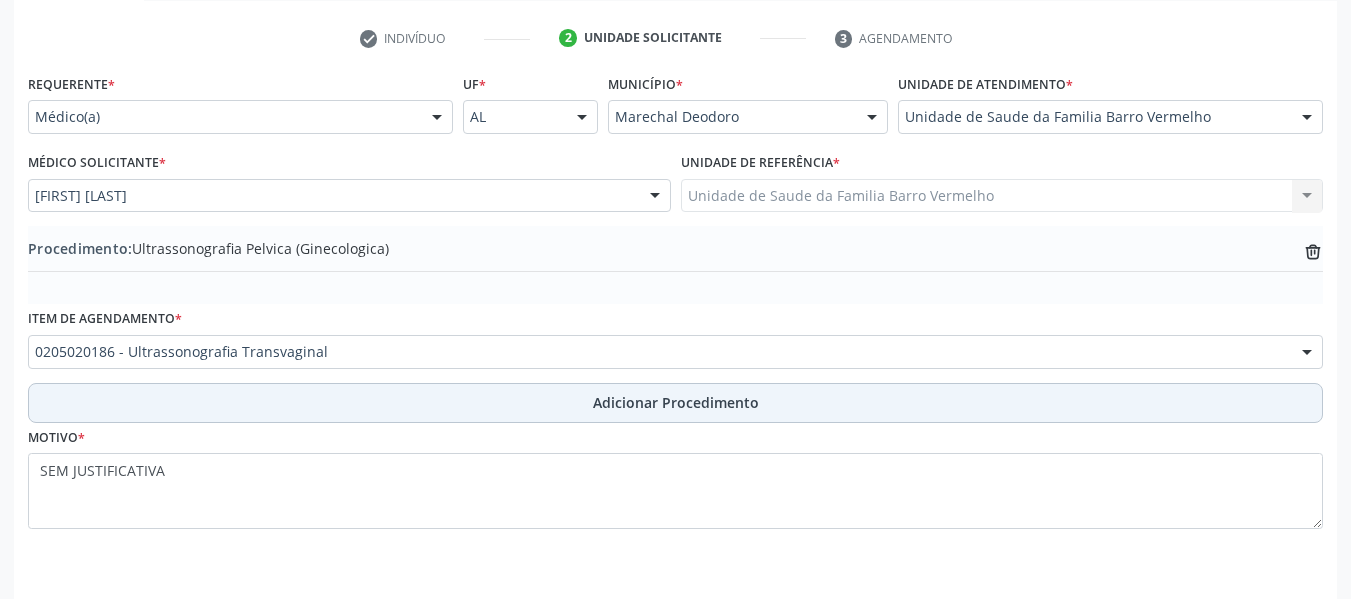 click on "Adicionar Procedimento" at bounding box center [676, 402] 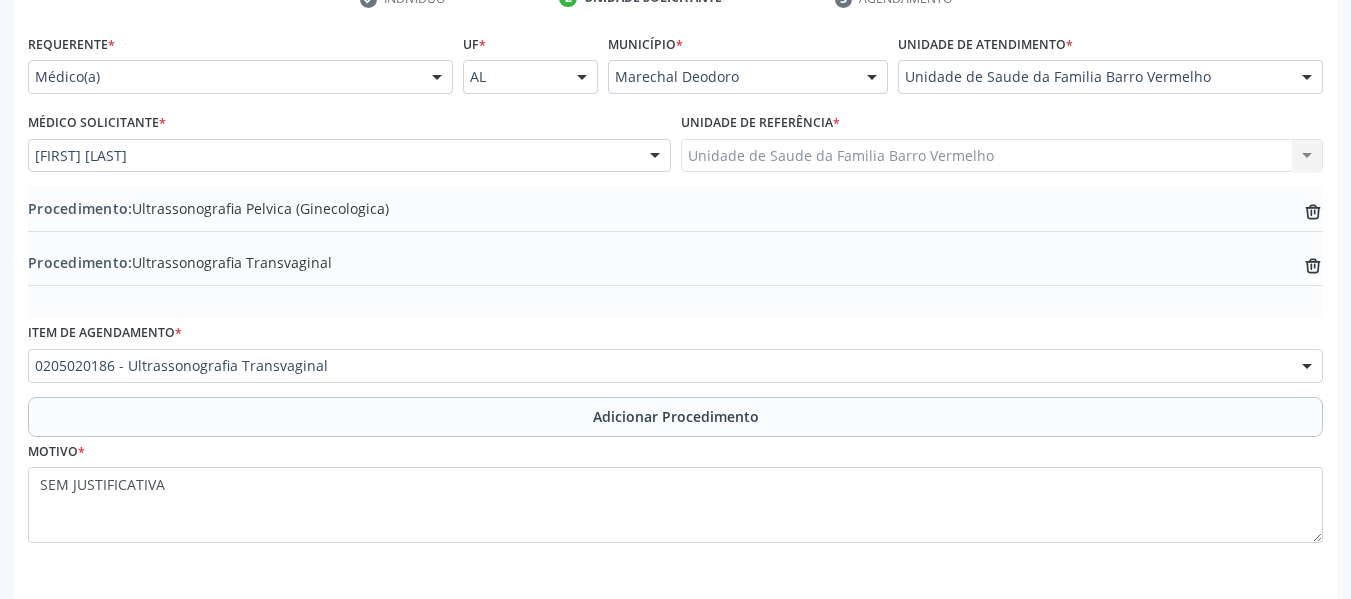 scroll, scrollTop: 508, scrollLeft: 0, axis: vertical 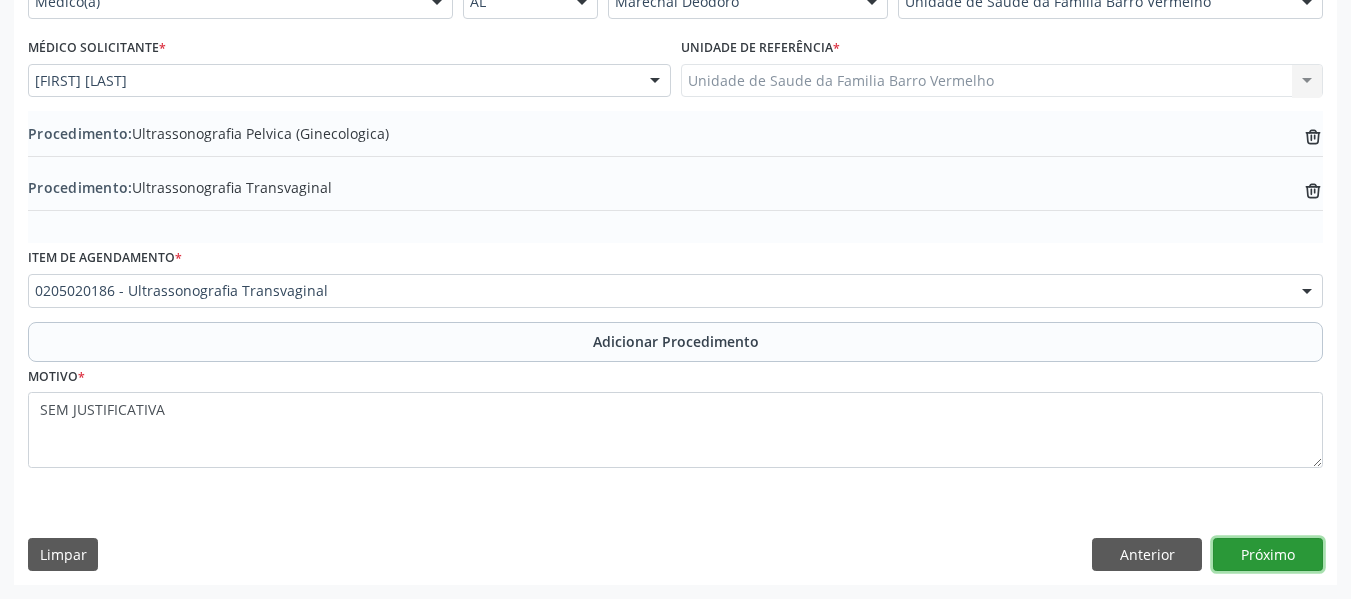 click on "Próximo" at bounding box center (1268, 555) 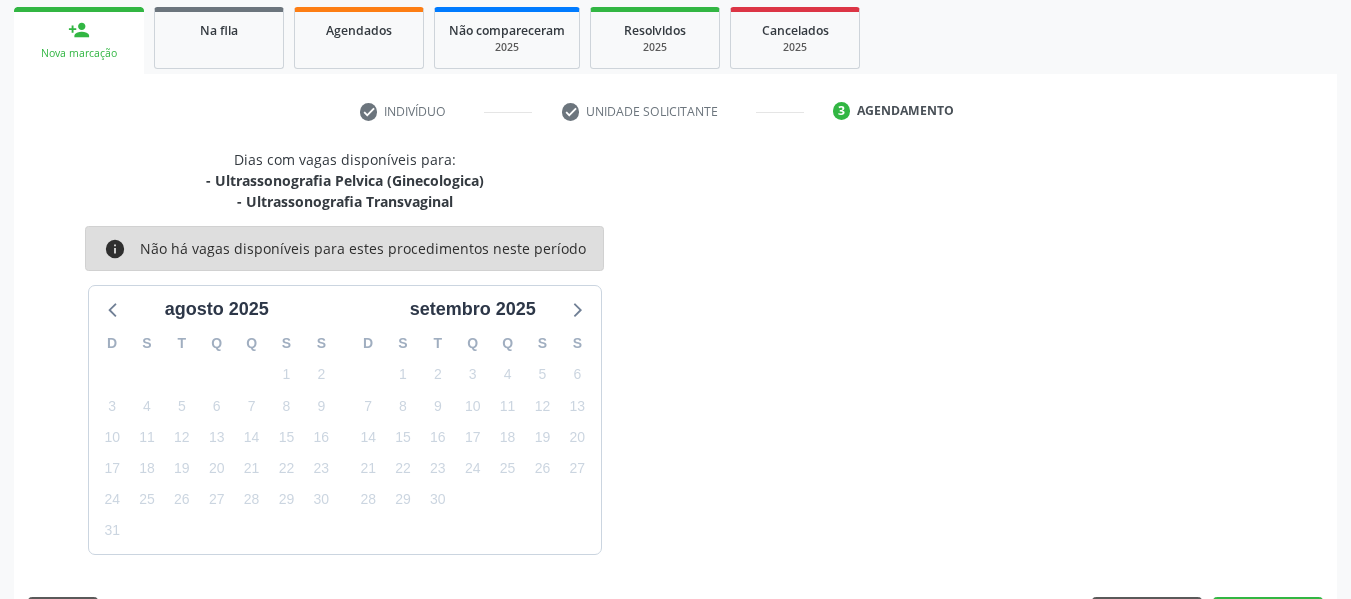 scroll, scrollTop: 379, scrollLeft: 0, axis: vertical 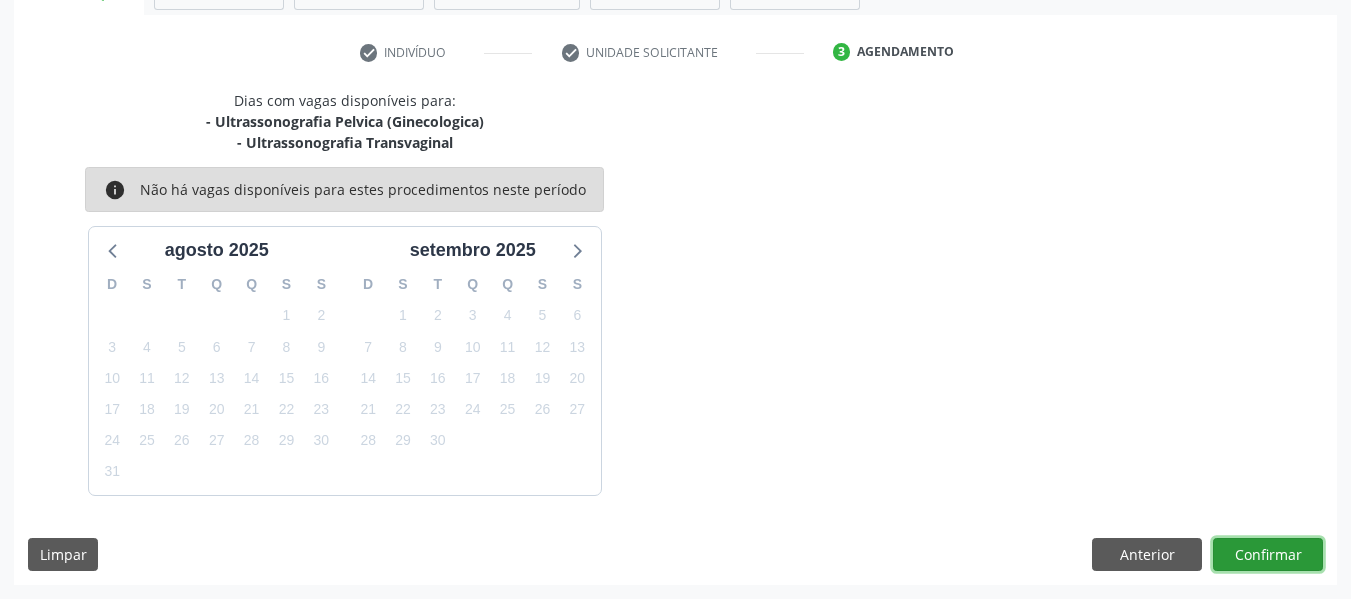 click on "Confirmar" at bounding box center [1268, 555] 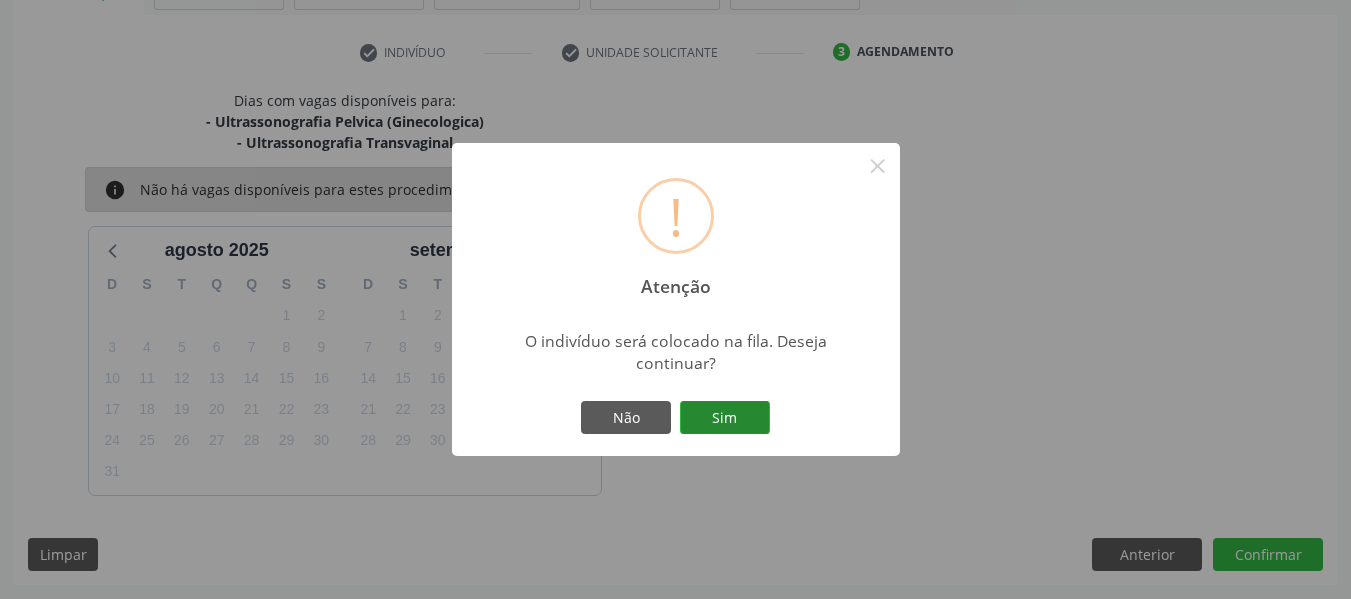 click on "Sim" at bounding box center [725, 418] 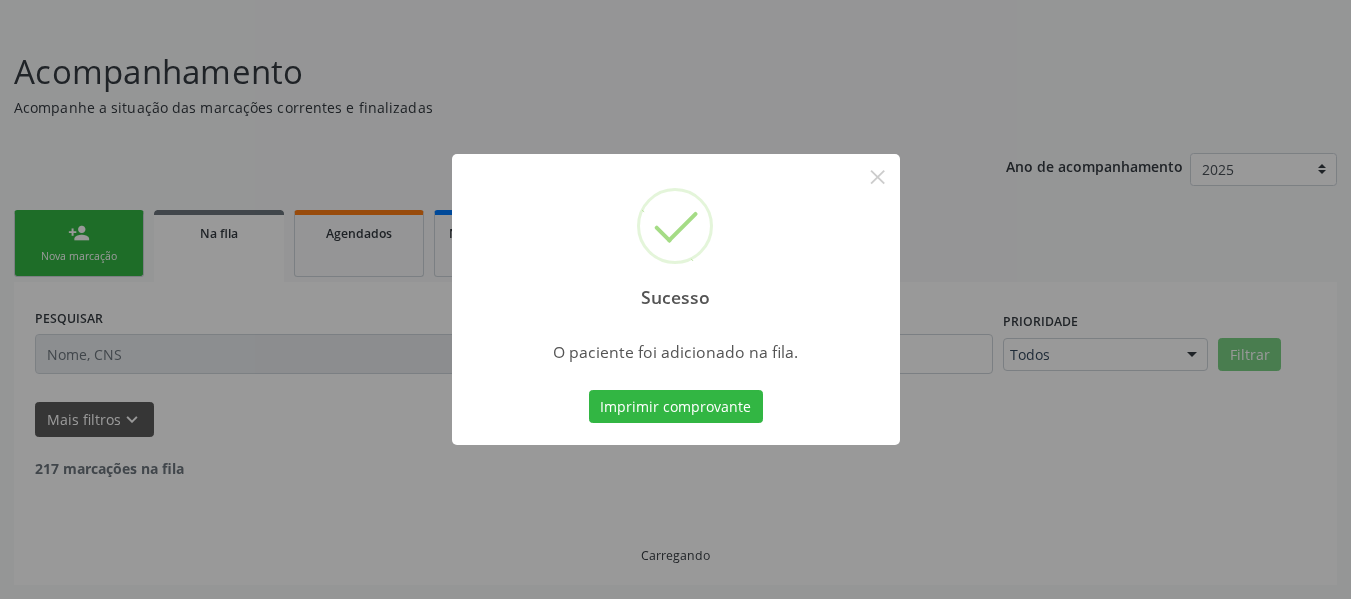 scroll, scrollTop: 96, scrollLeft: 0, axis: vertical 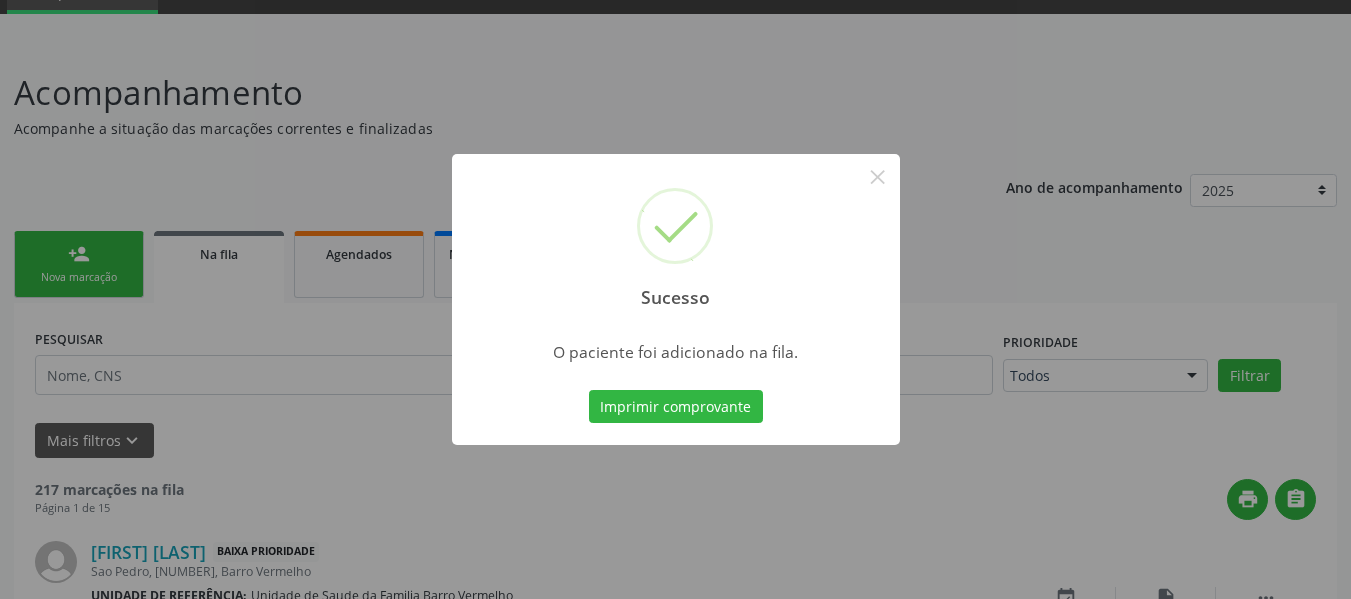 click on "Sucesso × O paciente foi adicionado na fila. Imprimir comprovante Cancel" at bounding box center [675, 299] 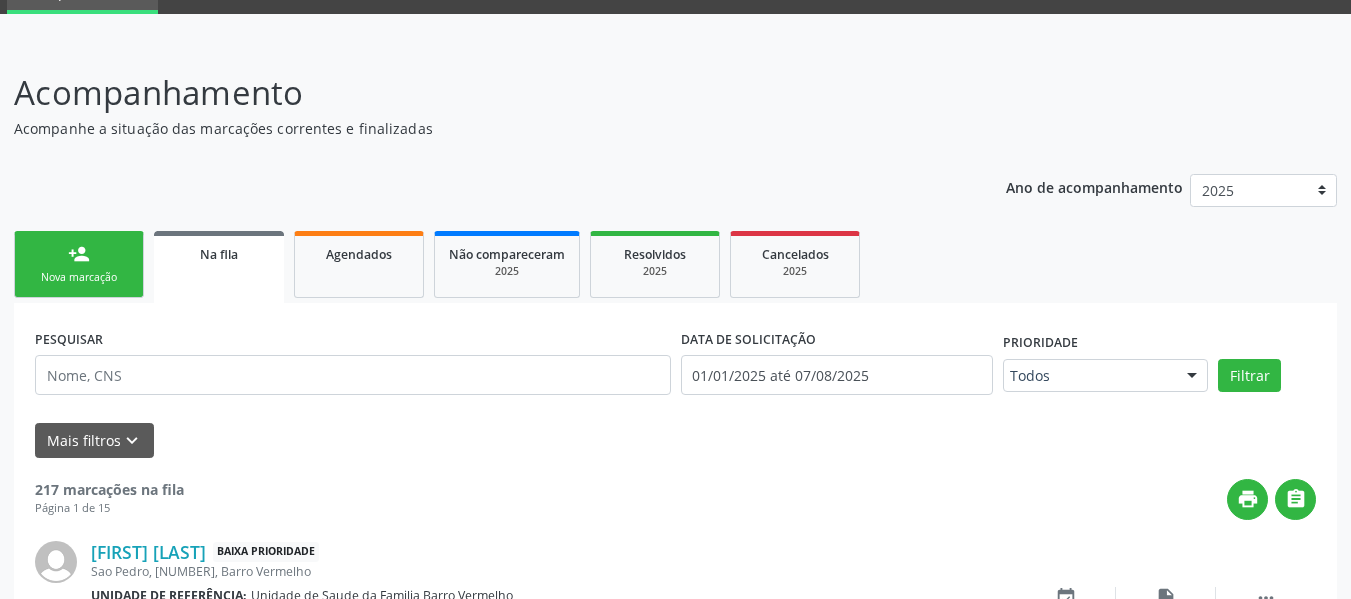 click on "person_add" at bounding box center (79, 254) 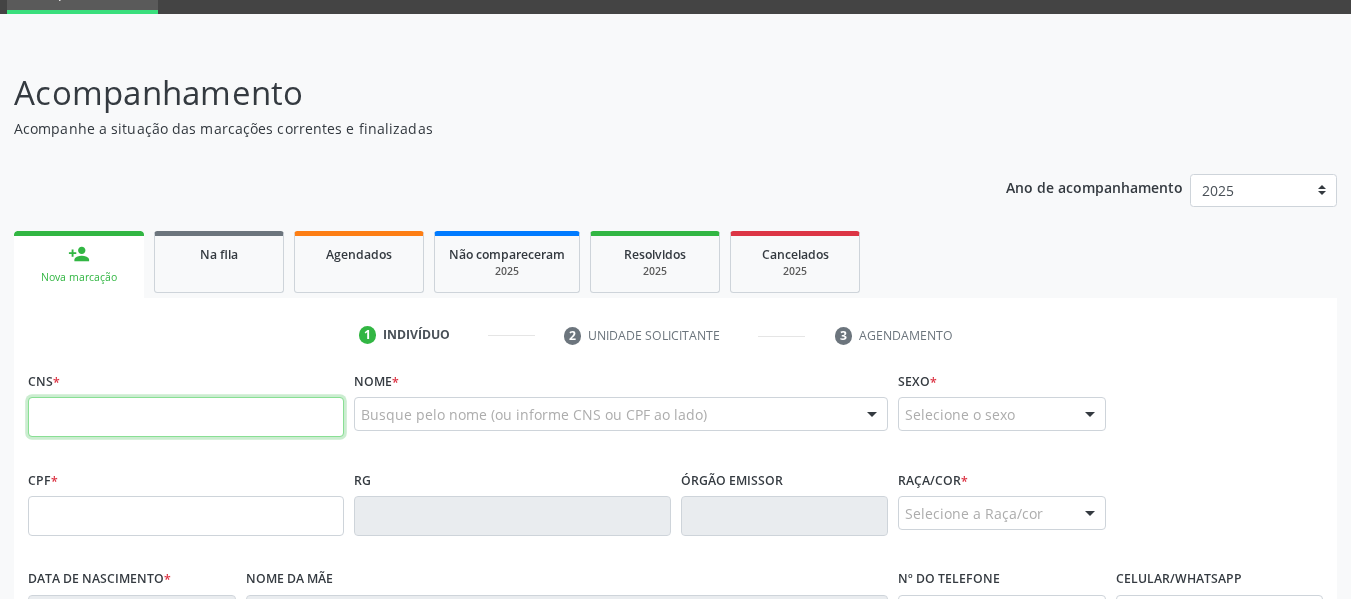 click at bounding box center [186, 417] 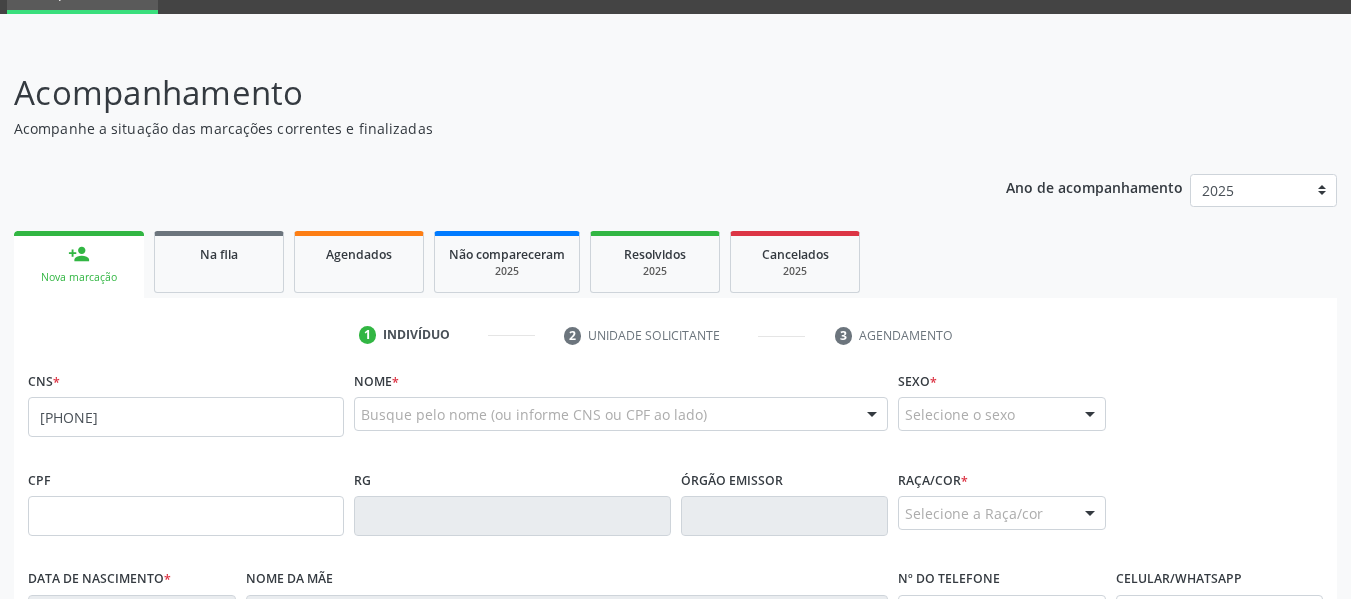 click on "[PHONE]" at bounding box center (186, 408) 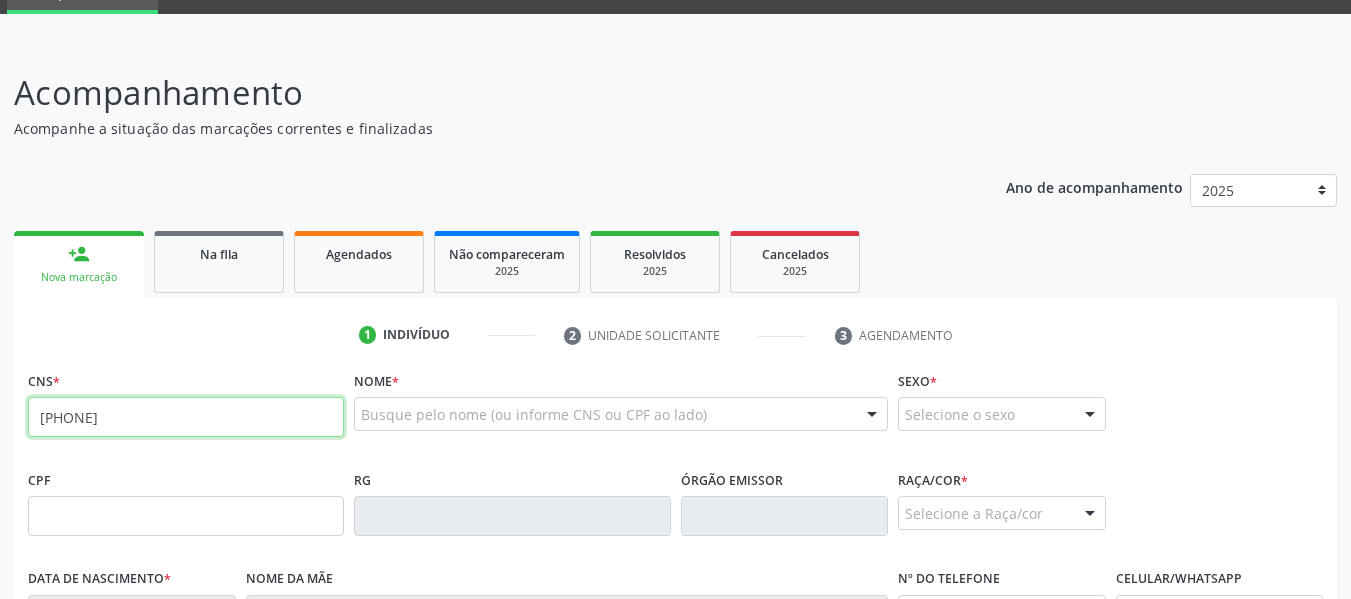 click on "[PHONE]" at bounding box center [186, 417] 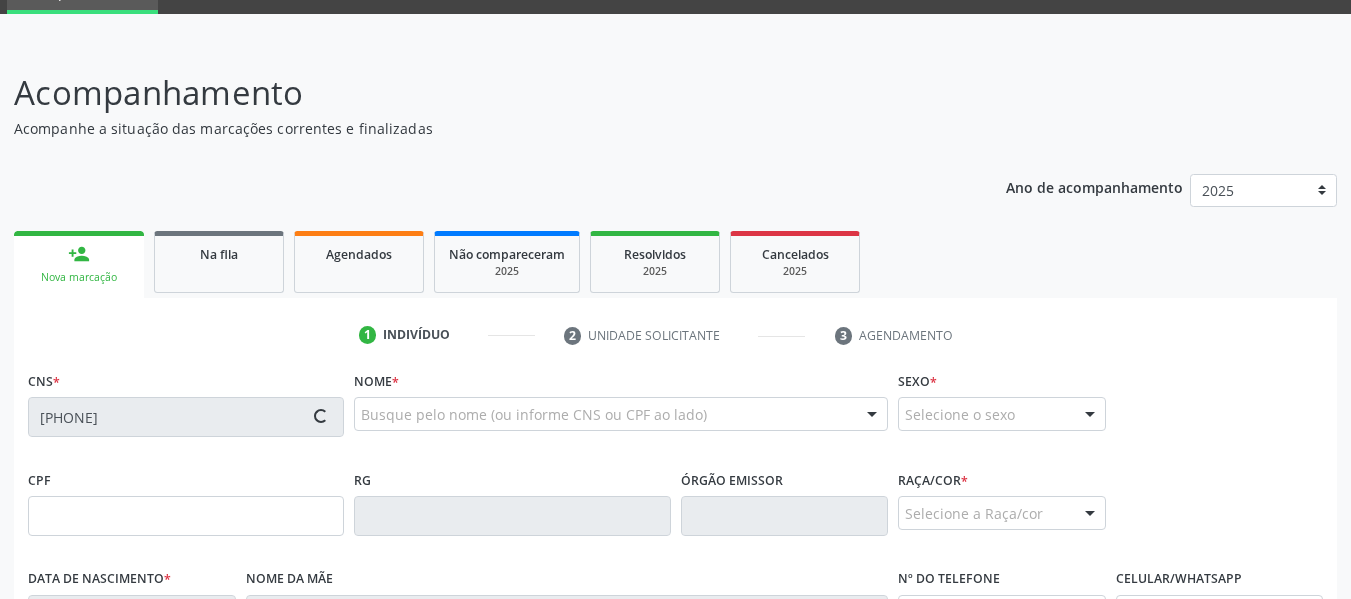 type on "[CPF]" 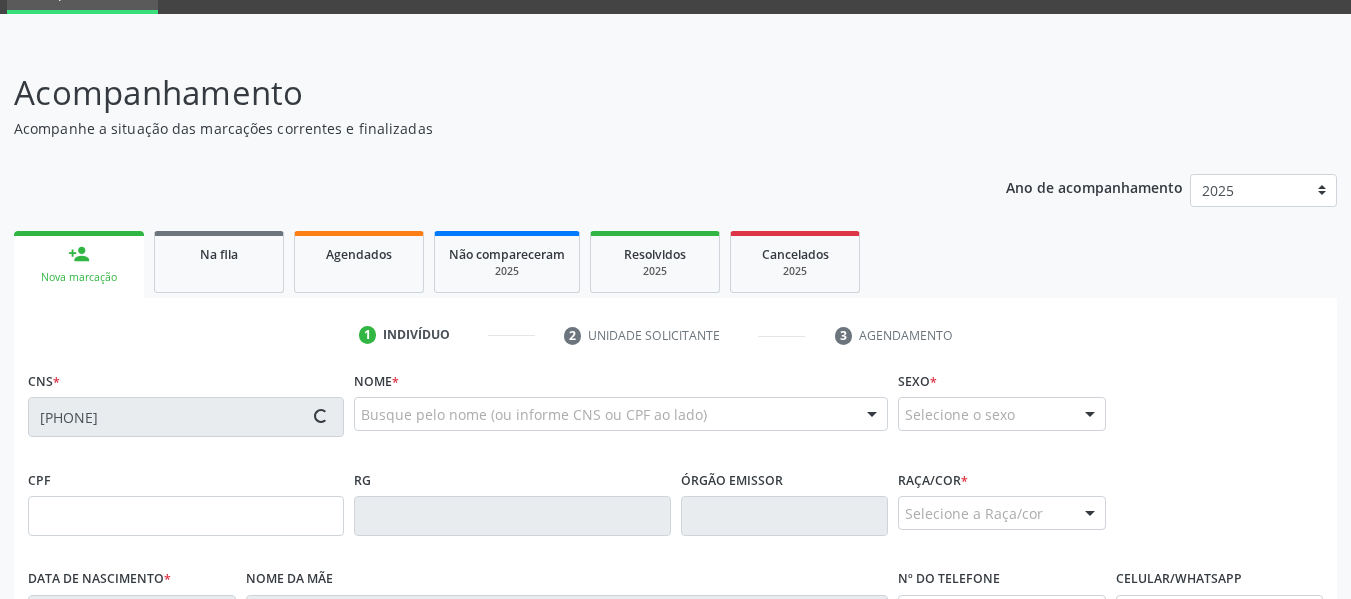 type on "[DATE]" 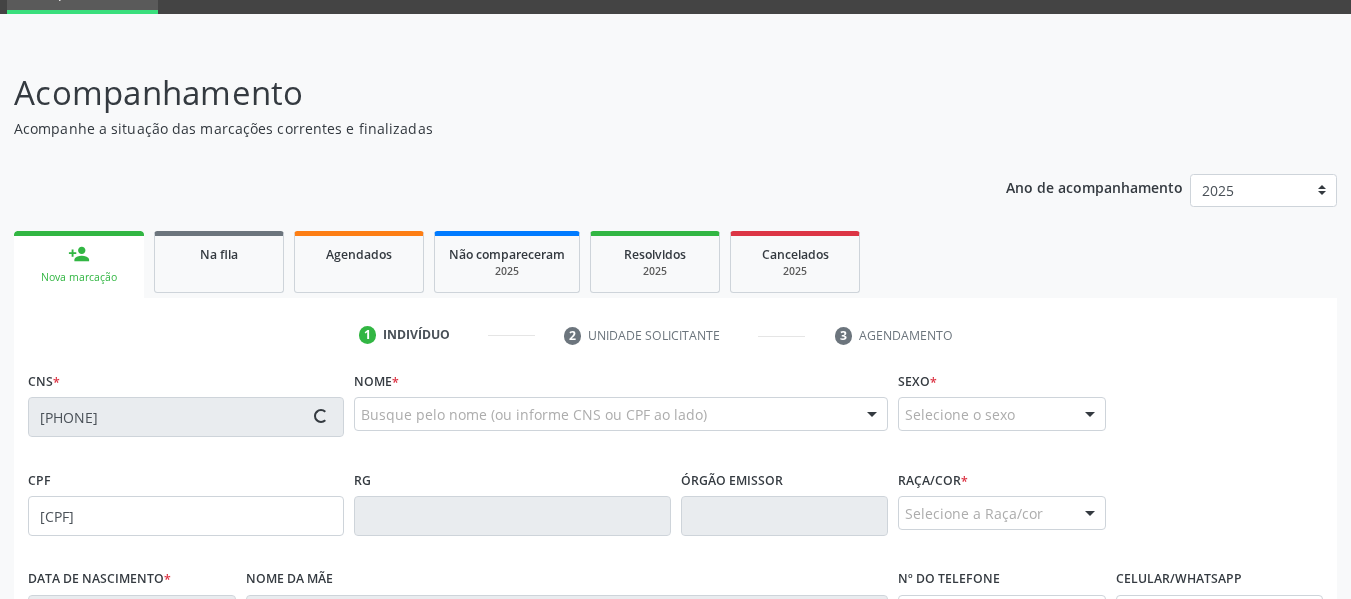 type on "[FIRST] [LAST]" 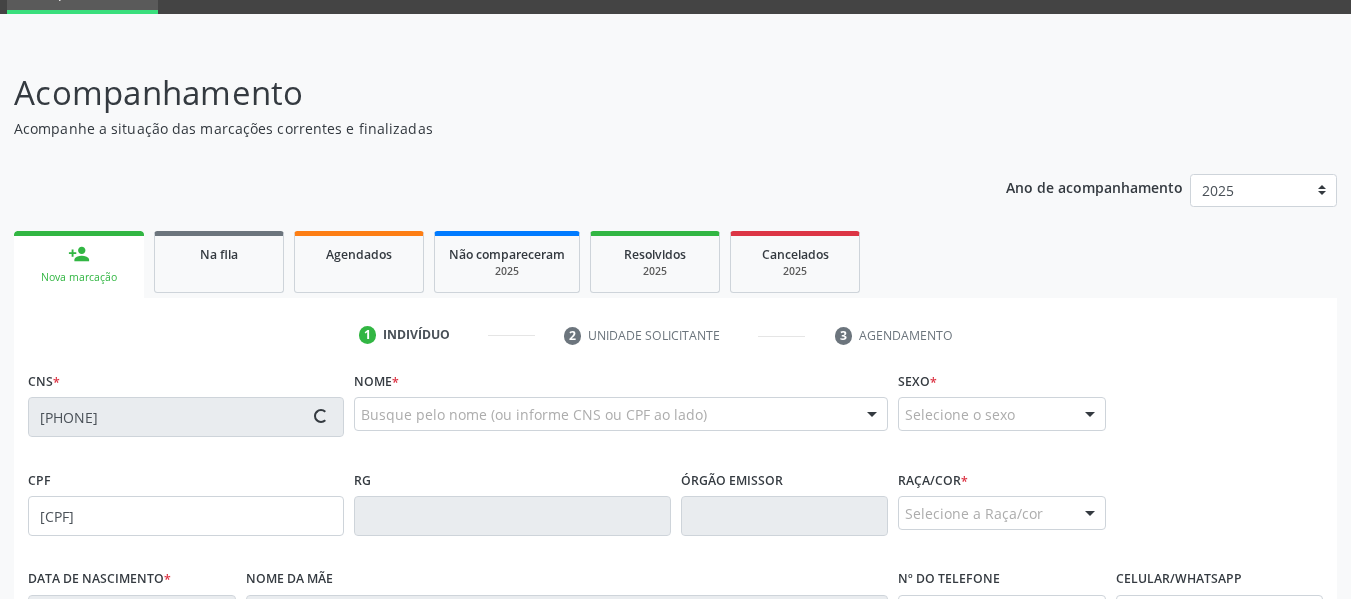 type on "([PHONE])" 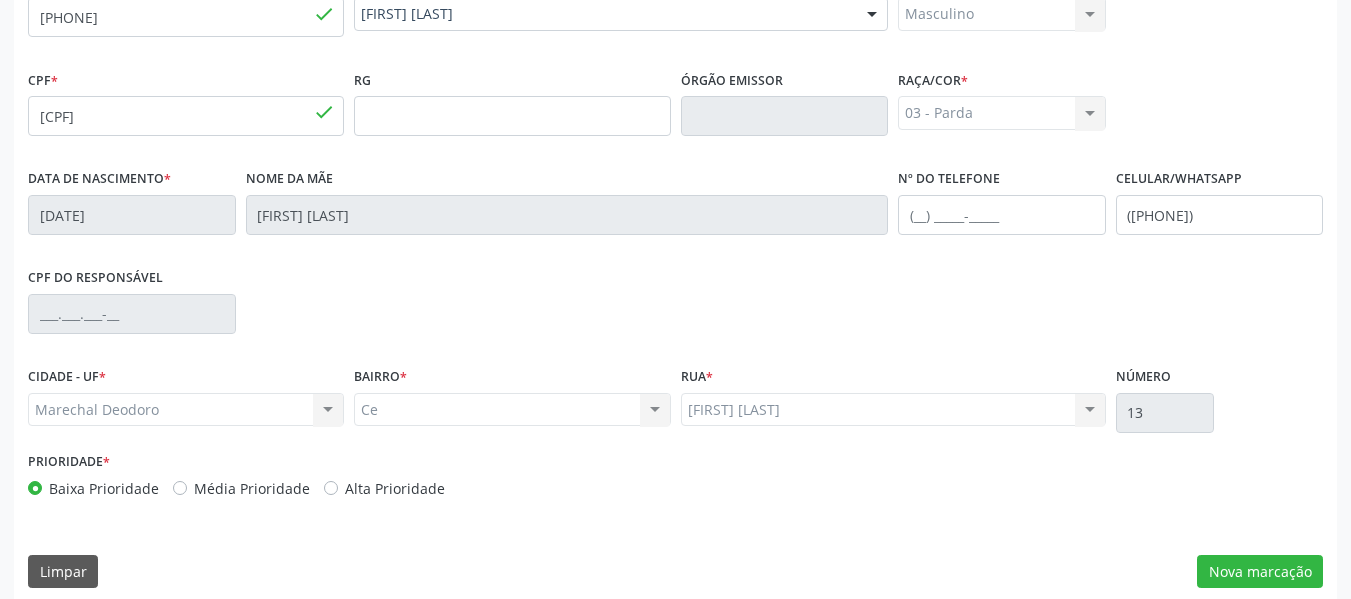 scroll, scrollTop: 513, scrollLeft: 0, axis: vertical 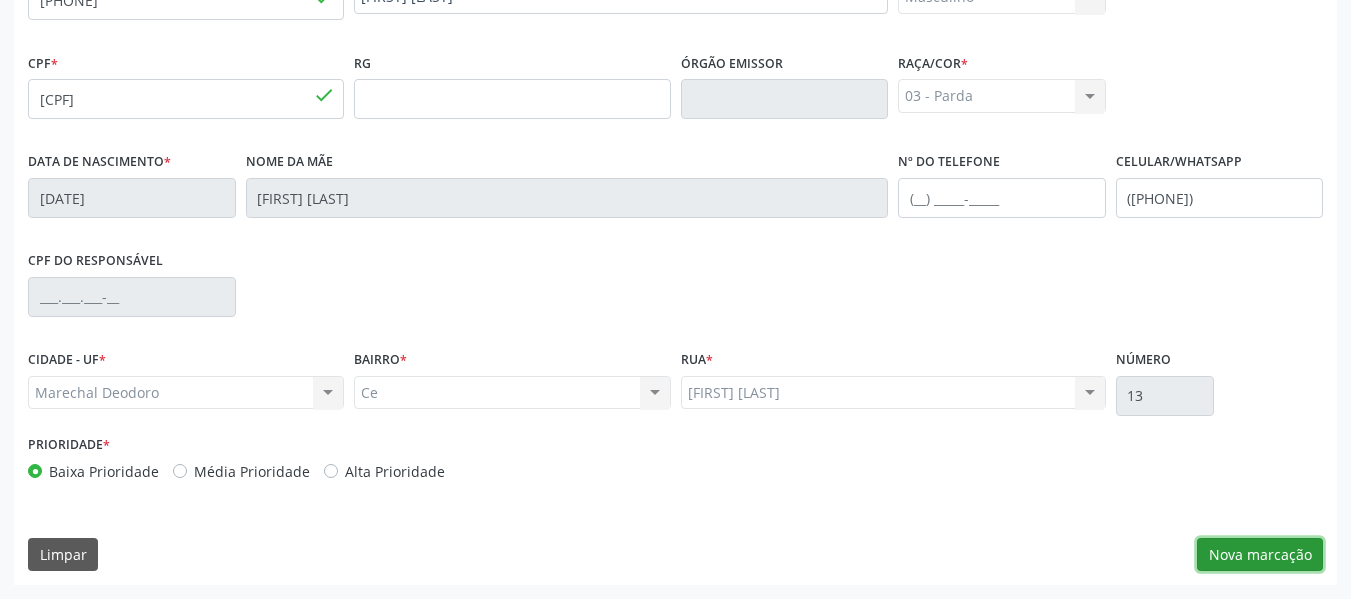 click on "Nova marcação" at bounding box center [1260, 555] 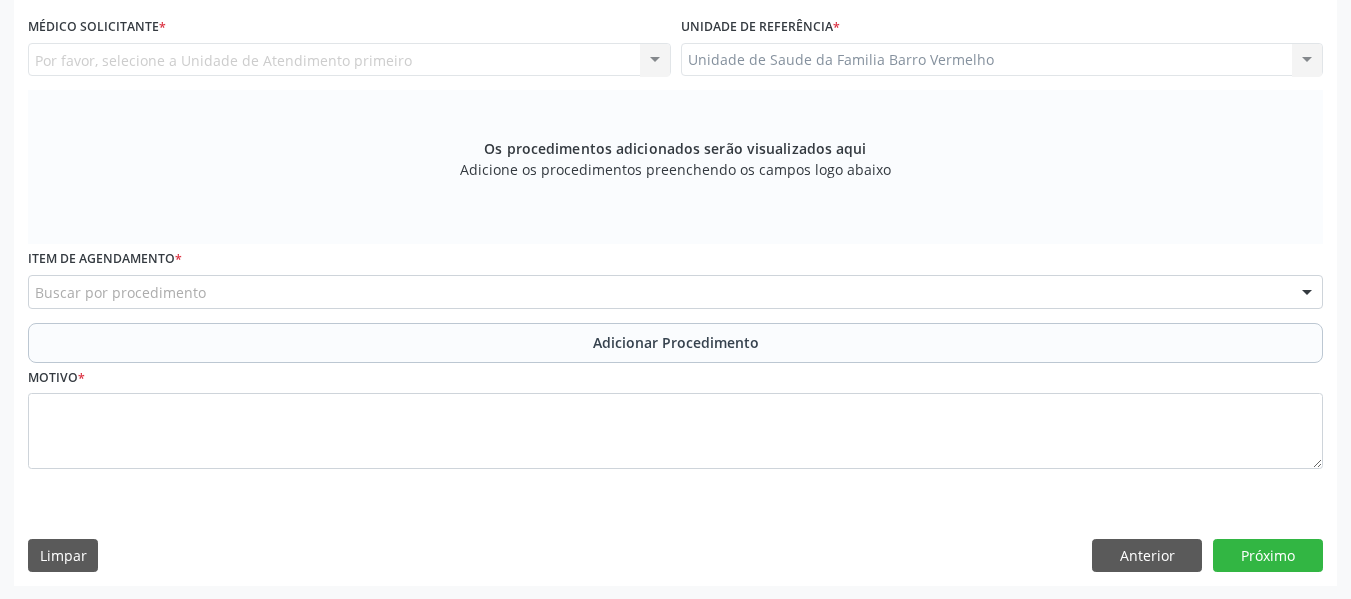 scroll, scrollTop: 530, scrollLeft: 0, axis: vertical 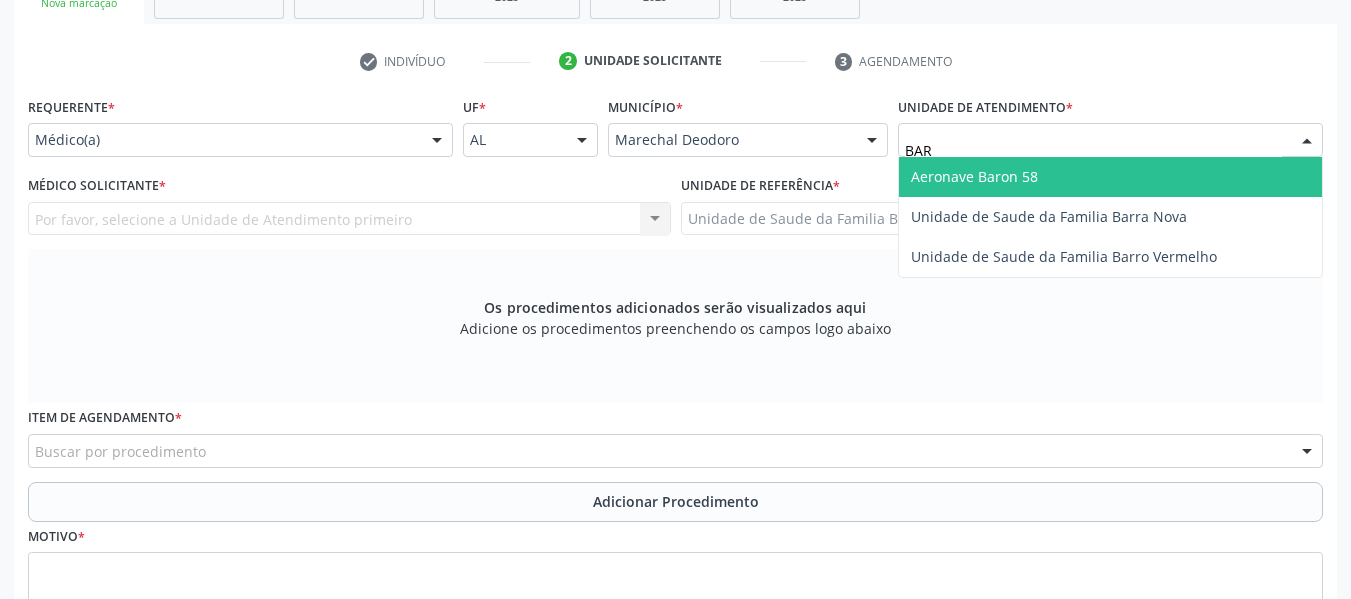 type on "BARR" 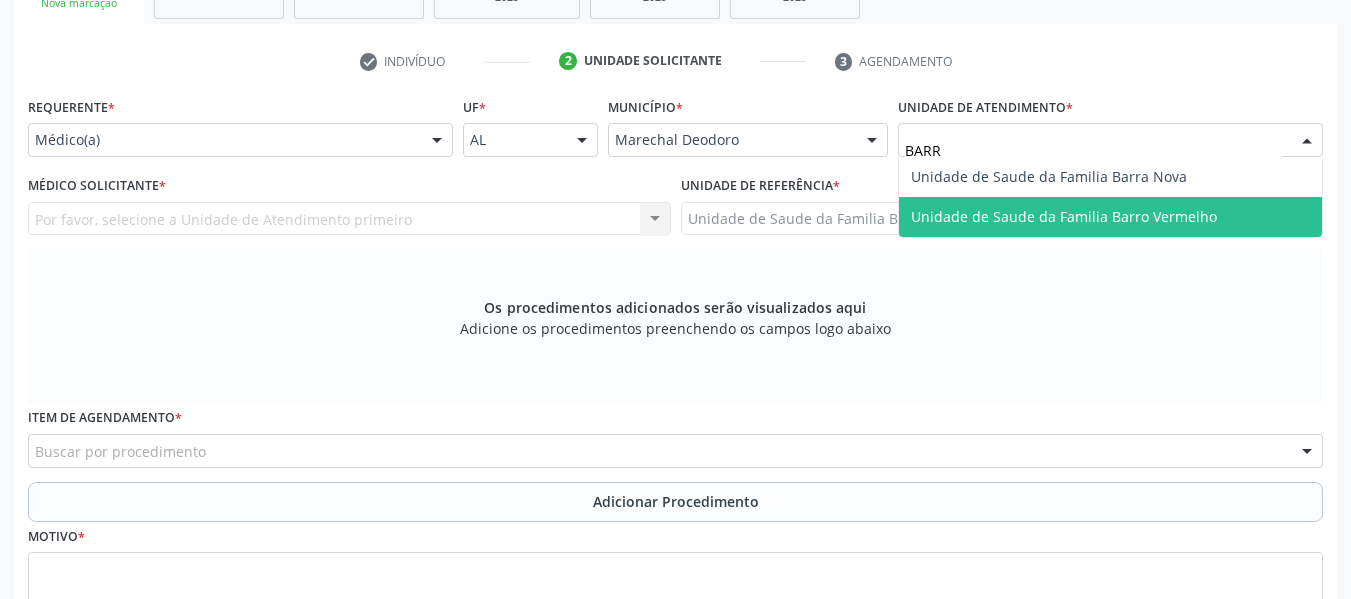 click on "Unidade de Saude da Familia Barro Vermelho" at bounding box center (1064, 216) 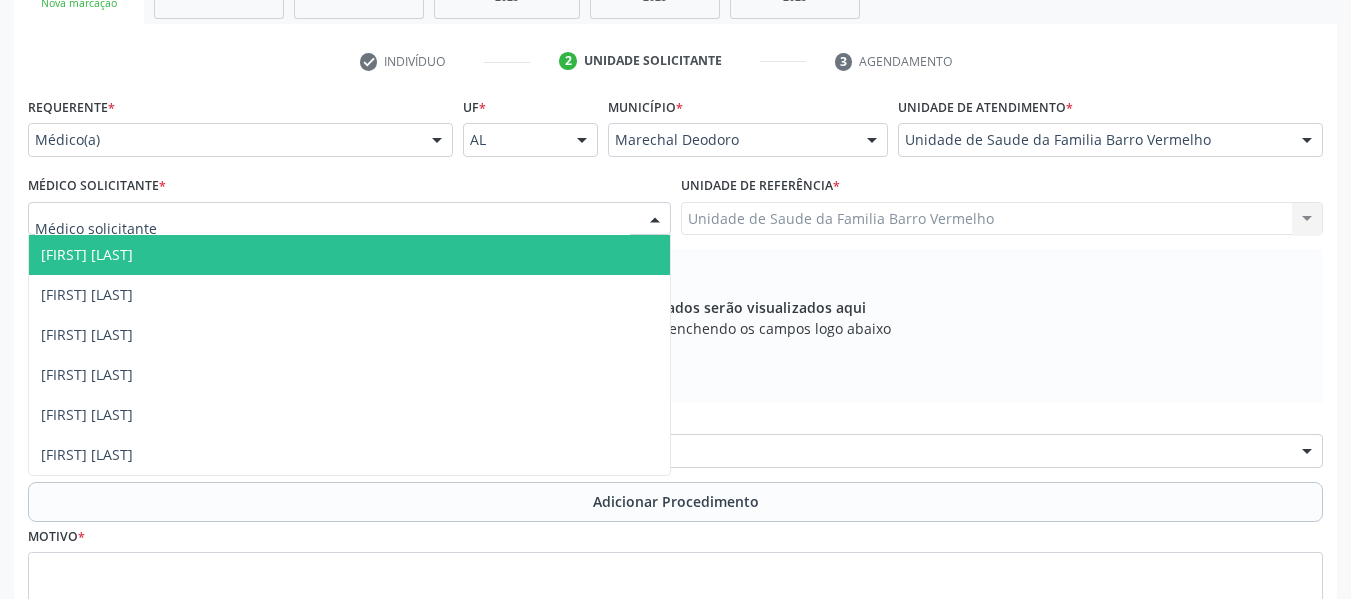 click at bounding box center (655, 220) 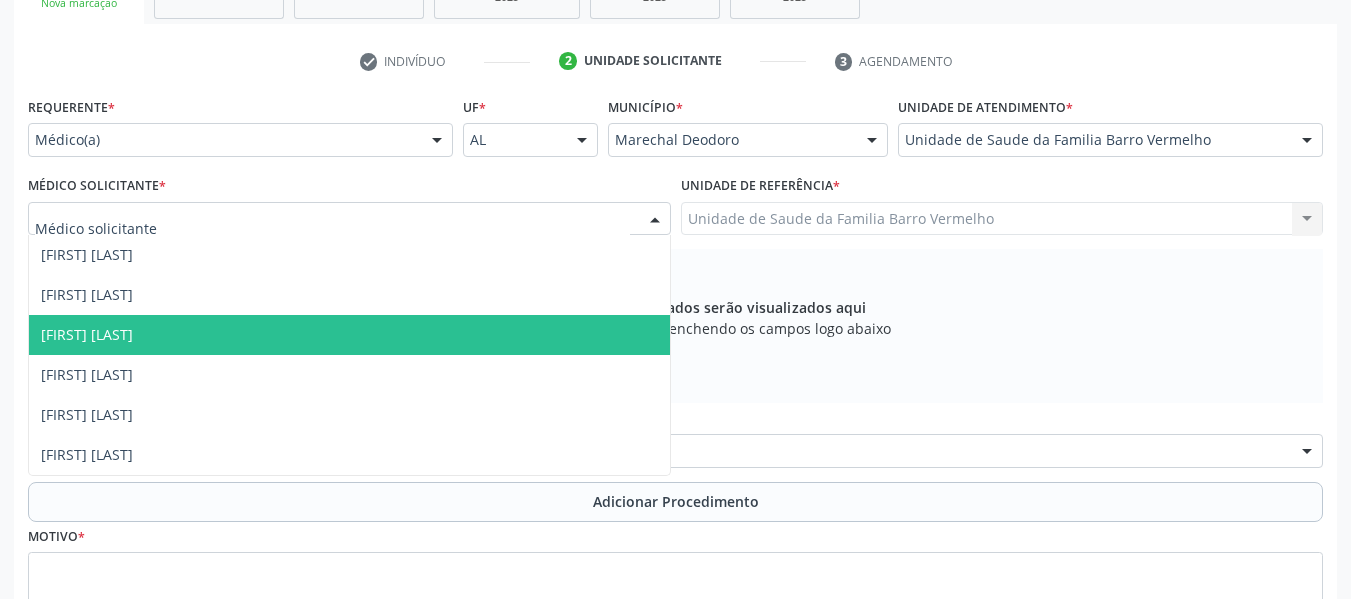click on "[FIRST] [LAST]" at bounding box center (87, 334) 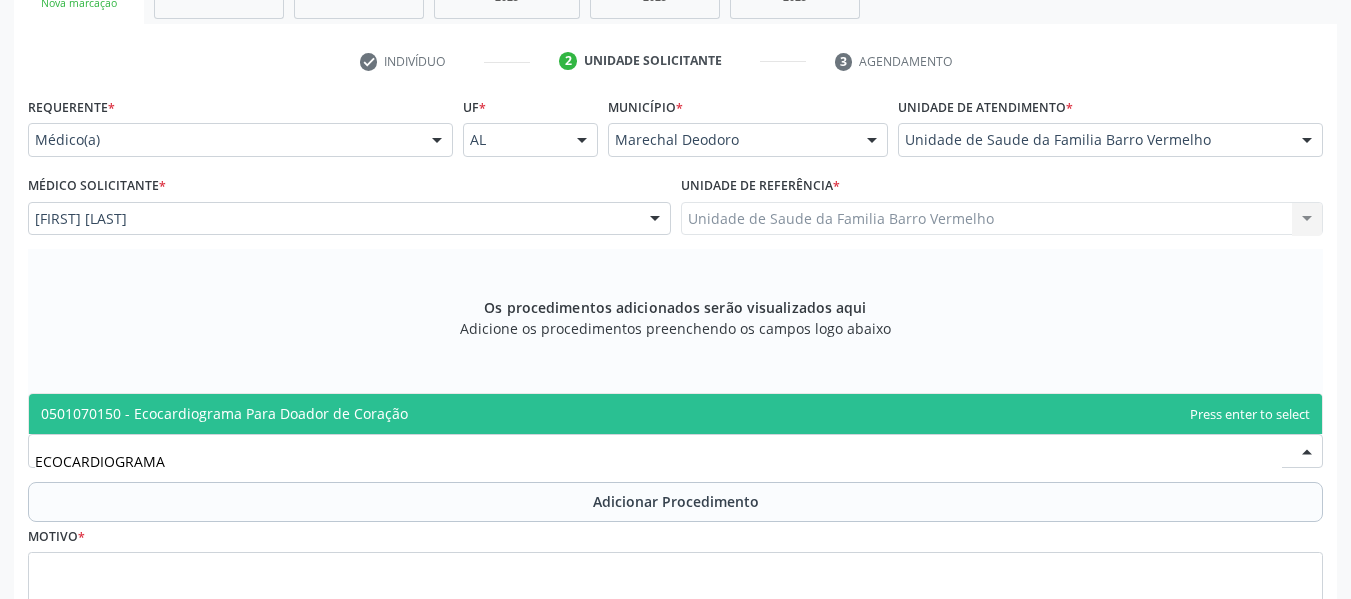 click on "ECOCARDIOGRAMA" at bounding box center [658, 461] 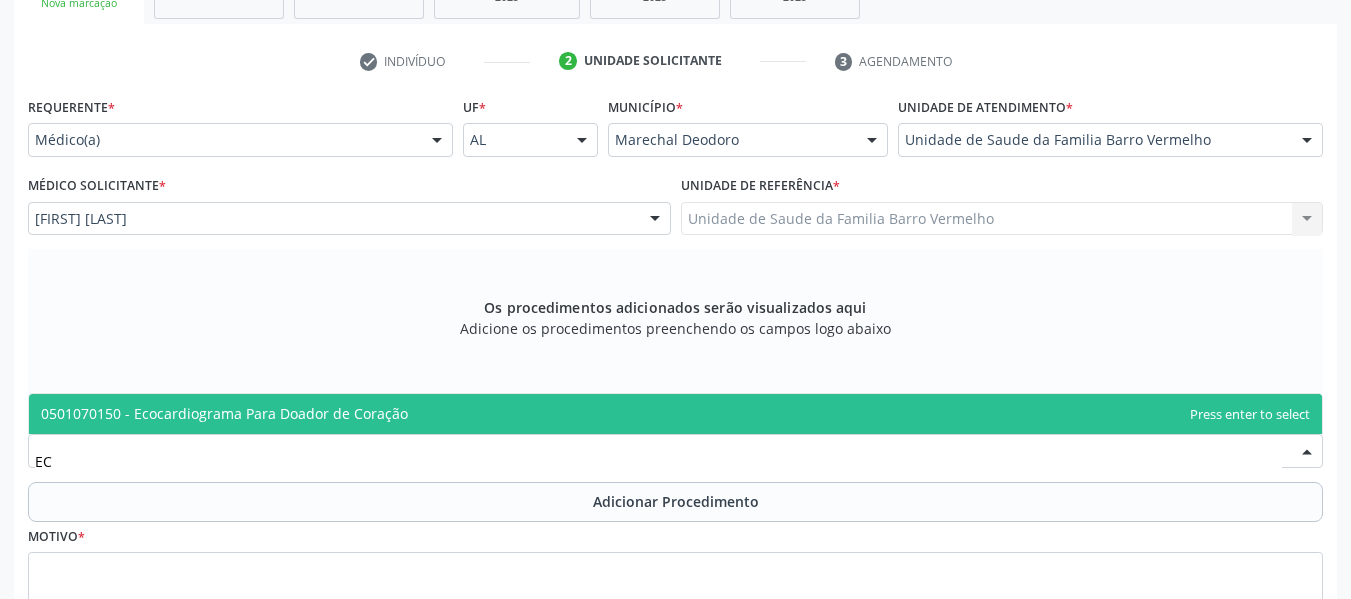 type on "E" 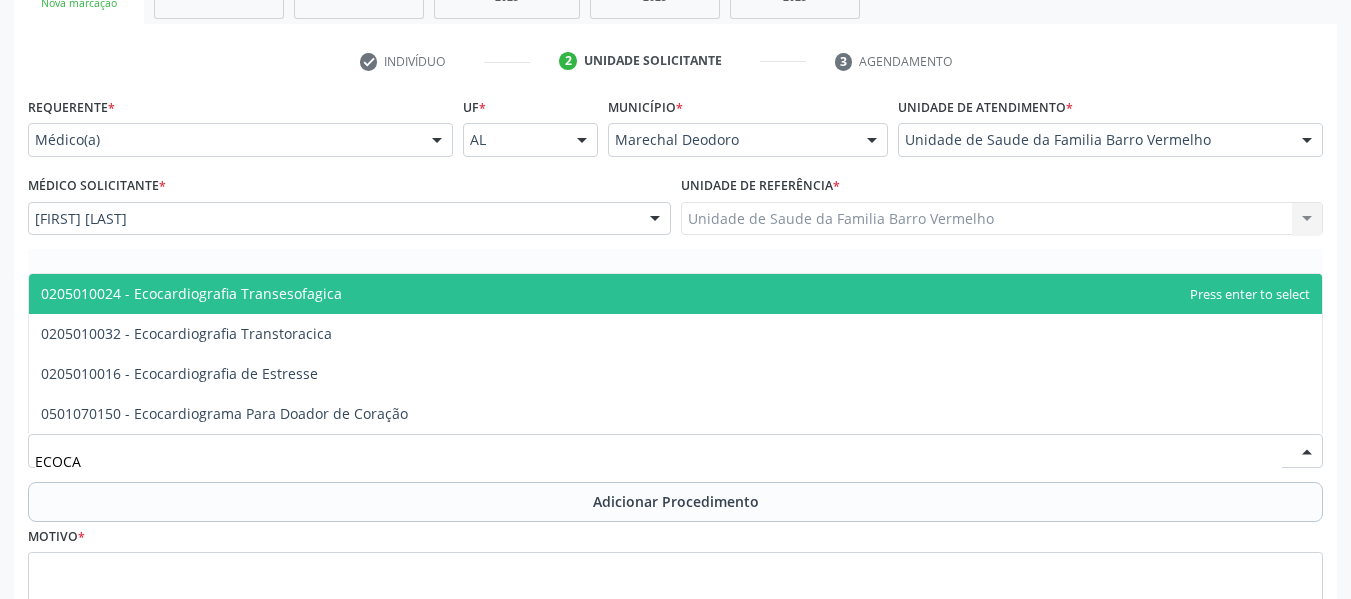 type on "ECOCAR" 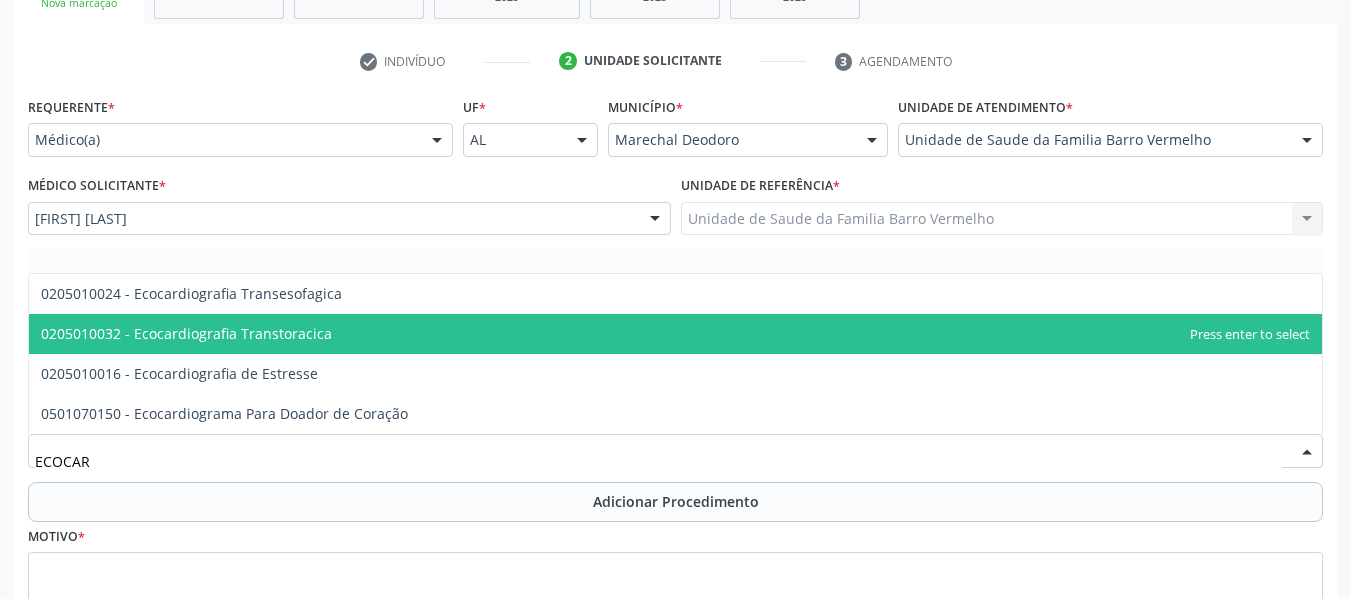click on "0205010032 - Ecocardiografia Transtoracica" at bounding box center (186, 333) 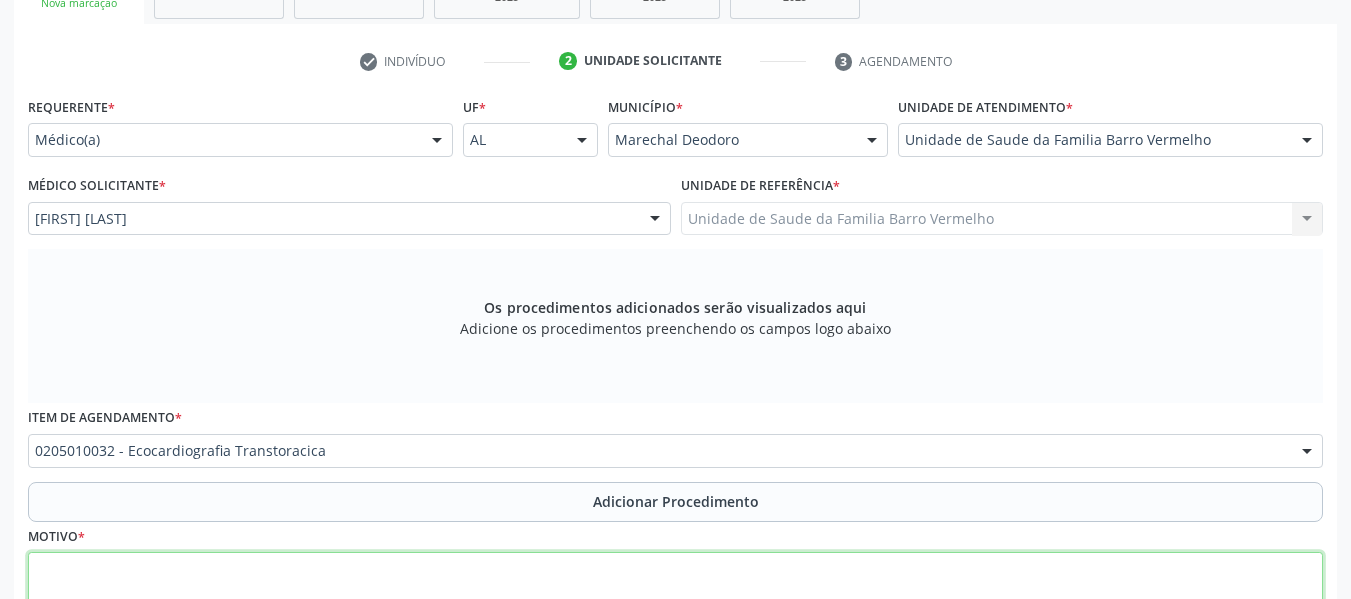 click at bounding box center [675, 590] 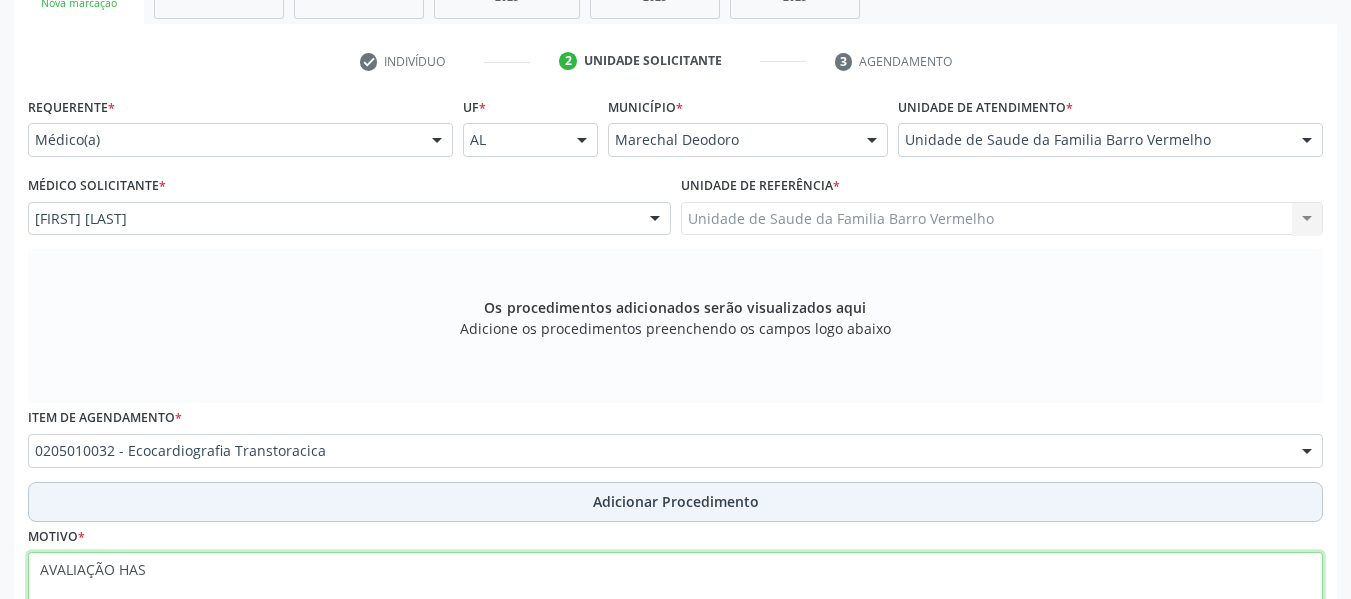 type on "AVALIAÇÃO HAS" 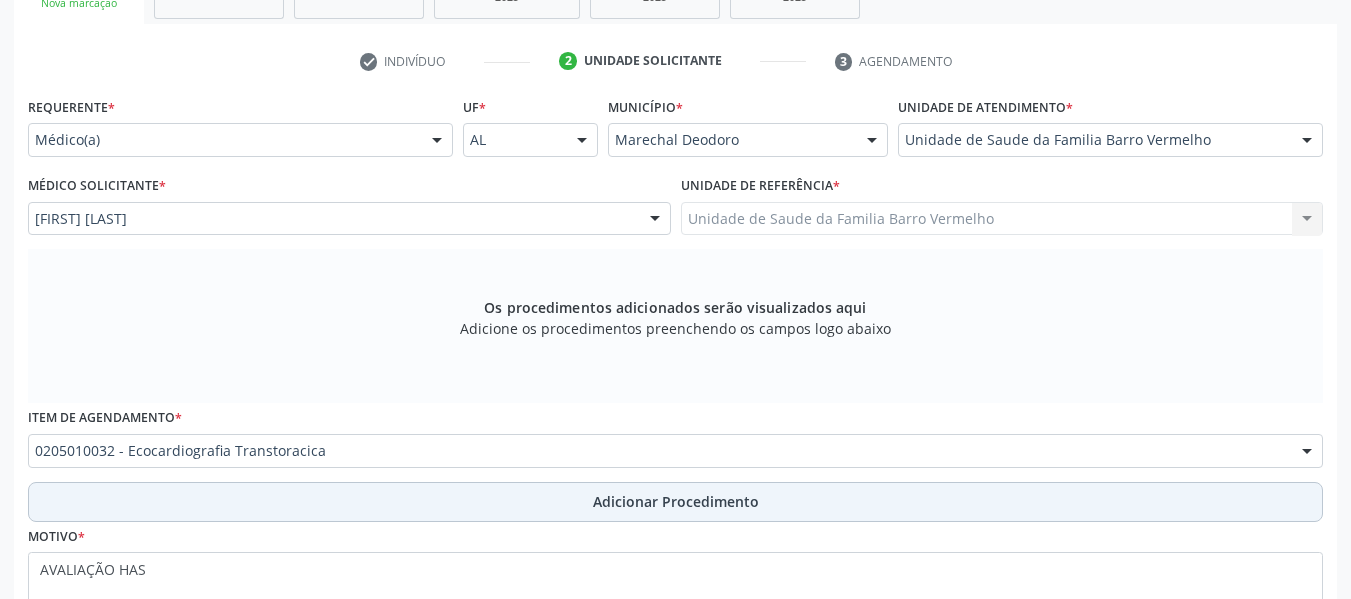 click on "Adicionar Procedimento" at bounding box center [676, 501] 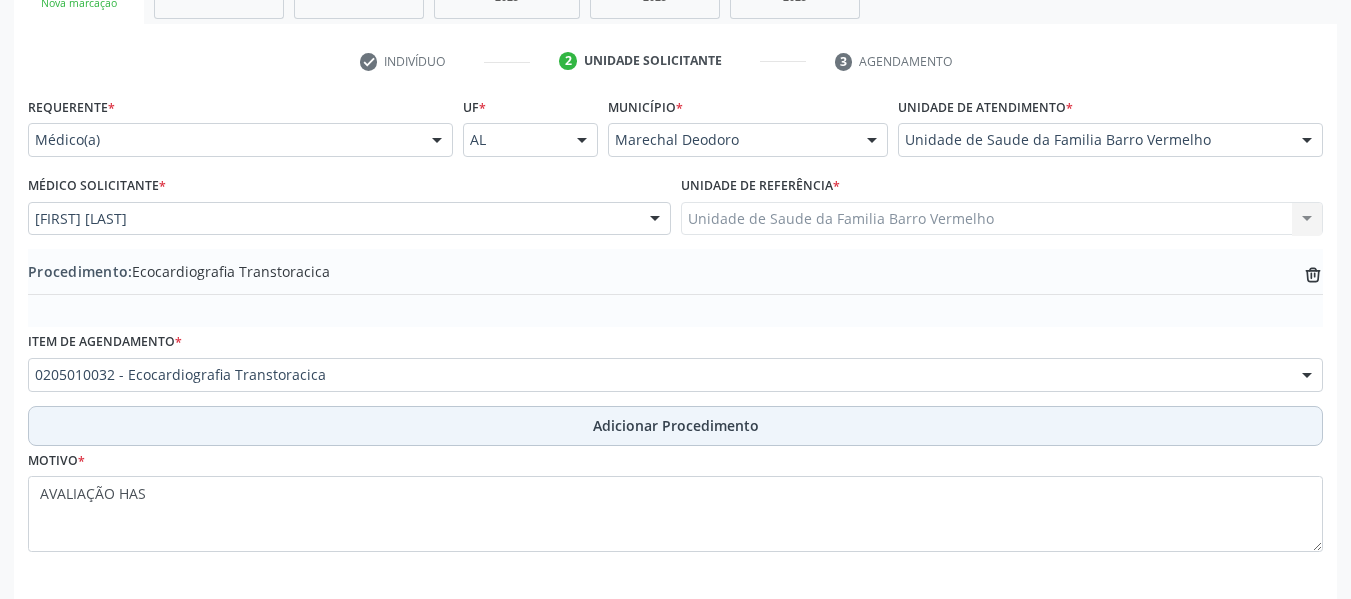 click on "Adicionar Procedimento" at bounding box center (676, 425) 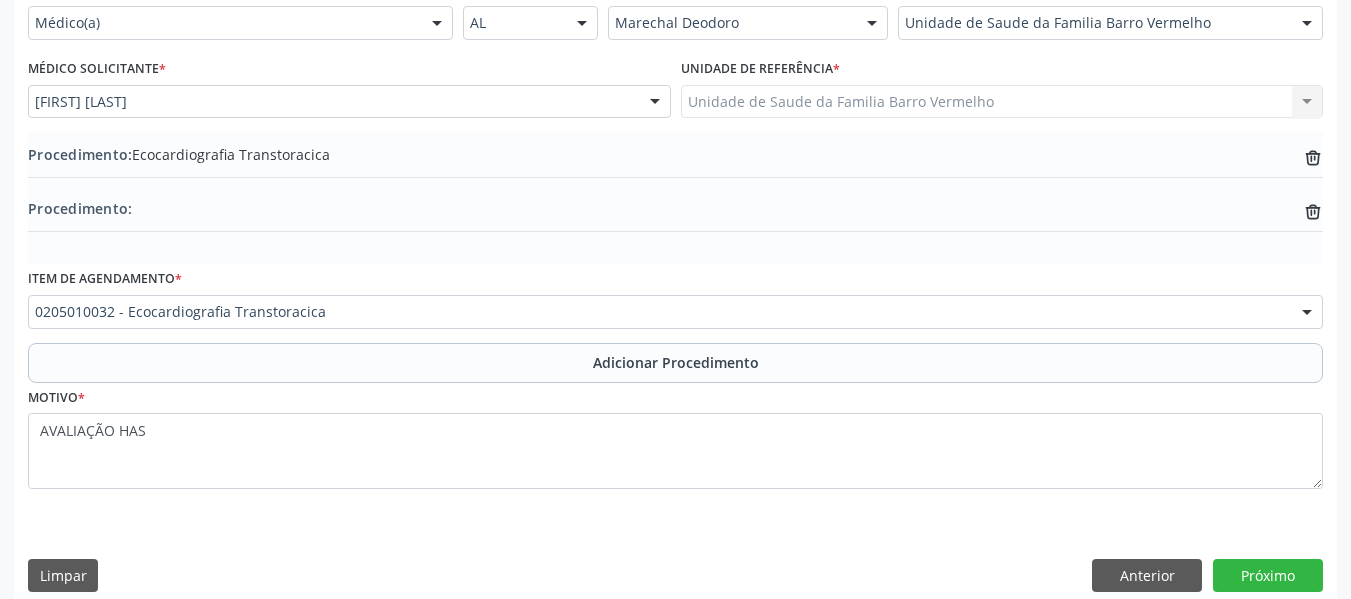 scroll, scrollTop: 490, scrollLeft: 0, axis: vertical 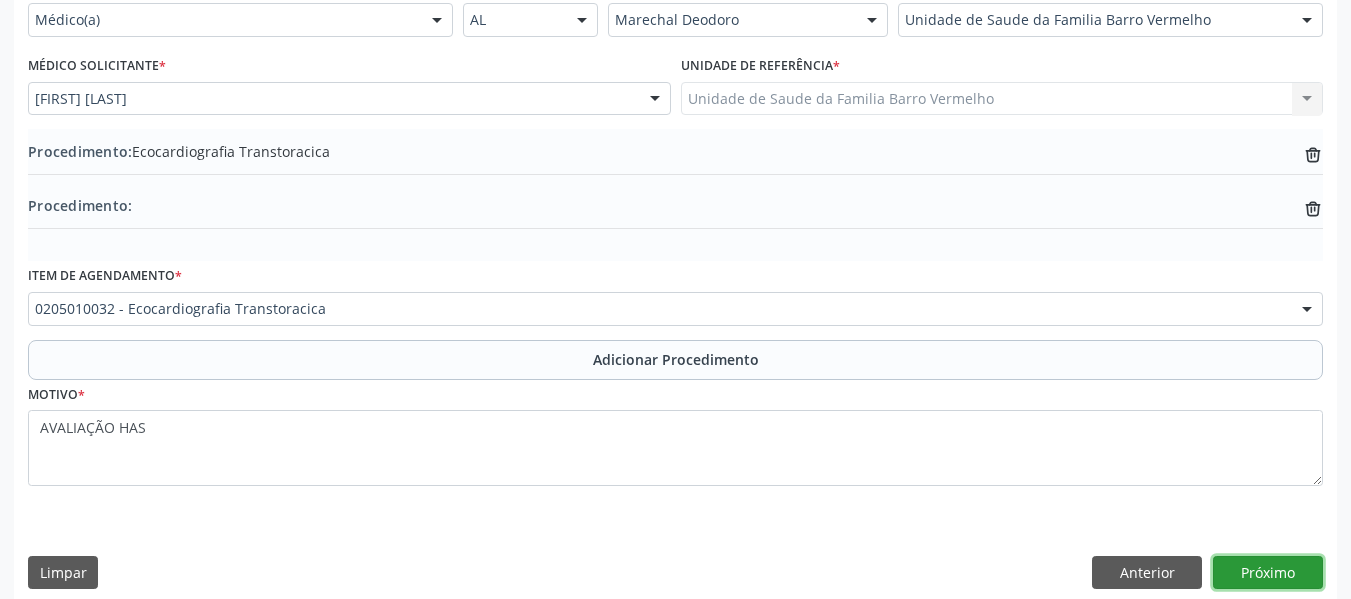 click on "Próximo" at bounding box center (1268, 573) 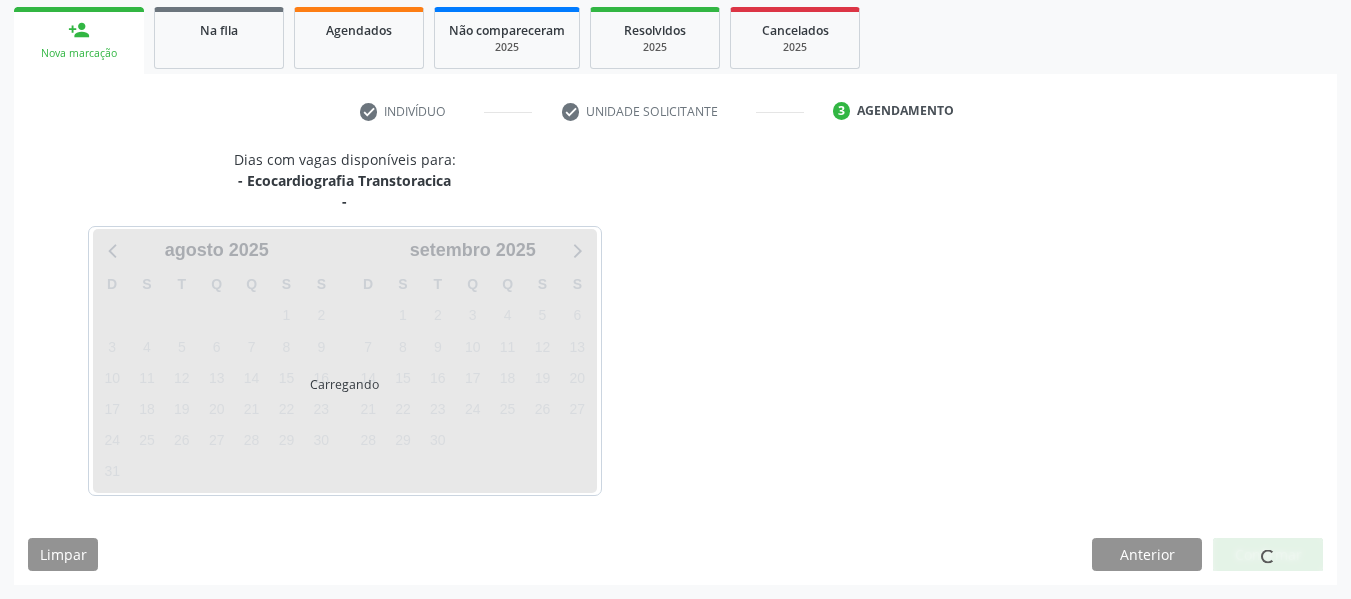 scroll, scrollTop: 320, scrollLeft: 0, axis: vertical 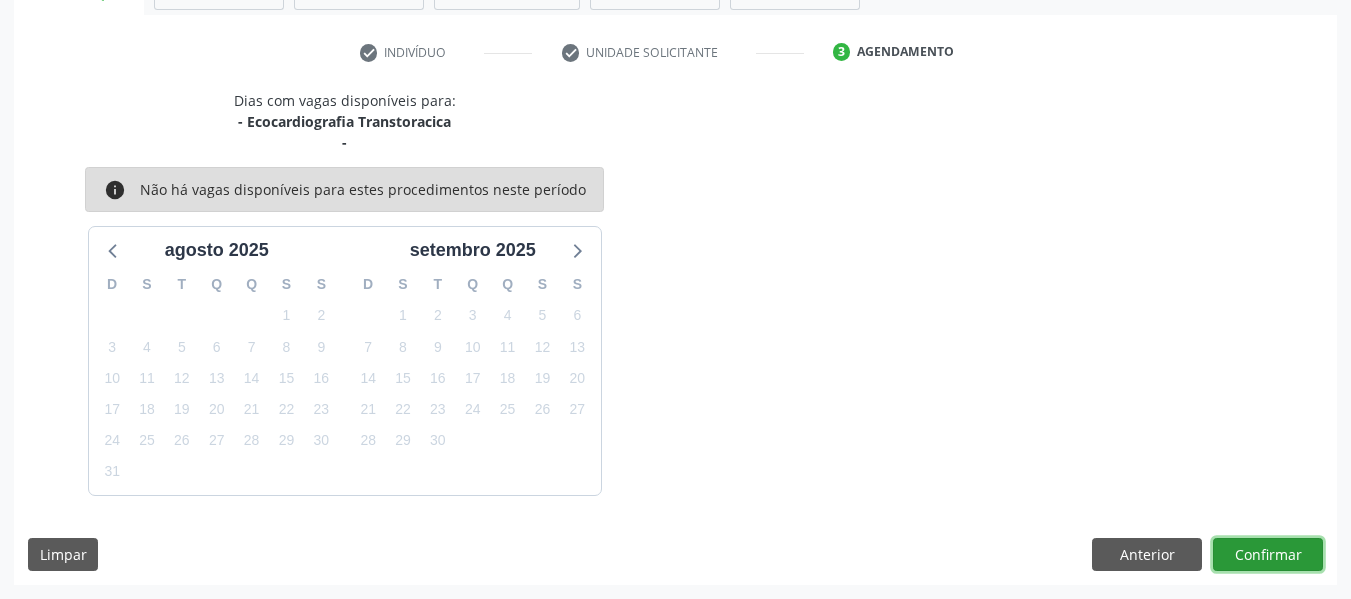click on "Confirmar" at bounding box center (1268, 555) 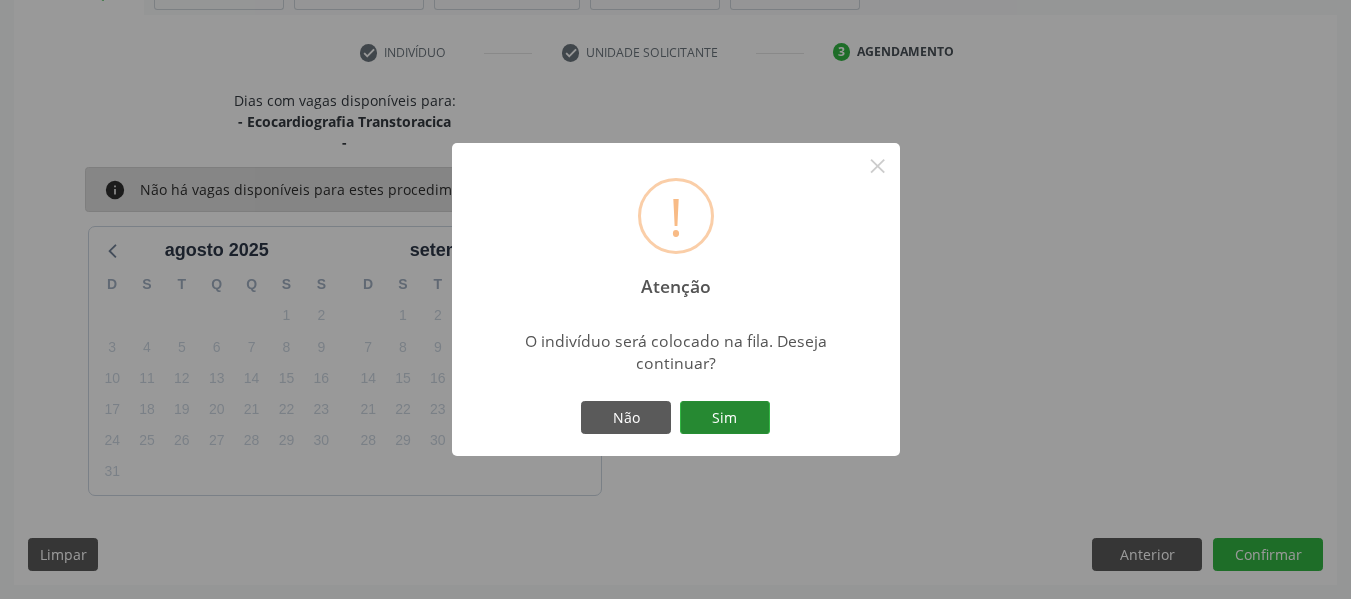 click on "Sim" at bounding box center [725, 418] 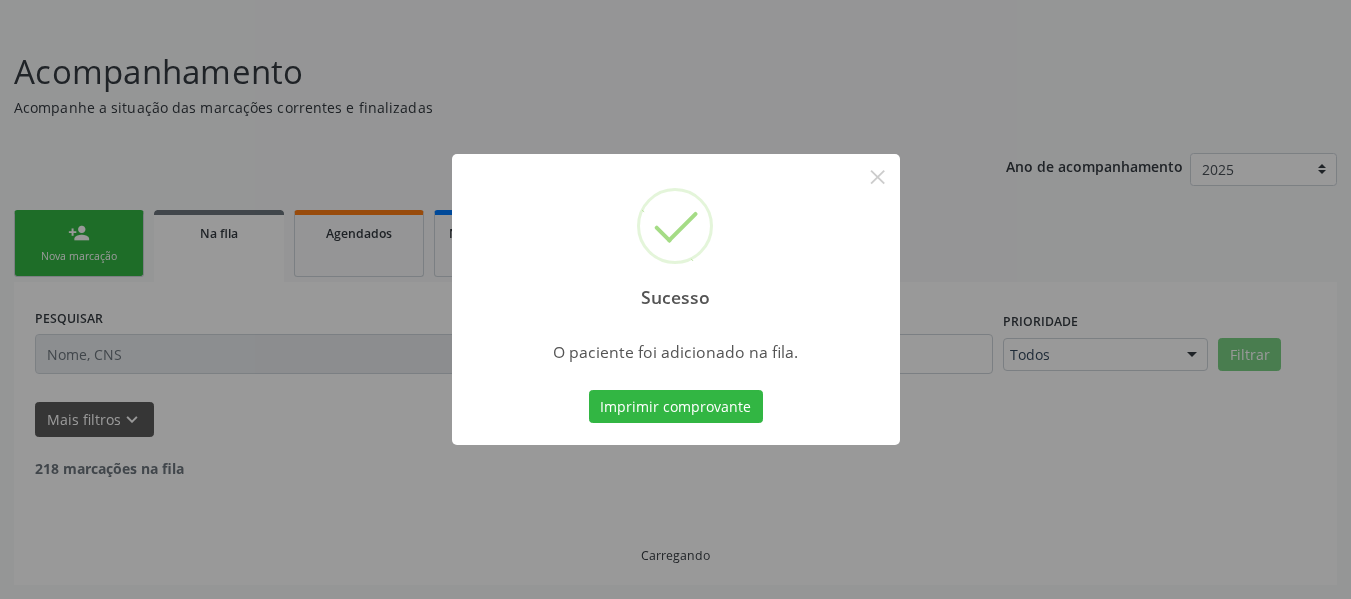 scroll, scrollTop: 96, scrollLeft: 0, axis: vertical 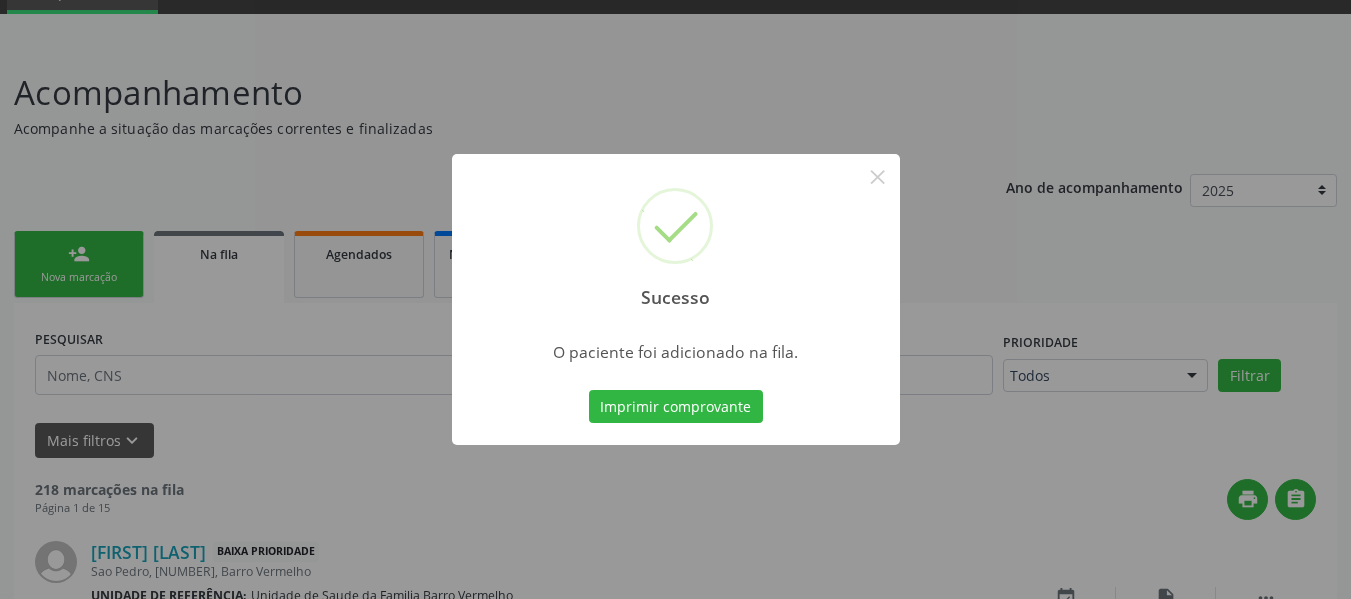 click on "Sucesso × O paciente foi adicionado na fila. Imprimir comprovante Cancel" at bounding box center [675, 299] 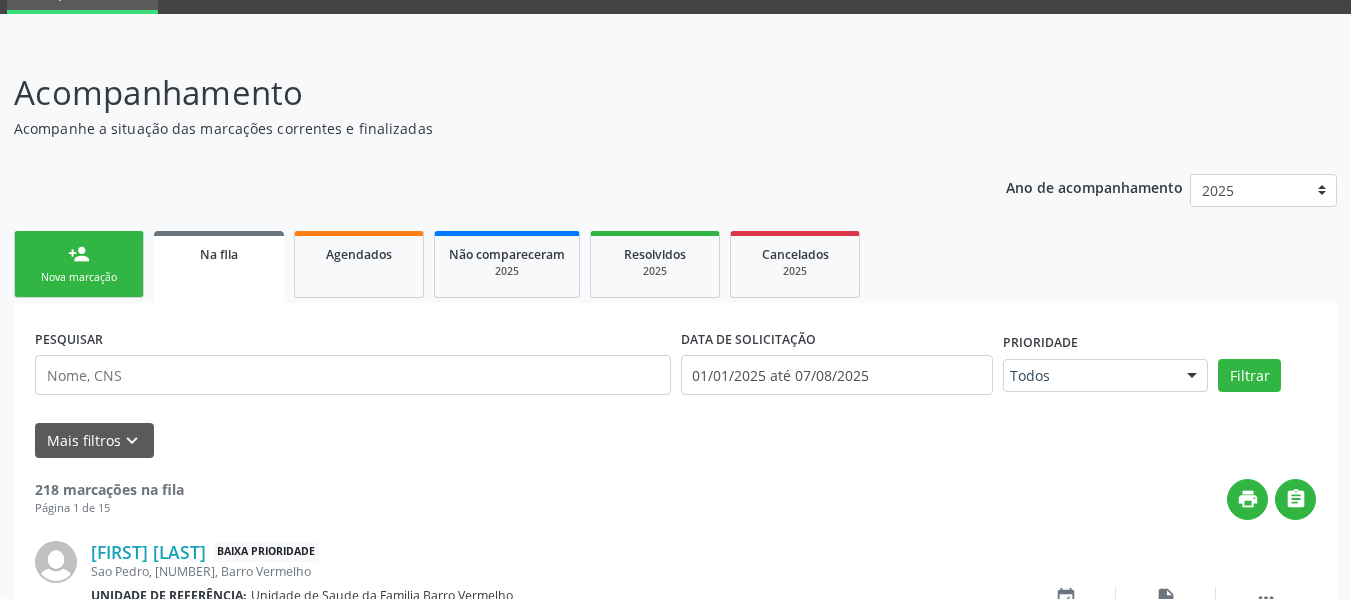 click on "person_add
Nova marcação" at bounding box center [79, 264] 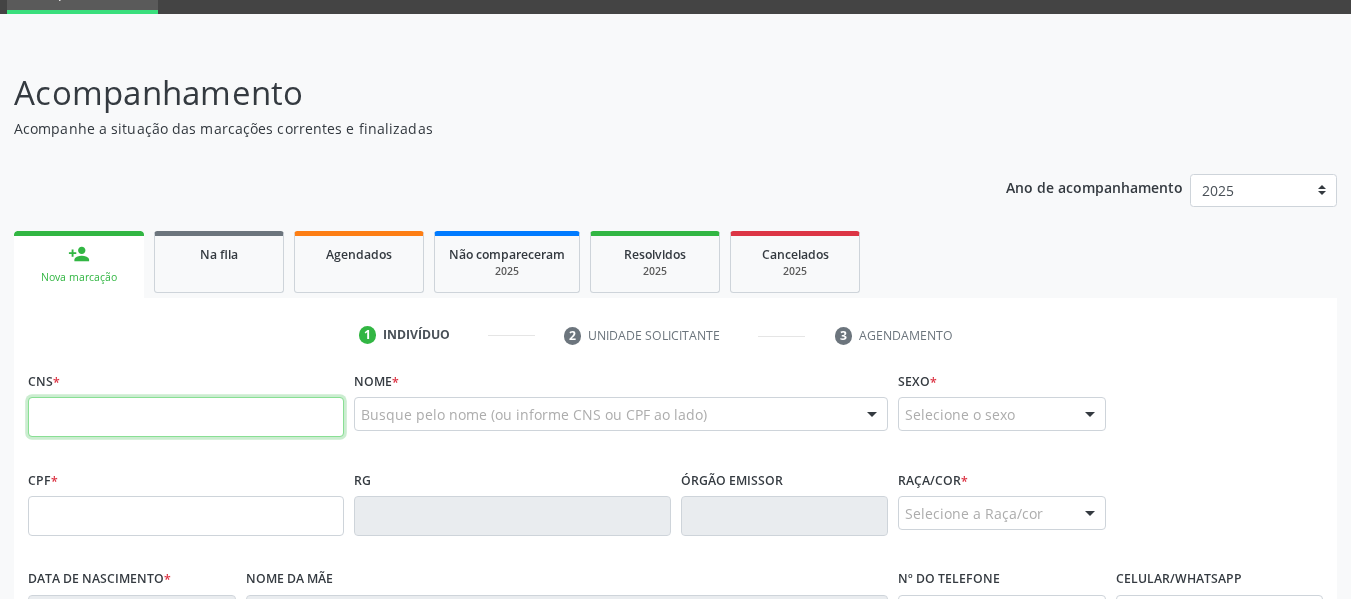 click at bounding box center (186, 417) 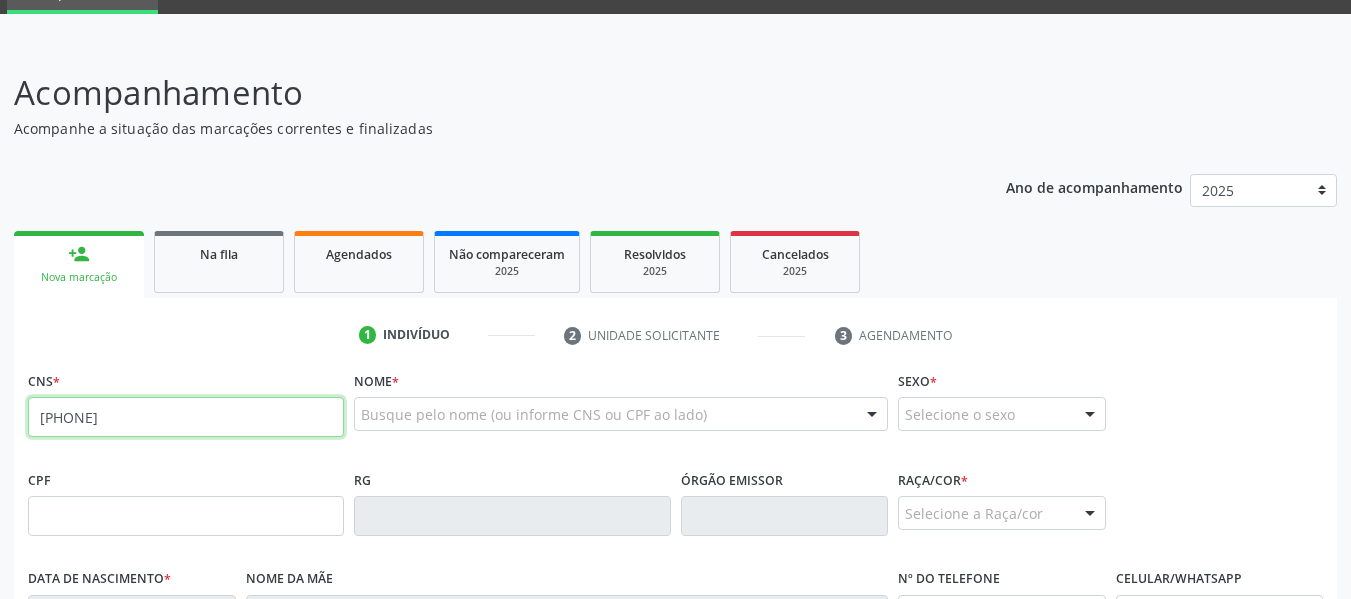 type on "[PHONE]" 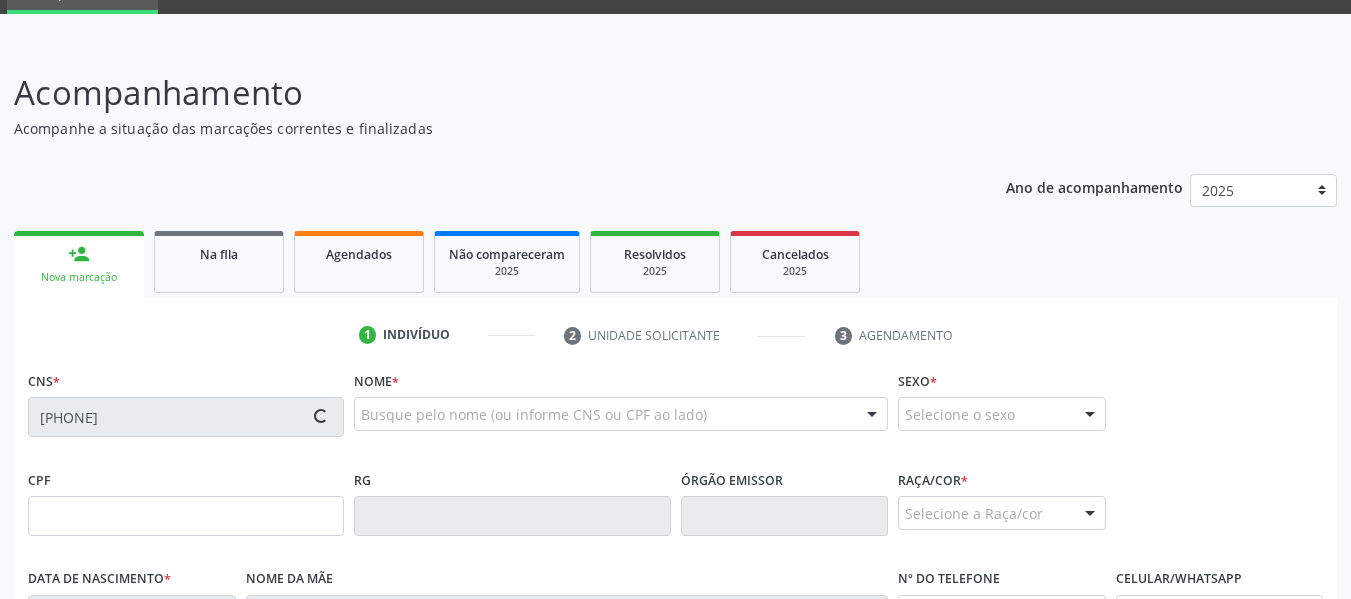 type on "[CPF]" 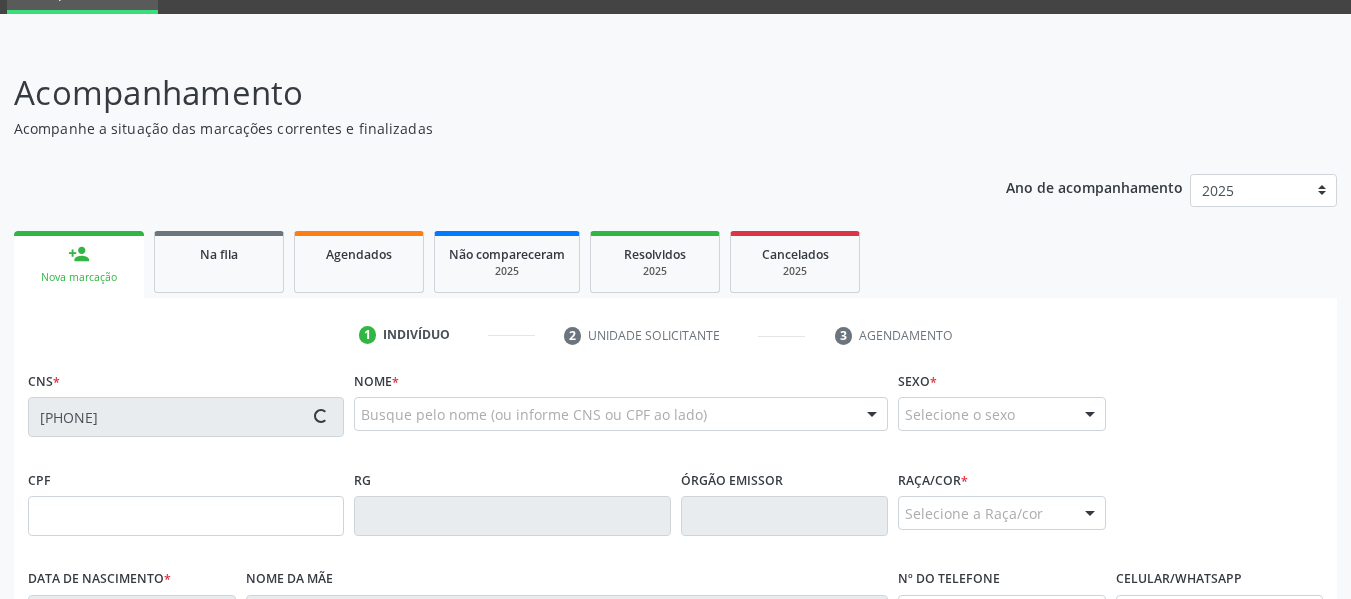 type on "[DATE]" 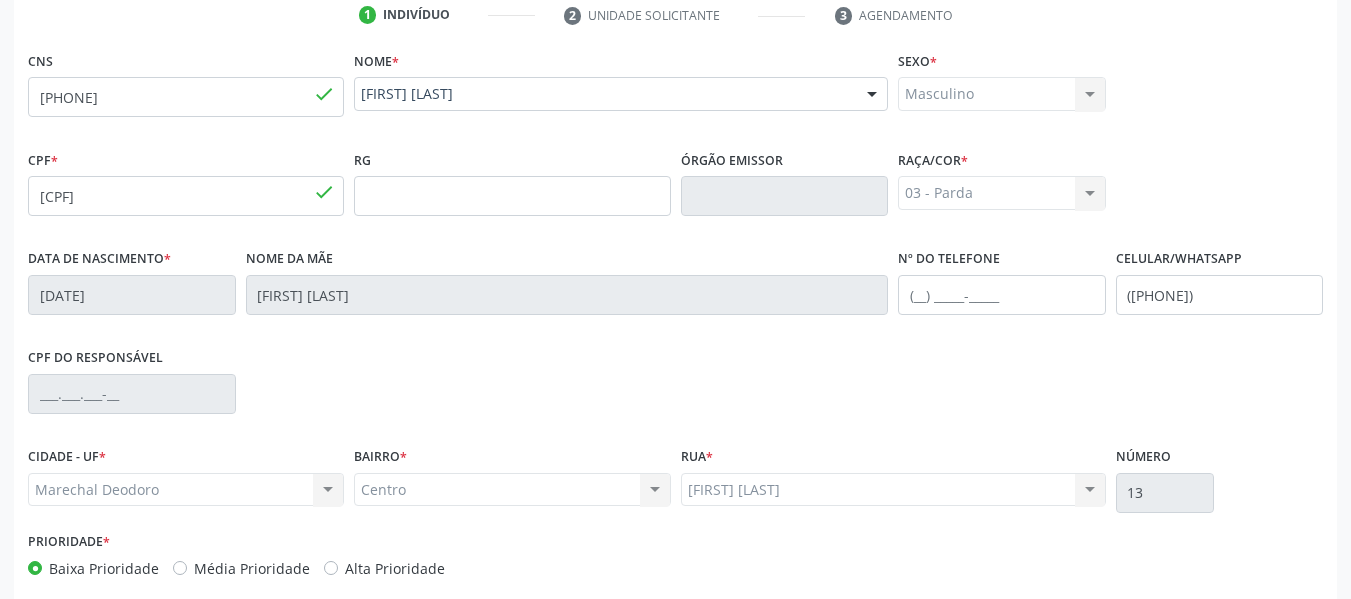 scroll, scrollTop: 513, scrollLeft: 0, axis: vertical 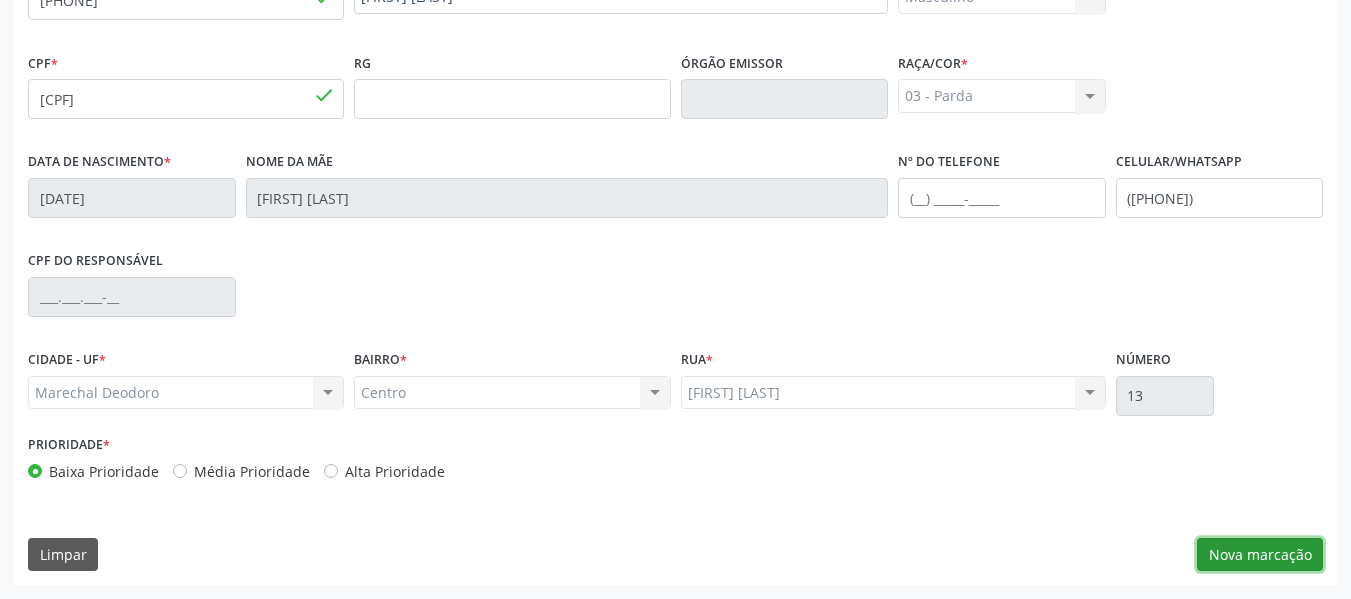 click on "Nova marcação" at bounding box center (1260, 555) 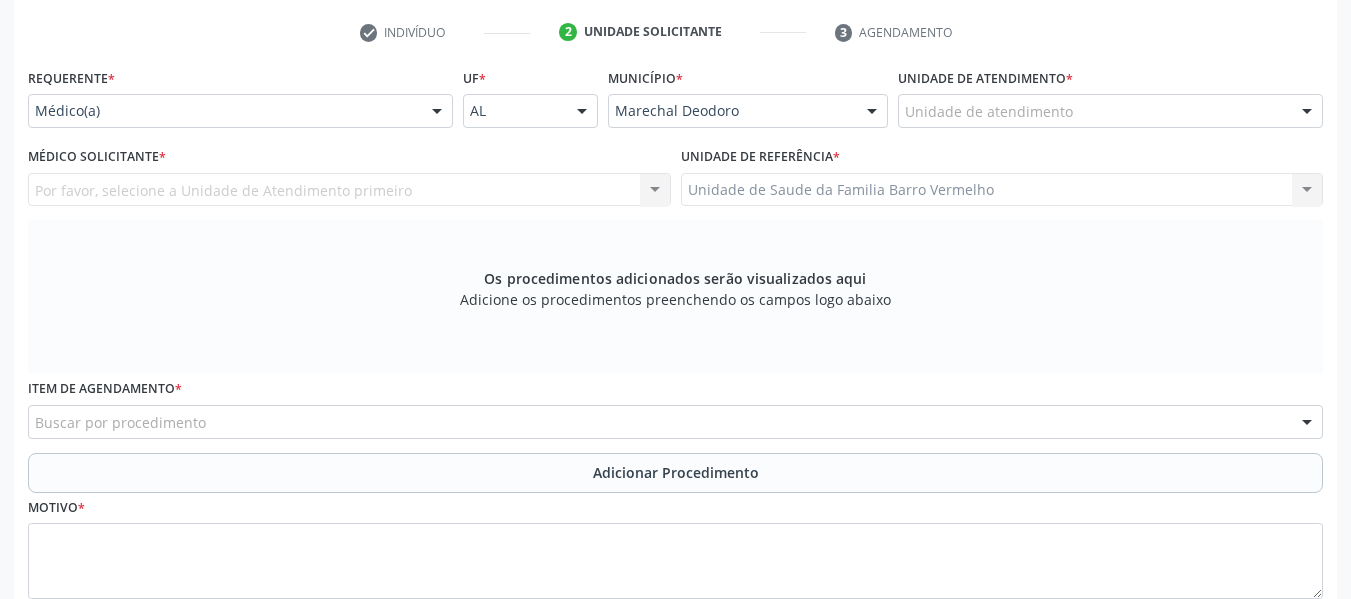 scroll, scrollTop: 393, scrollLeft: 0, axis: vertical 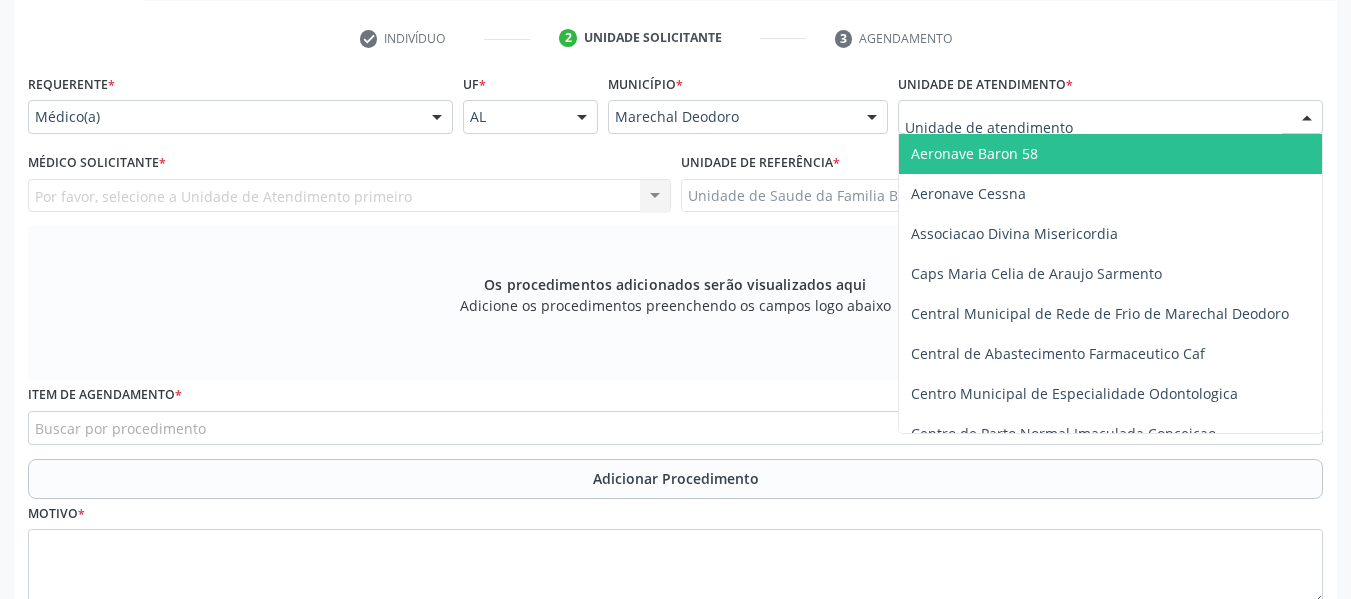 click at bounding box center (1110, 117) 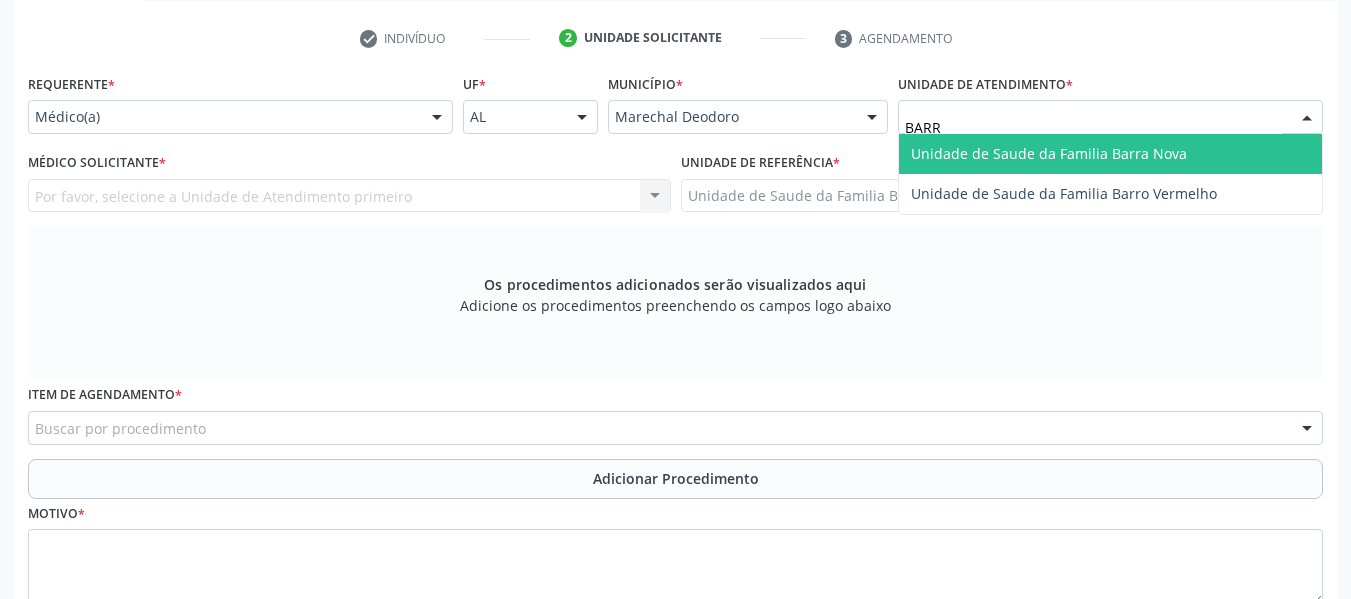 type on "BARRO" 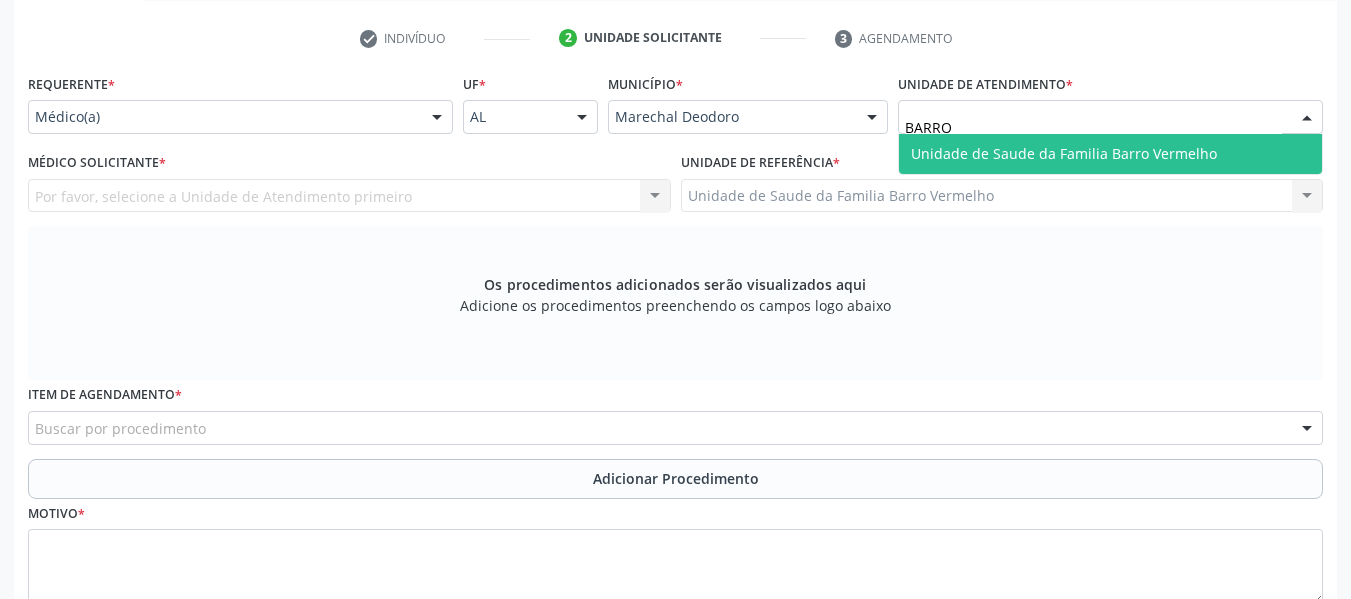 click on "Unidade de Saude da Familia Barro Vermelho" at bounding box center [1064, 153] 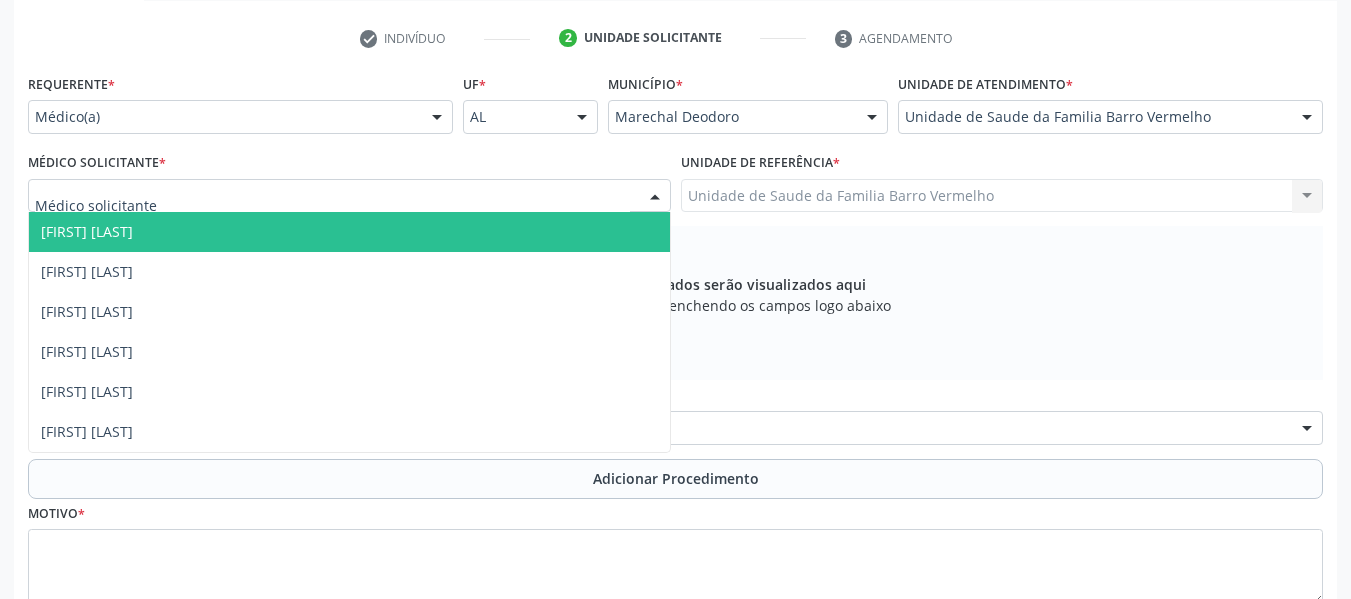 click at bounding box center [655, 197] 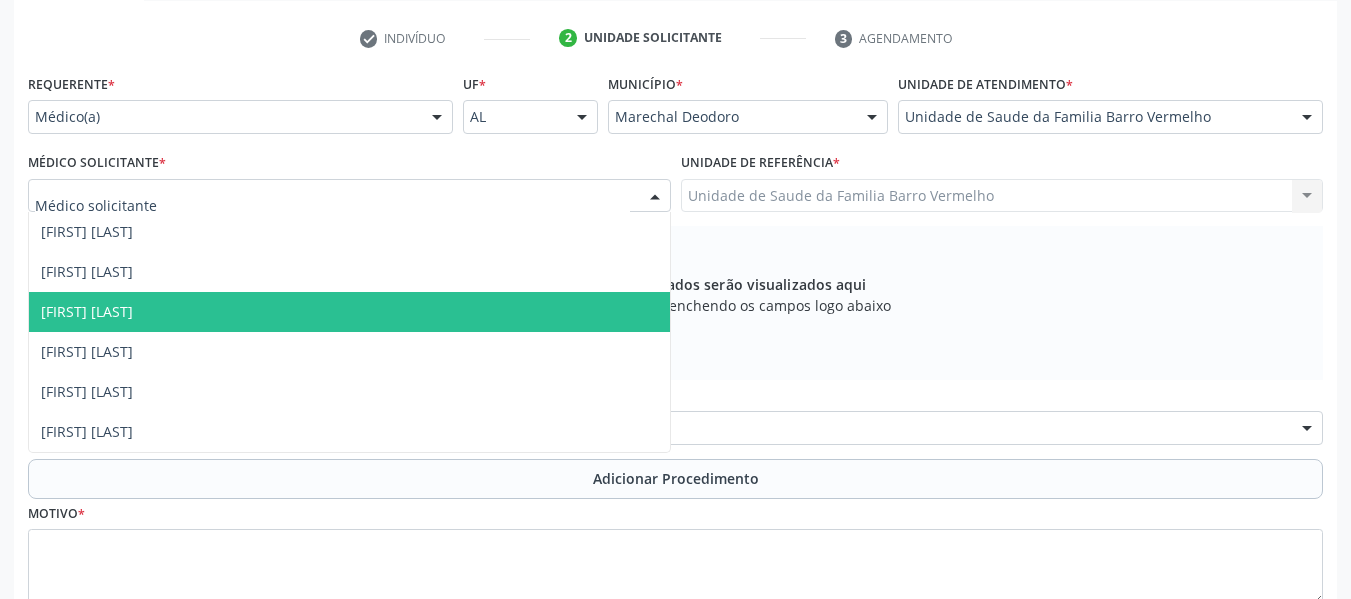 click on "[FIRST] [LAST]" at bounding box center [87, 311] 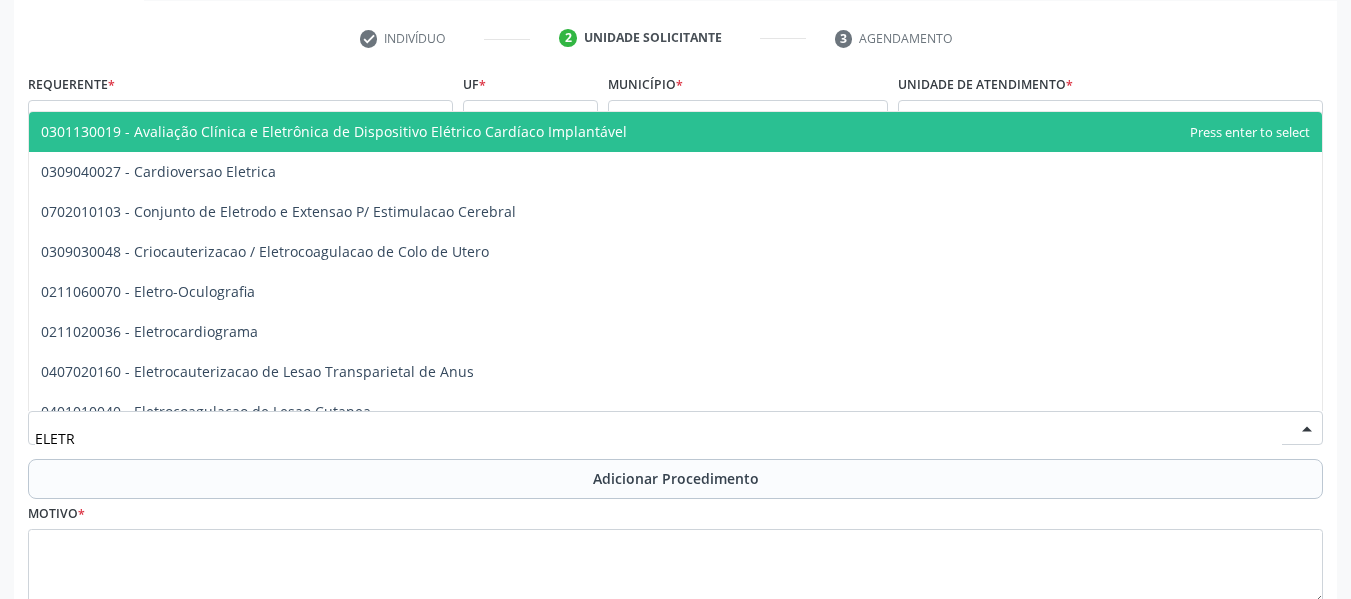type on "ELETRO" 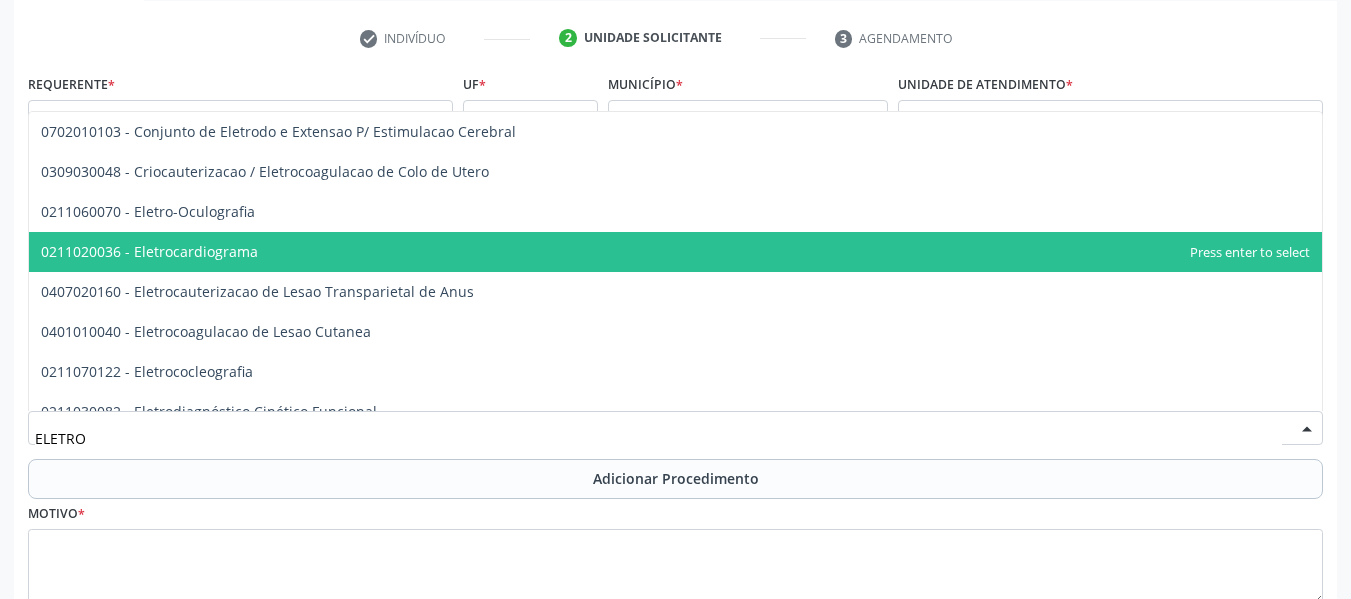 click on "0211020036 - Eletrocardiograma" at bounding box center (149, 251) 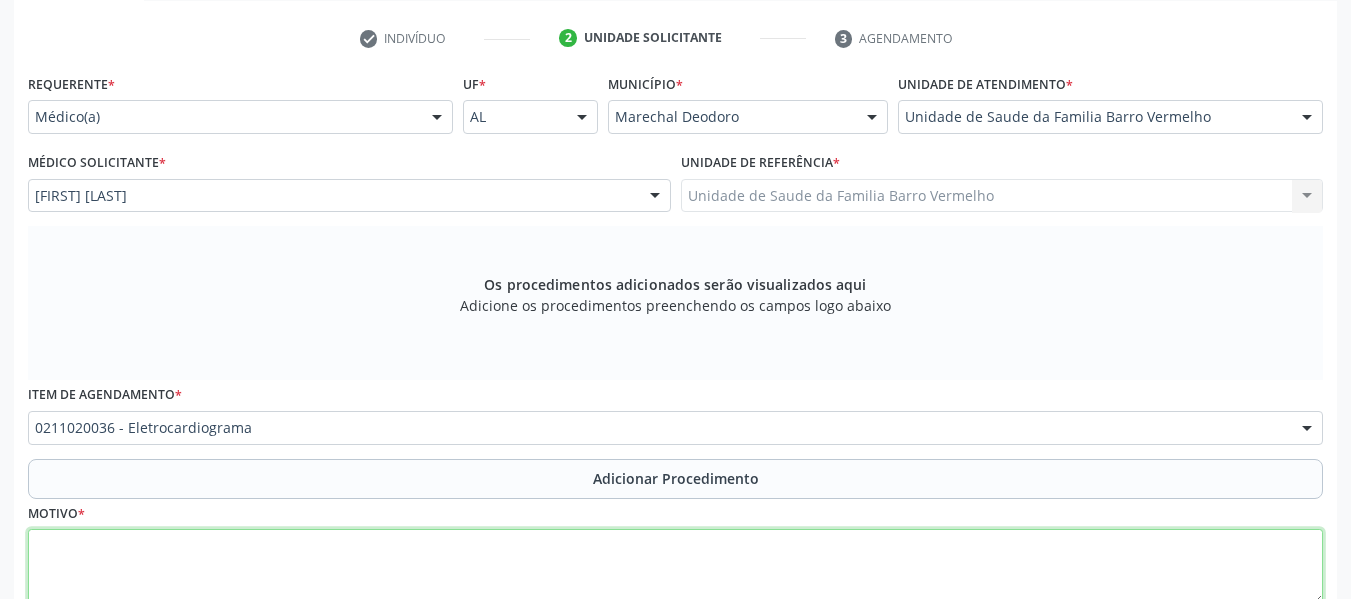 click at bounding box center (675, 567) 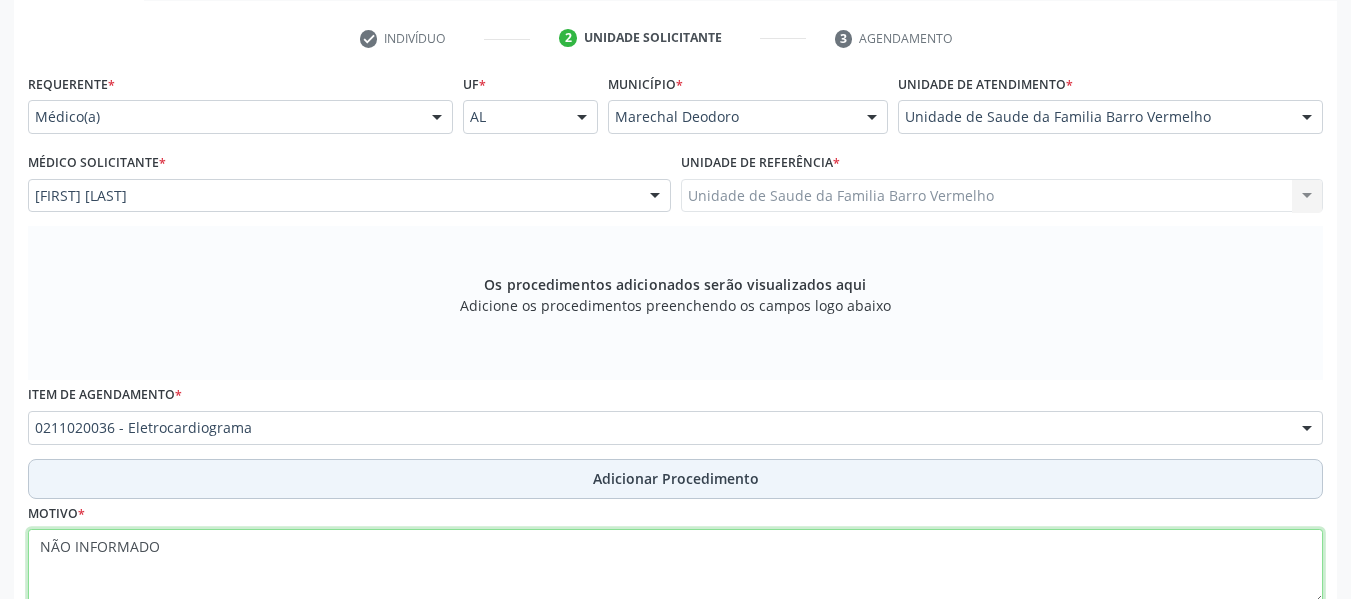type on "NÃO INFORMADO" 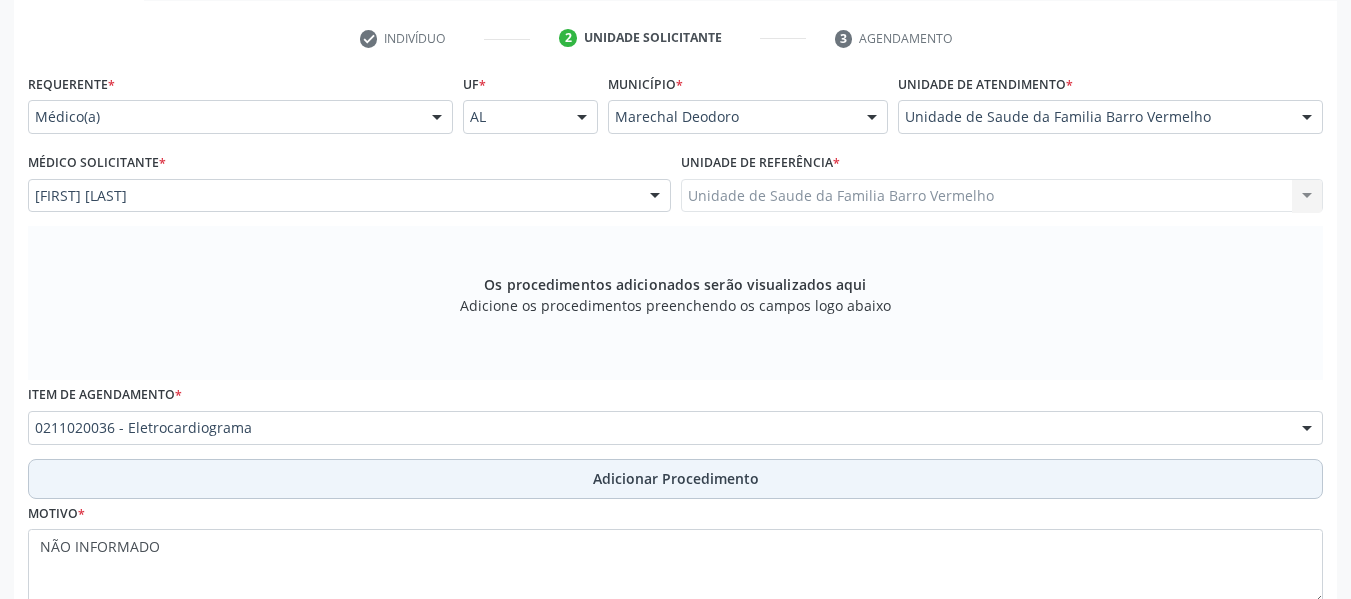 click on "Adicionar Procedimento" at bounding box center [676, 478] 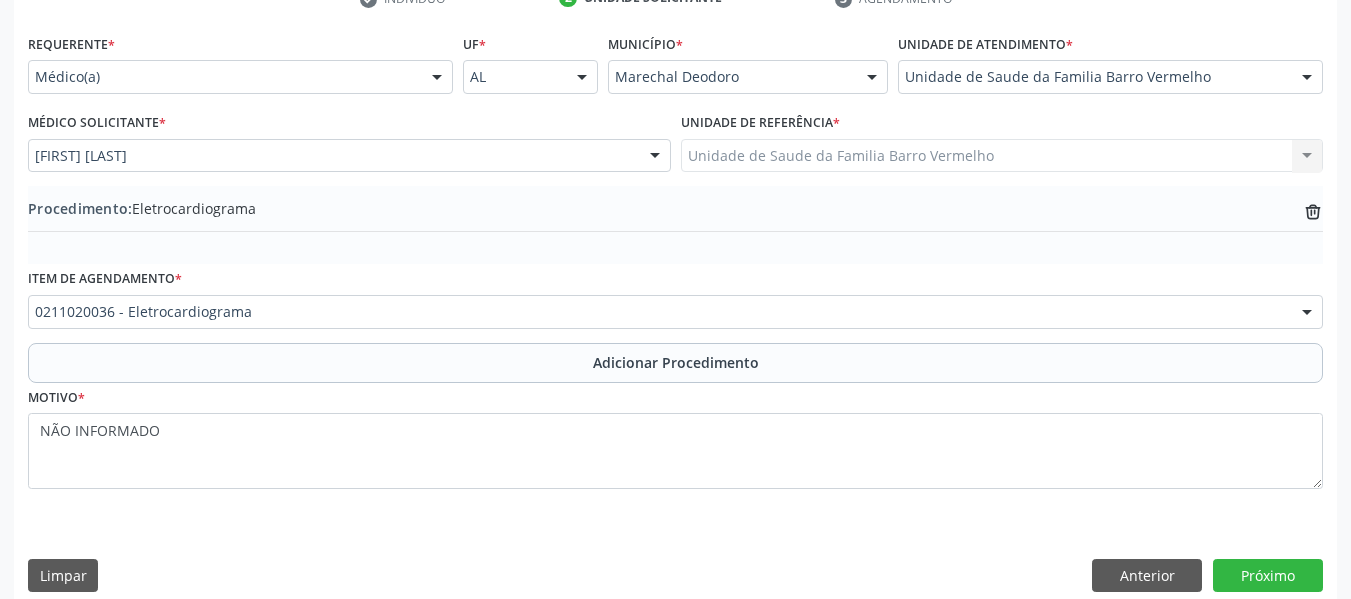 scroll, scrollTop: 454, scrollLeft: 0, axis: vertical 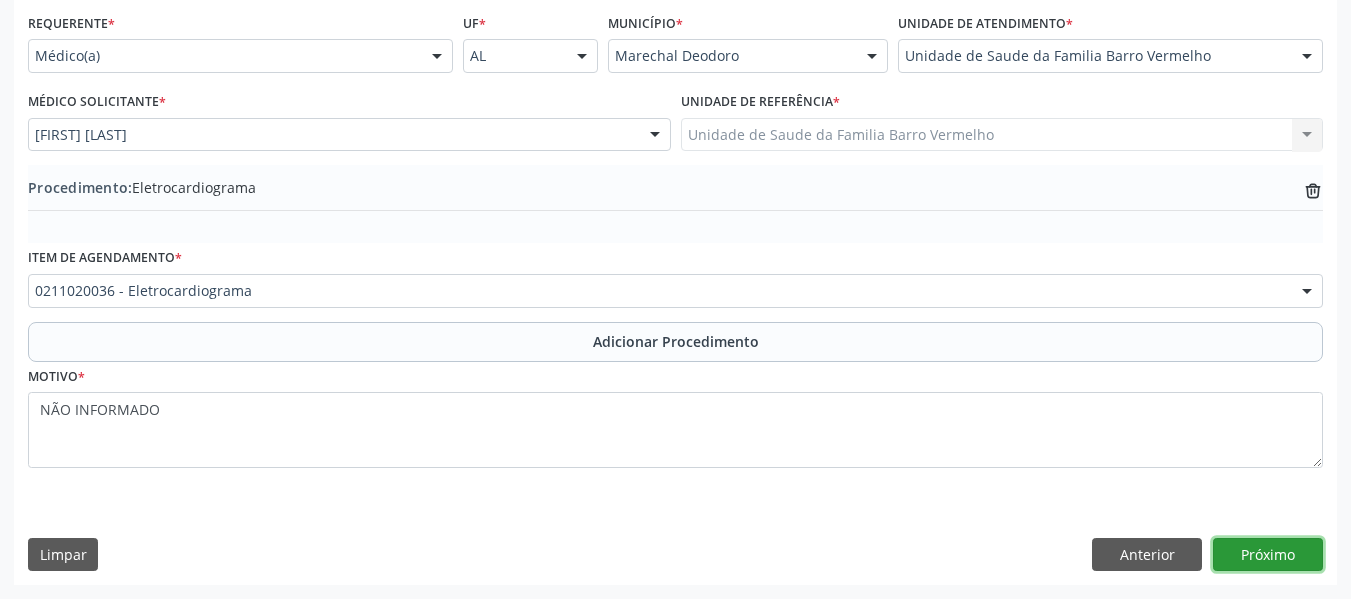 click on "Próximo" at bounding box center (1268, 555) 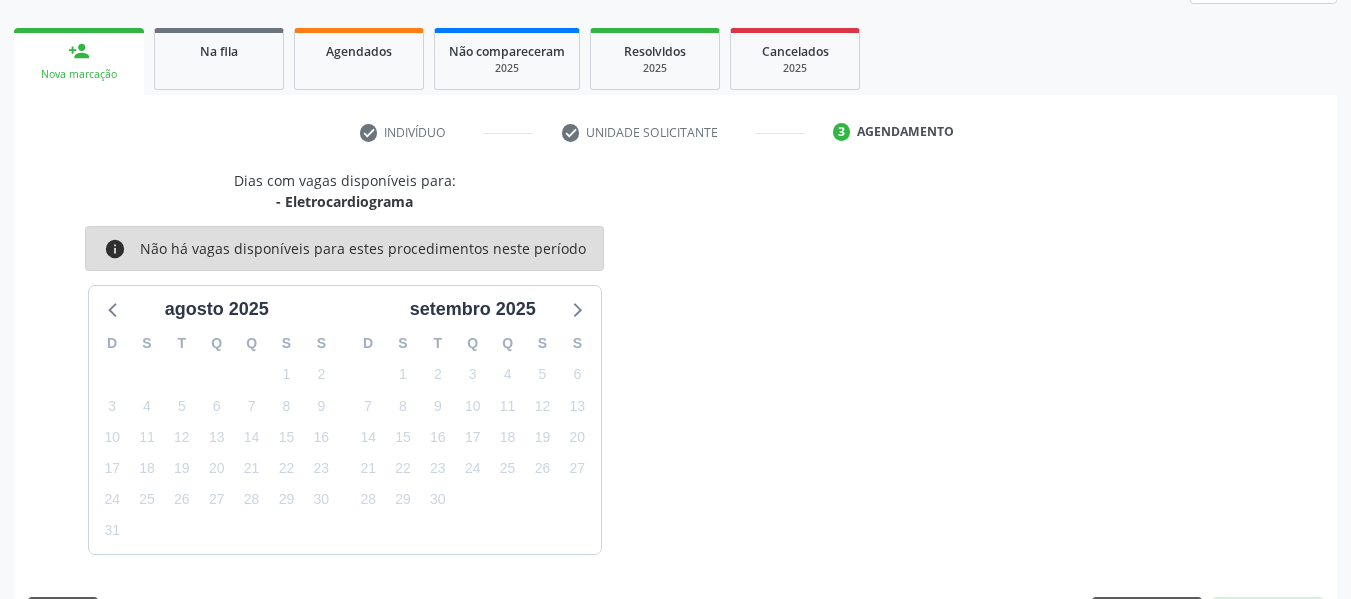 scroll, scrollTop: 358, scrollLeft: 0, axis: vertical 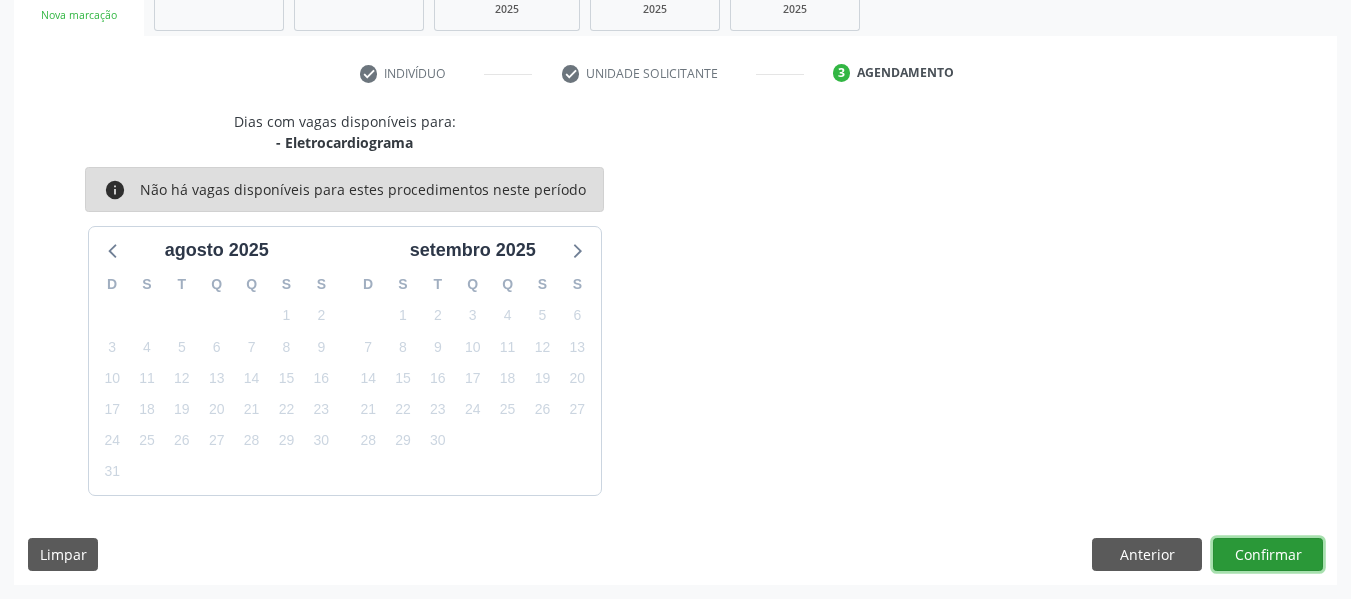 click on "Confirmar" at bounding box center [1268, 555] 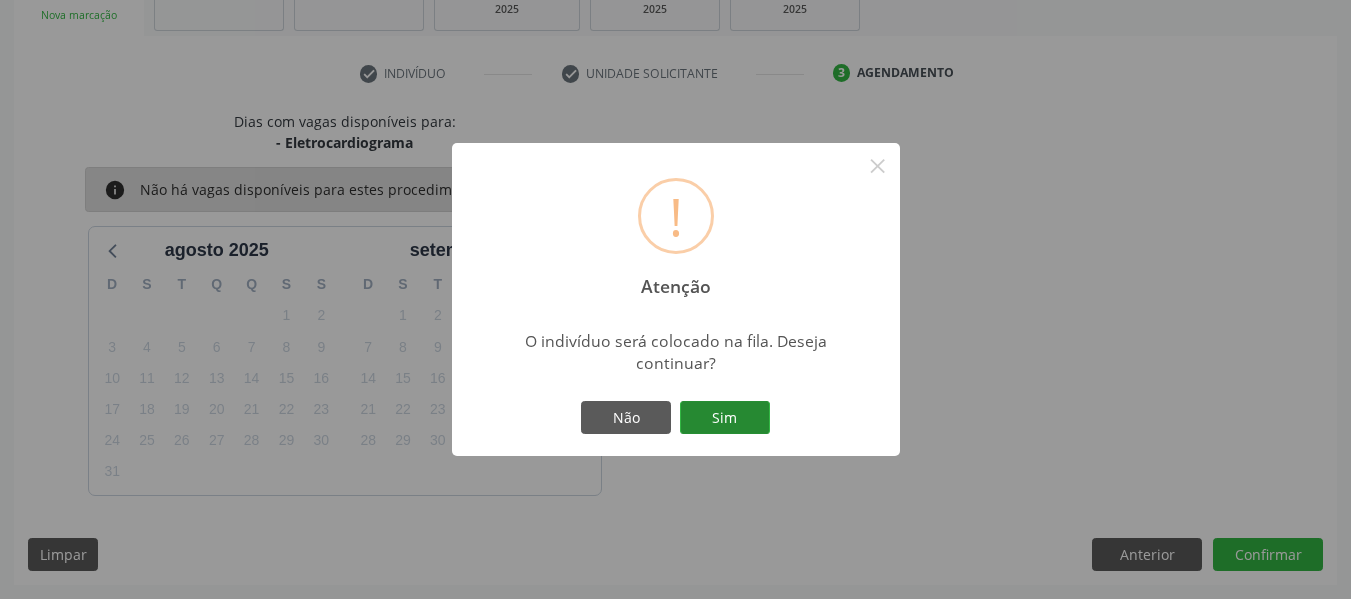 click on "Sim" at bounding box center [725, 418] 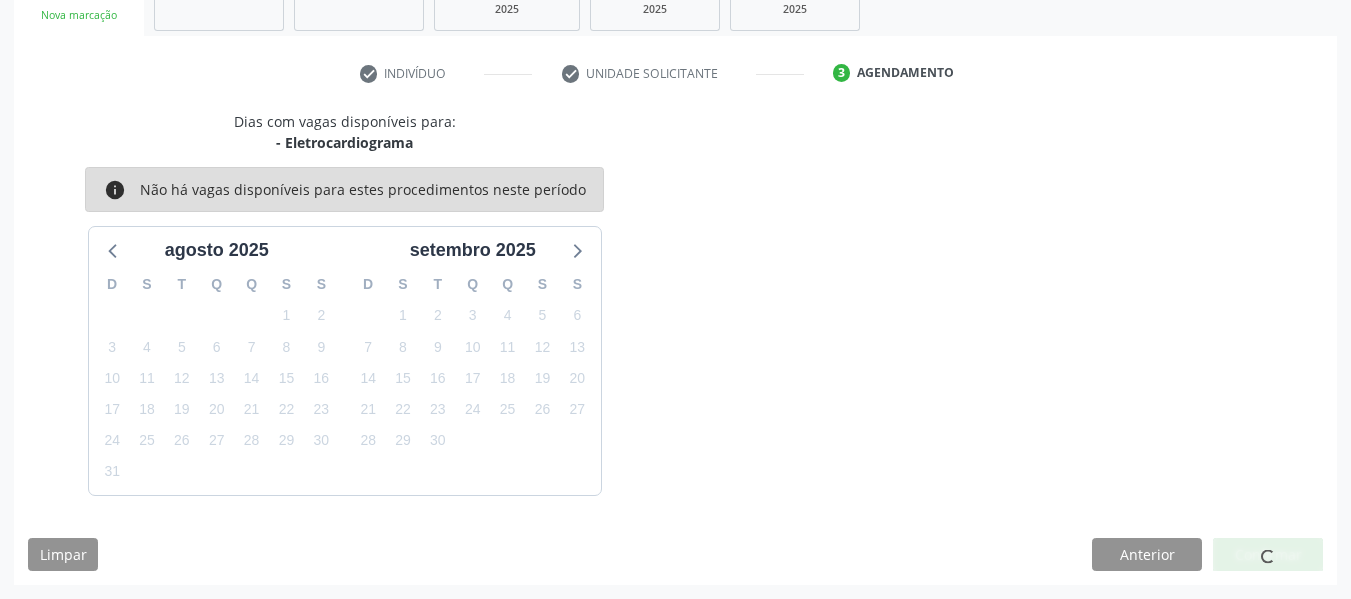 scroll, scrollTop: 96, scrollLeft: 0, axis: vertical 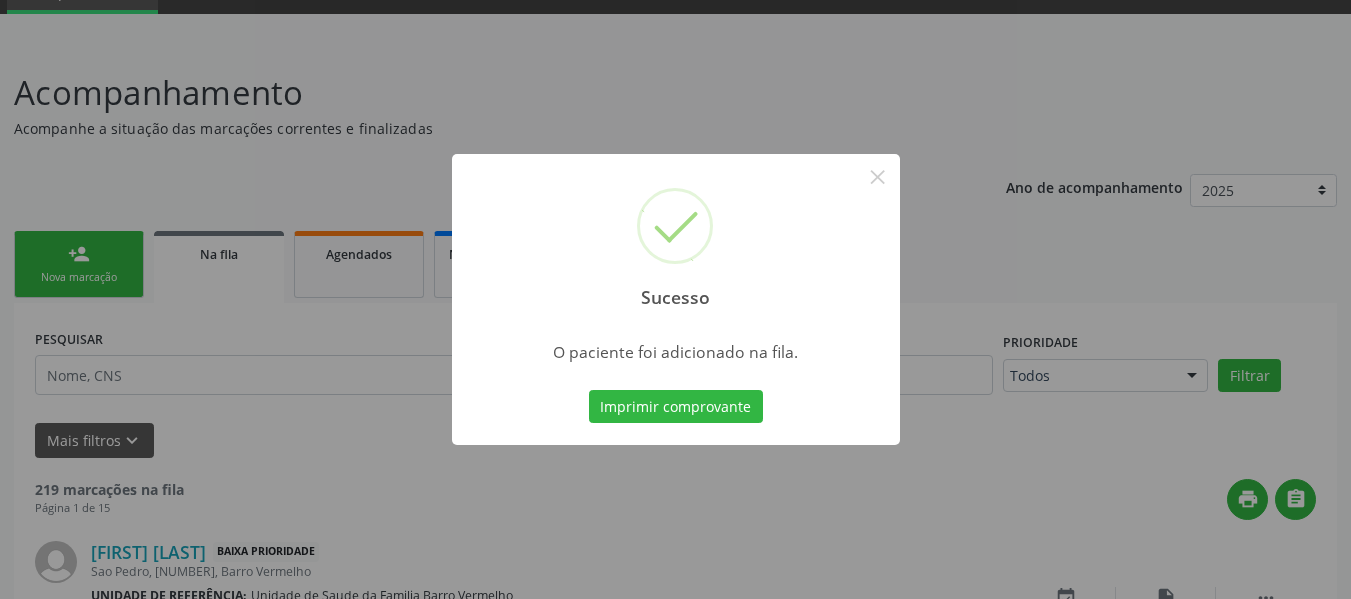click on "Sucesso × O paciente foi adicionado na fila. Imprimir comprovante Cancel" at bounding box center (675, 299) 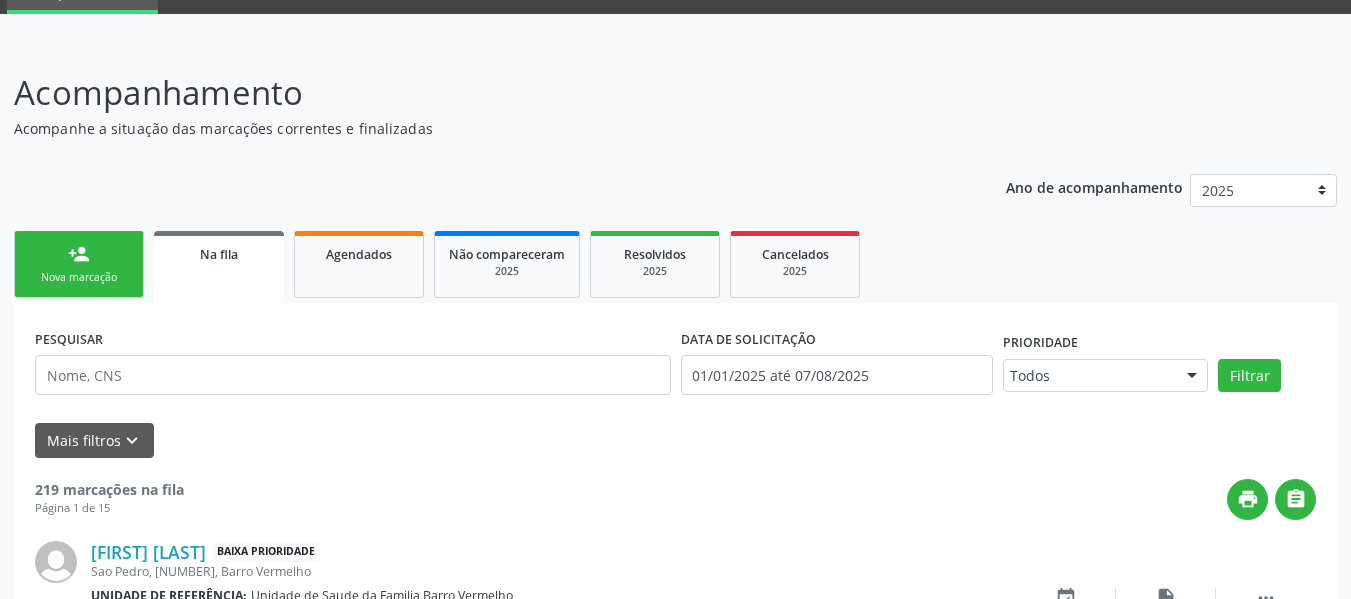 click on "person_add" at bounding box center [79, 254] 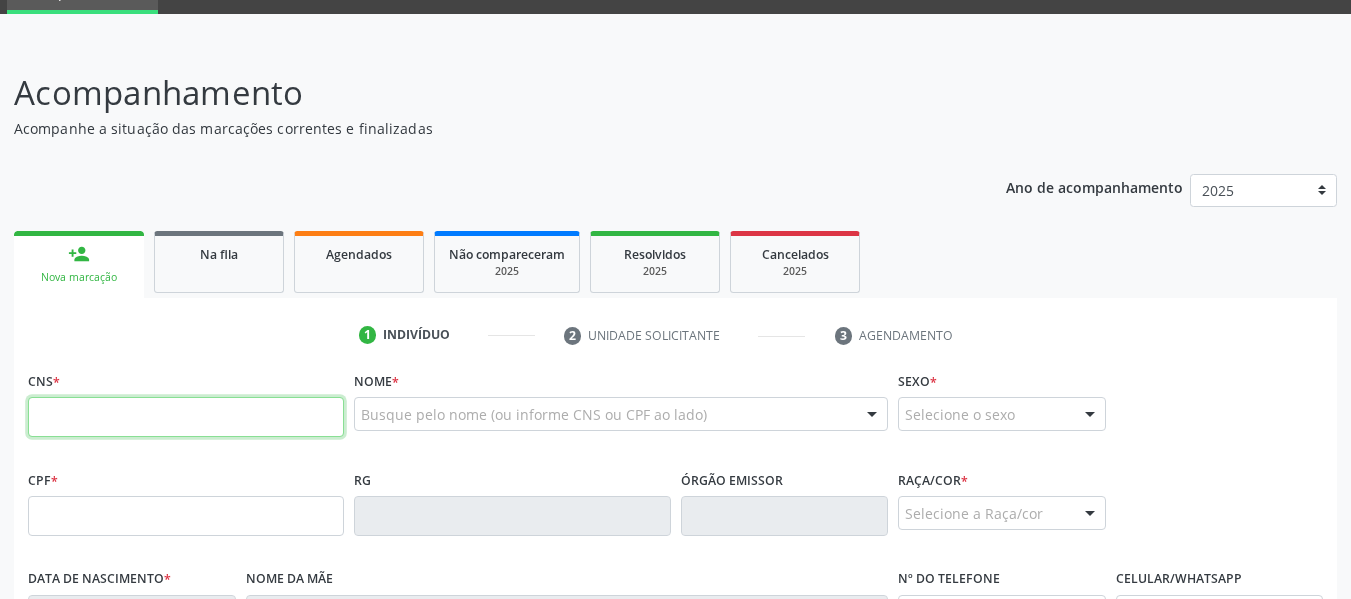 click at bounding box center [186, 417] 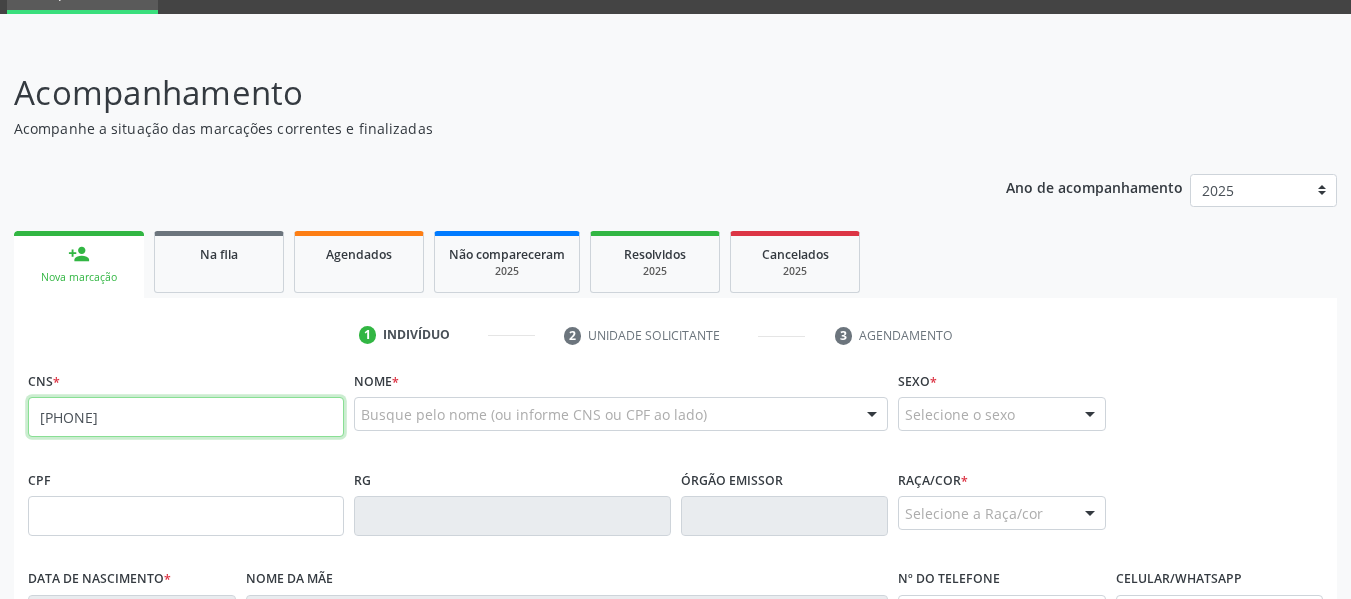 type on "[PHONE]" 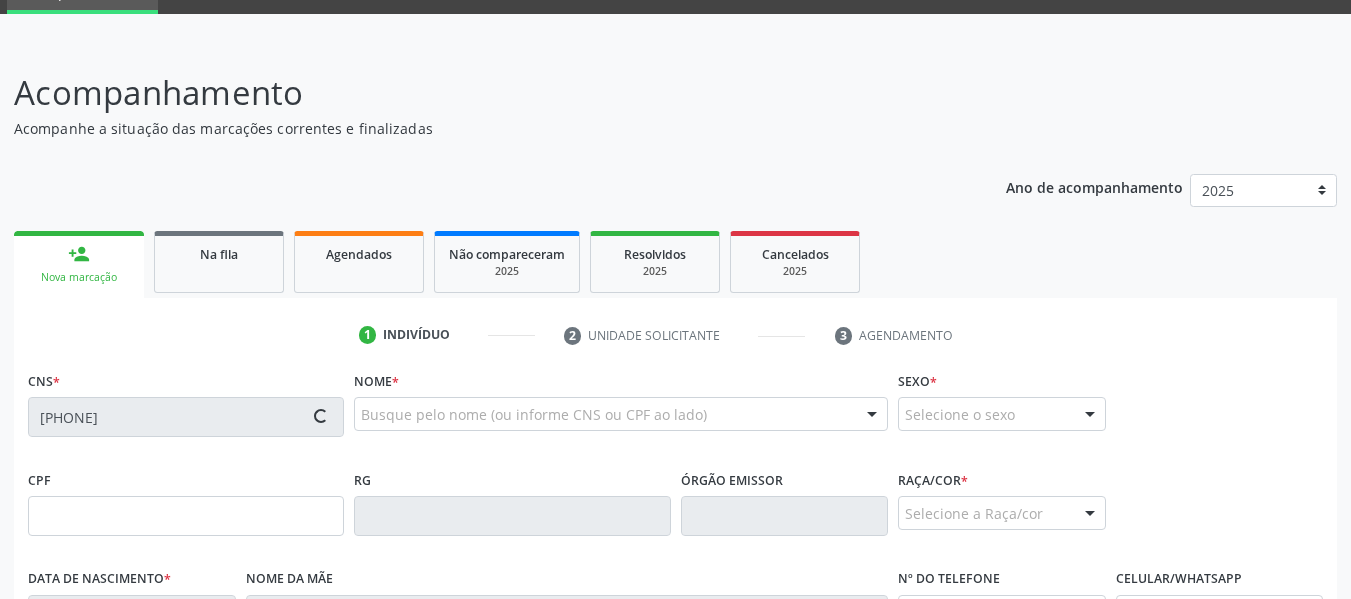 type on "[CPF]" 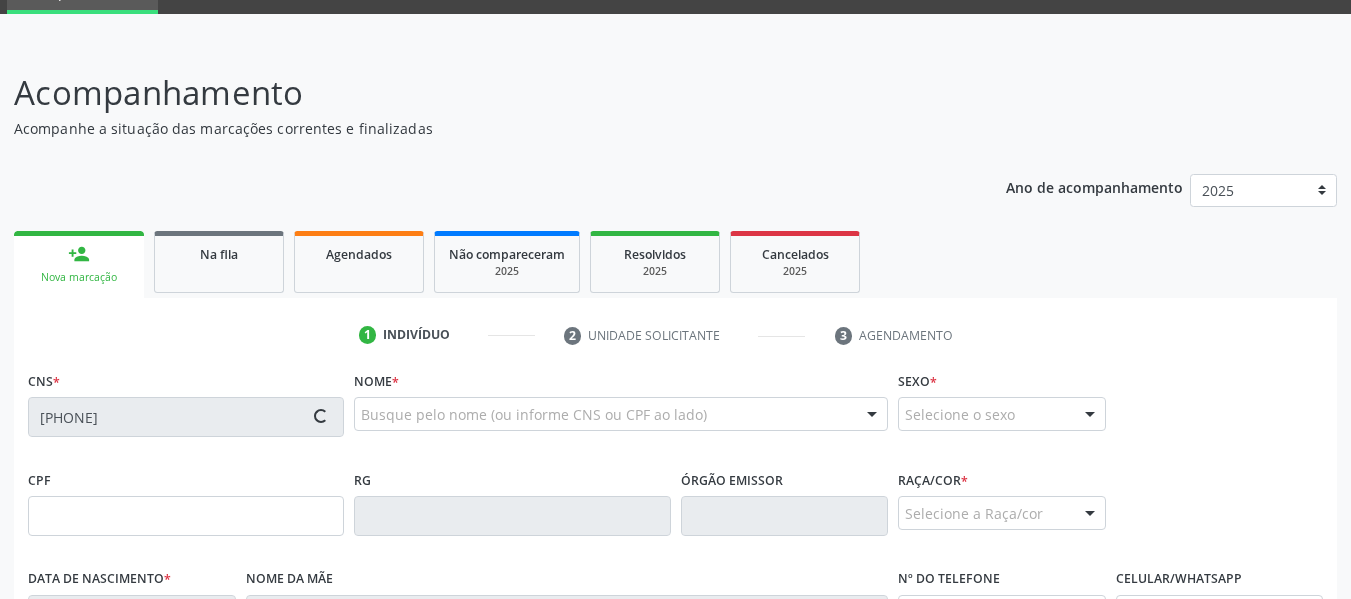 type on "[DATE]" 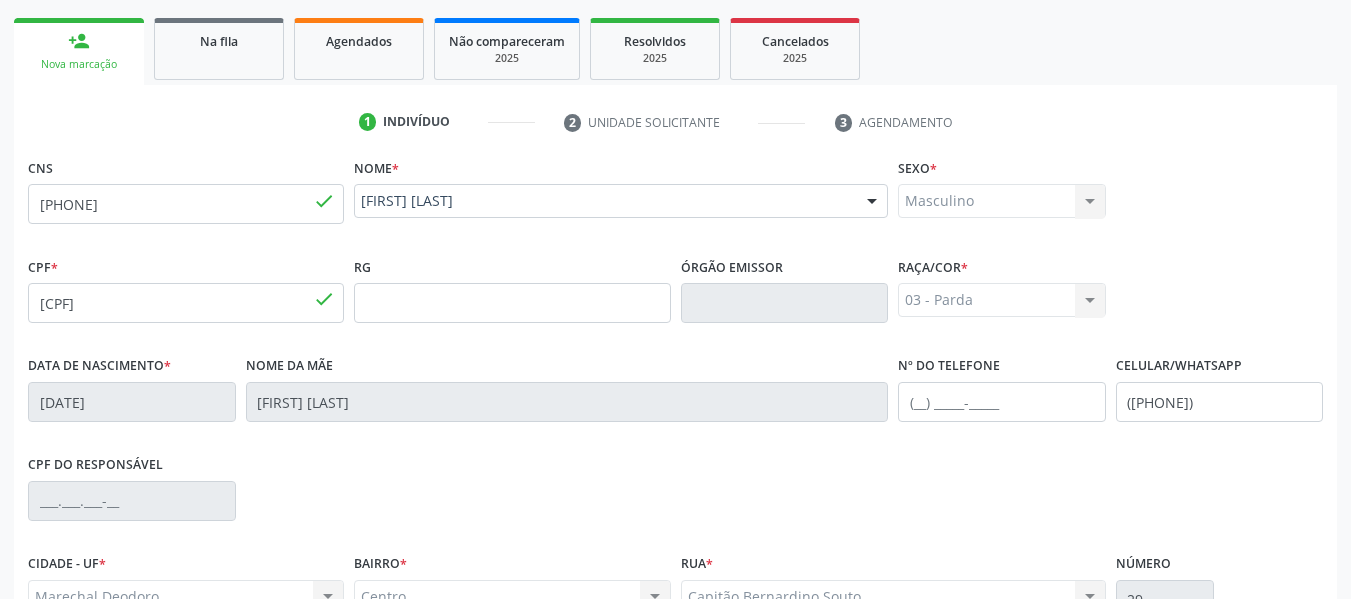 scroll, scrollTop: 469, scrollLeft: 0, axis: vertical 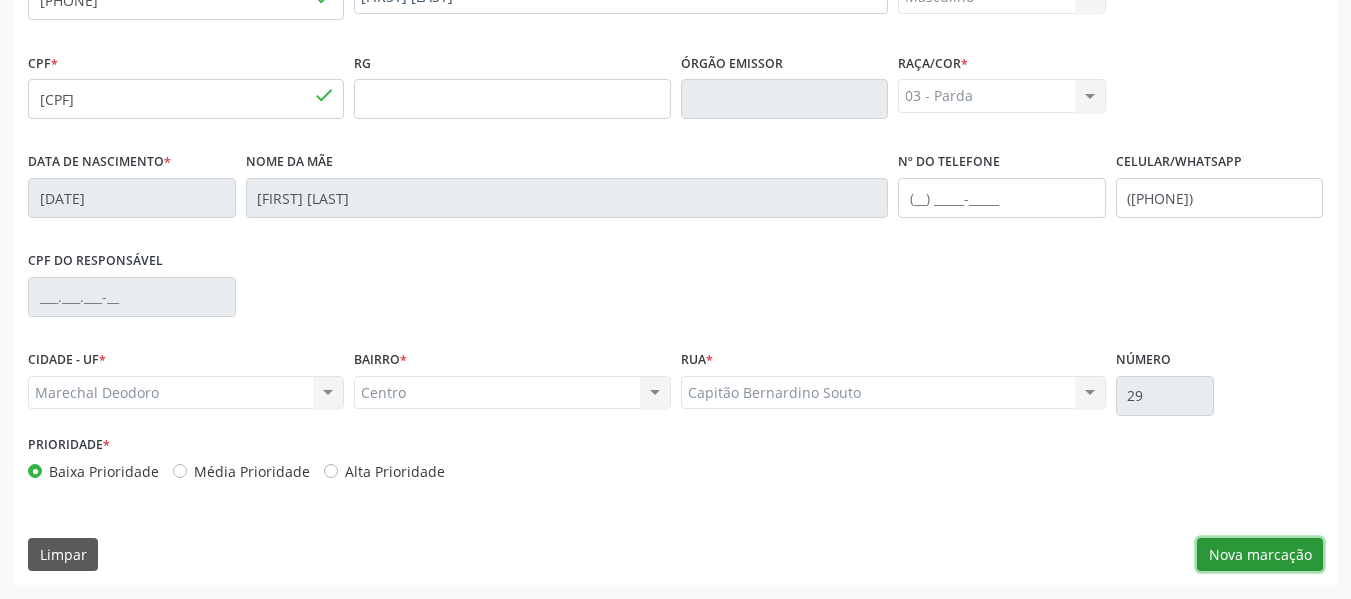 click on "Nova marcação" at bounding box center [1260, 555] 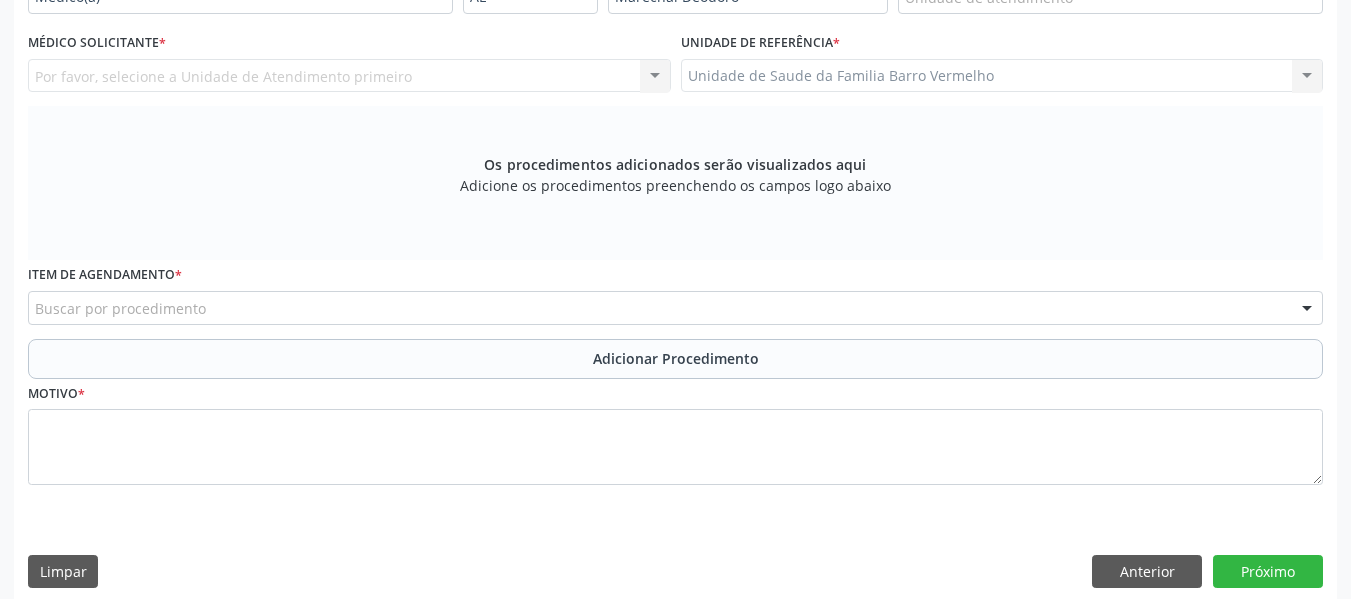 click on "Unidade de Saude da Familia Barro Vermelho         Unidade de Saude da Familia Barro Vermelho
Nenhum resultado encontrado para: "   "
Não há nenhuma opção para ser exibida." at bounding box center (1002, 76) 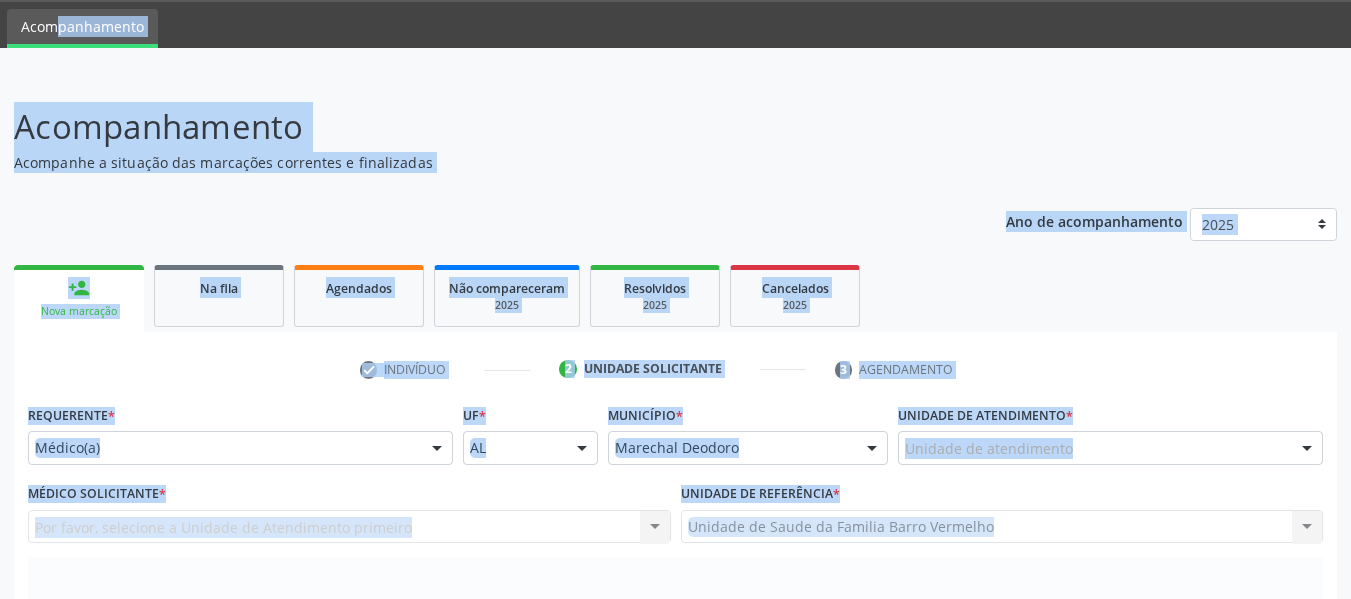 scroll, scrollTop: 0, scrollLeft: 0, axis: both 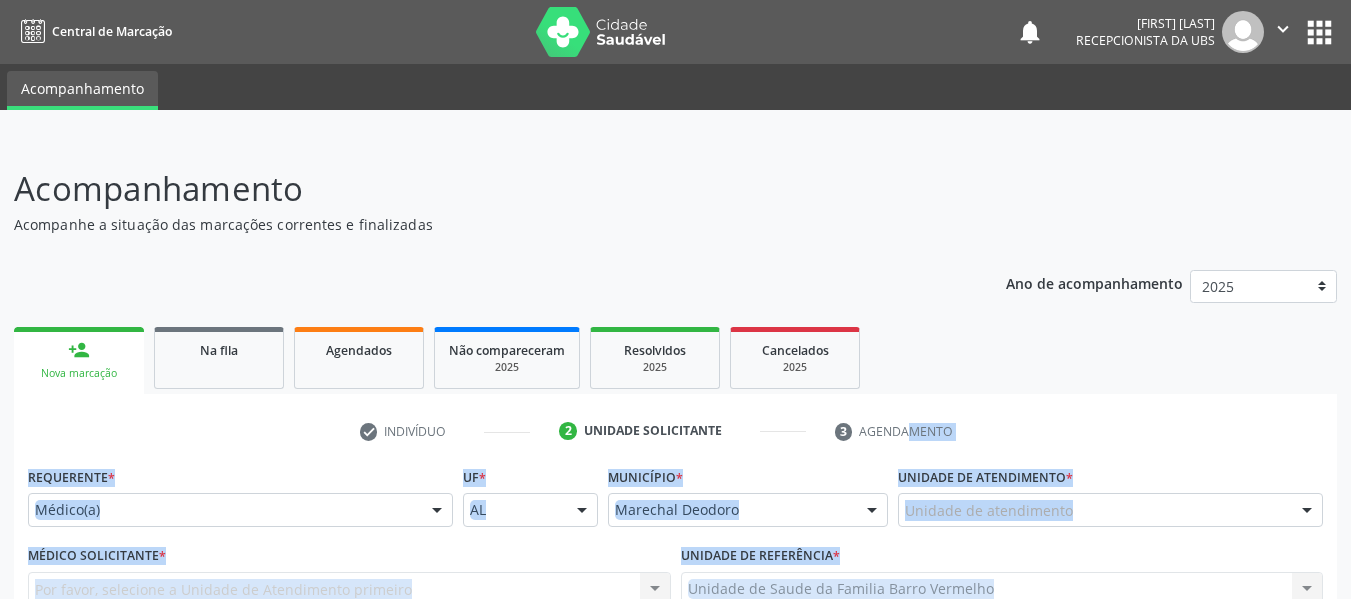 drag, startPoint x: 1301, startPoint y: 70, endPoint x: 1208, endPoint y: 405, distance: 347.66937 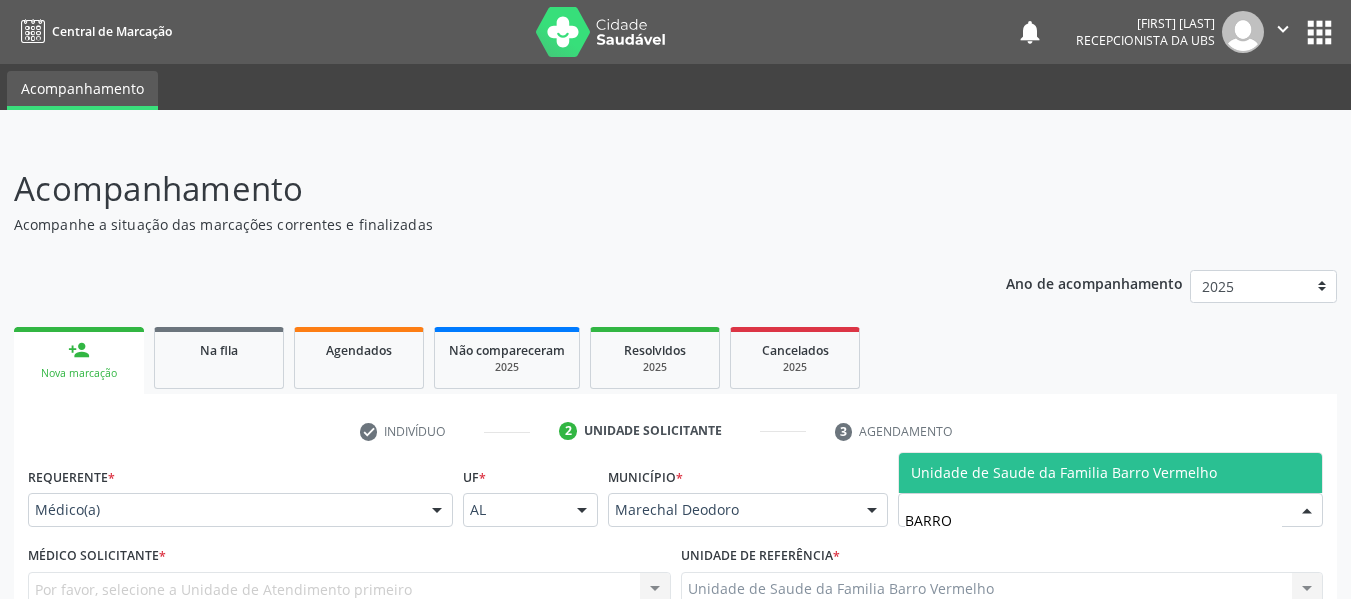 click on "Unidade de Saude da Familia Barro Vermelho" at bounding box center (1064, 472) 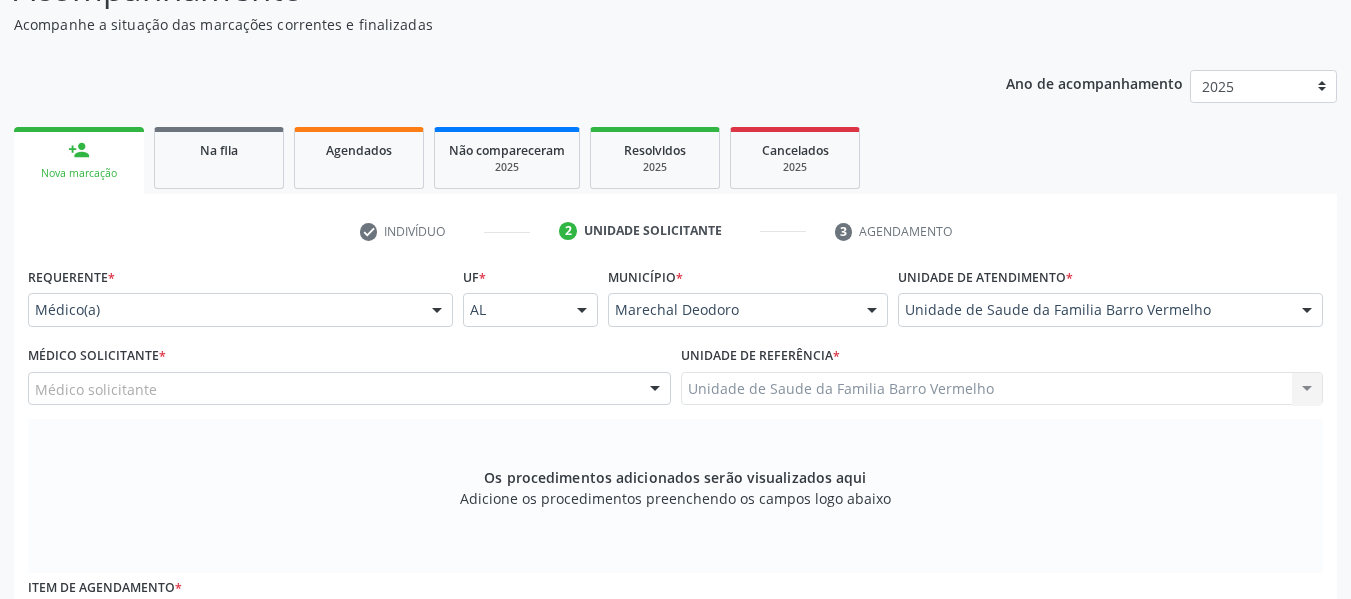 scroll, scrollTop: 240, scrollLeft: 0, axis: vertical 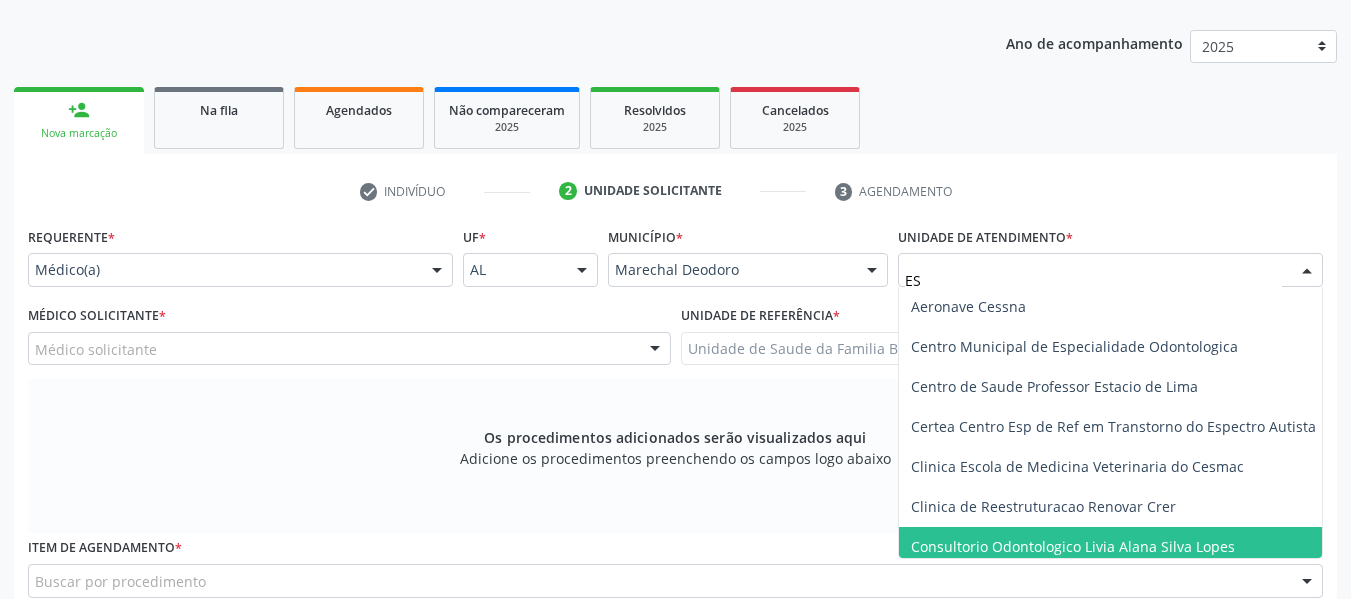 type on "EST" 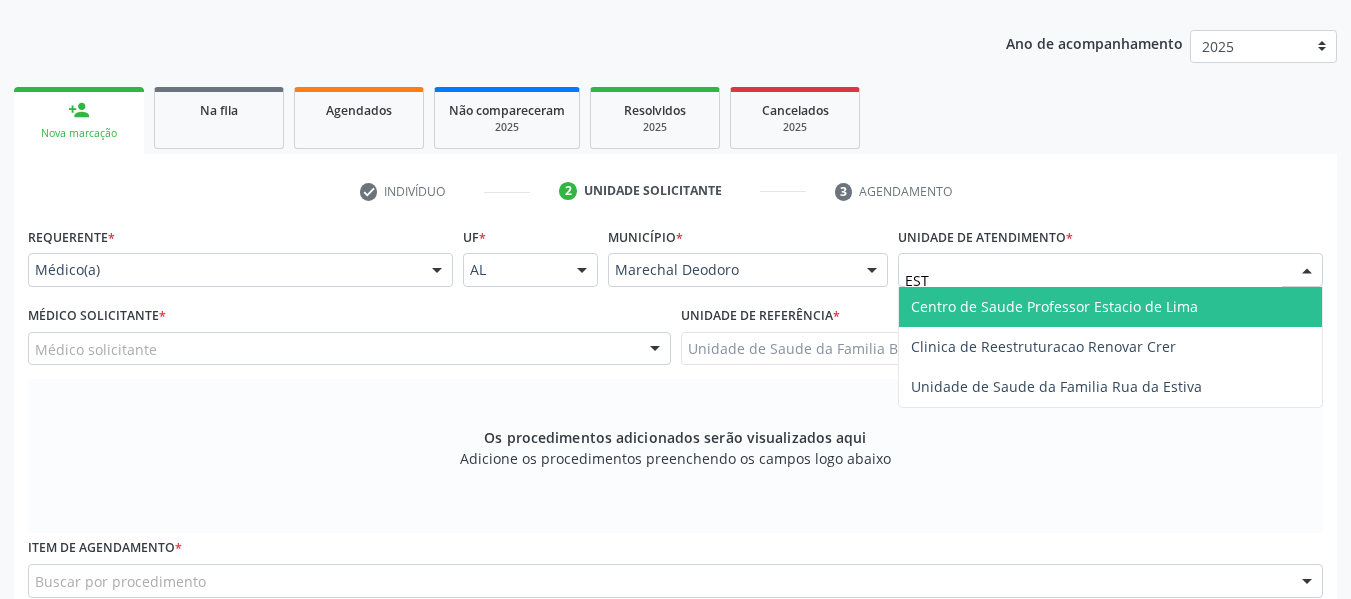 click on "Centro de Saude Professor Estacio de Lima" at bounding box center (1054, 306) 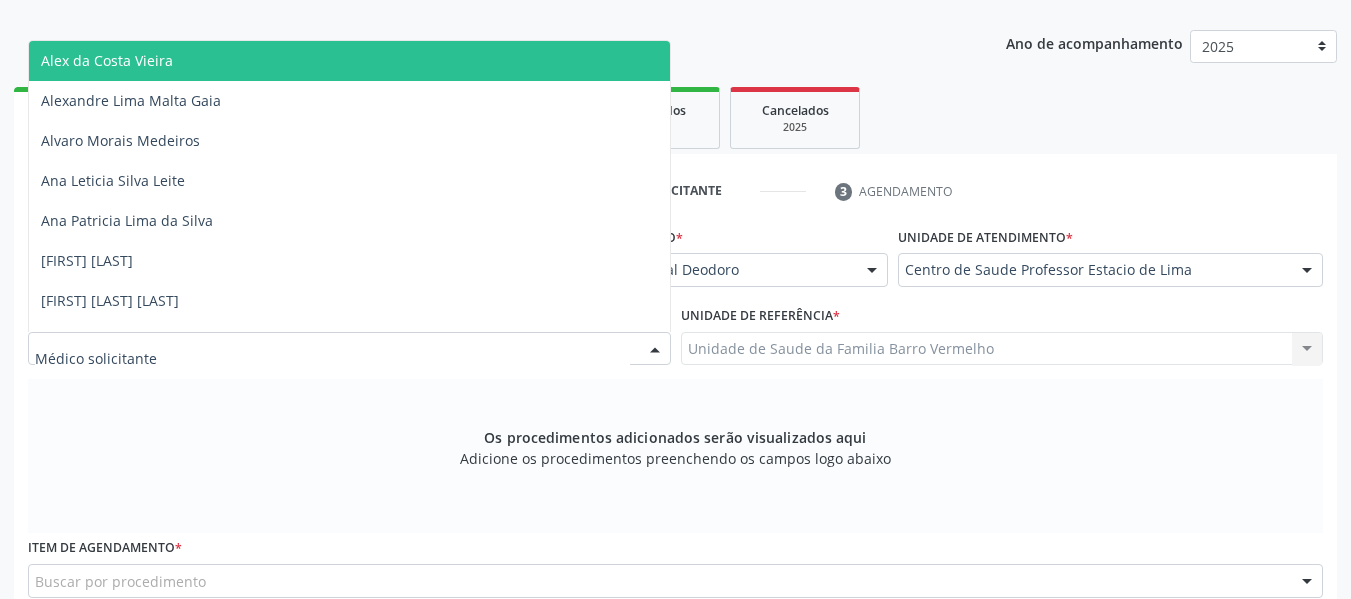 click at bounding box center (655, 350) 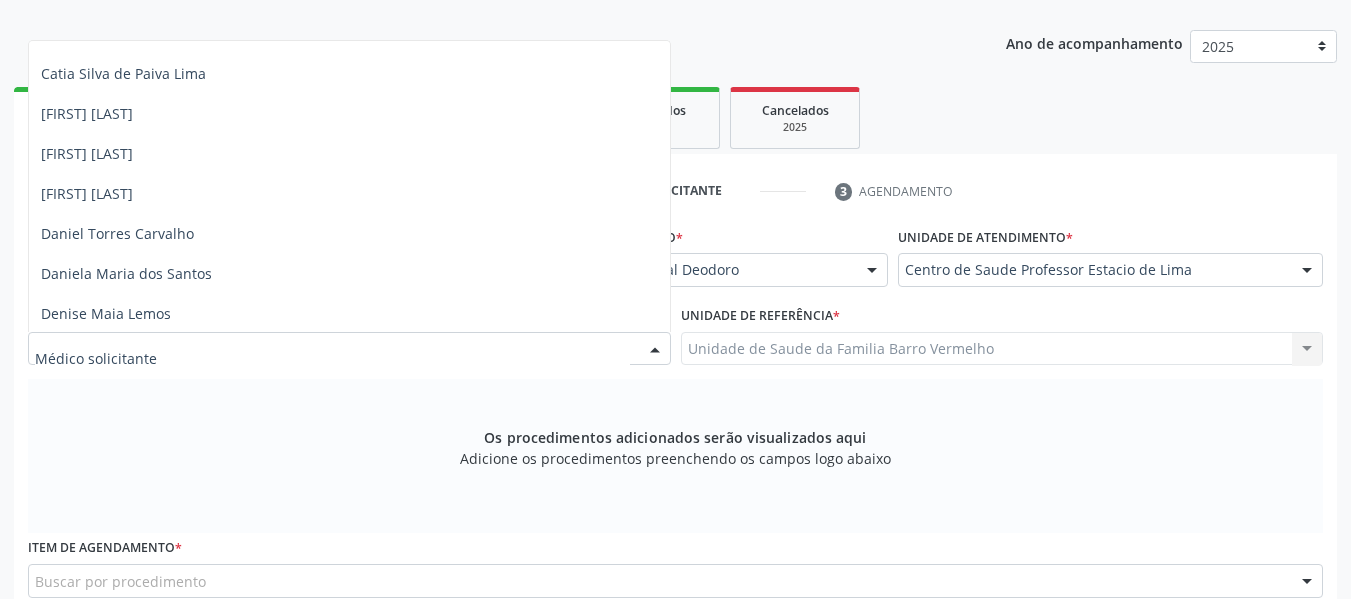 scroll, scrollTop: 307, scrollLeft: 0, axis: vertical 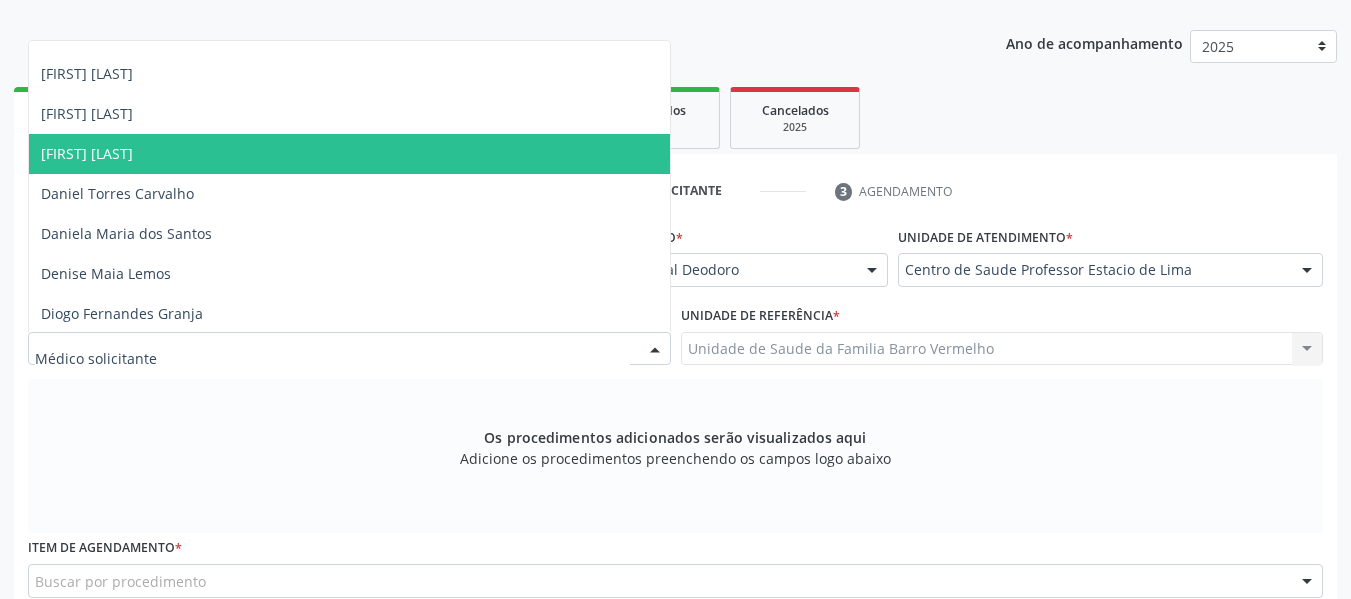 click on "[FIRST] [LAST]" at bounding box center (87, 153) 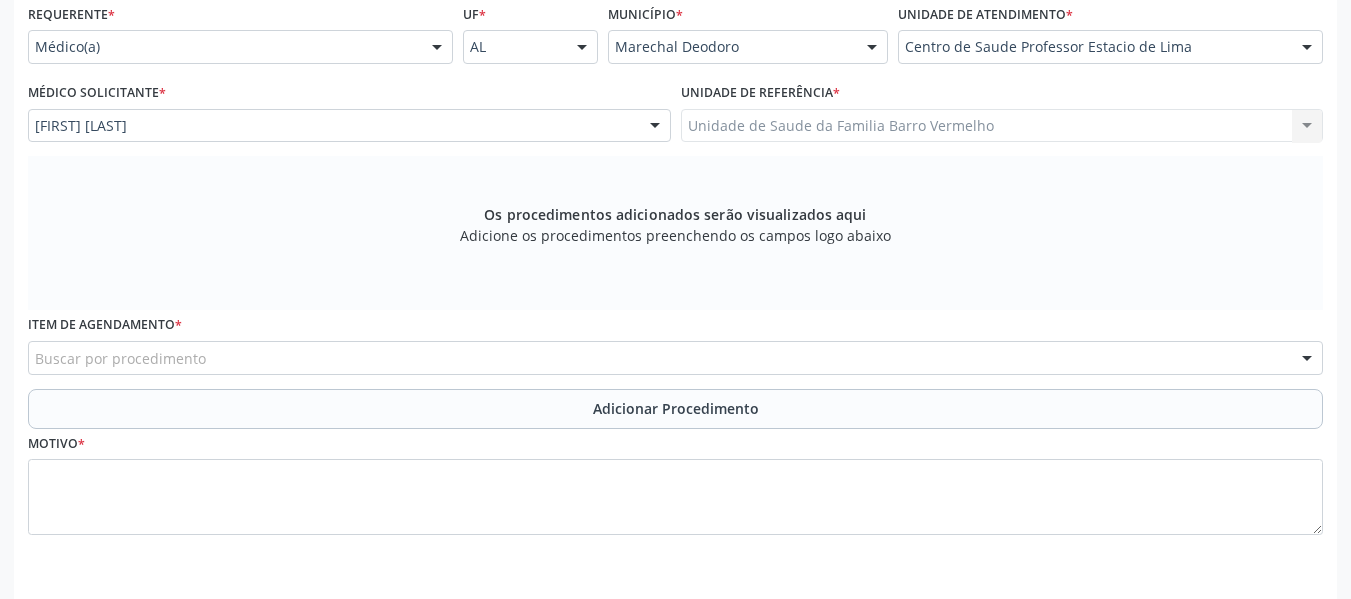 scroll, scrollTop: 480, scrollLeft: 0, axis: vertical 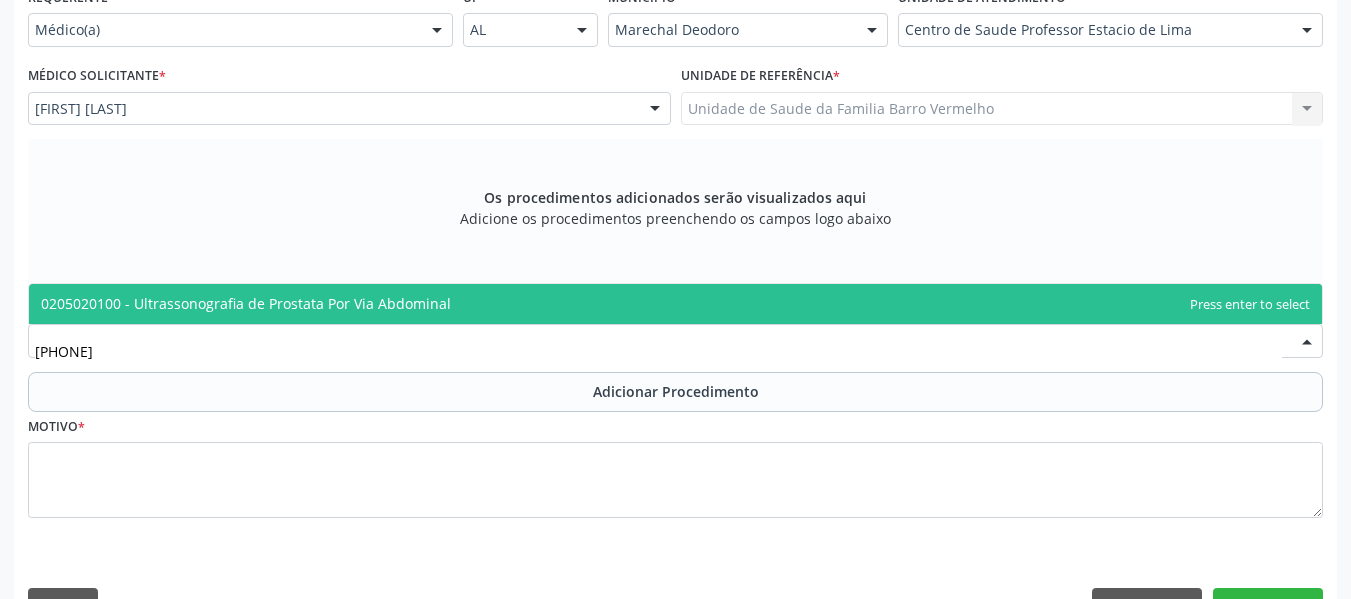 type on "[PHONE]" 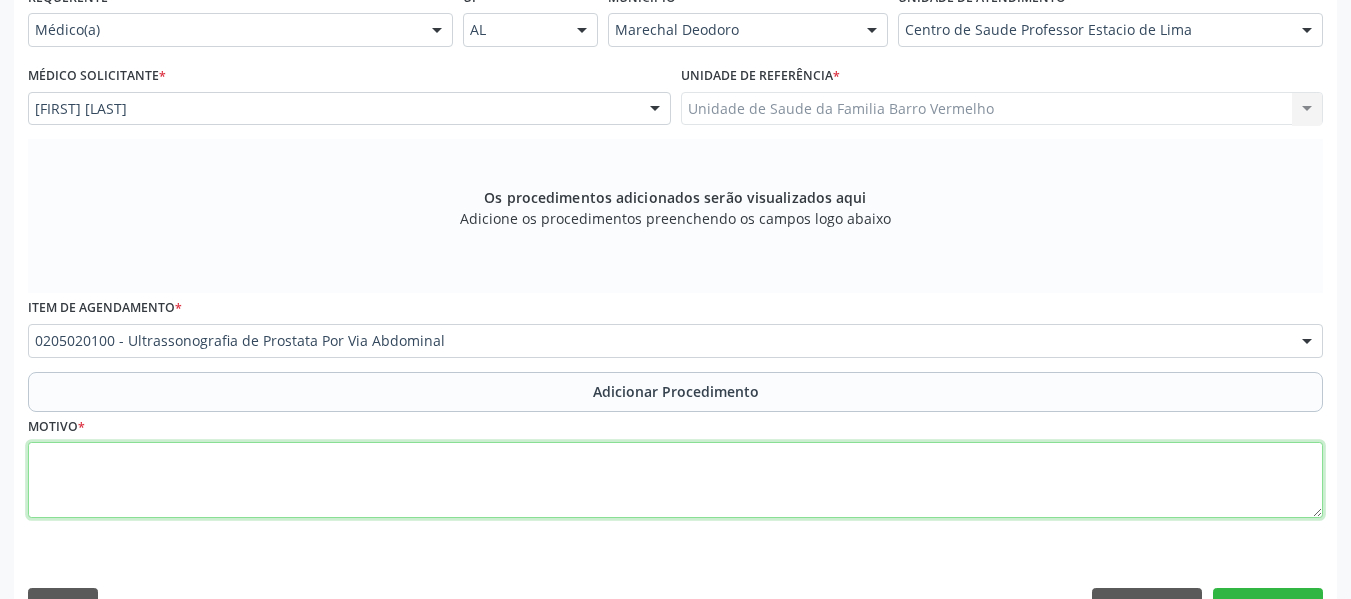 click at bounding box center [675, 480] 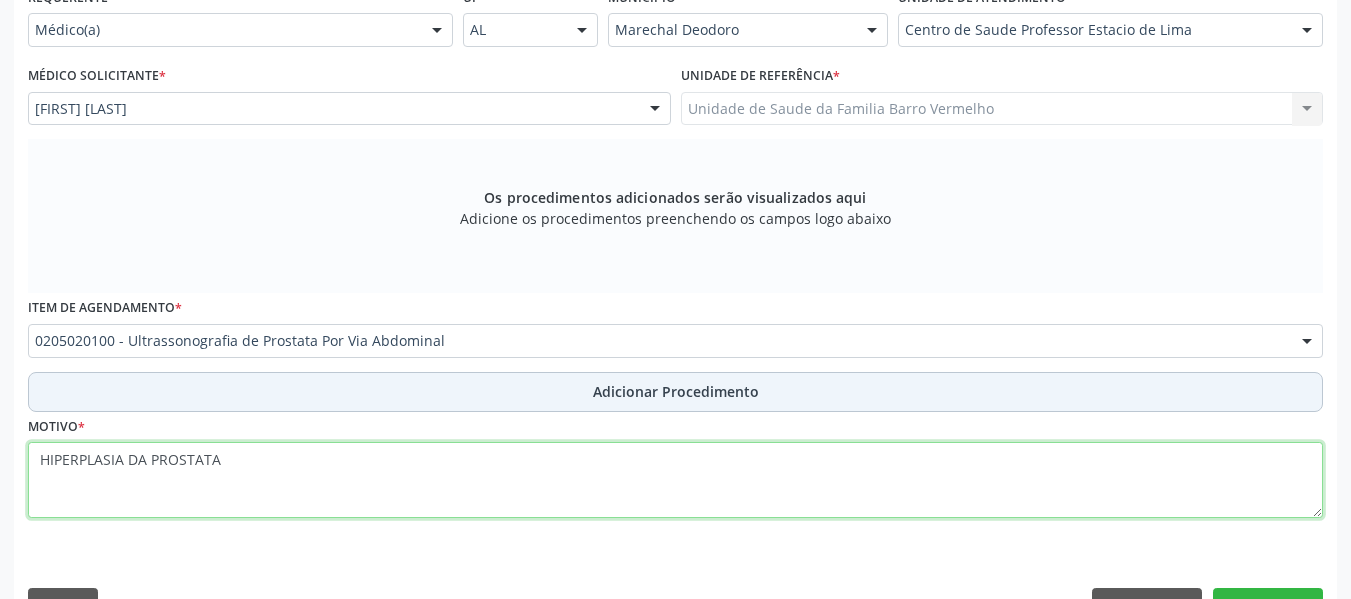 type on "HIPERPLASIA DA PROSTATA" 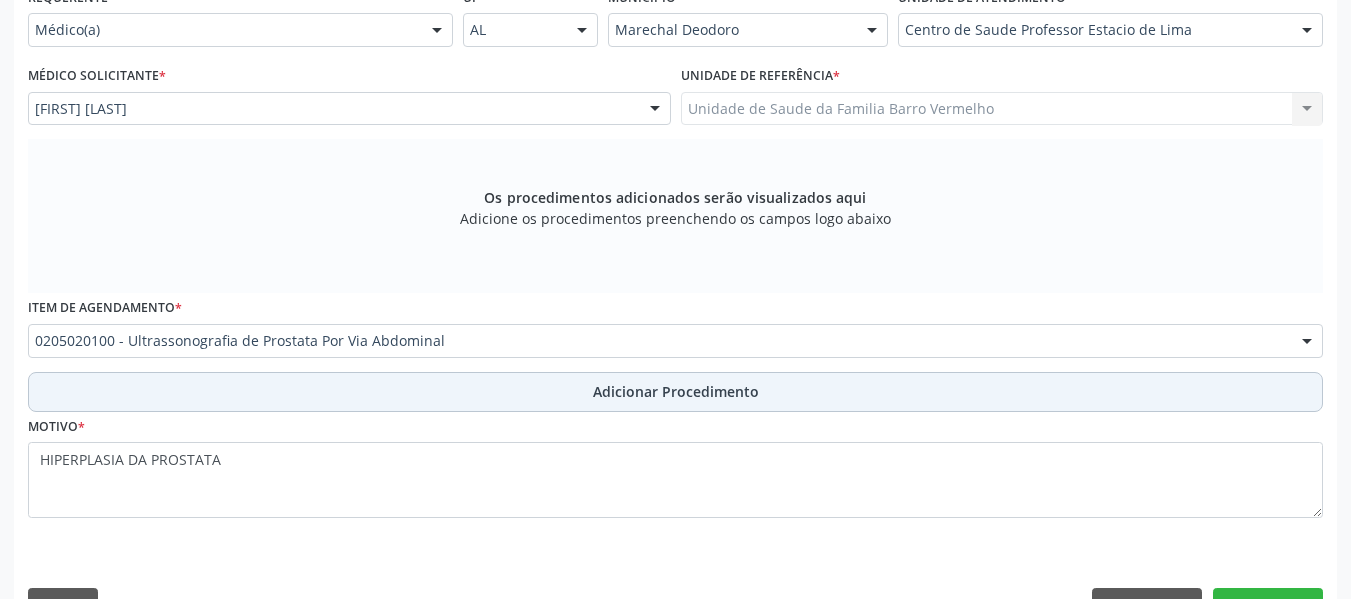 click on "Adicionar Procedimento" at bounding box center [676, 391] 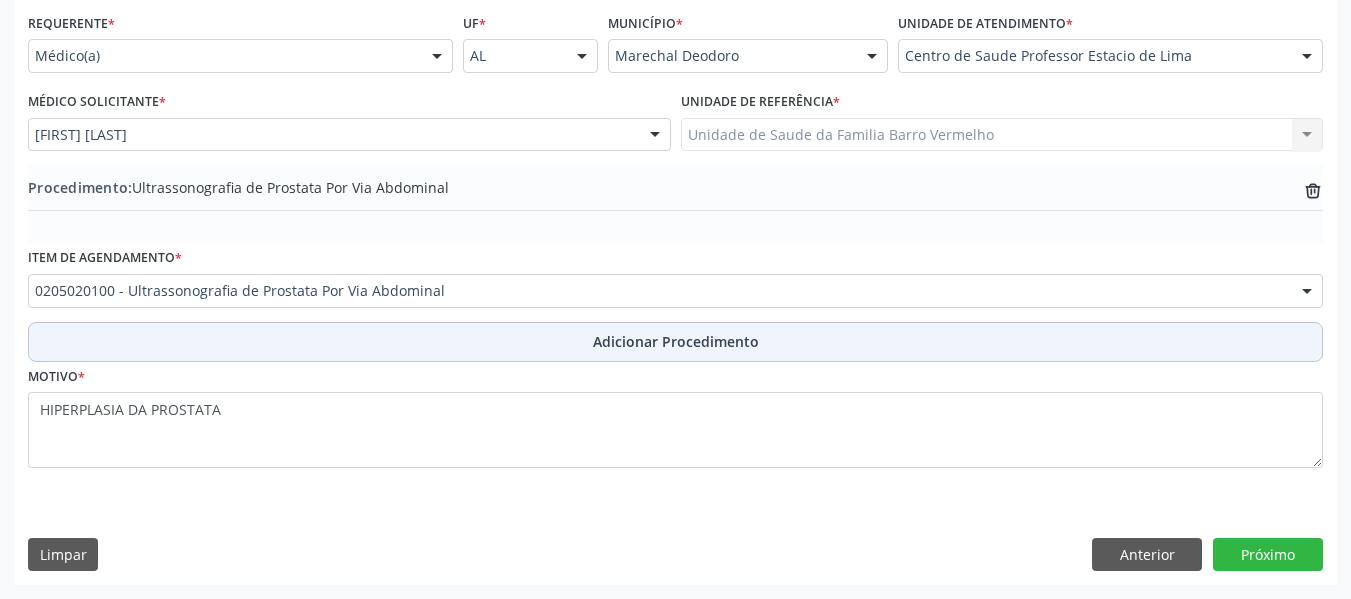 scroll, scrollTop: 454, scrollLeft: 0, axis: vertical 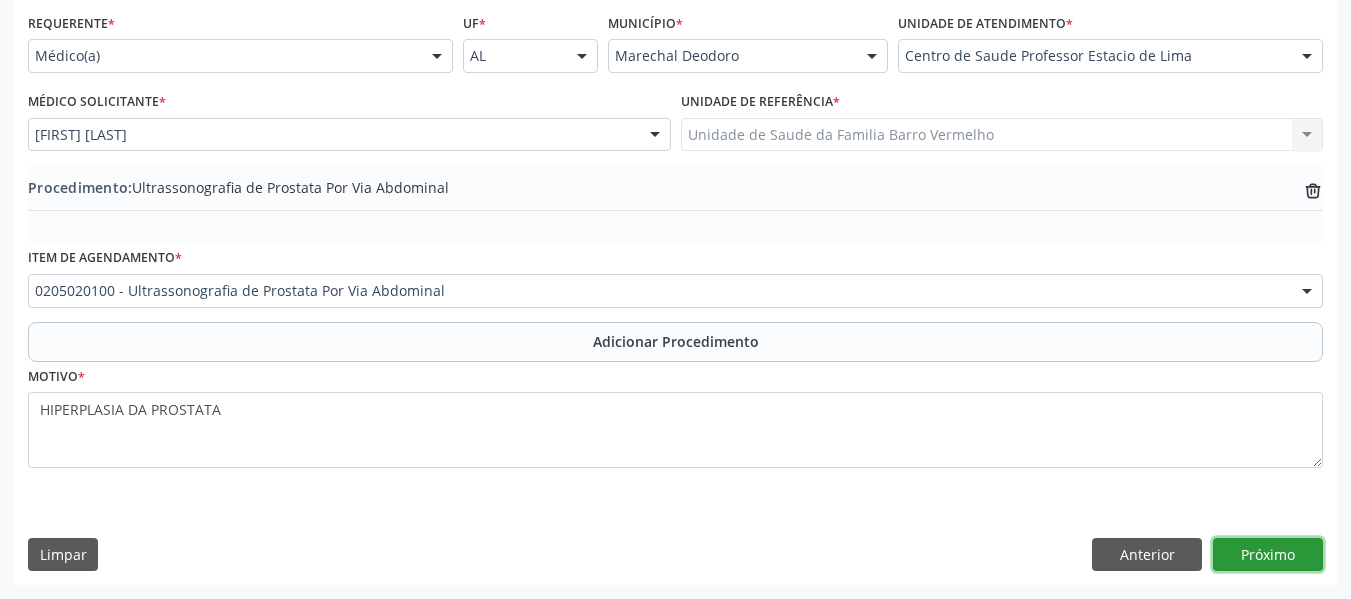 click on "Próximo" at bounding box center (1268, 555) 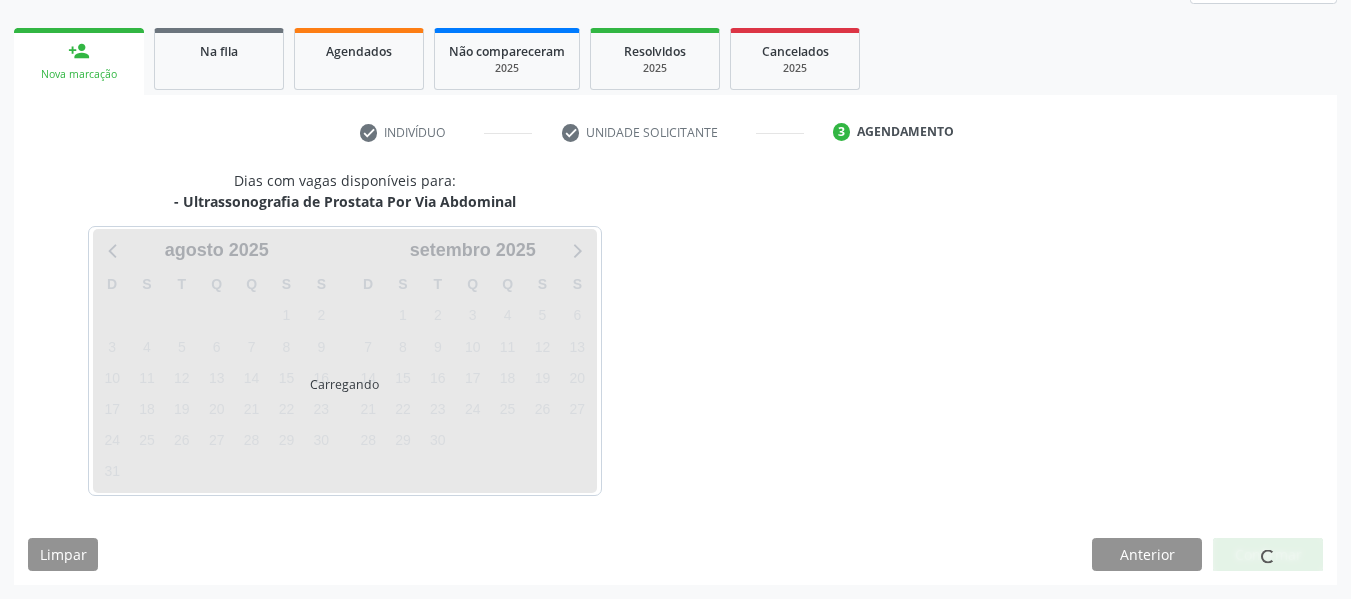 scroll, scrollTop: 358, scrollLeft: 0, axis: vertical 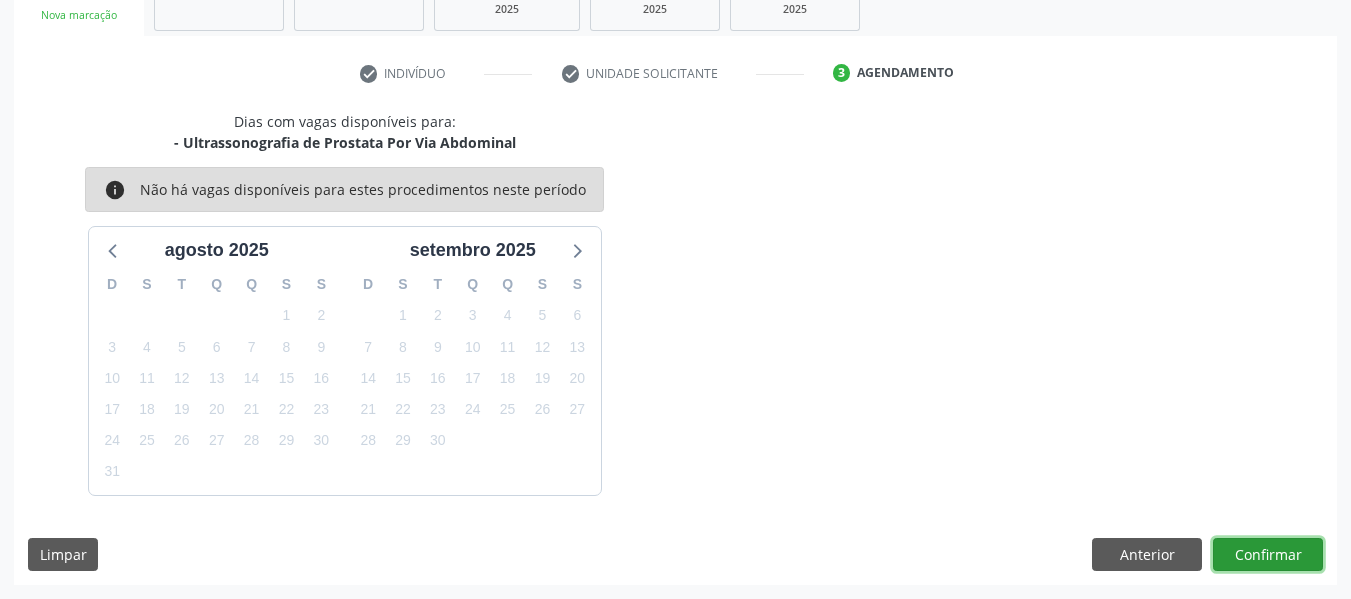 click on "Confirmar" at bounding box center (1268, 555) 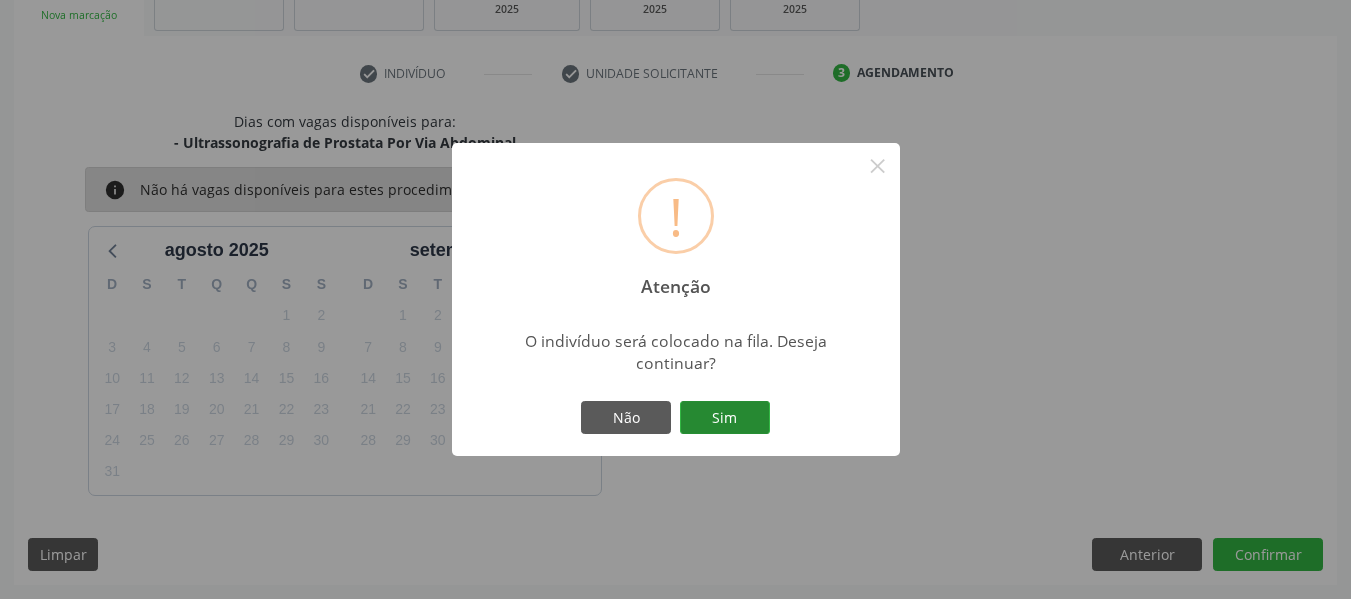 click on "Sim" at bounding box center (725, 418) 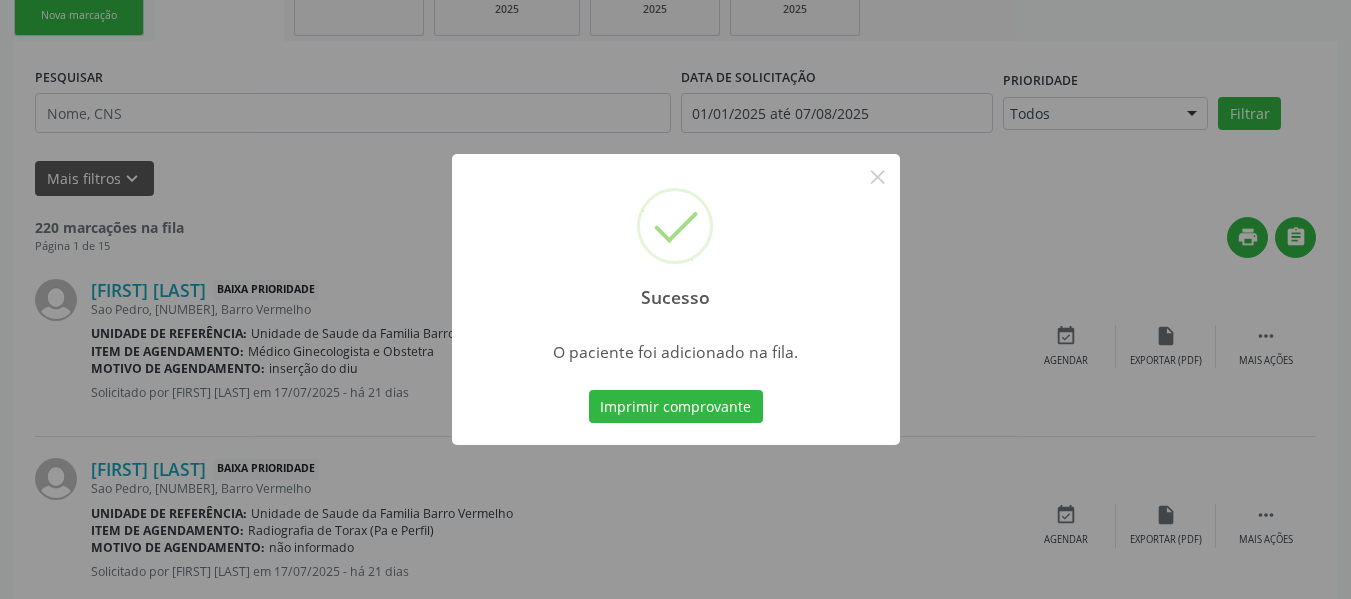 scroll, scrollTop: 96, scrollLeft: 0, axis: vertical 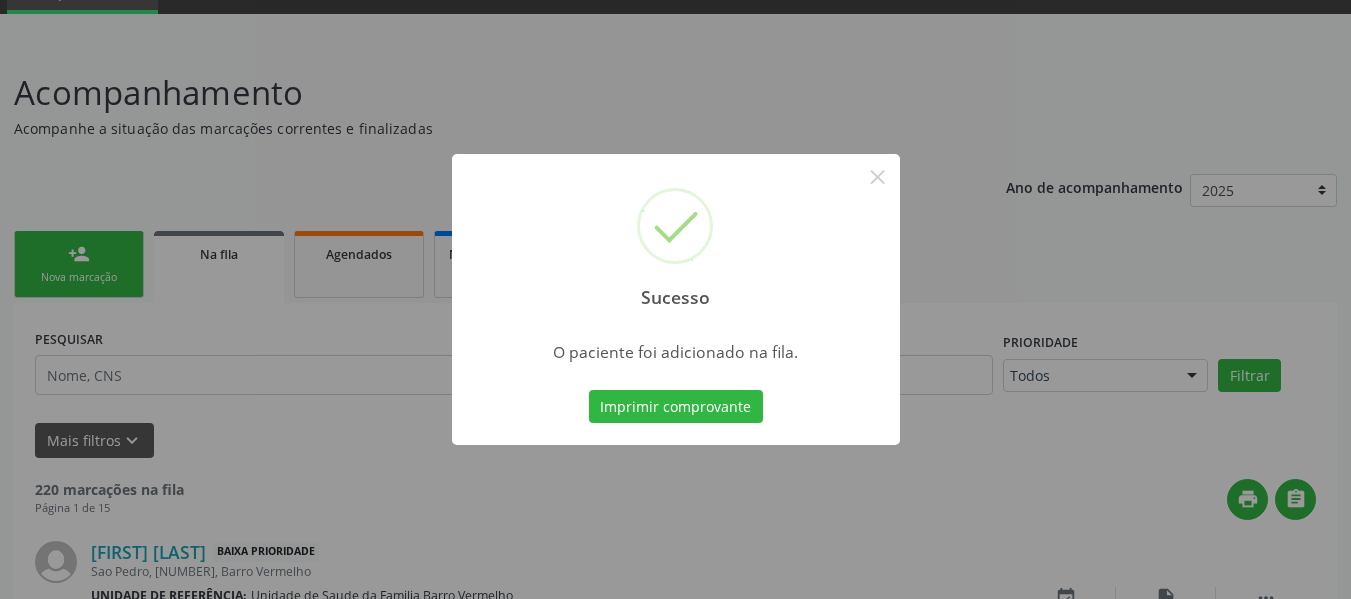 click on "Sucesso × O paciente foi adicionado na fila. Imprimir comprovante Cancel" at bounding box center [675, 299] 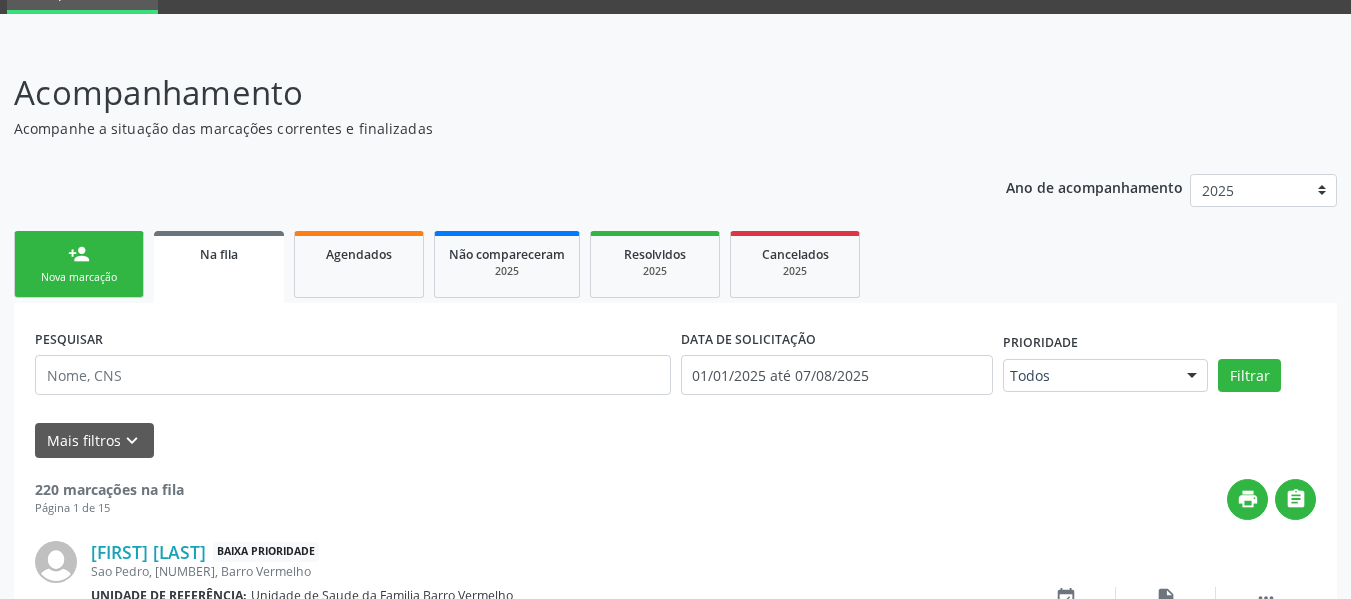 click on "person_add" at bounding box center [79, 254] 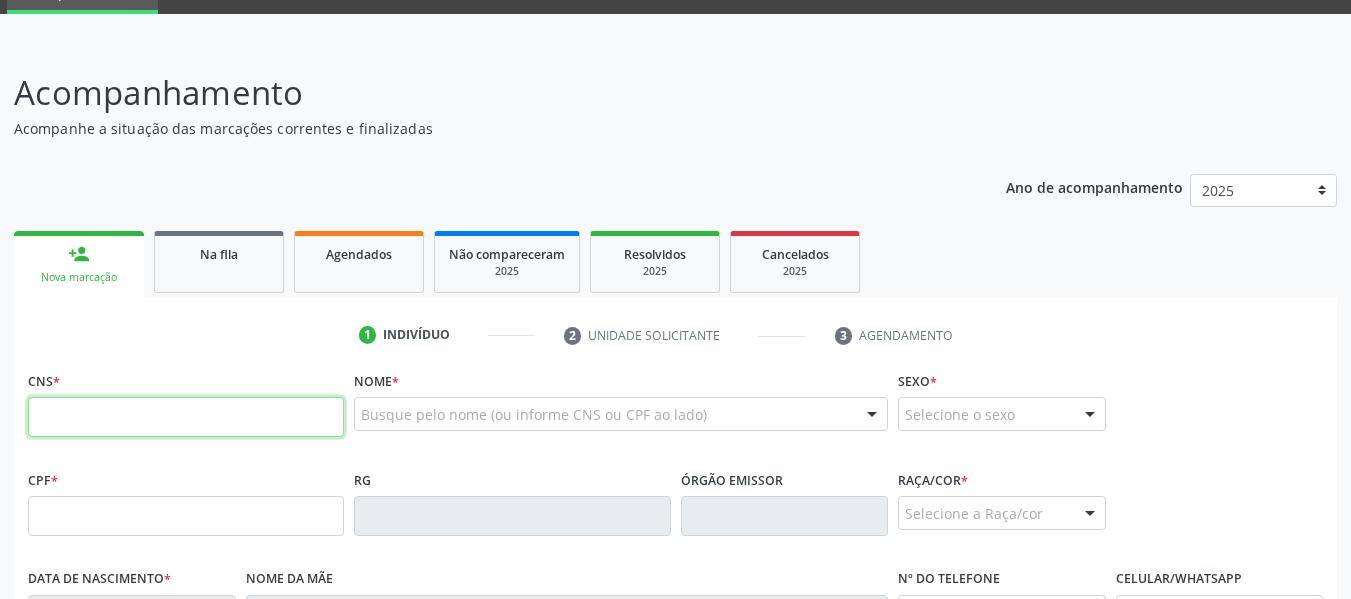 click at bounding box center (186, 417) 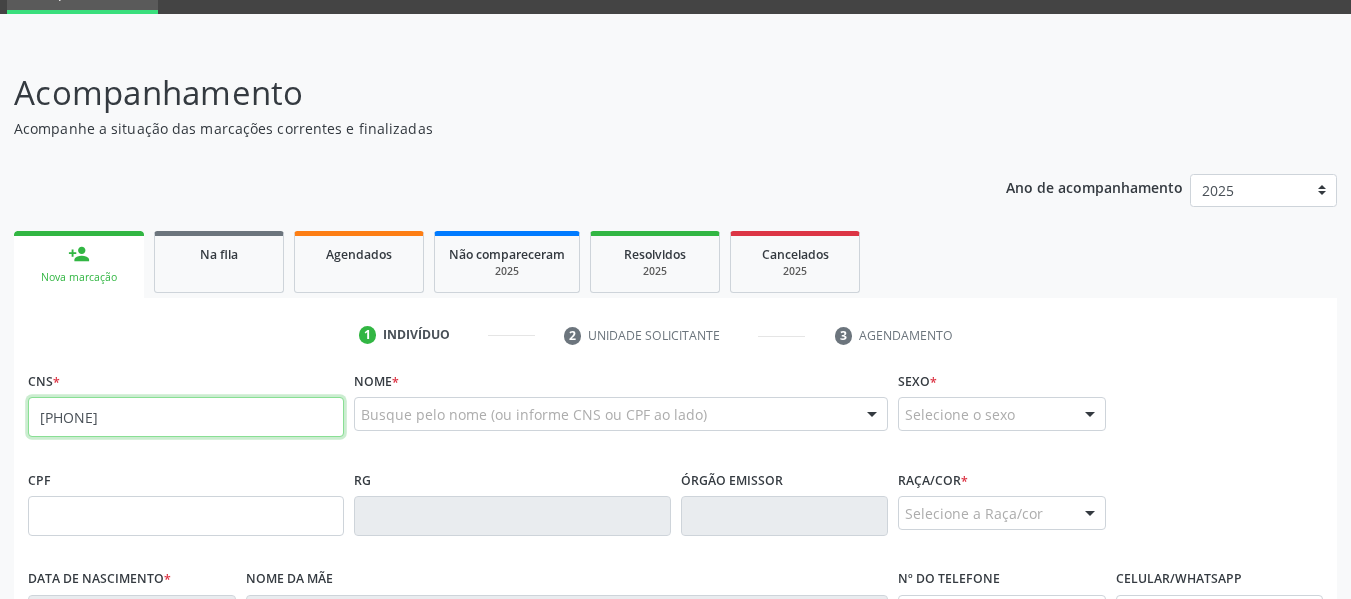 type on "[PHONE]" 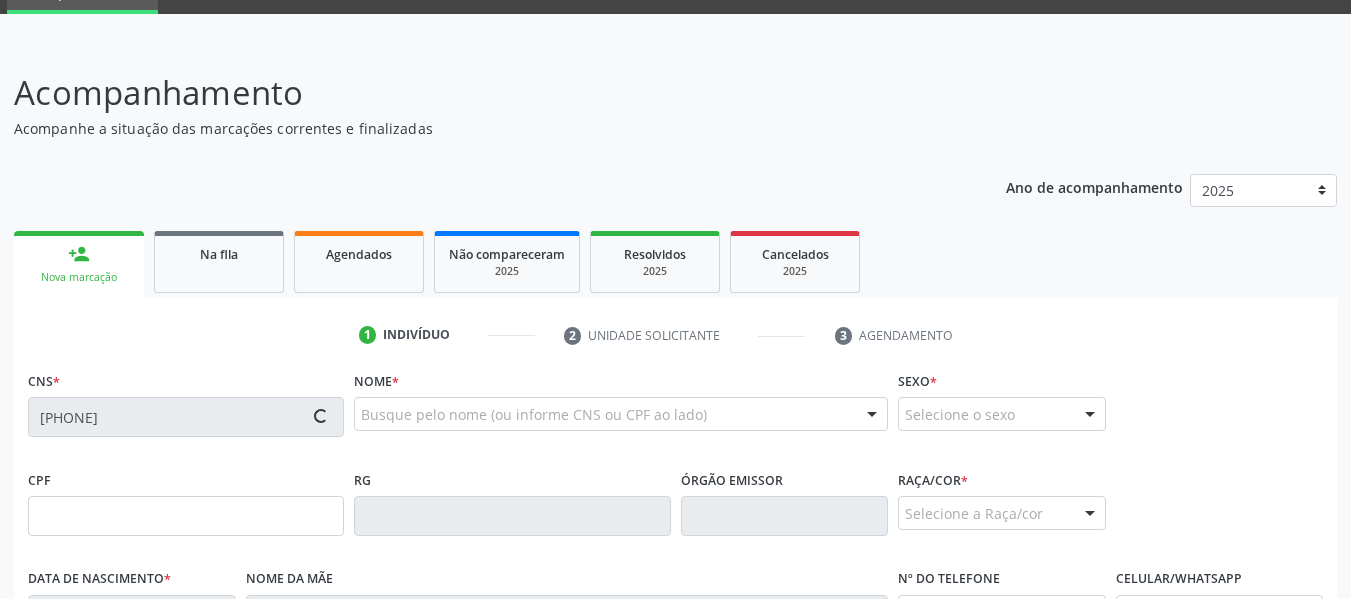 type on "[CPF]" 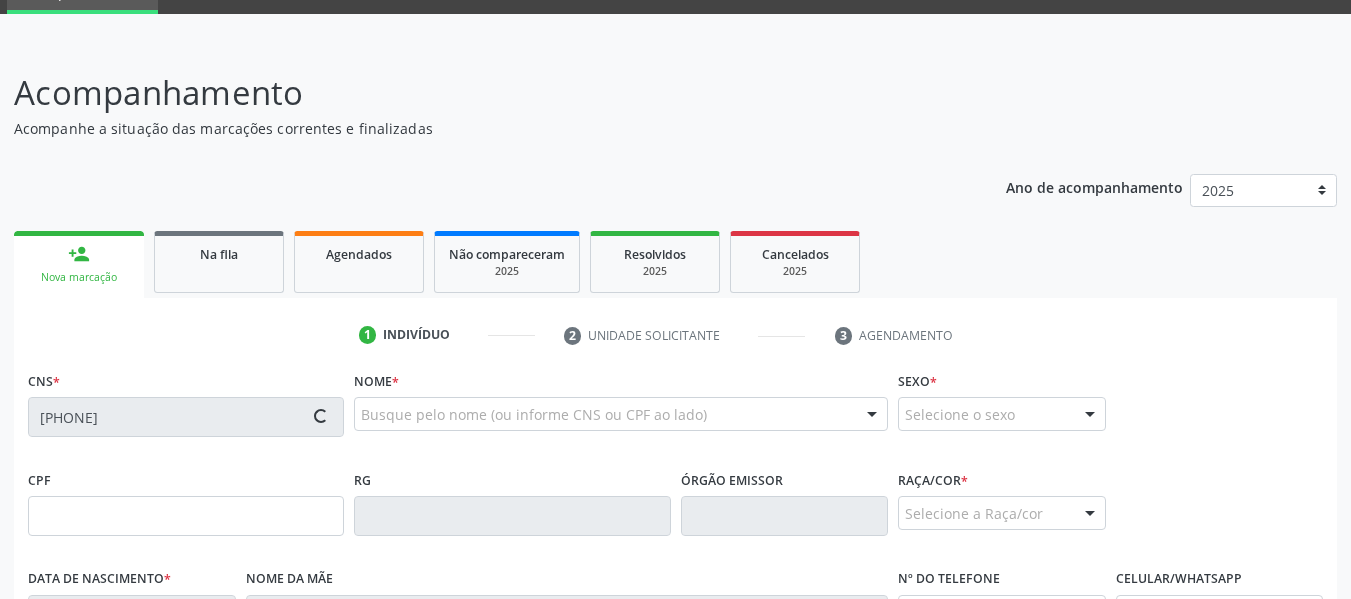 type on "[DATE]" 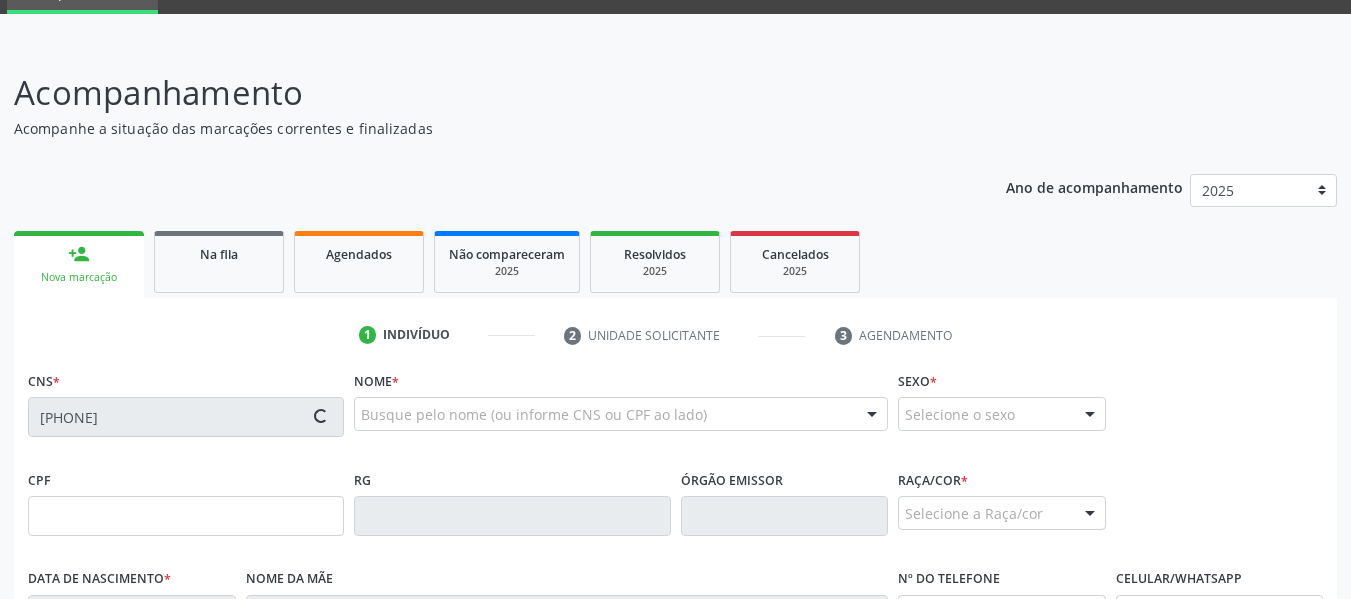 type on "[FIRST] [LAST]" 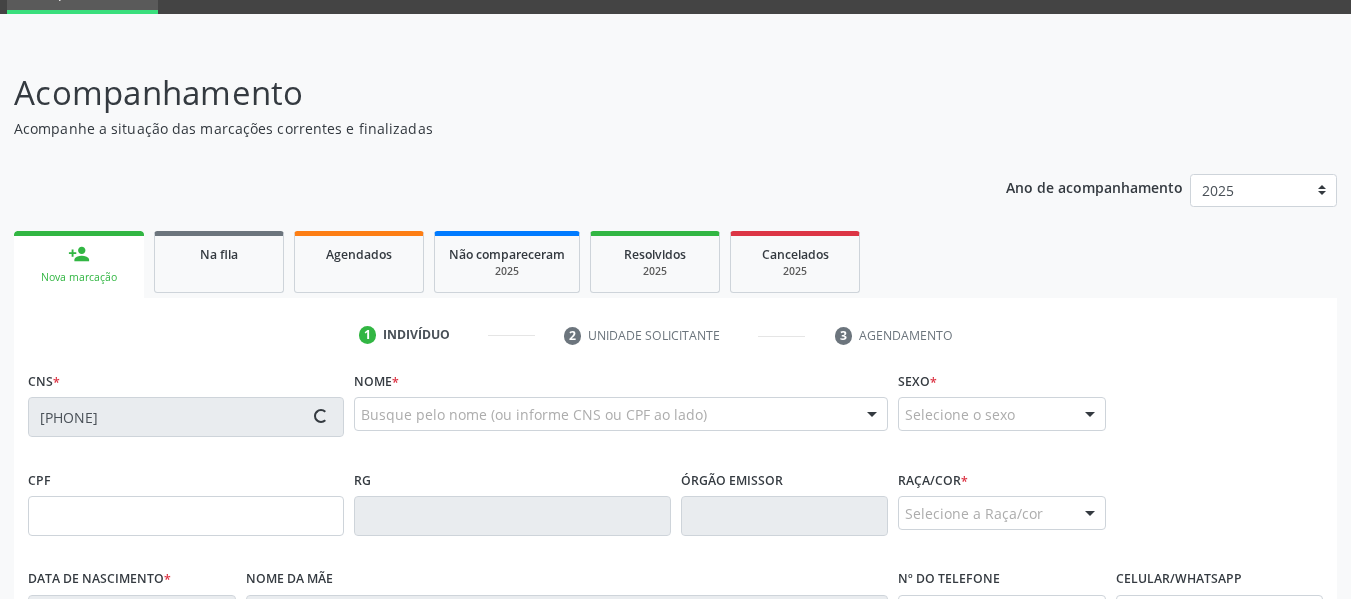 type on "([PHONE])" 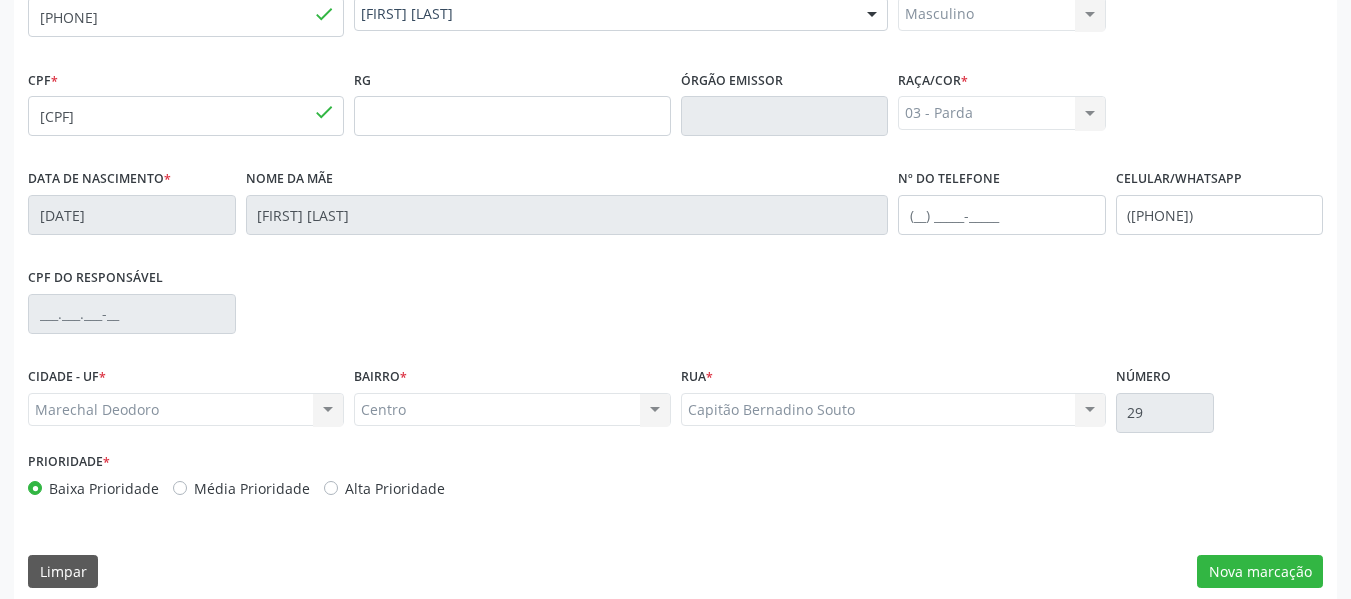 scroll, scrollTop: 513, scrollLeft: 0, axis: vertical 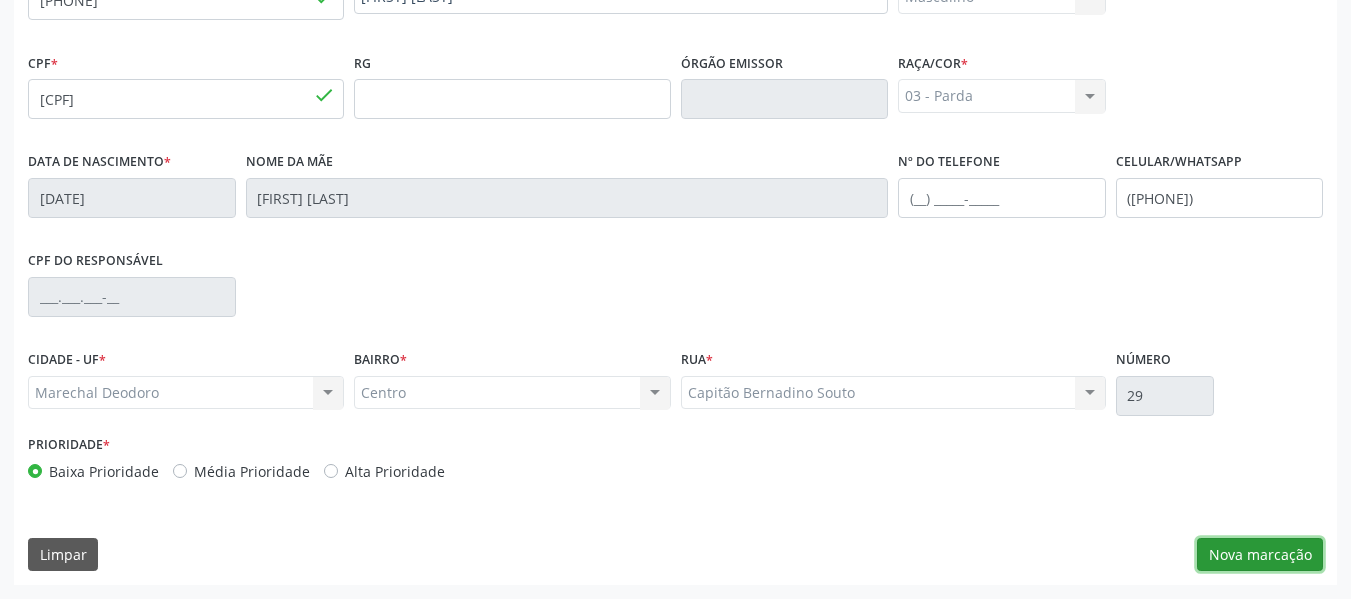click on "Nova marcação" at bounding box center [1260, 555] 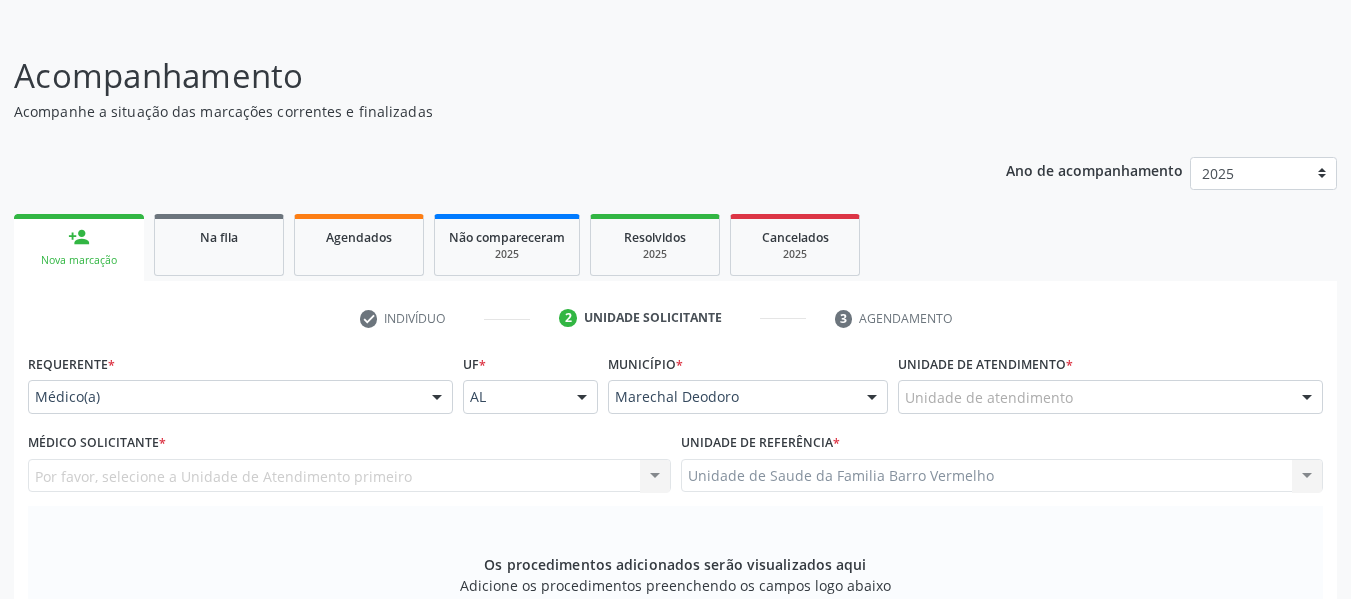 scroll, scrollTop: 100, scrollLeft: 0, axis: vertical 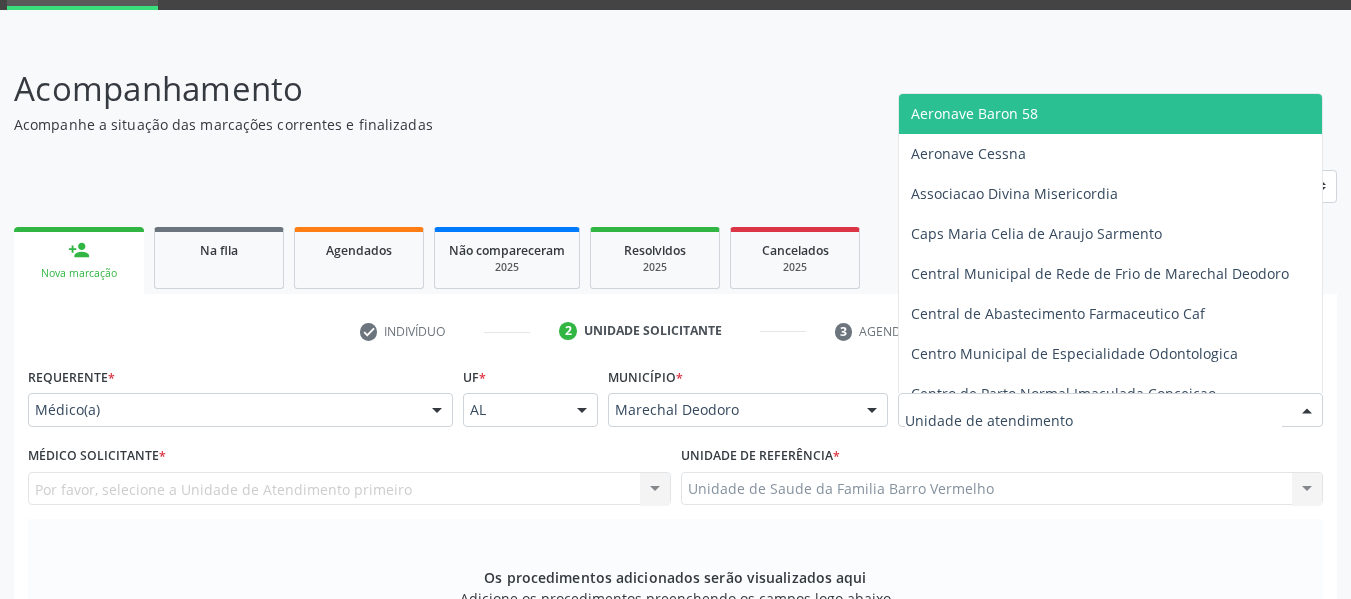 click at bounding box center (1307, 411) 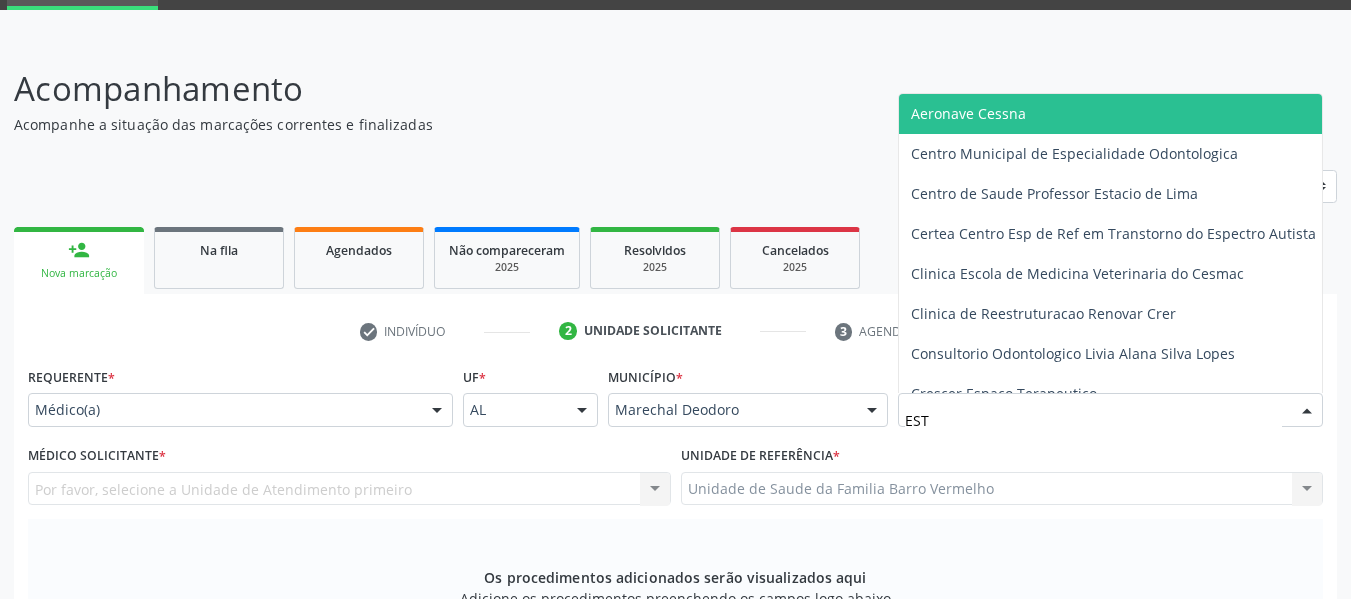 type on "ESTA" 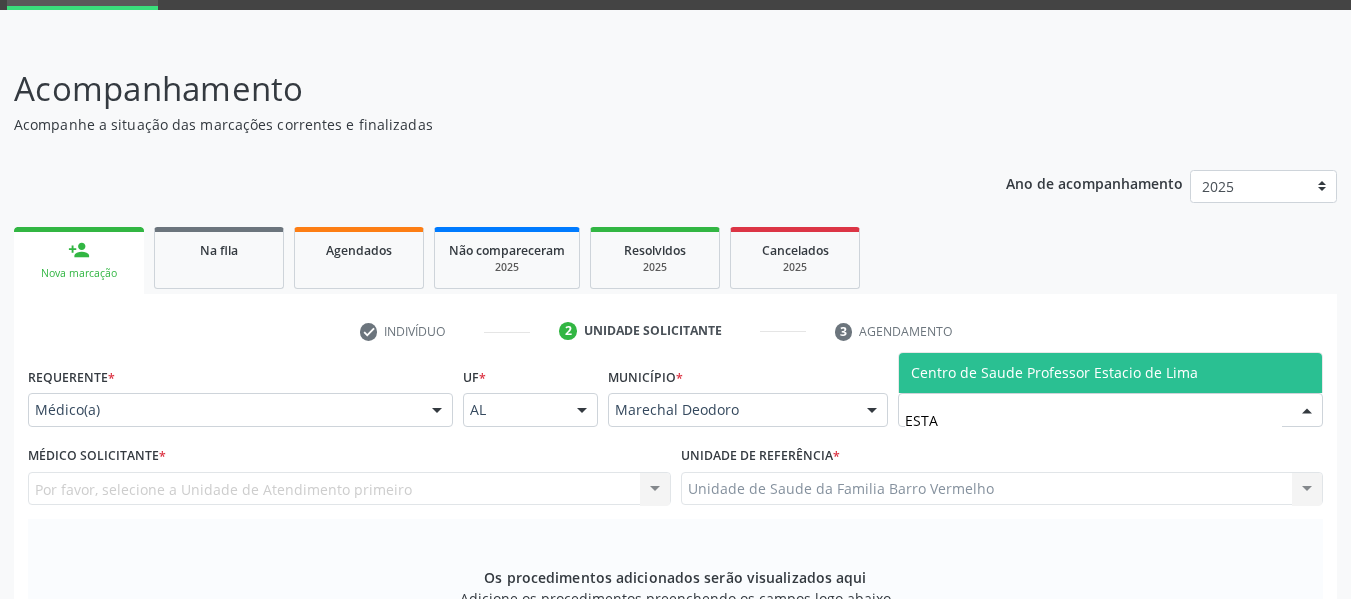 click on "Centro de Saude Professor Estacio de Lima" at bounding box center [1054, 372] 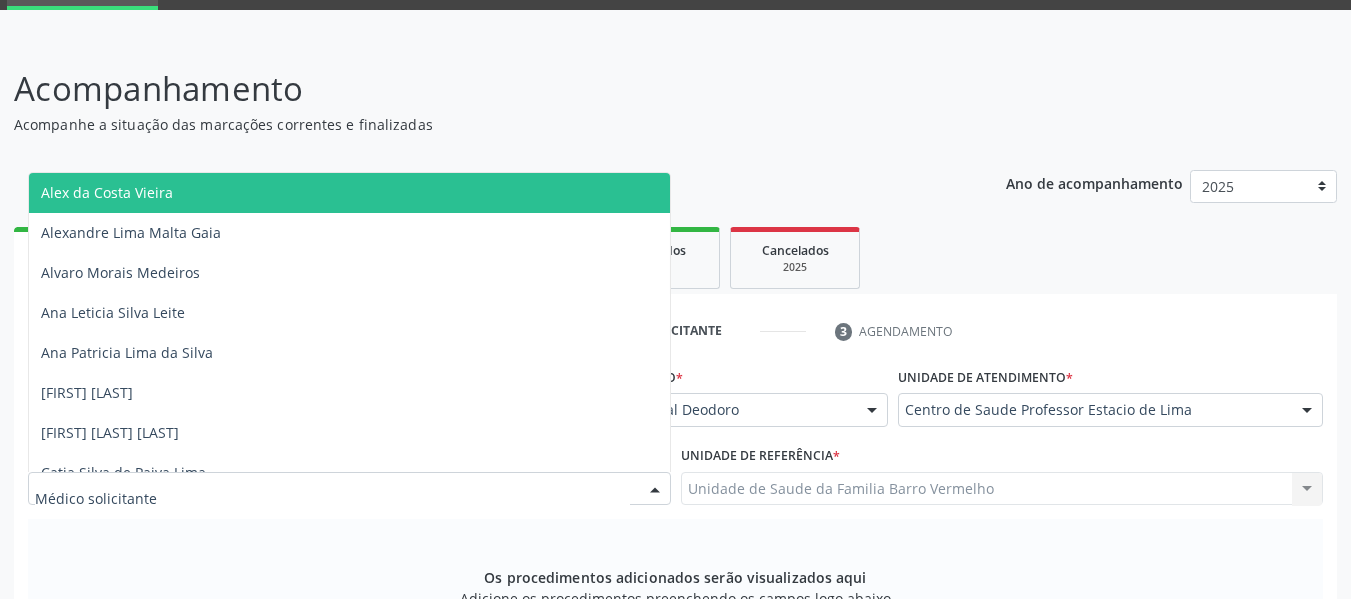 click at bounding box center [655, 490] 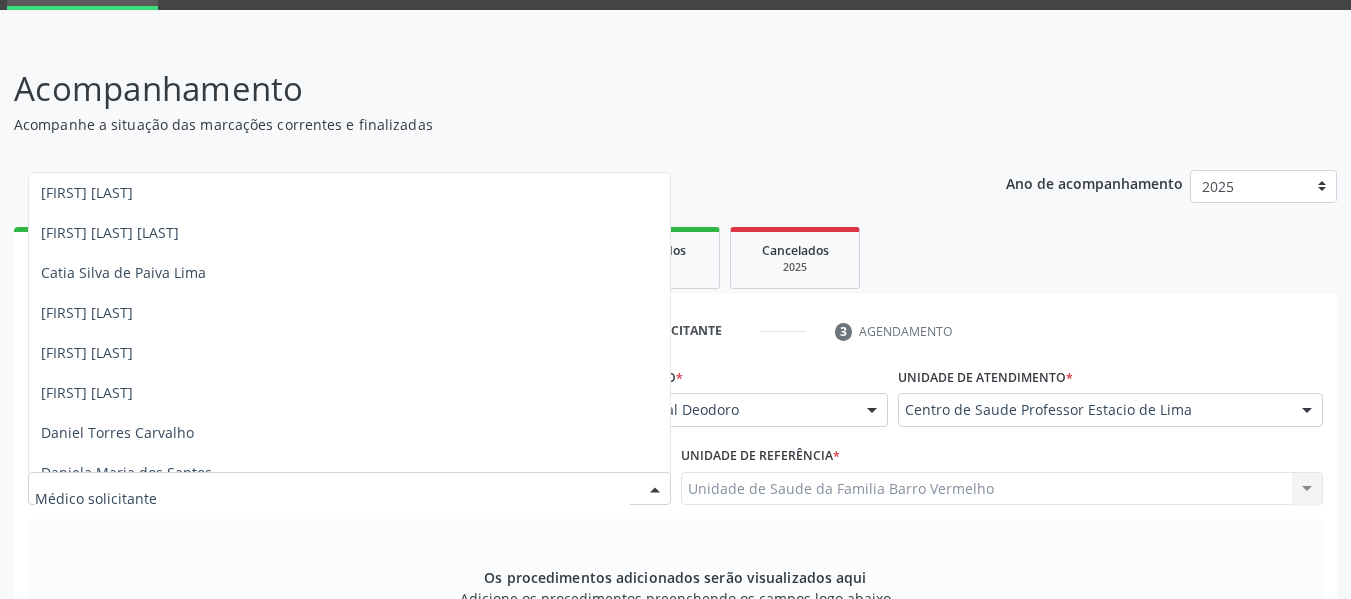 scroll, scrollTop: 213, scrollLeft: 0, axis: vertical 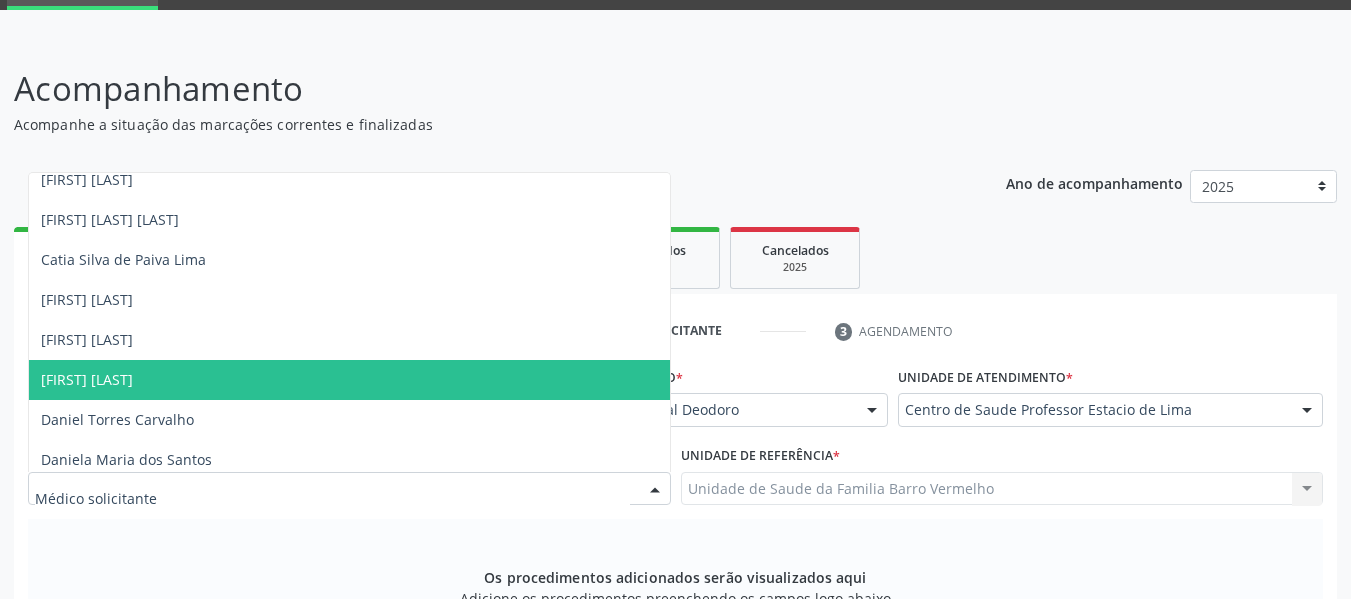 click on "[FIRST] [LAST]" at bounding box center [87, 379] 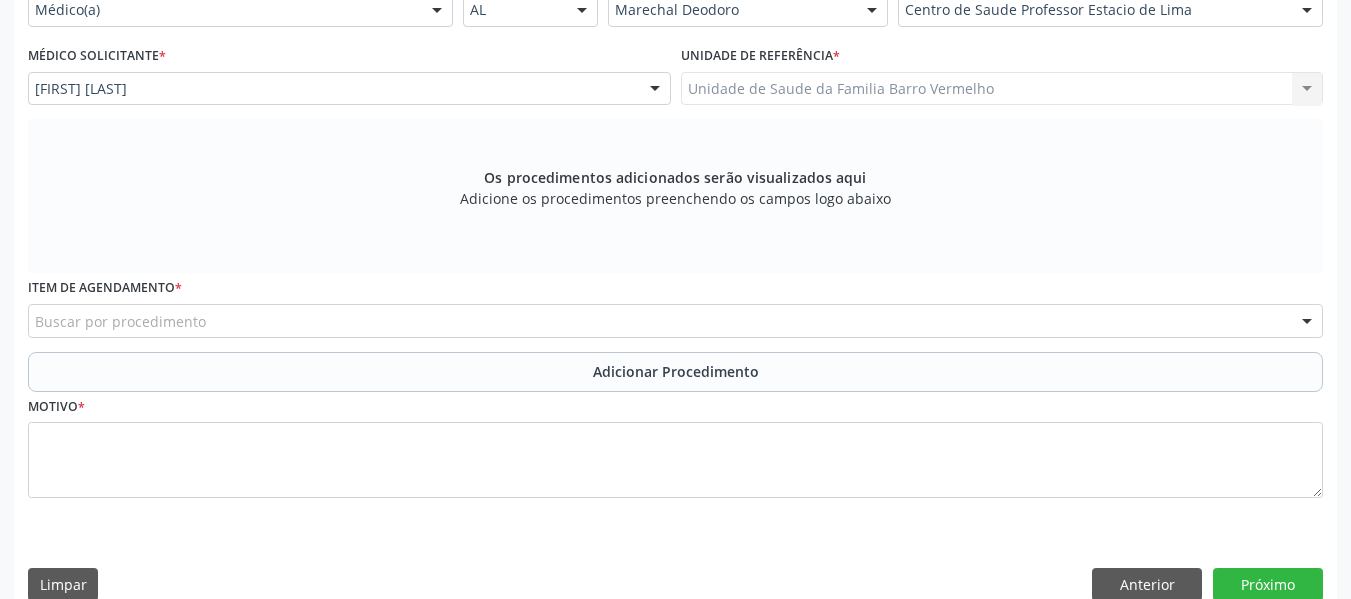 scroll, scrollTop: 530, scrollLeft: 0, axis: vertical 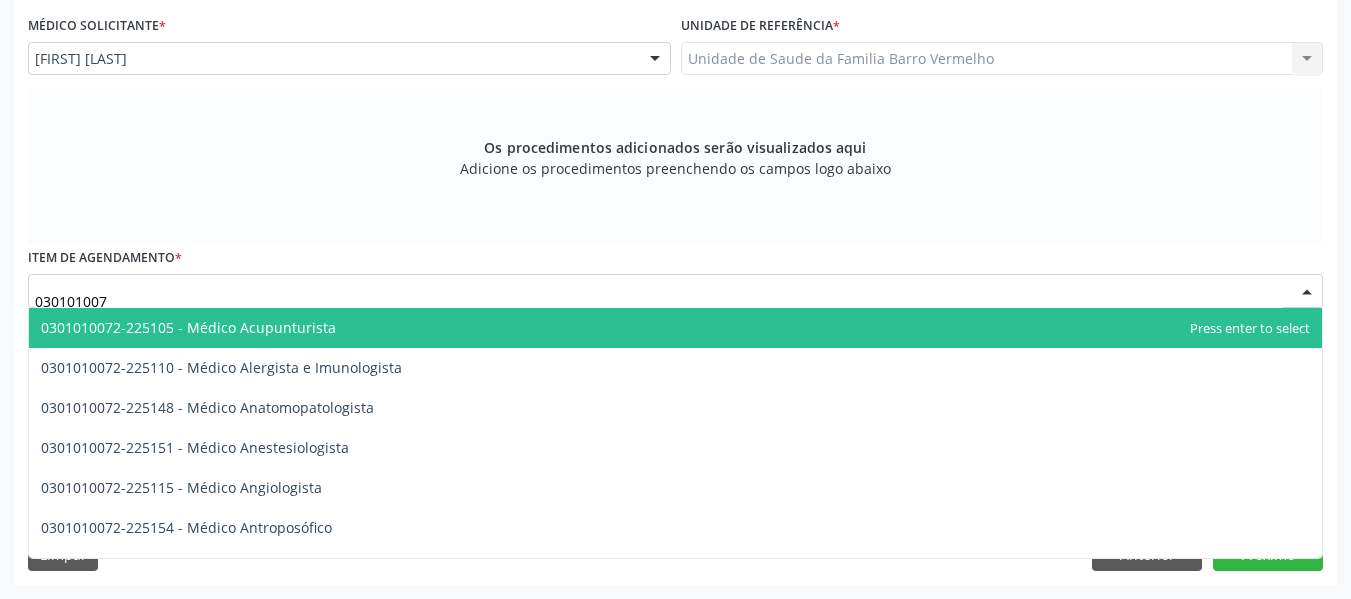 type on "0301010072" 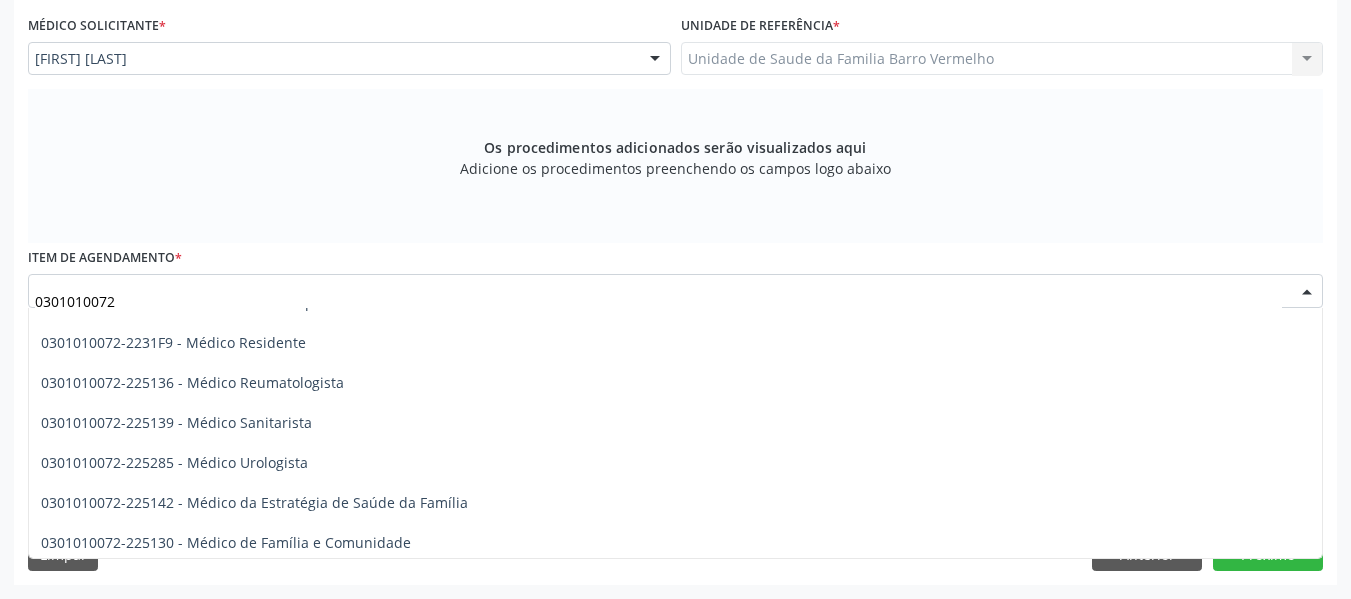 scroll, scrollTop: 2159, scrollLeft: 0, axis: vertical 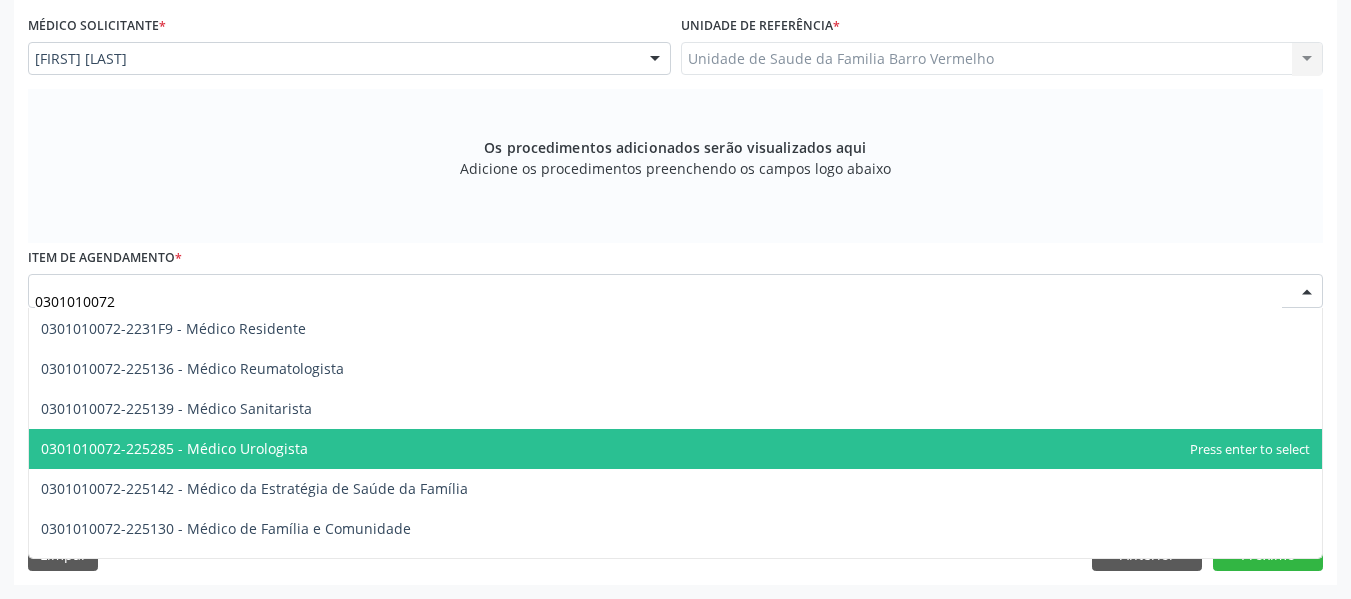 click on "0301010072-225285 - Médico Urologista" at bounding box center (174, 448) 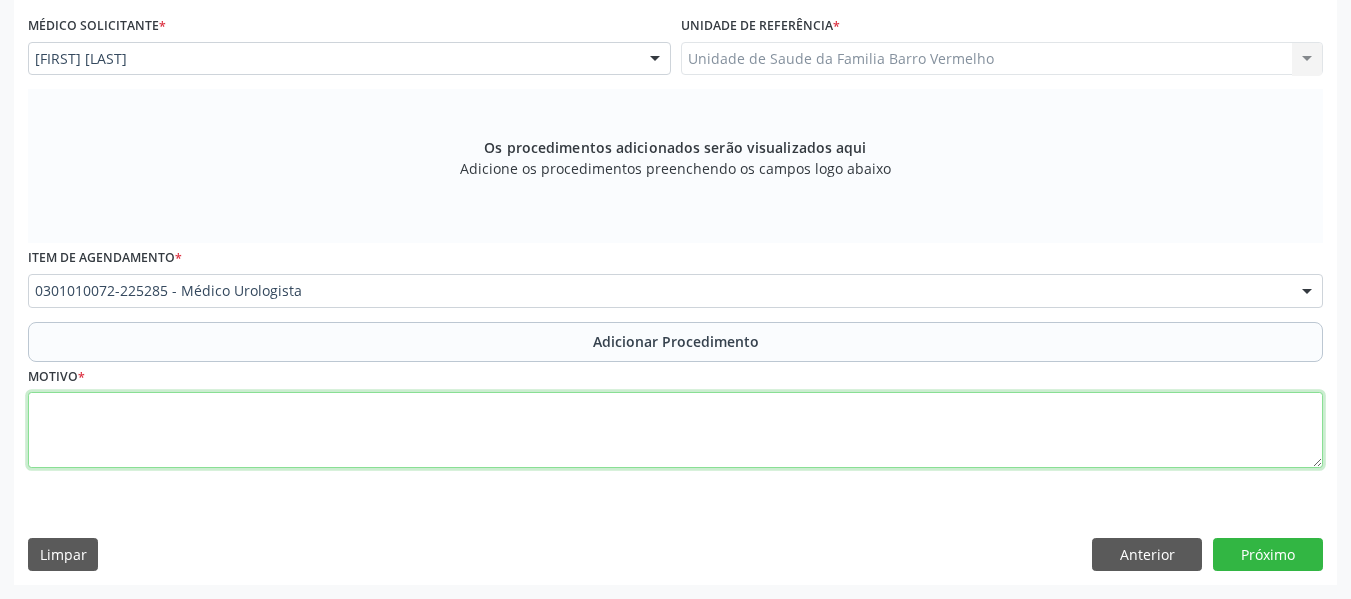 click at bounding box center [675, 430] 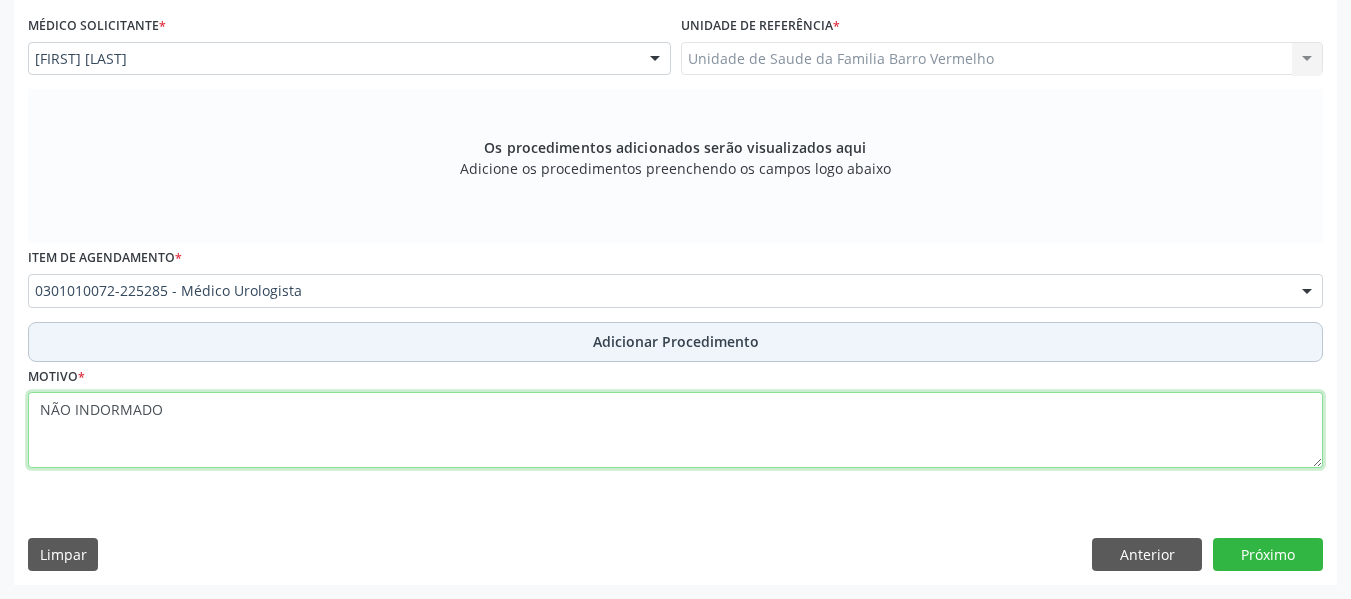 type on "NÃO INDORMADO" 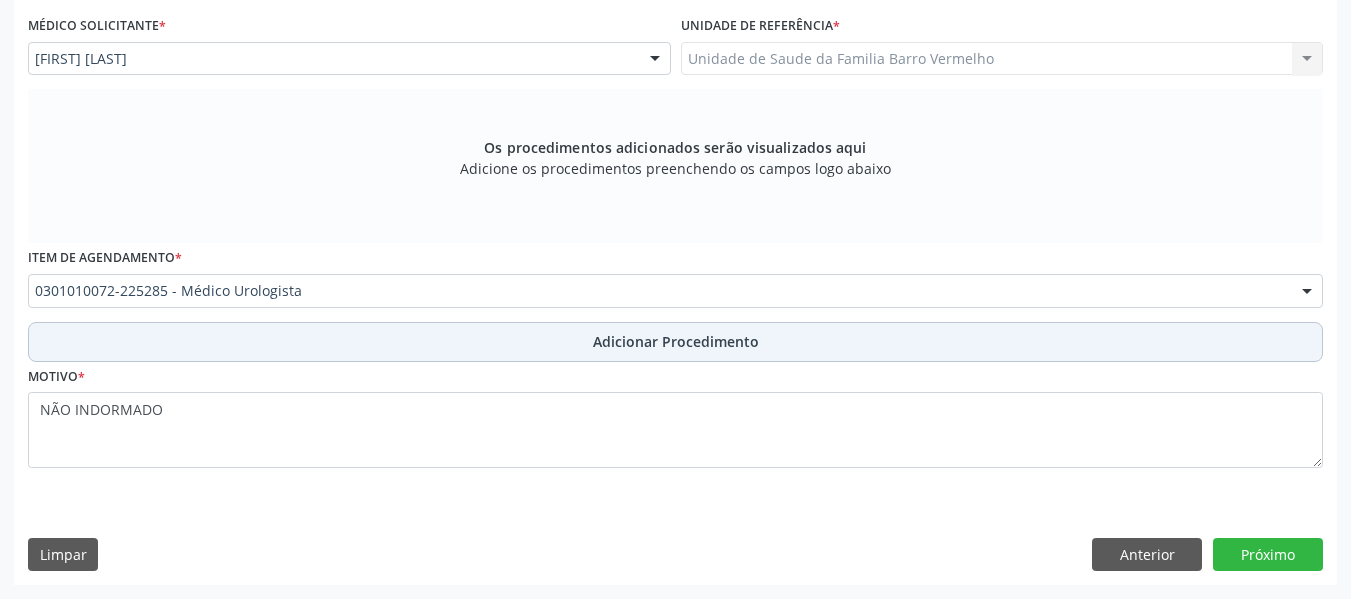 click on "Adicionar Procedimento" at bounding box center (676, 341) 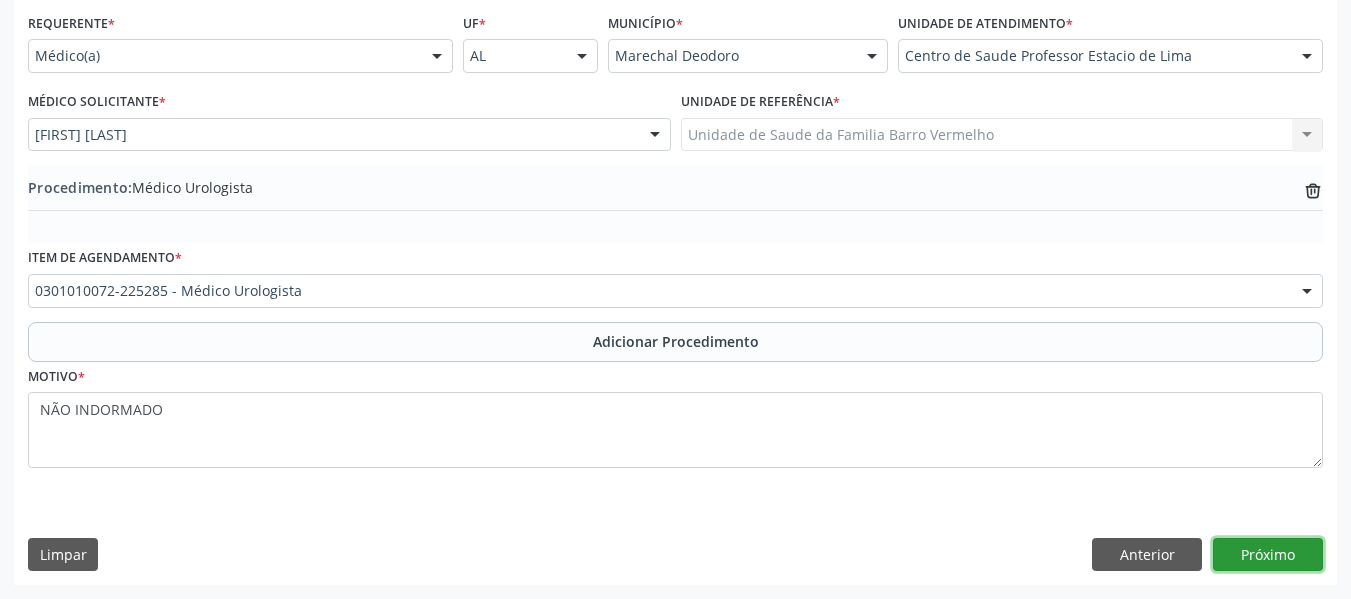 click on "Próximo" at bounding box center [1268, 555] 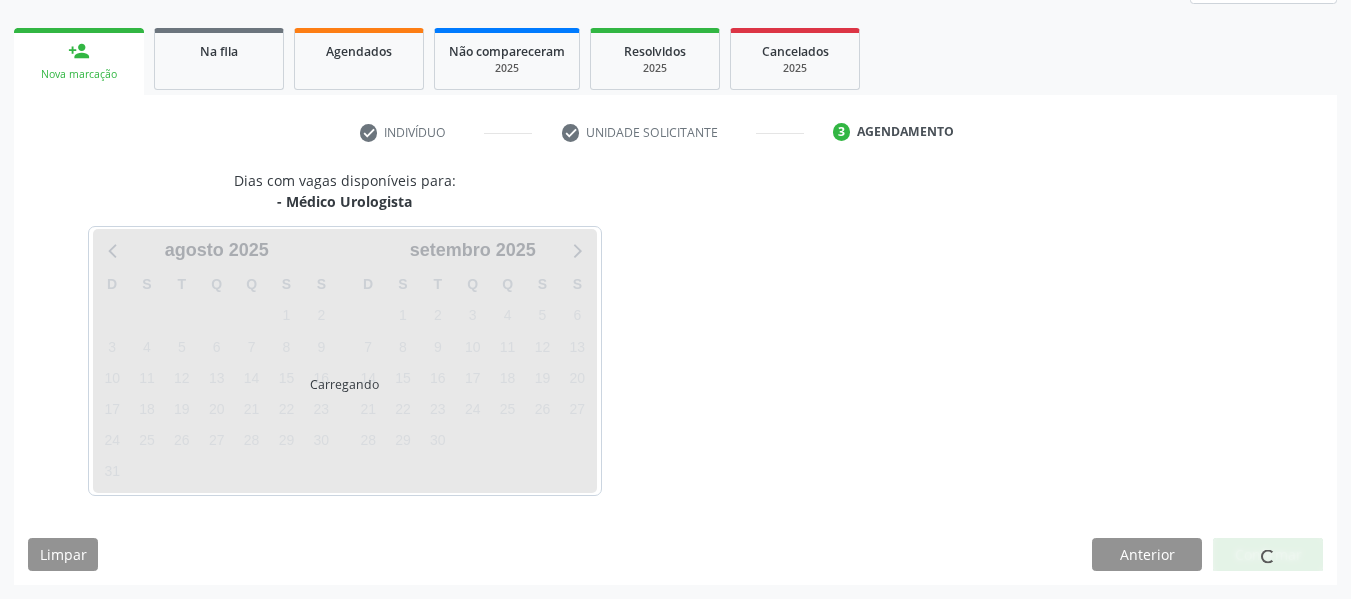 scroll, scrollTop: 358, scrollLeft: 0, axis: vertical 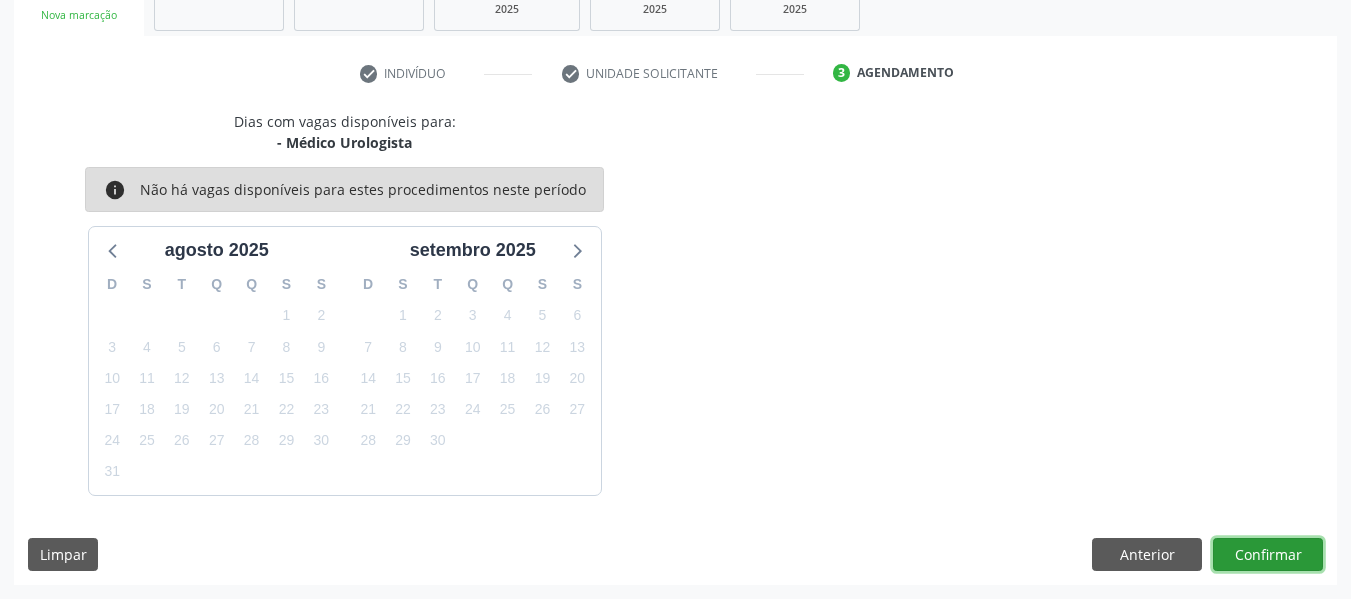 click on "Confirmar" at bounding box center [1268, 555] 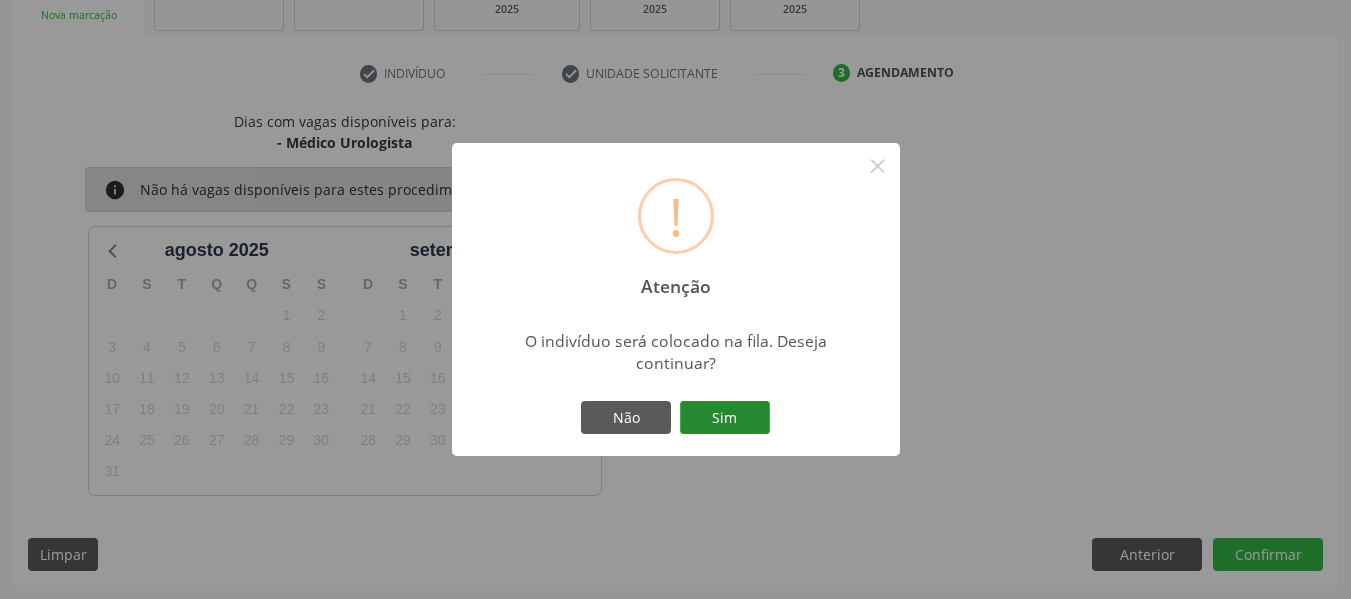 click on "Sim" at bounding box center [725, 418] 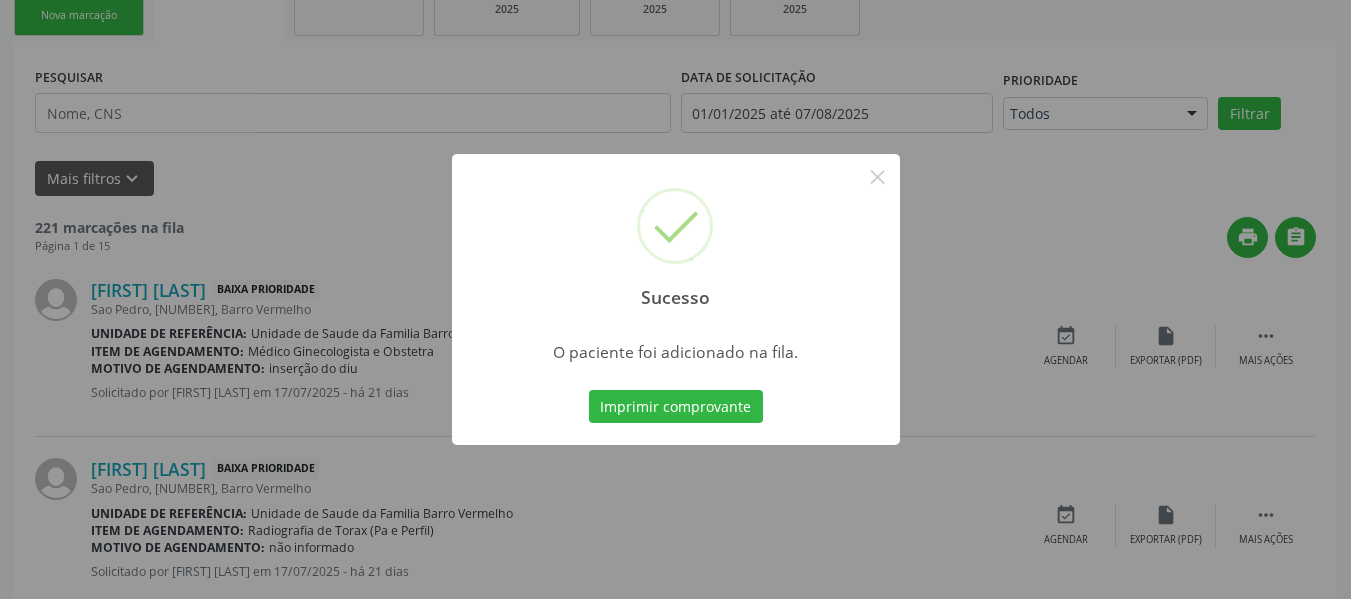scroll, scrollTop: 96, scrollLeft: 0, axis: vertical 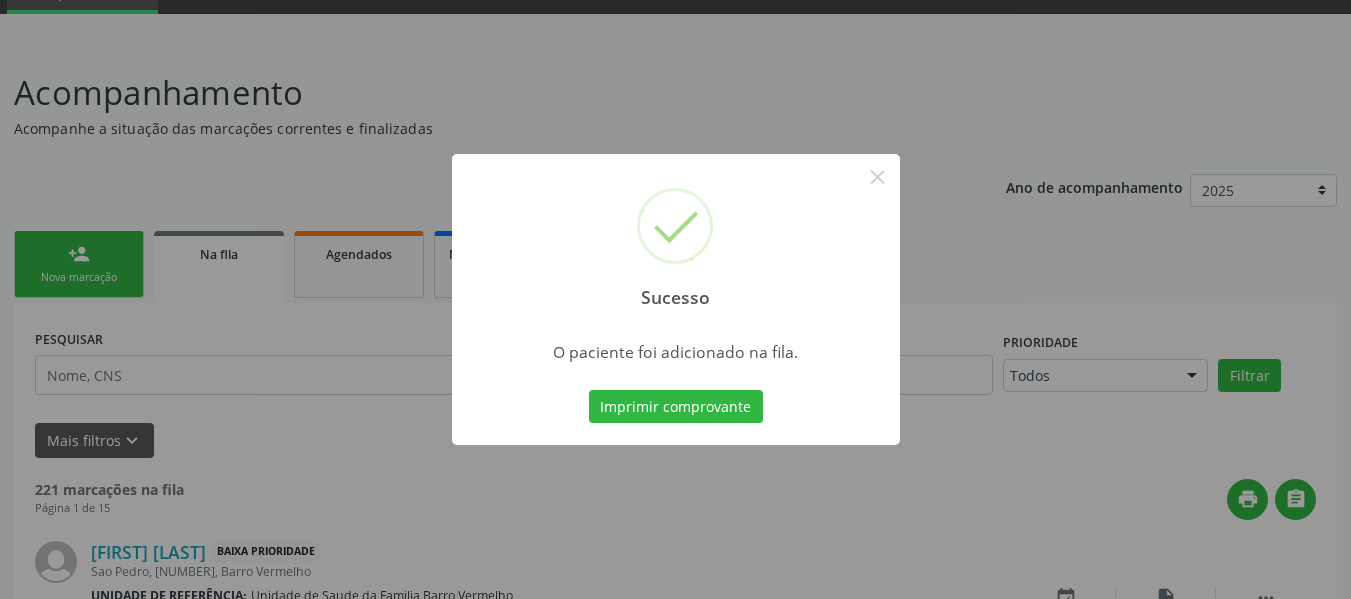 click on "Sucesso × O paciente foi adicionado na fila. Imprimir comprovante Cancel" at bounding box center [675, 299] 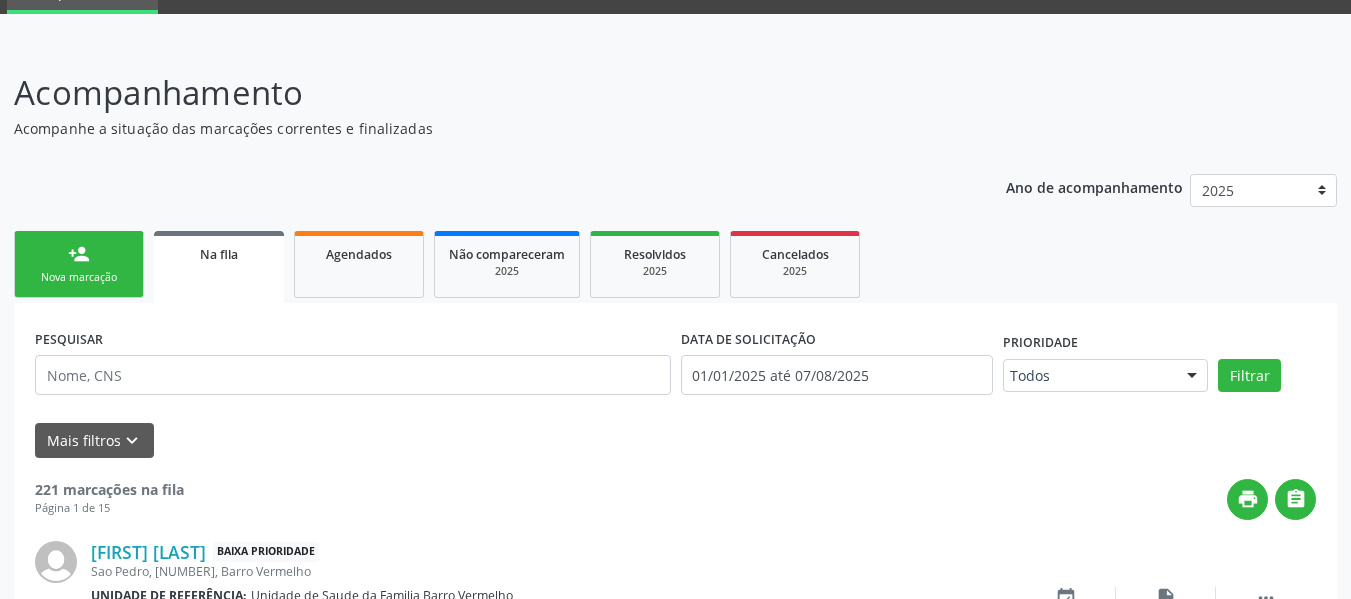 click on "person_add" at bounding box center [79, 254] 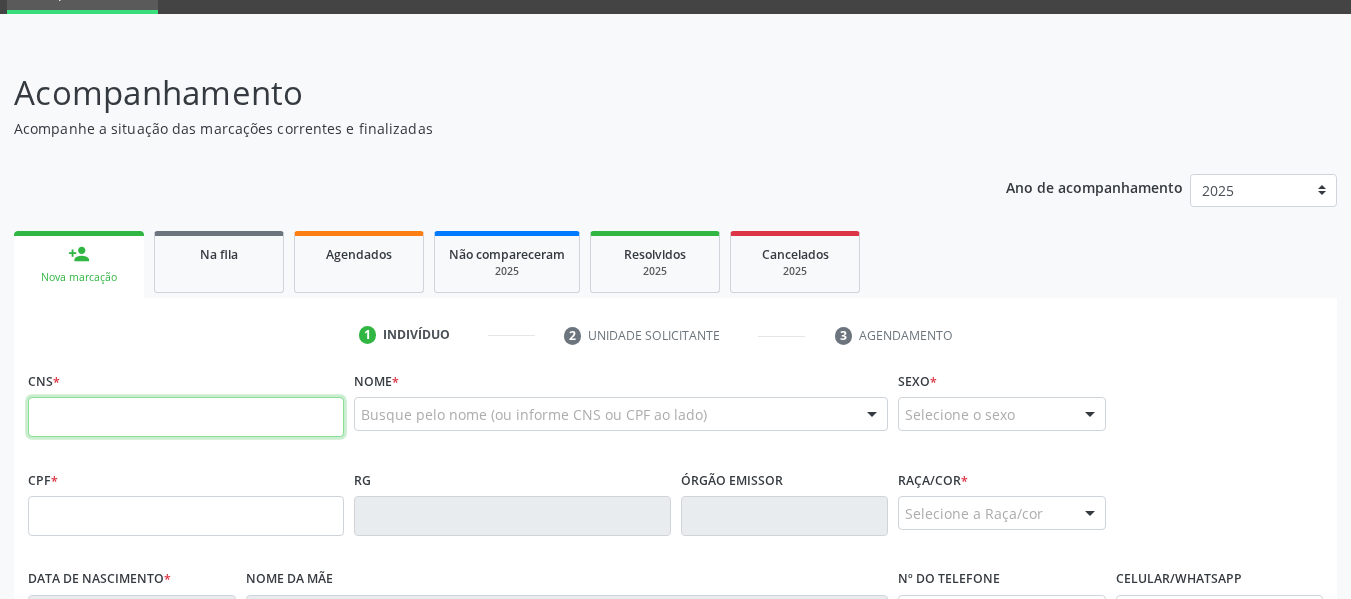 click at bounding box center [186, 417] 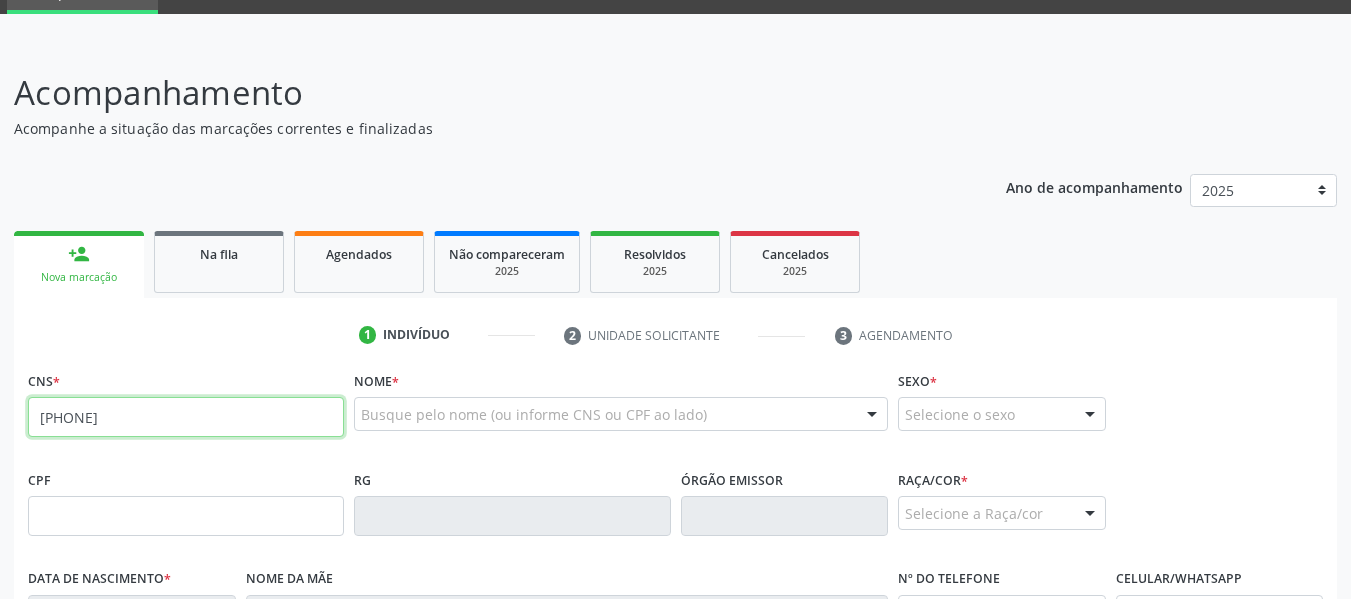 type on "[PHONE]" 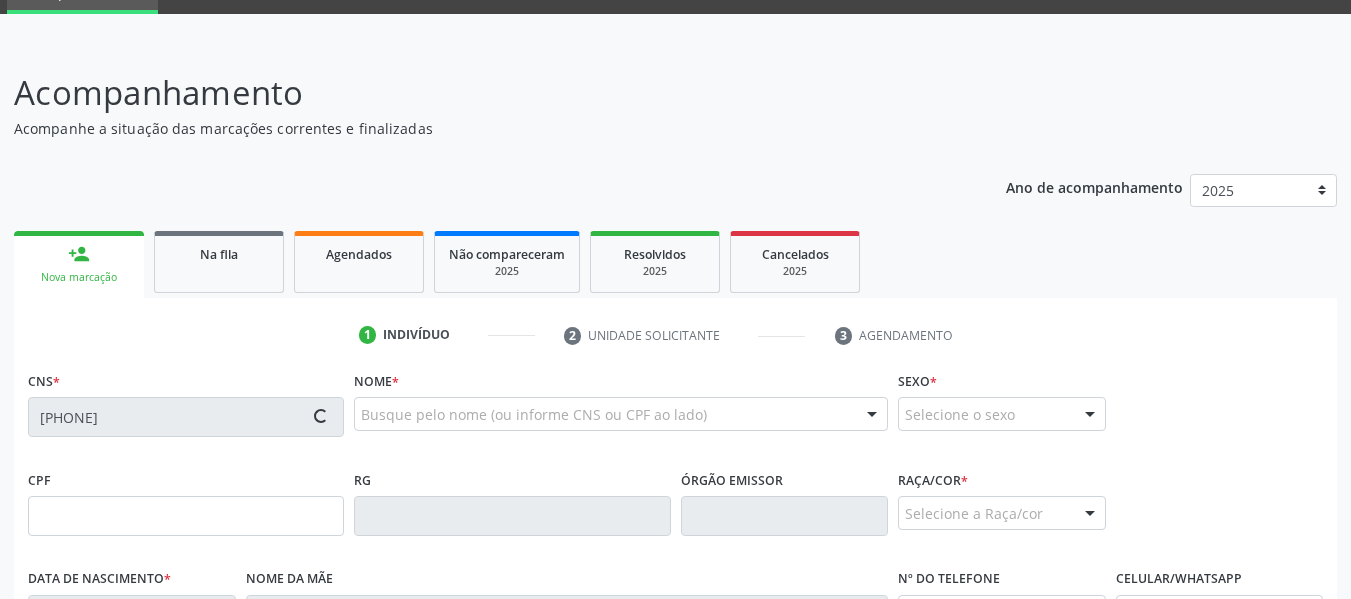 type on "[DATE]" 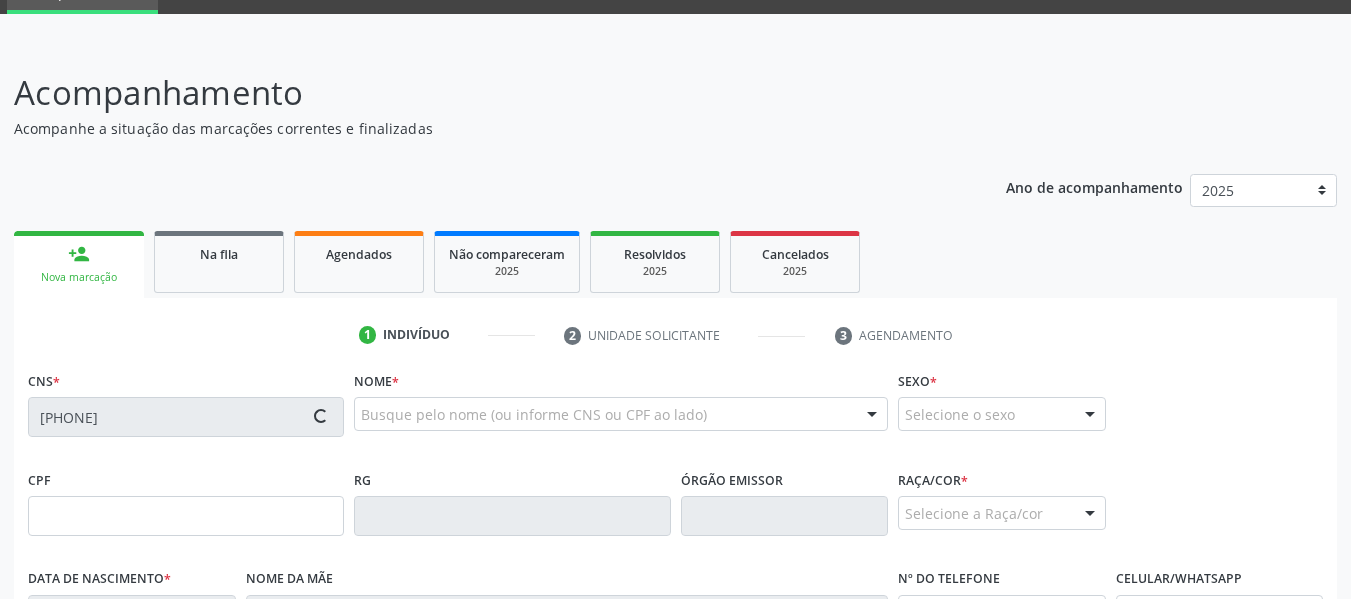type on "[FIRST] [LAST]" 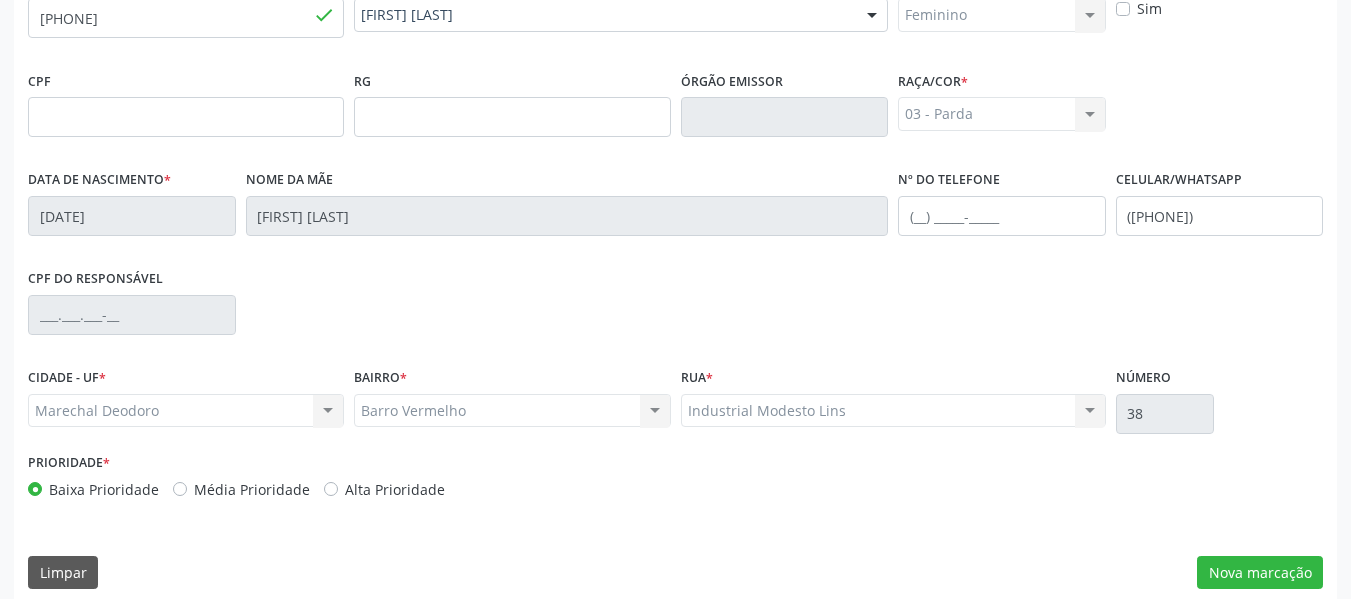 scroll, scrollTop: 513, scrollLeft: 0, axis: vertical 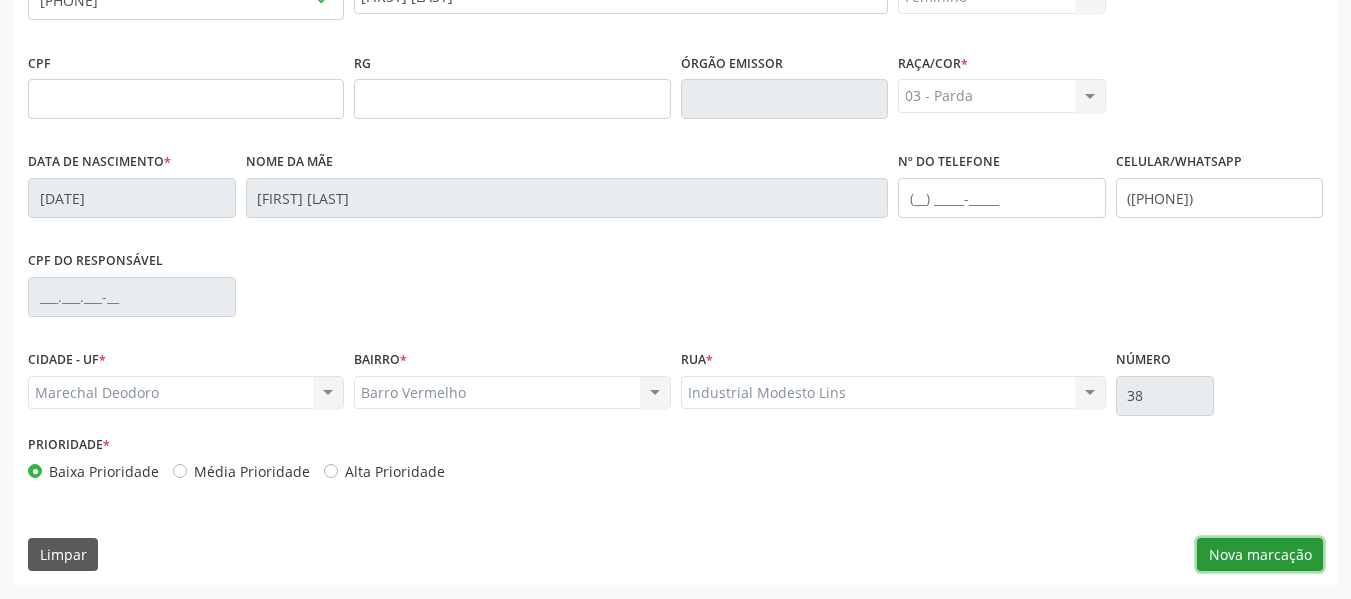 click on "Nova marcação" at bounding box center [1260, 555] 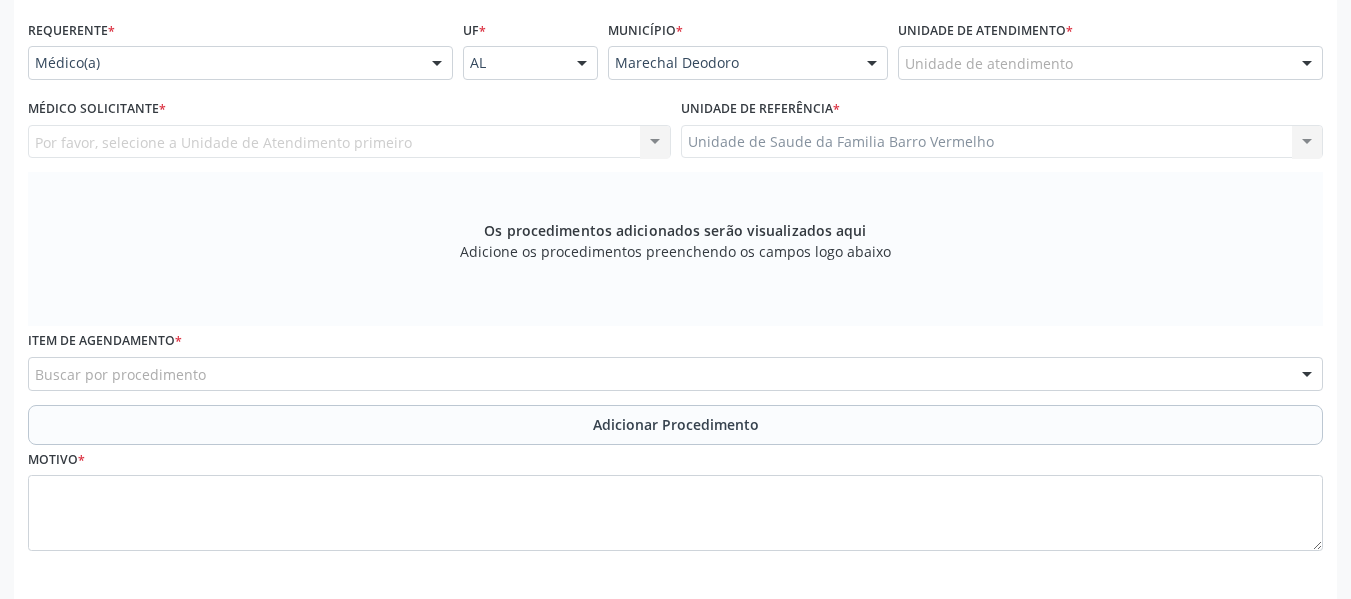 scroll, scrollTop: 433, scrollLeft: 0, axis: vertical 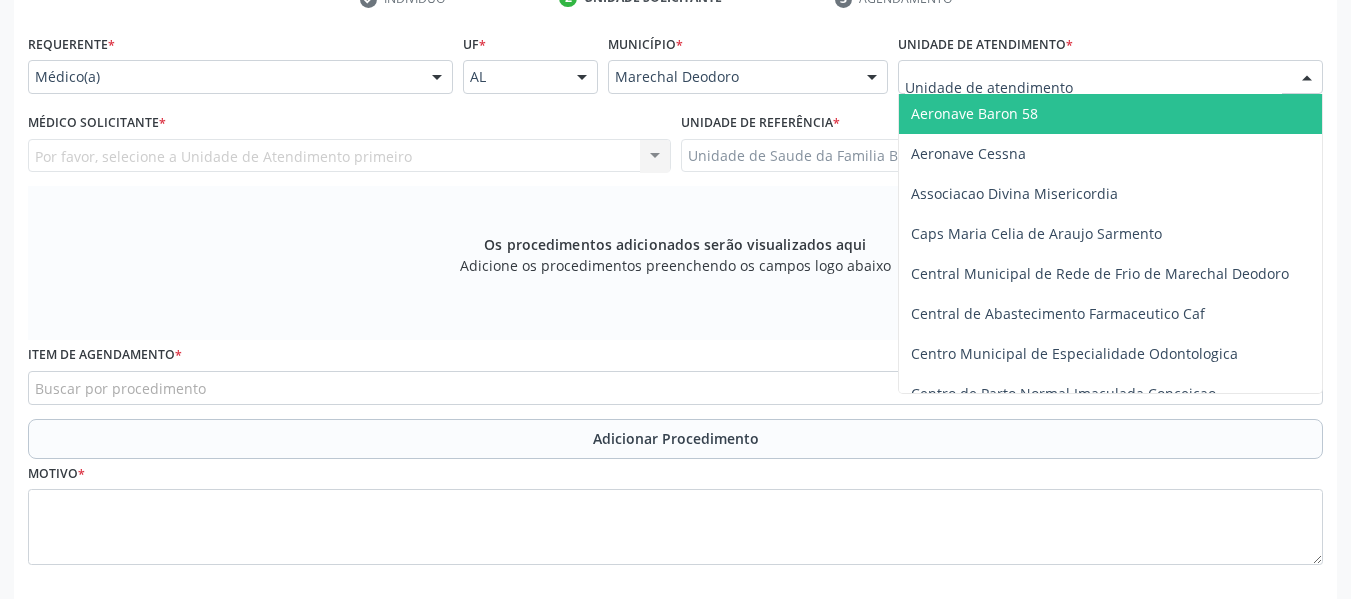 click at bounding box center (1110, 77) 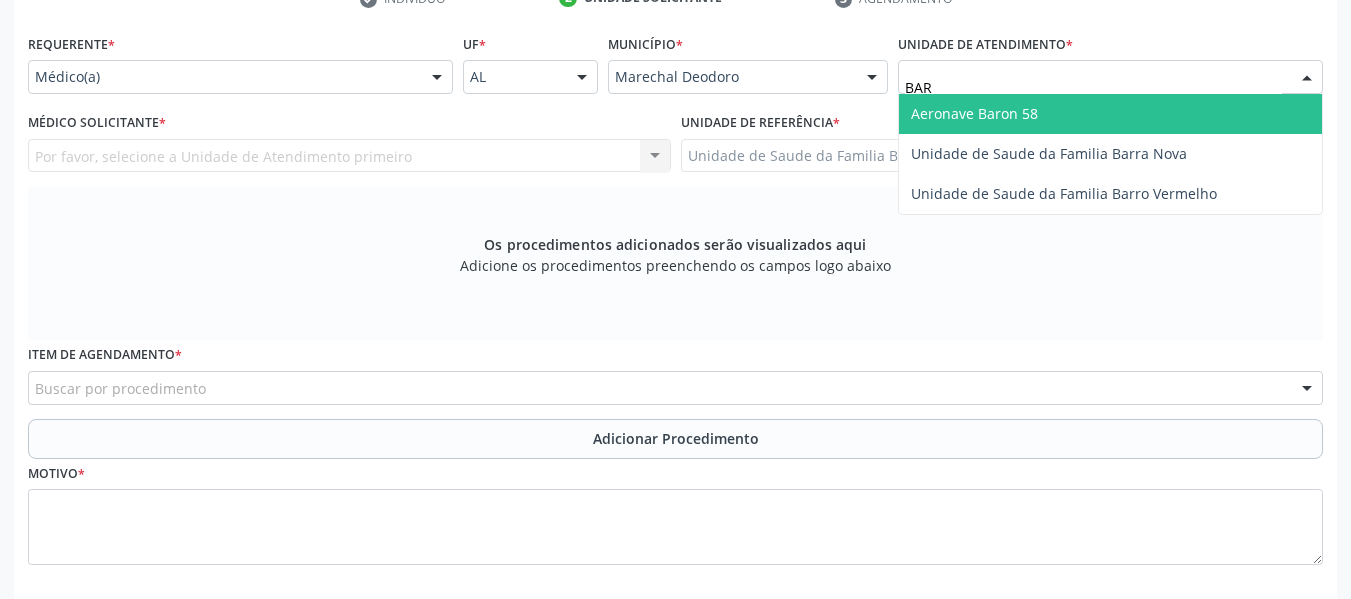 type on "BARR" 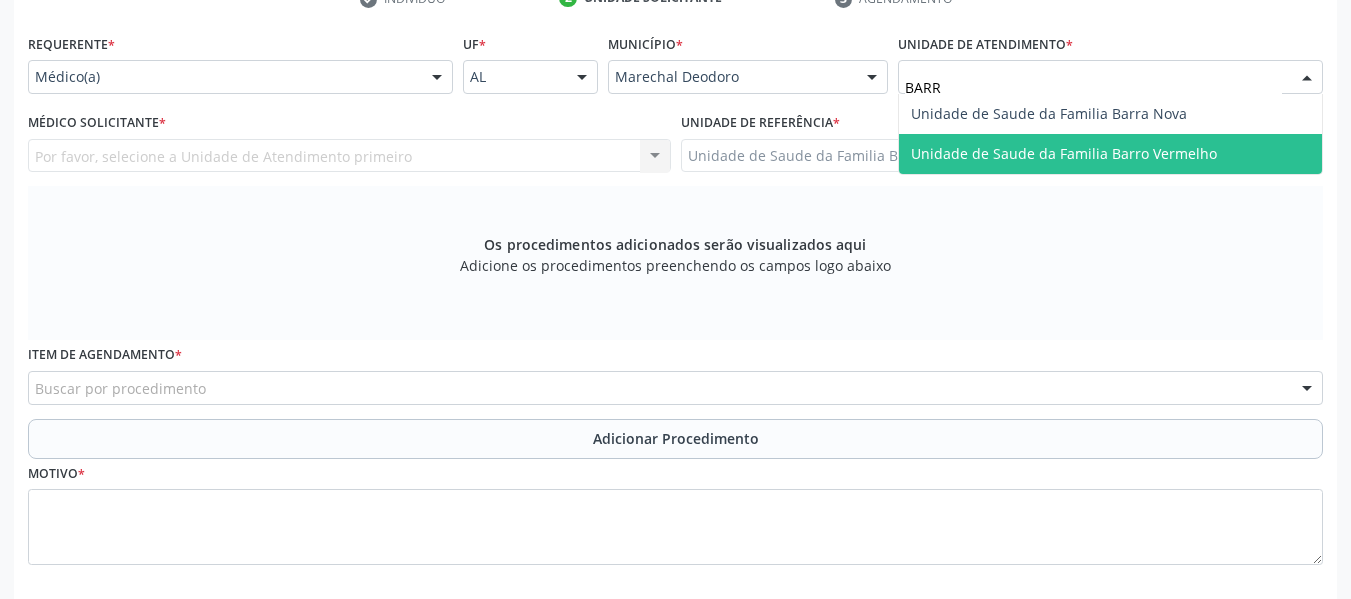 click on "Unidade de Saude da Familia Barro Vermelho" at bounding box center [1064, 153] 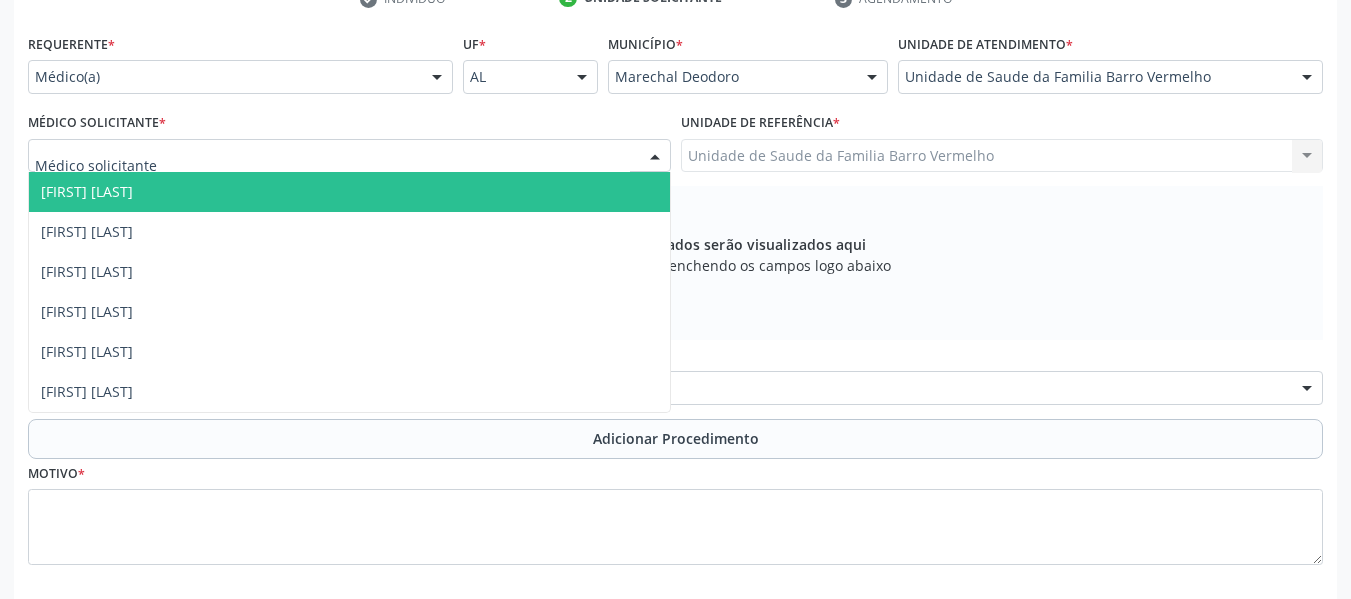 click at bounding box center (655, 157) 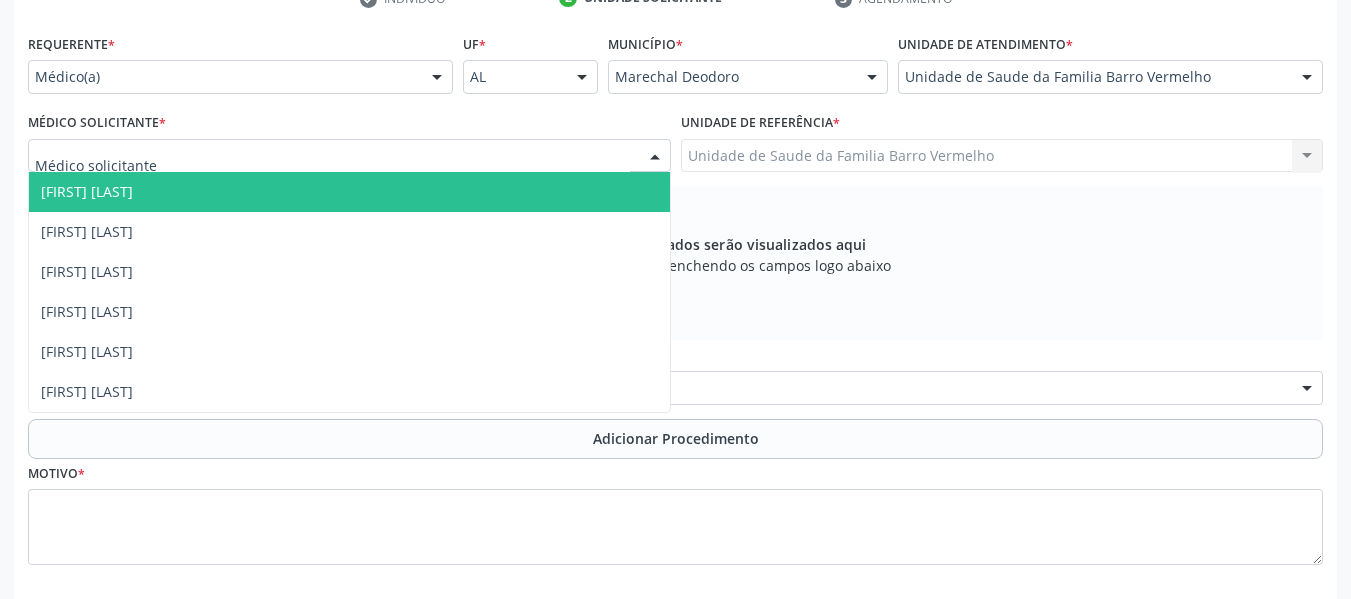 click on "[FIRST] [LAST]" at bounding box center (87, 191) 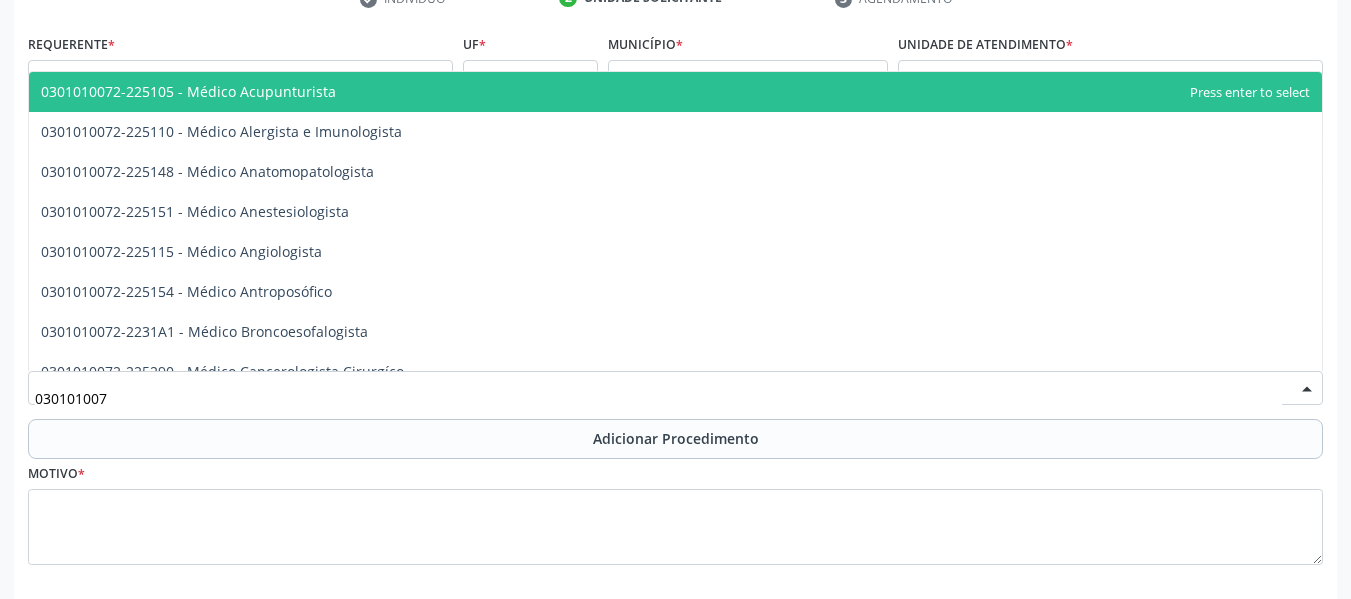 type on "0301010072" 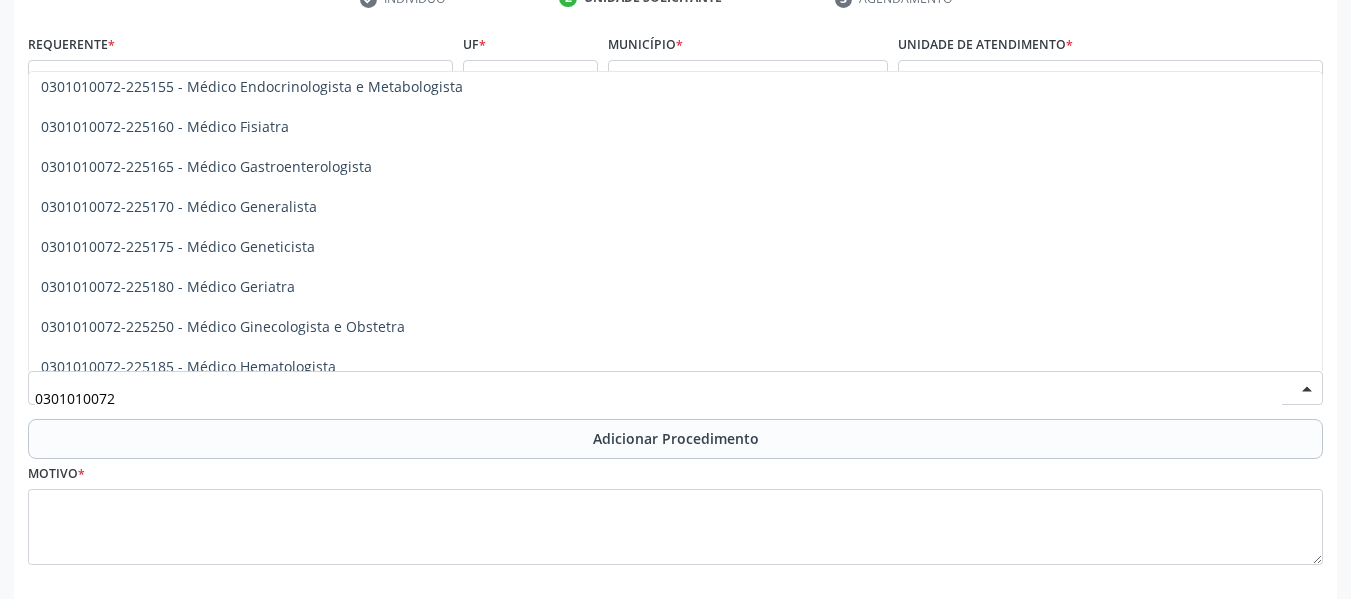 scroll, scrollTop: 934, scrollLeft: 0, axis: vertical 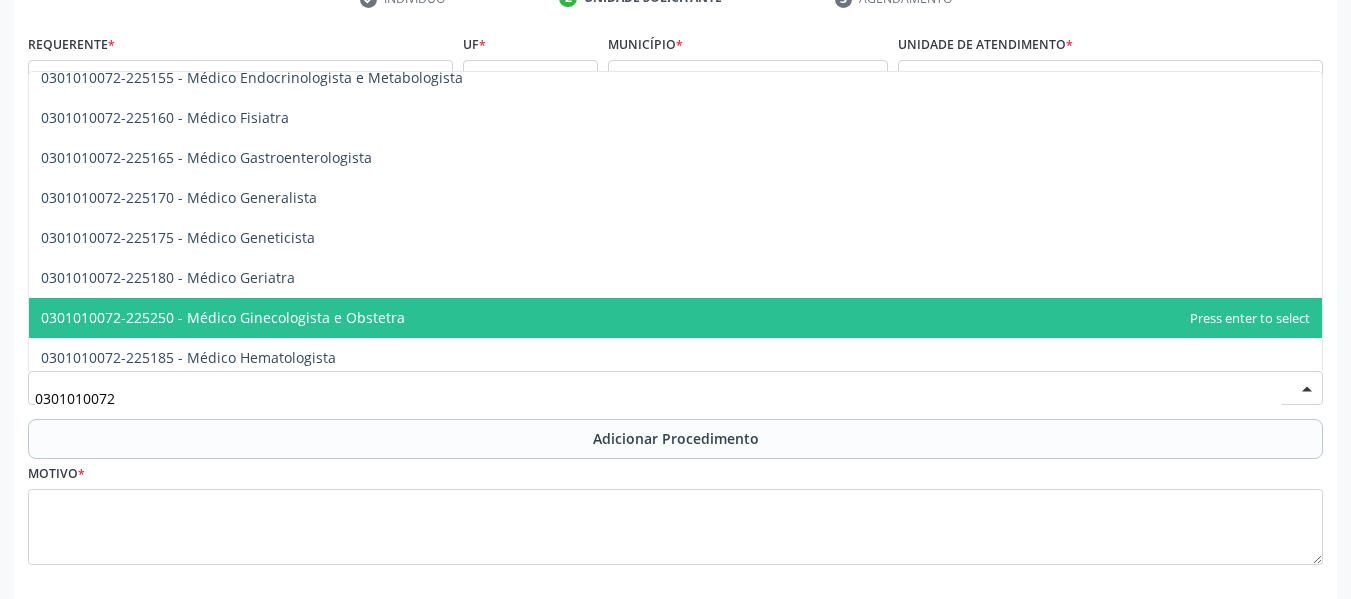 click on "0301010072-225250 - Médico Ginecologista e Obstetra" at bounding box center [675, 318] 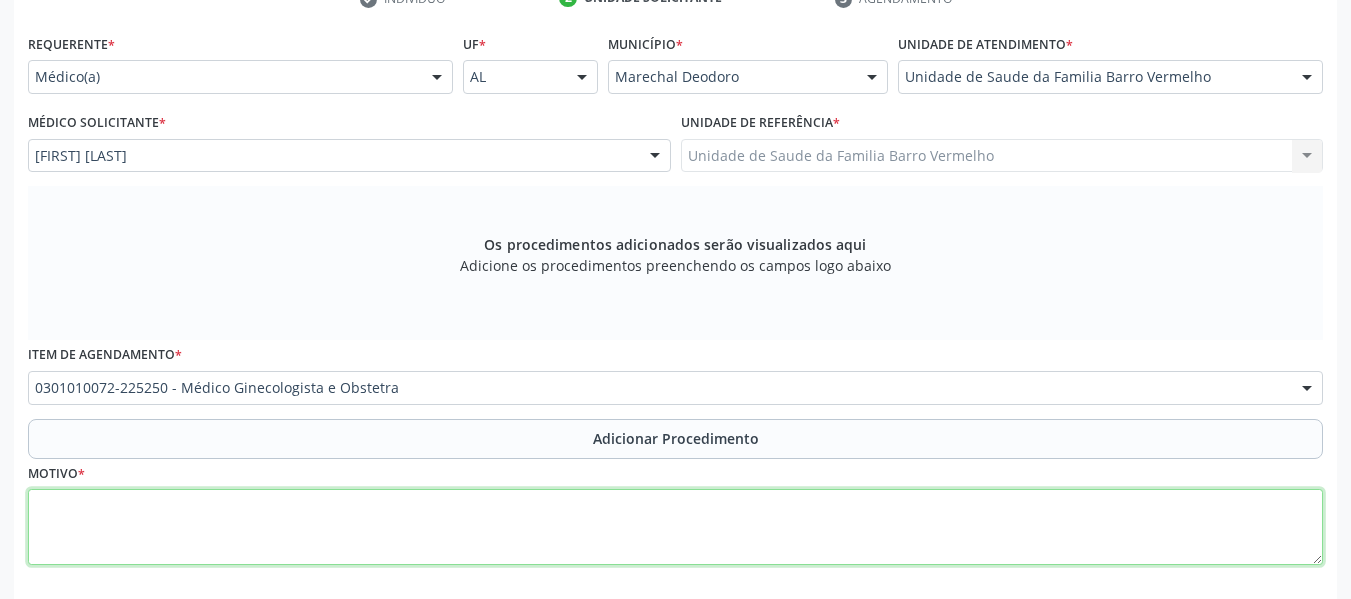 click at bounding box center [675, 527] 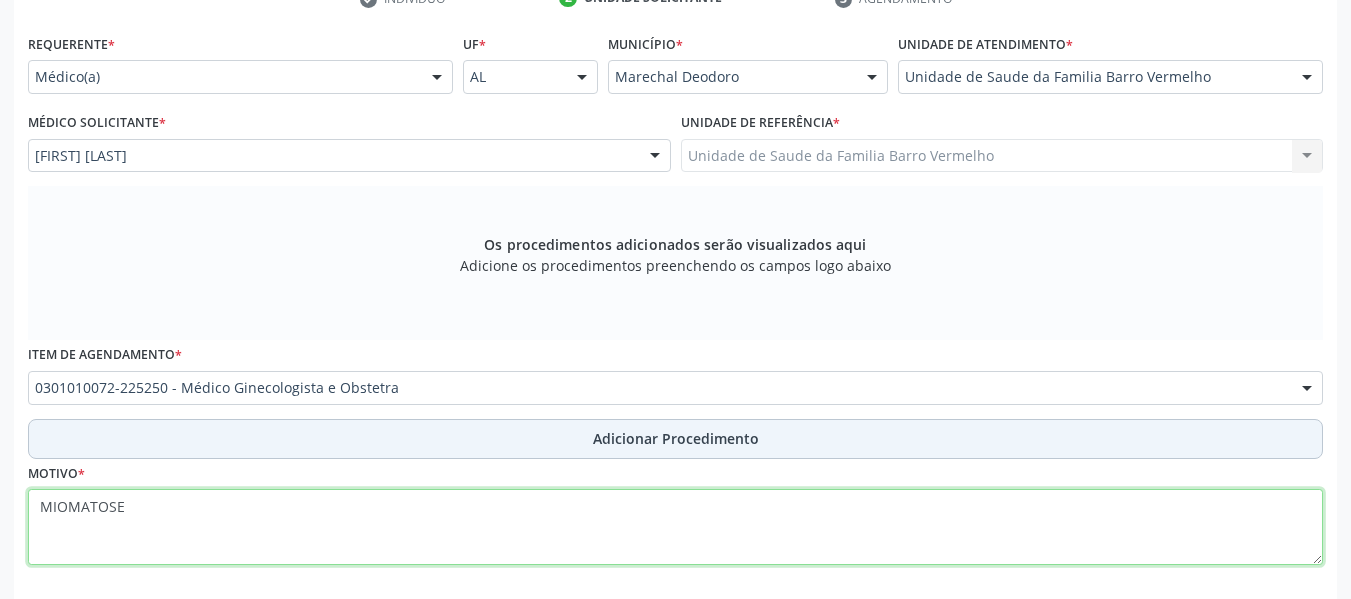 type on "MIOMATOSE" 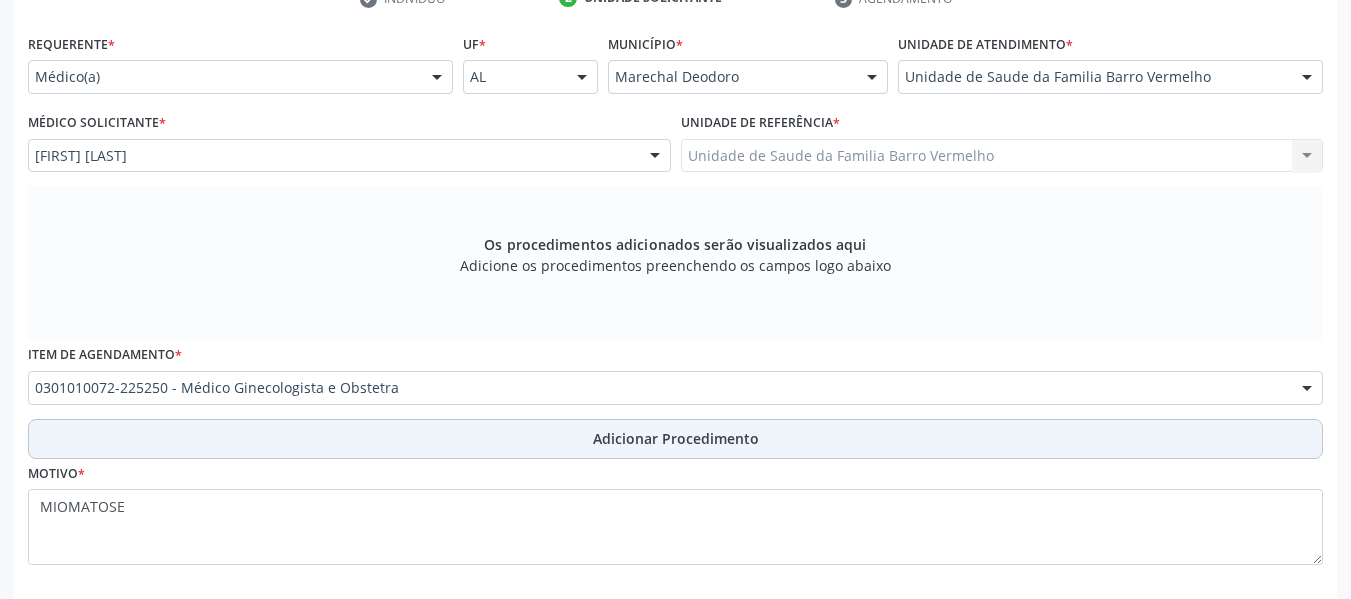 click on "Adicionar Procedimento" at bounding box center [676, 438] 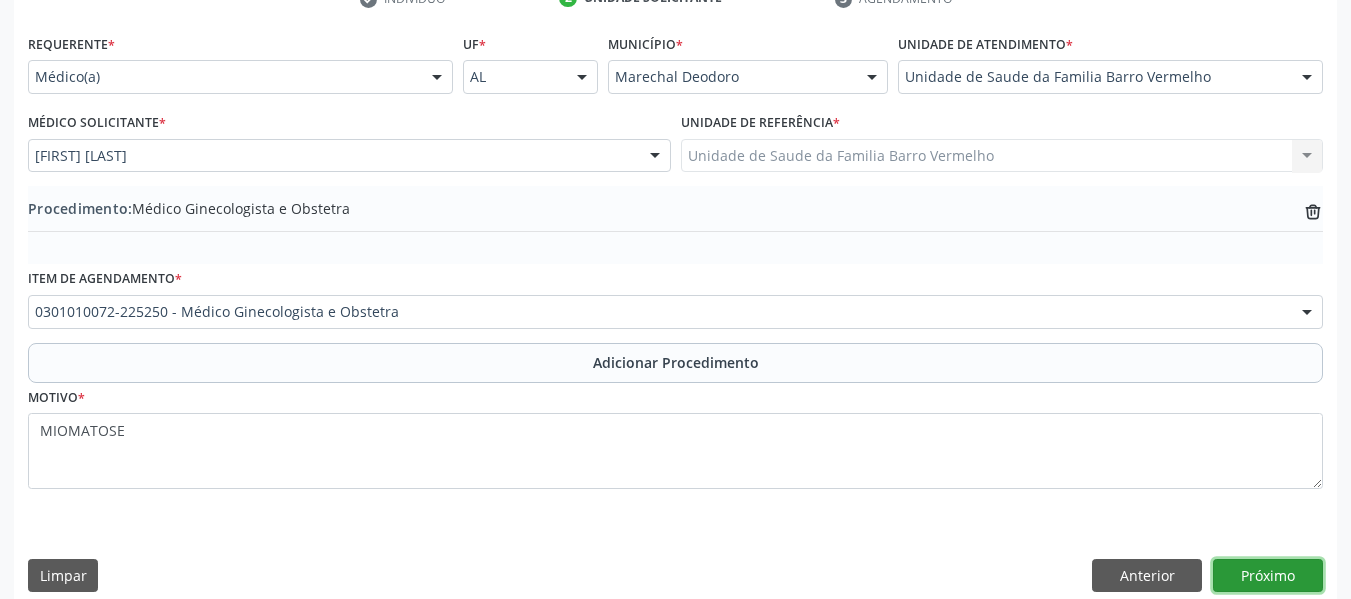 click on "Próximo" at bounding box center (1268, 576) 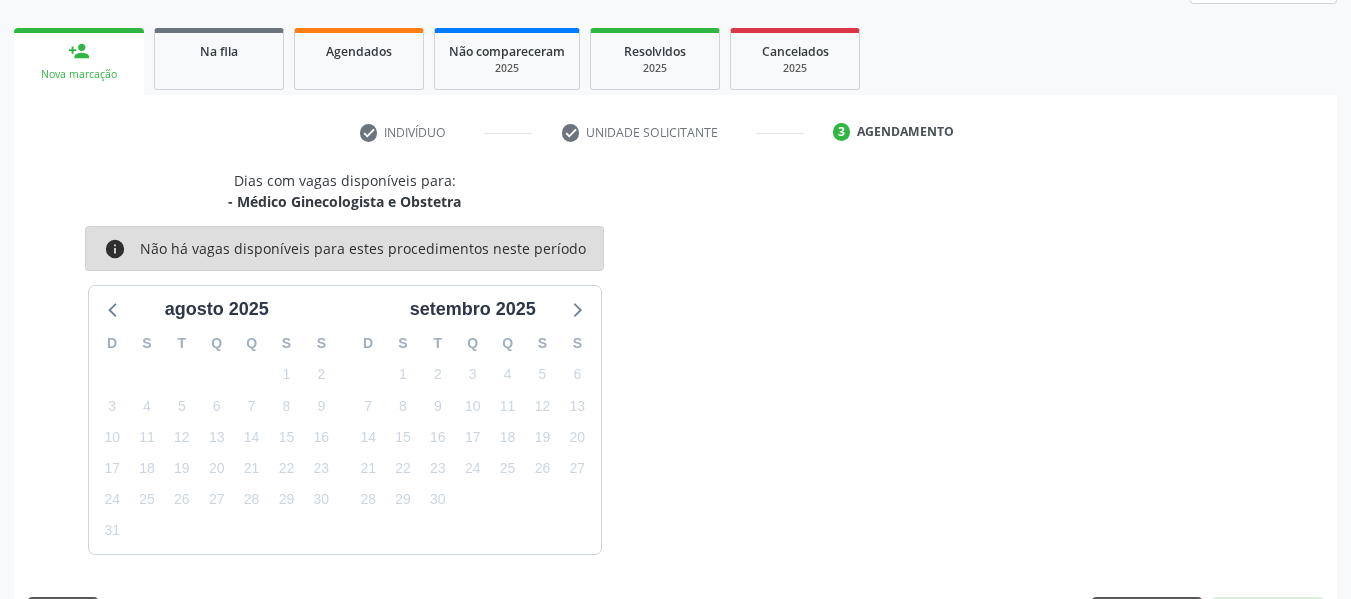 scroll, scrollTop: 358, scrollLeft: 0, axis: vertical 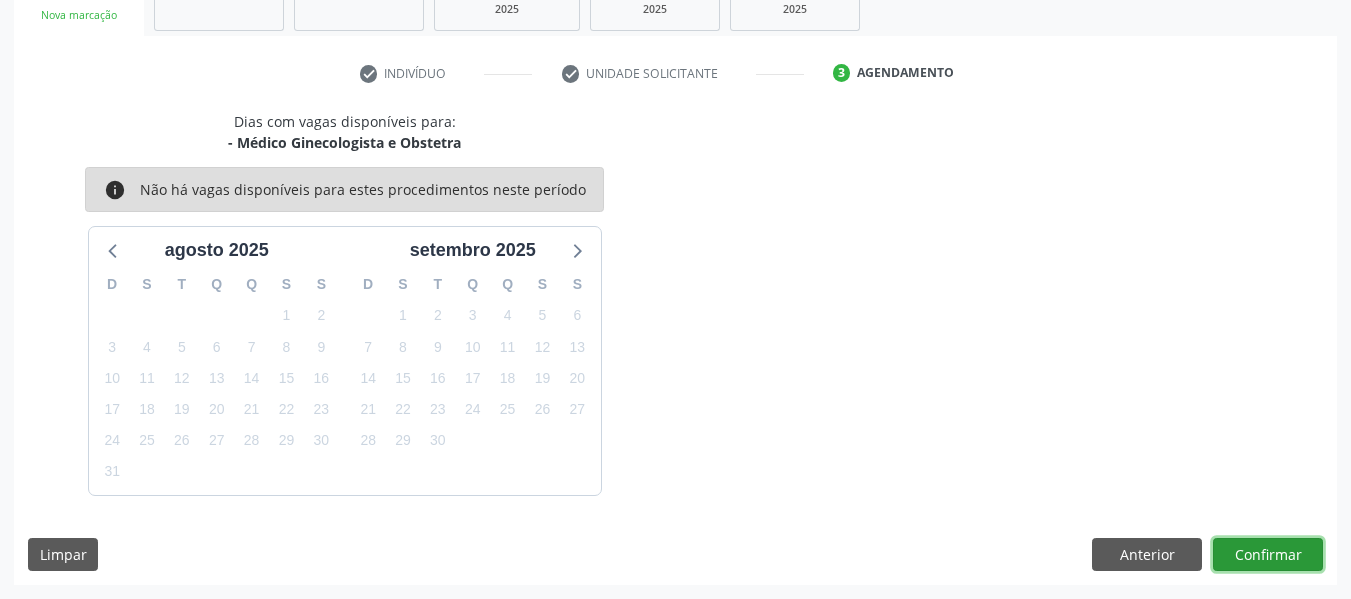 click on "Confirmar" at bounding box center (1268, 555) 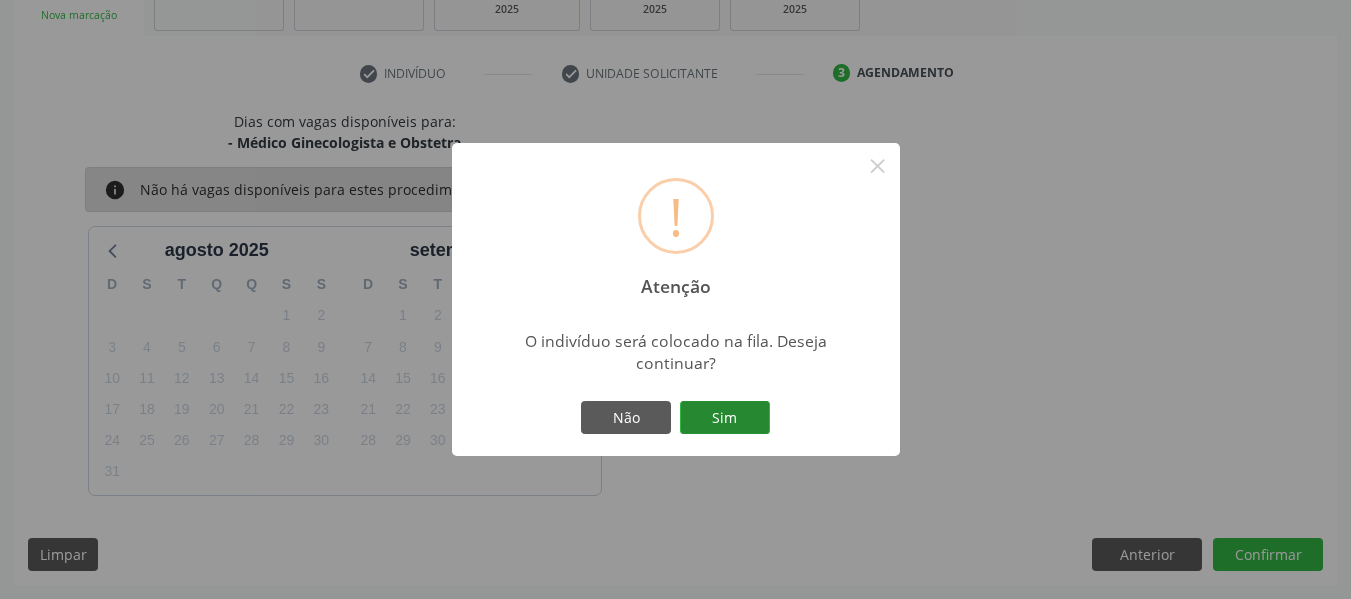 click on "Sim" at bounding box center (725, 418) 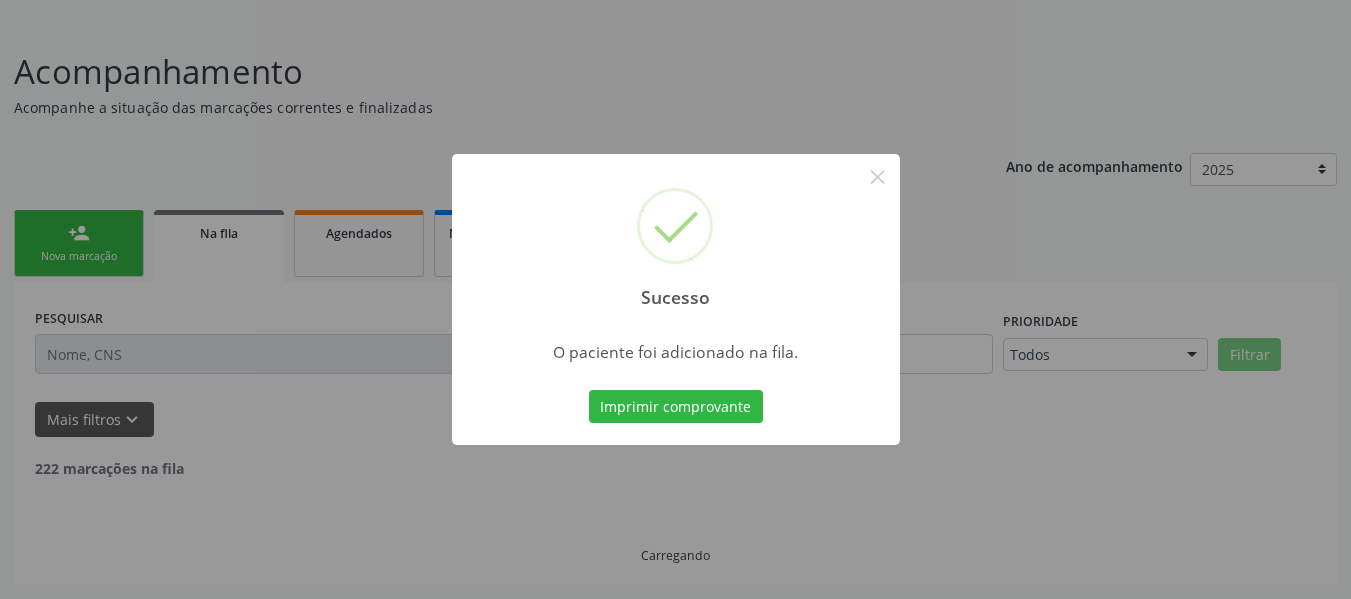 scroll, scrollTop: 96, scrollLeft: 0, axis: vertical 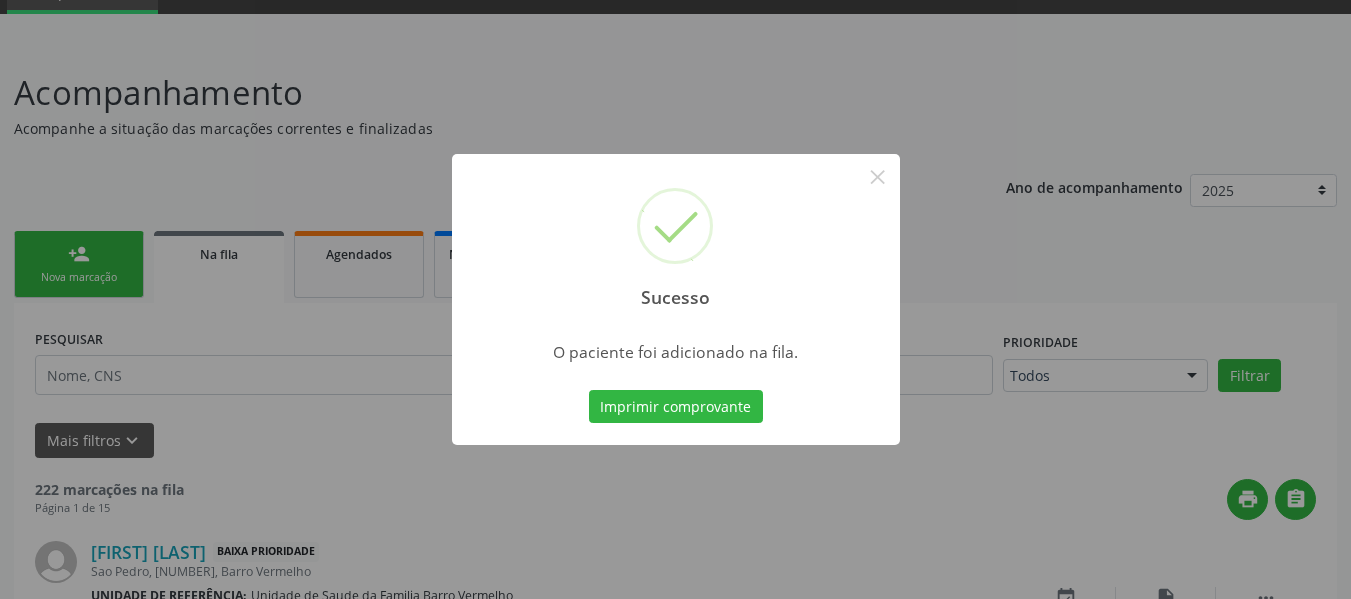 click on "Sucesso × O paciente foi adicionado na fila. Imprimir comprovante Cancel" at bounding box center [675, 299] 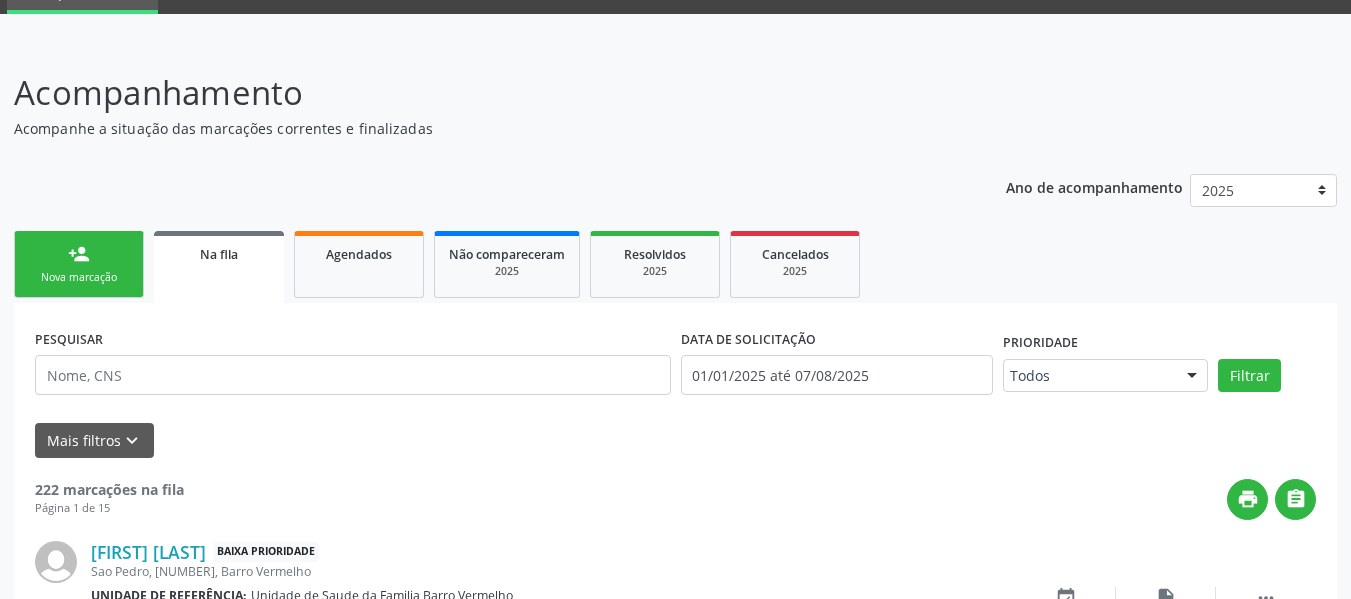click on "person_add" at bounding box center (79, 254) 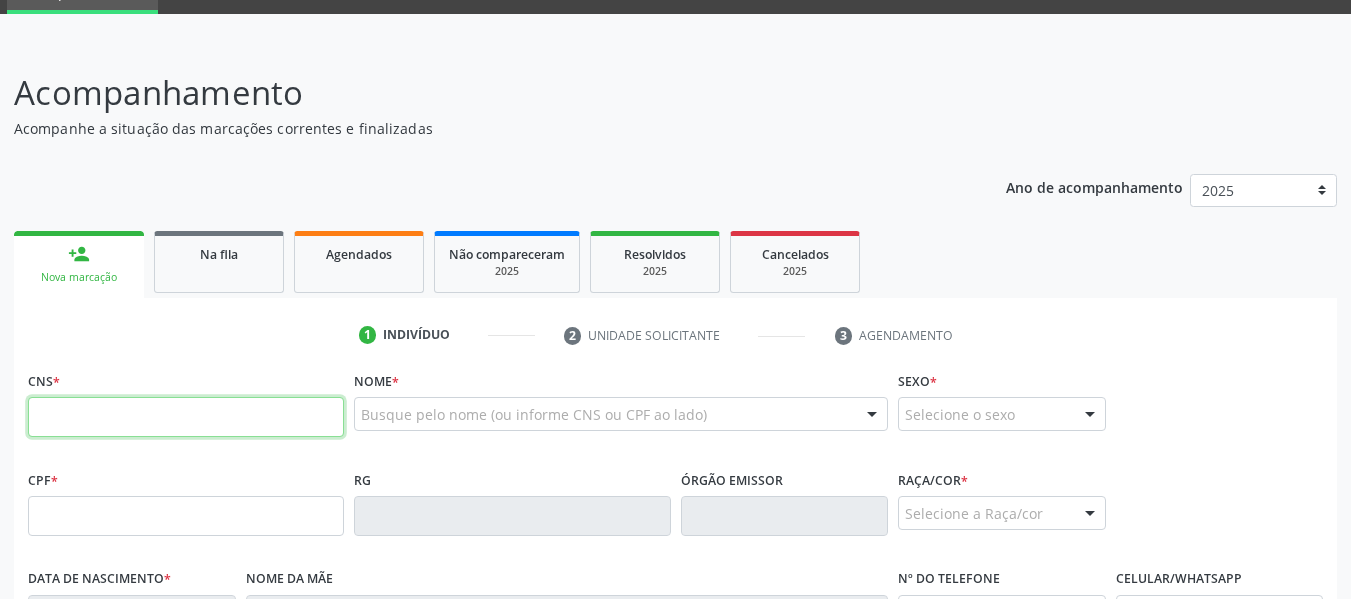 click at bounding box center (186, 417) 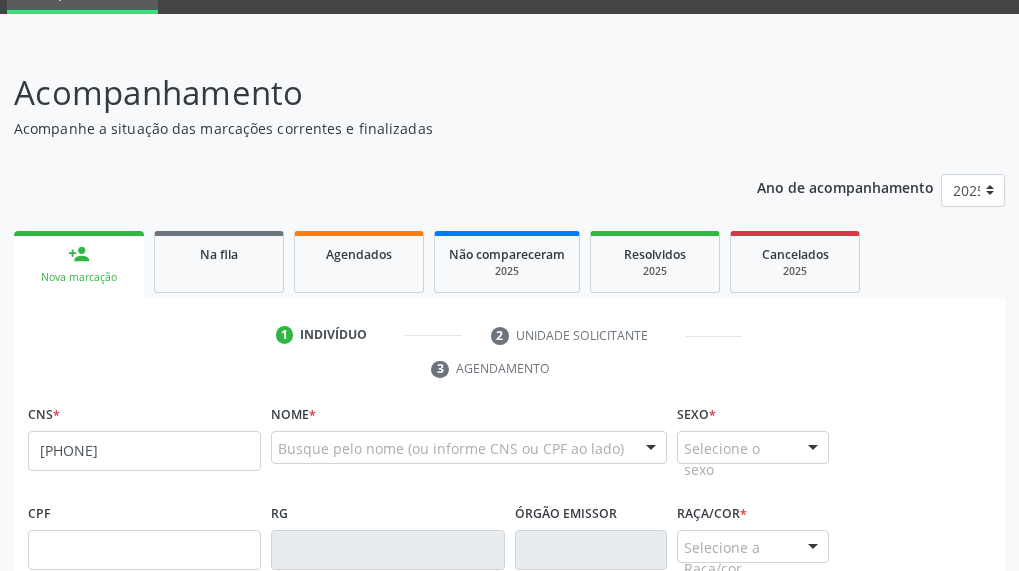 click at bounding box center (509, 28) 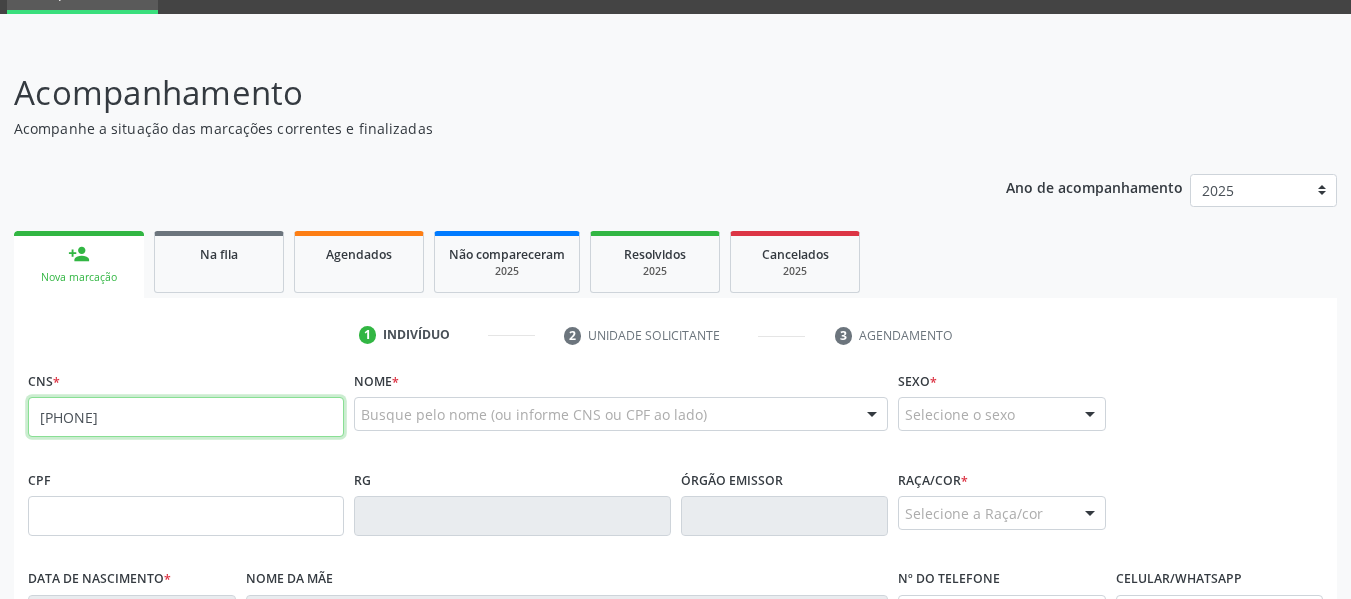 click on "[PHONE]" at bounding box center (186, 417) 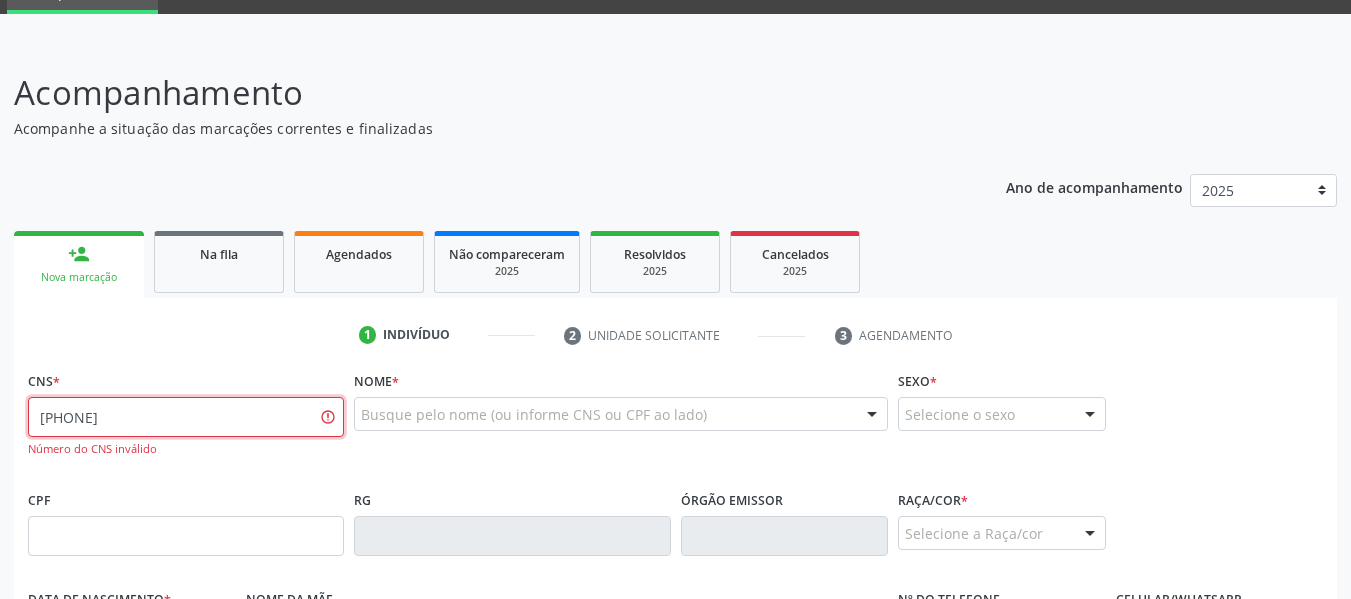 type on "[PHONE]" 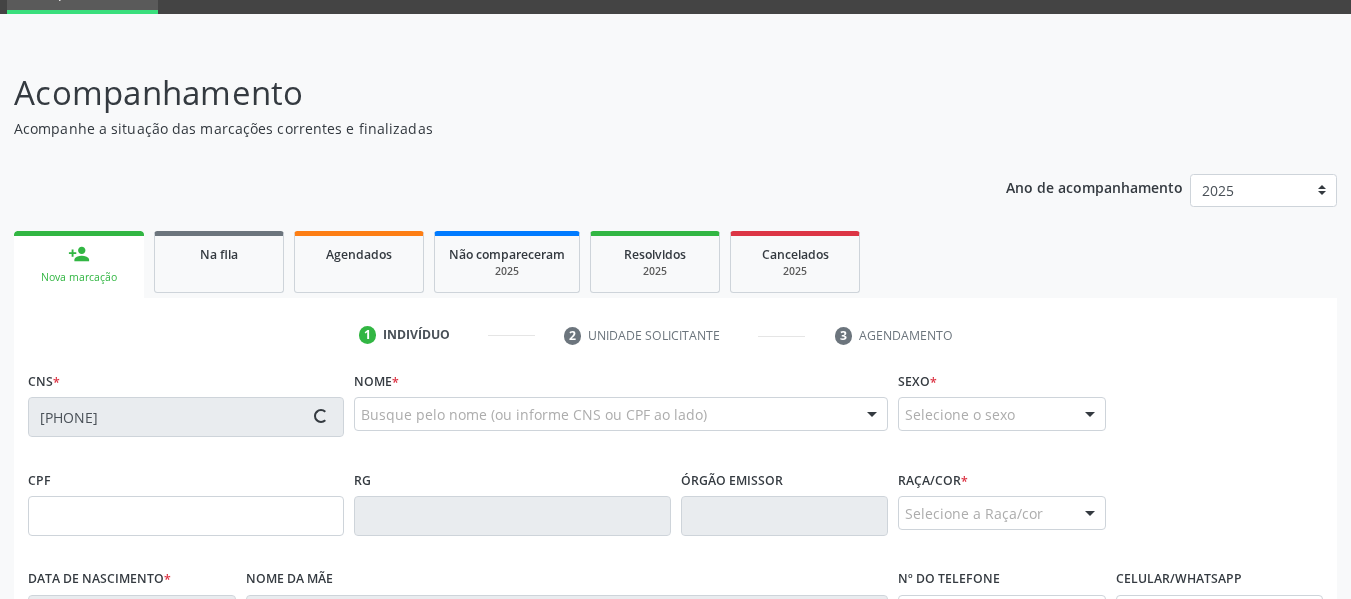 type on "[CPF]" 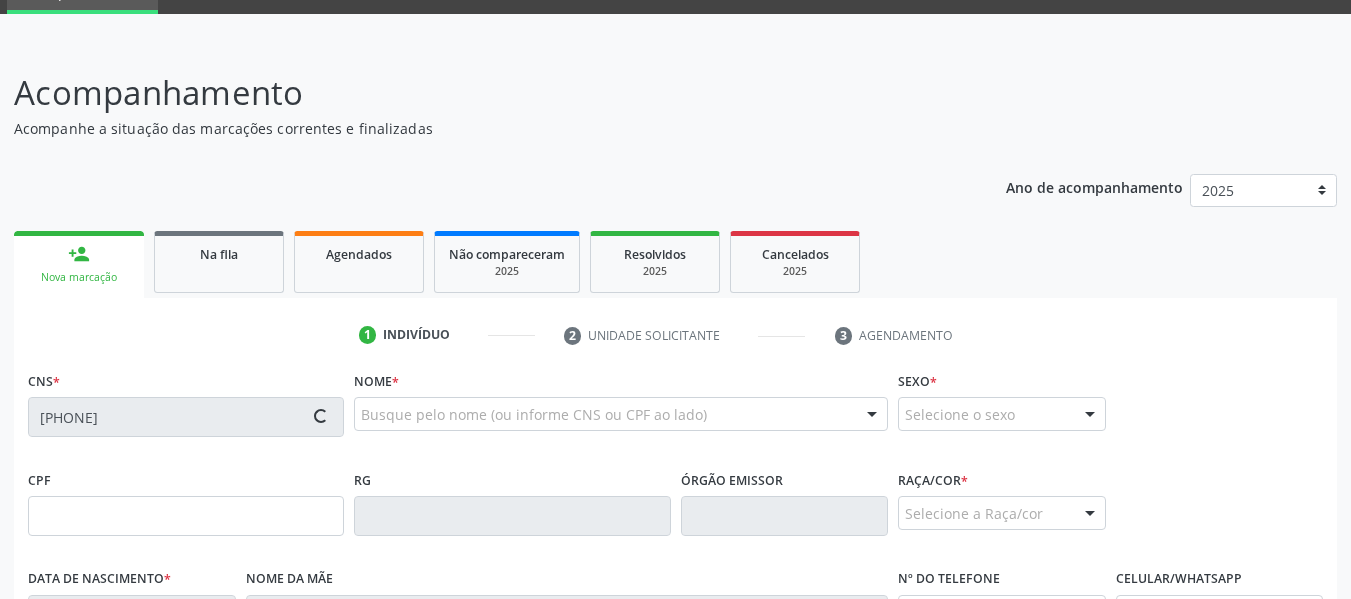 type on "[DATE]" 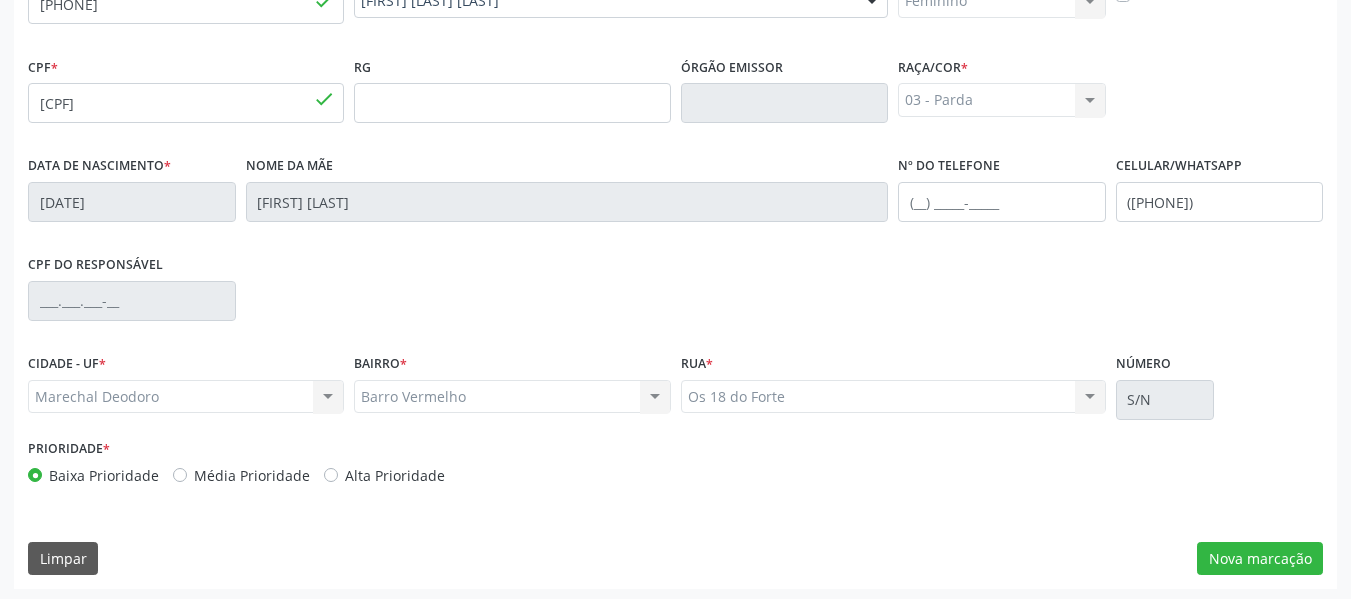 scroll, scrollTop: 513, scrollLeft: 0, axis: vertical 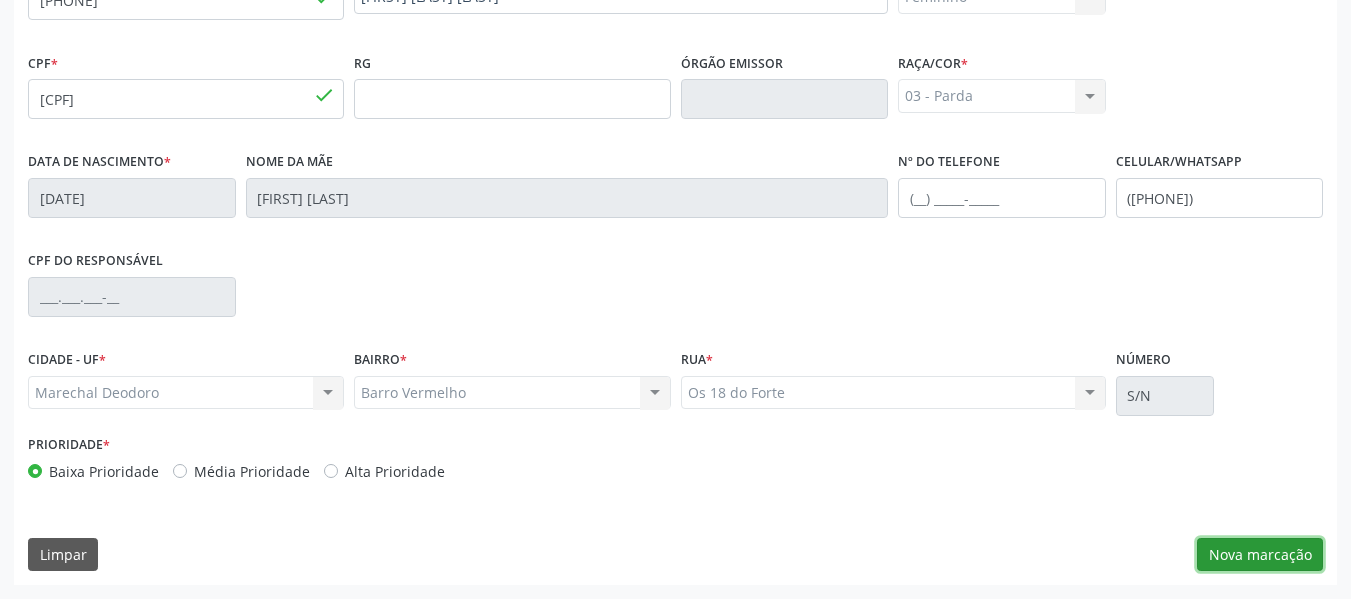 click on "Nova marcação" at bounding box center (1260, 555) 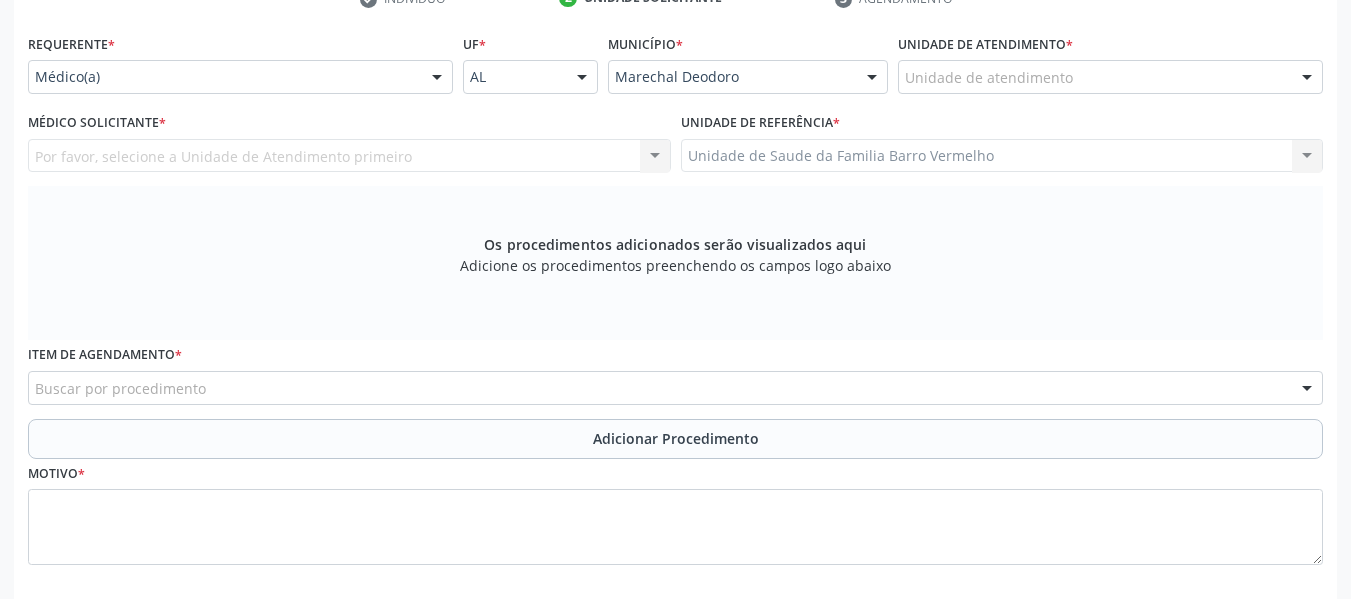scroll, scrollTop: 286, scrollLeft: 0, axis: vertical 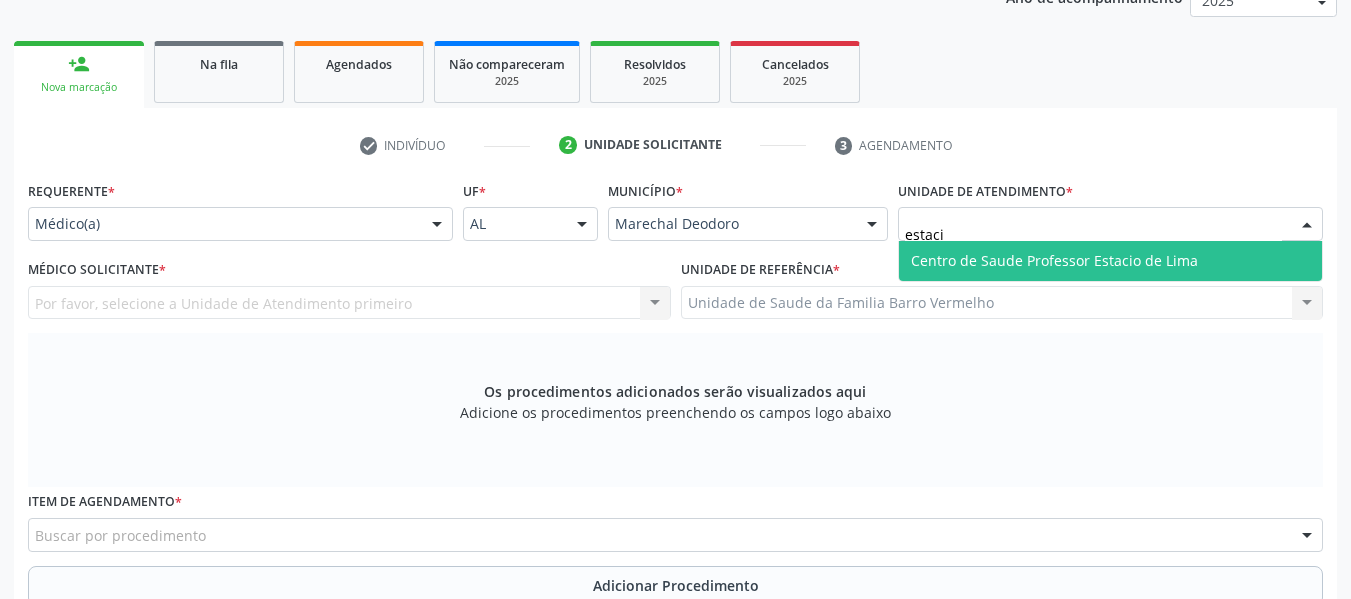 type on "estacio" 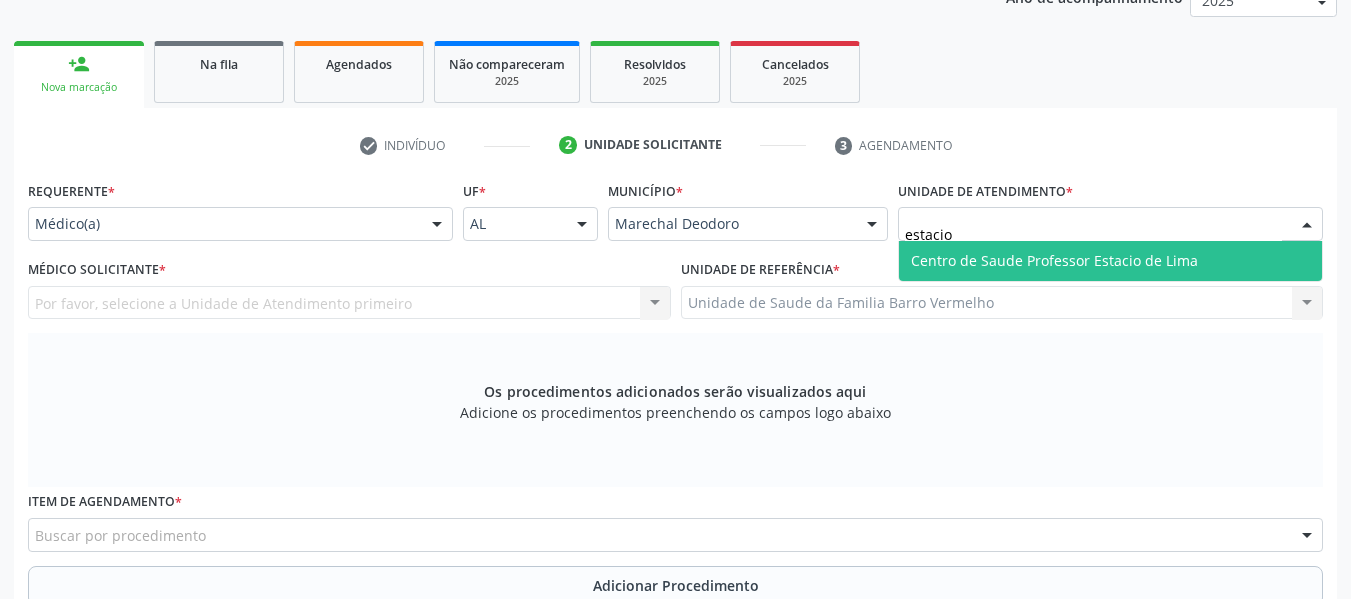 click on "Centro de Saude Professor Estacio de Lima" at bounding box center (1054, 260) 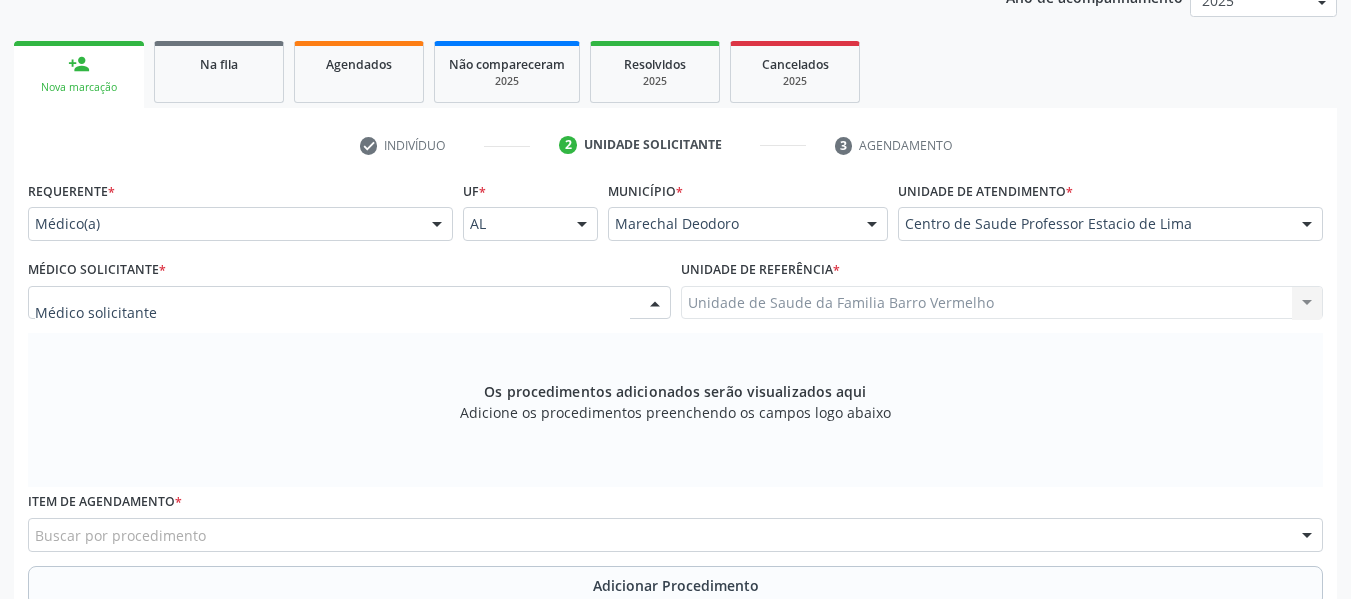 click at bounding box center (655, 304) 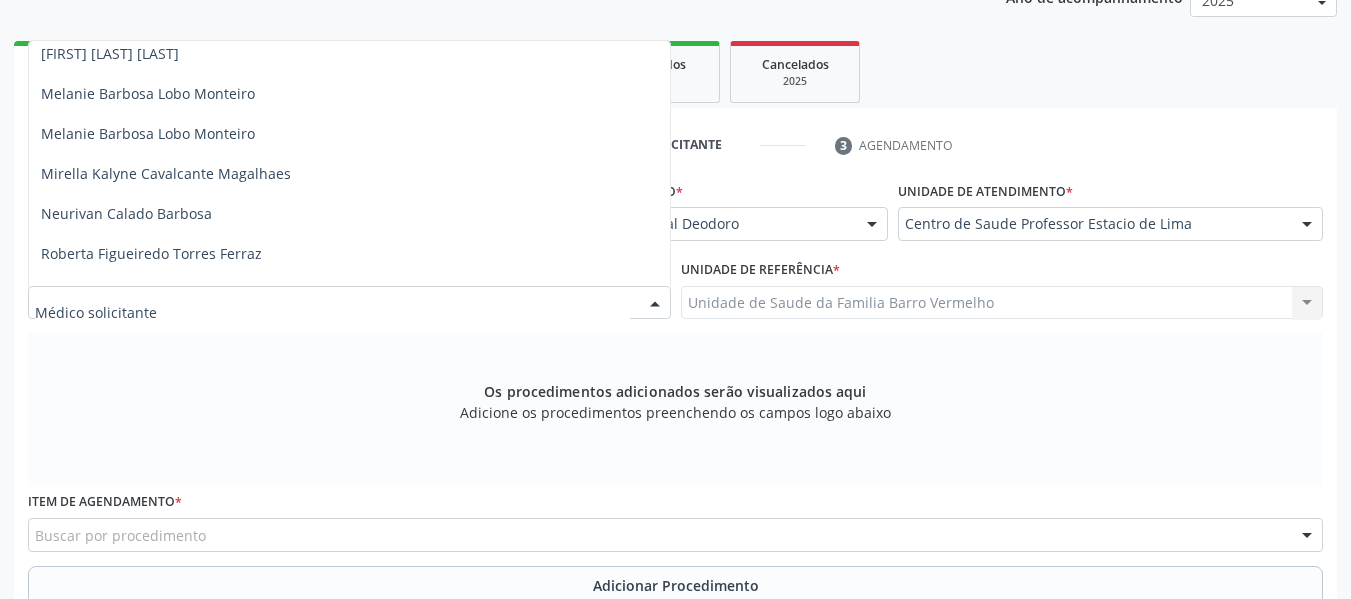 scroll, scrollTop: 1275, scrollLeft: 0, axis: vertical 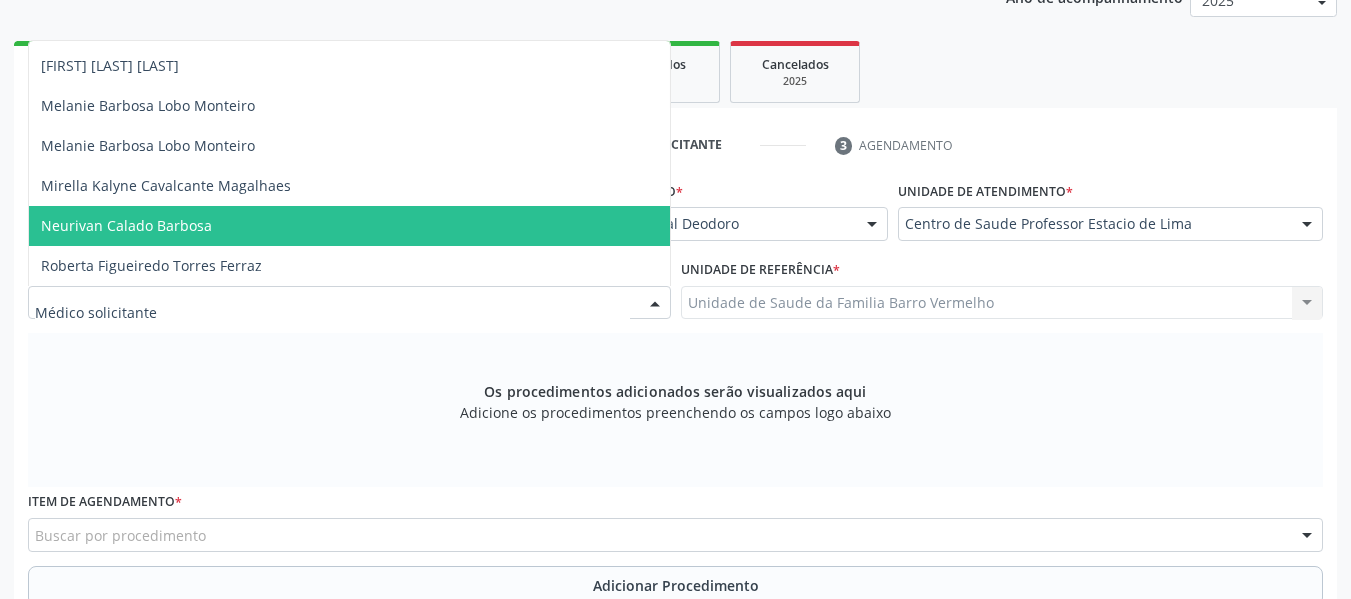click on "Neurivan Calado Barbosa" at bounding box center [349, 226] 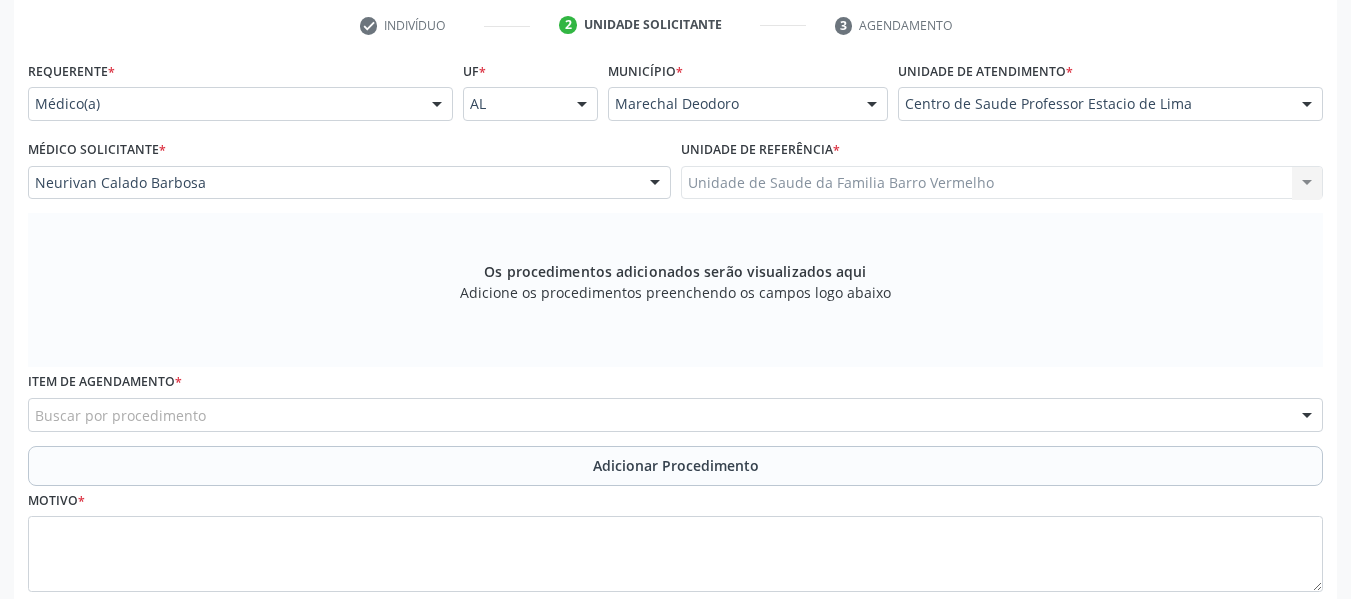 scroll, scrollTop: 446, scrollLeft: 0, axis: vertical 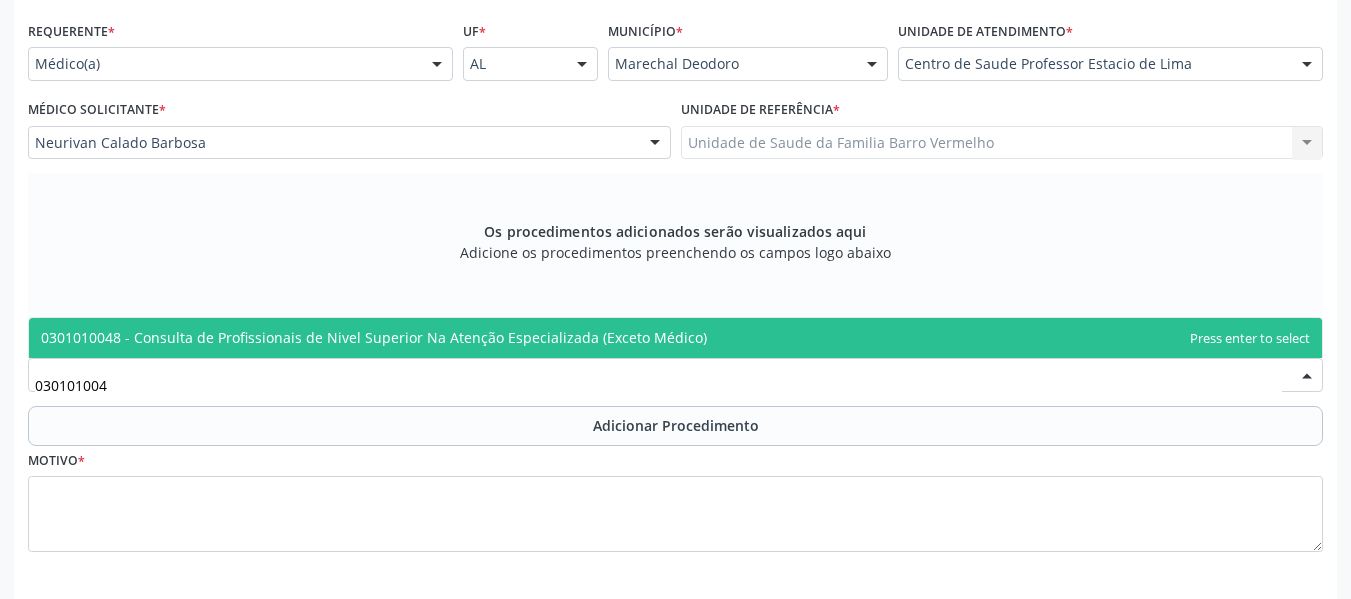 type on "0301010048" 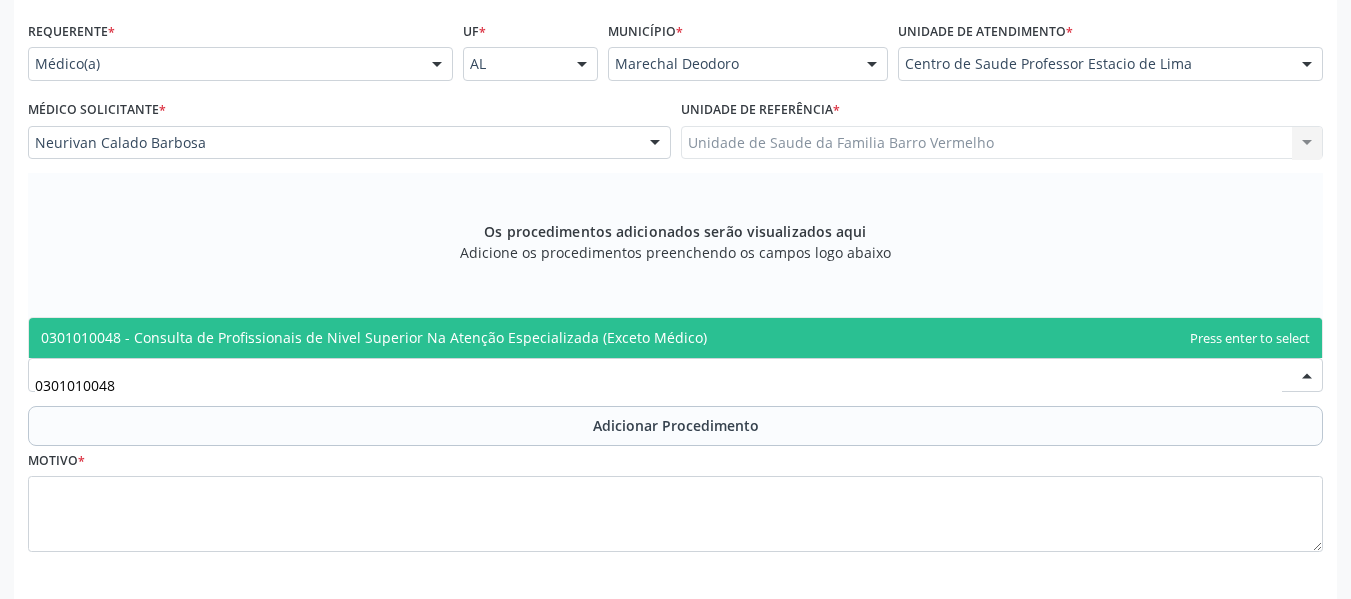 click on "0301010048 - Consulta de Profissionais de Nivel Superior Na Atenção Especializada (Exceto Médico)" at bounding box center (374, 337) 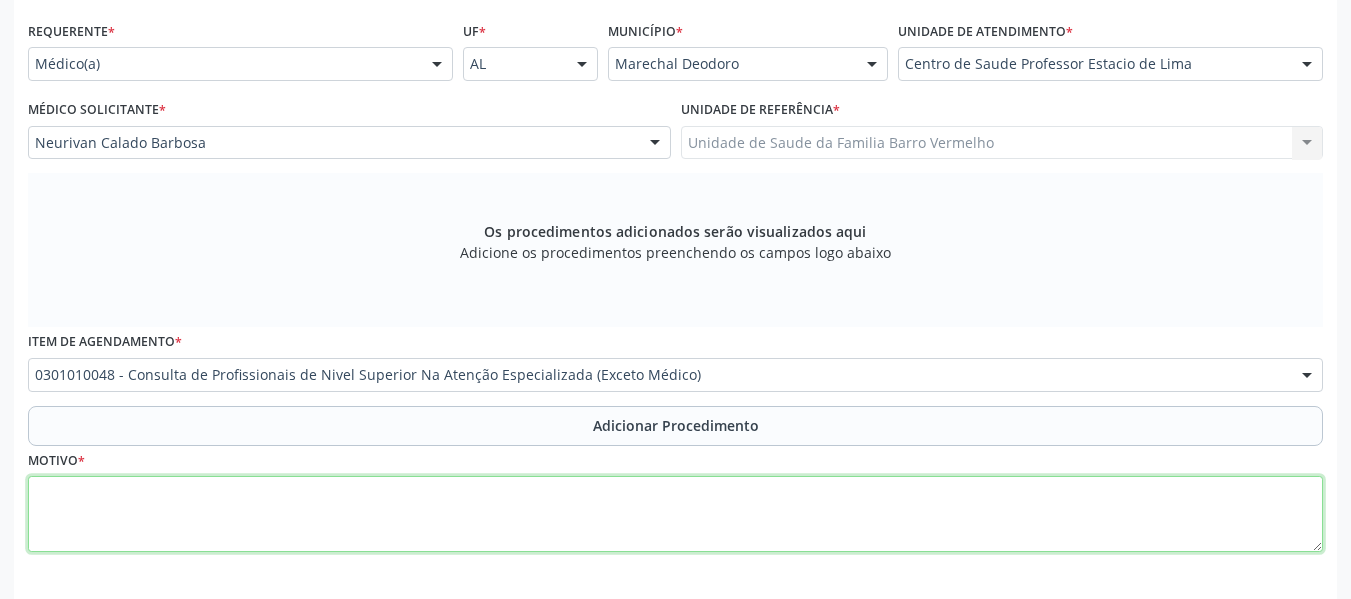 click at bounding box center [675, 514] 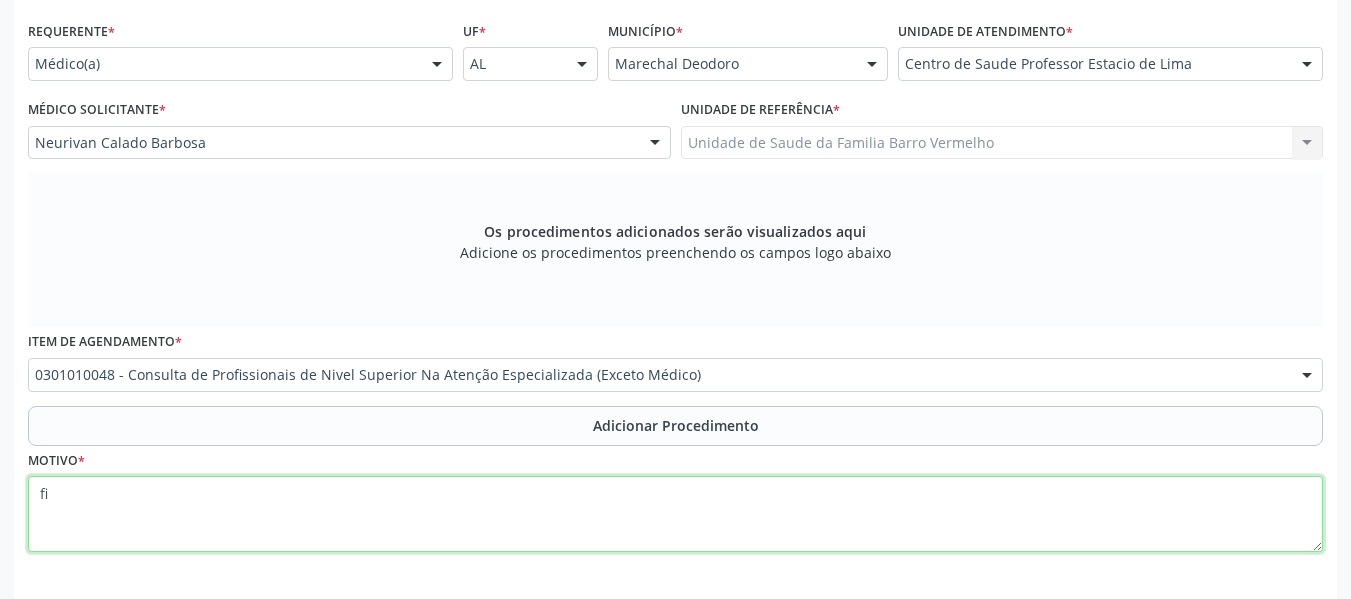 type on "f" 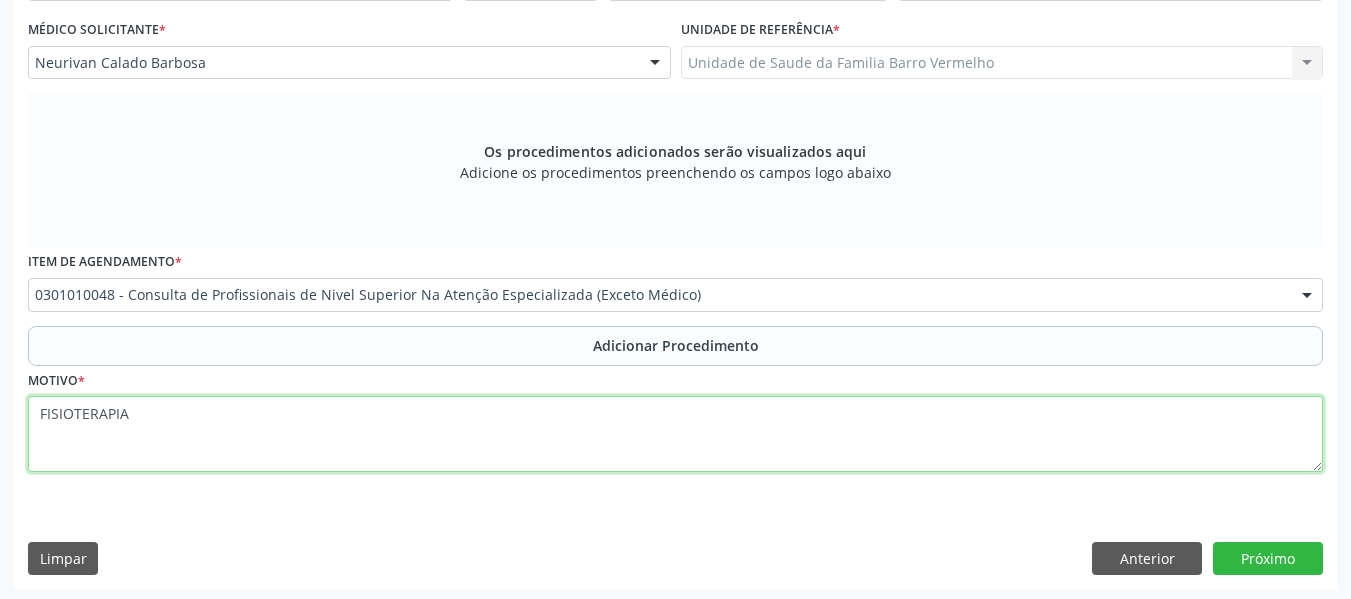 scroll, scrollTop: 530, scrollLeft: 0, axis: vertical 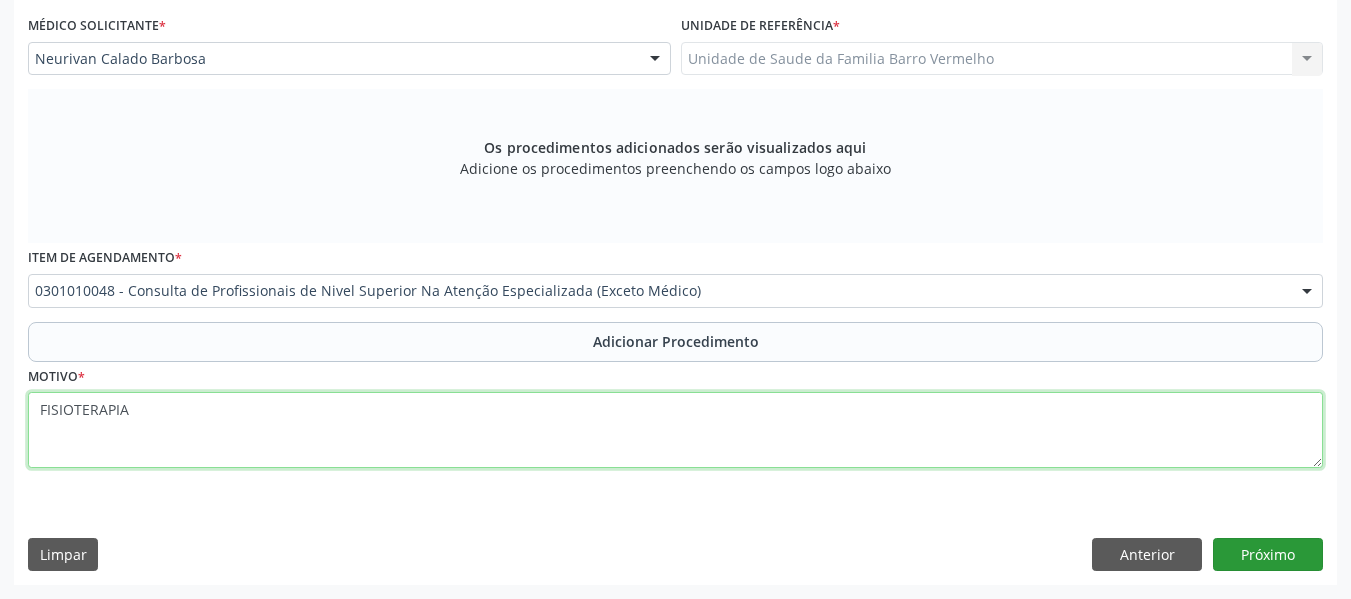 type on "FISIOTERAPIA" 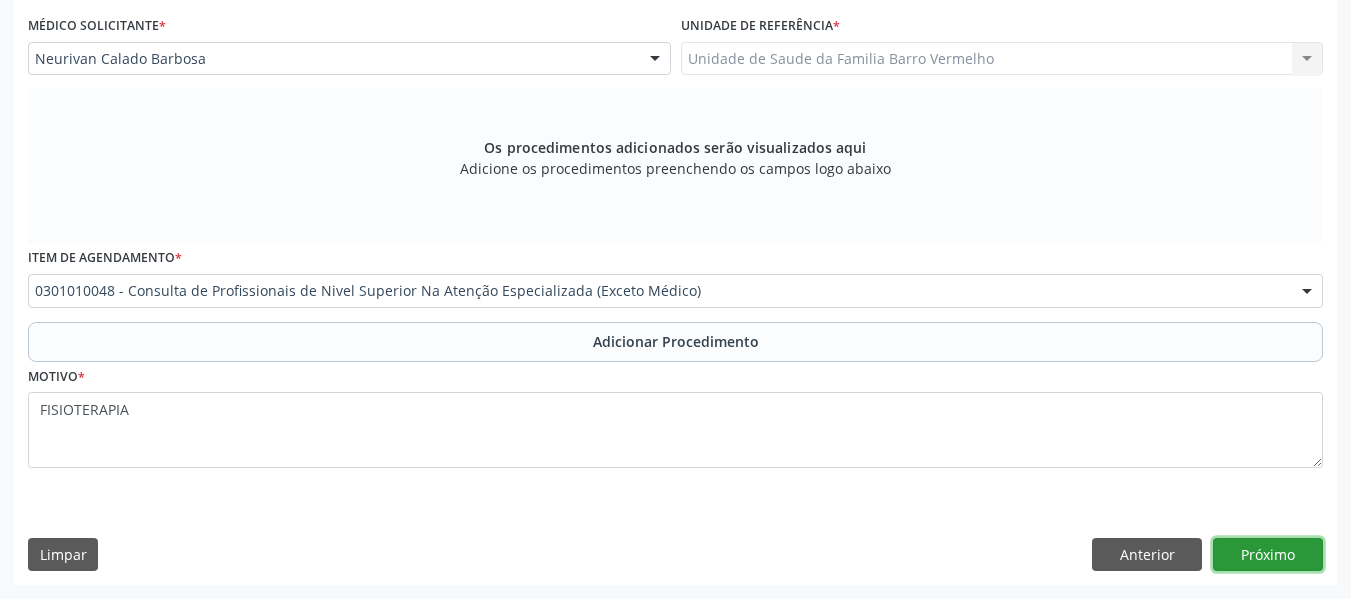 click on "Próximo" at bounding box center [1268, 555] 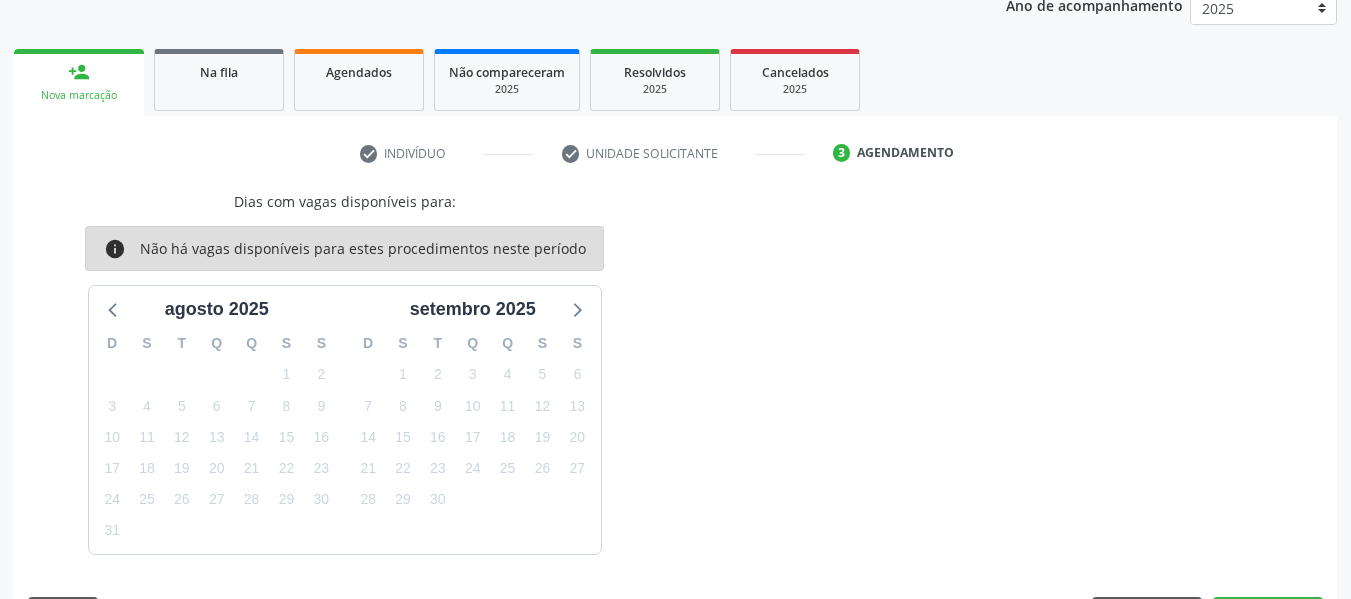 scroll, scrollTop: 337, scrollLeft: 0, axis: vertical 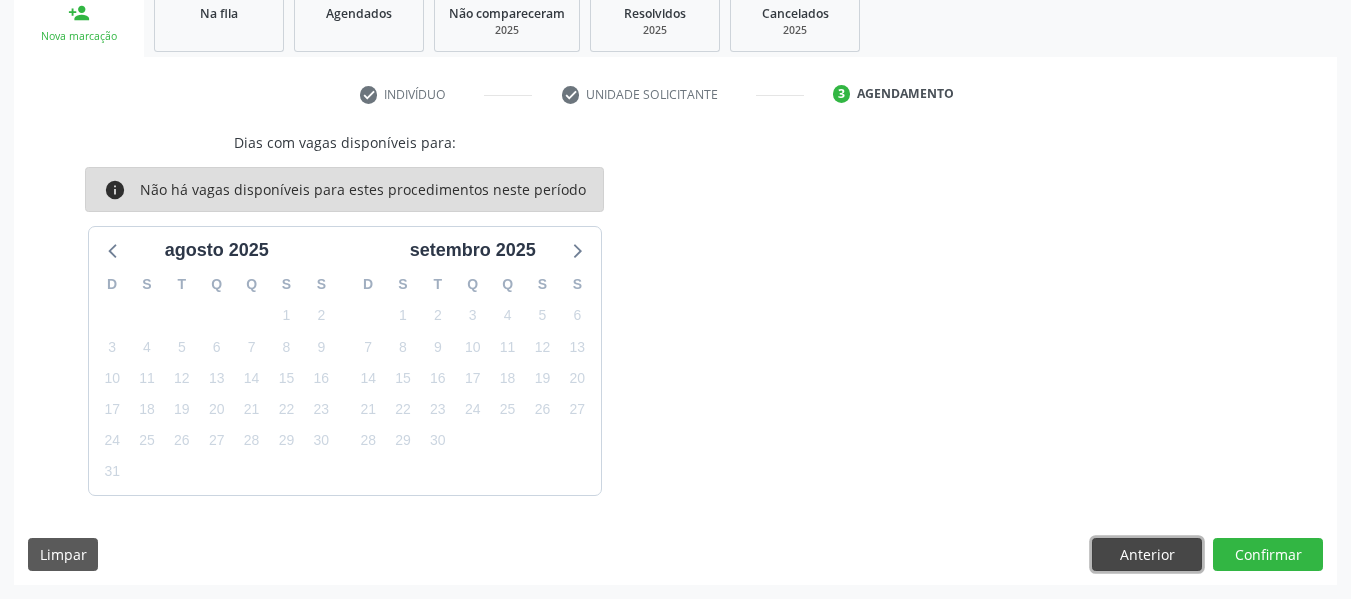 click on "Anterior" at bounding box center (1147, 555) 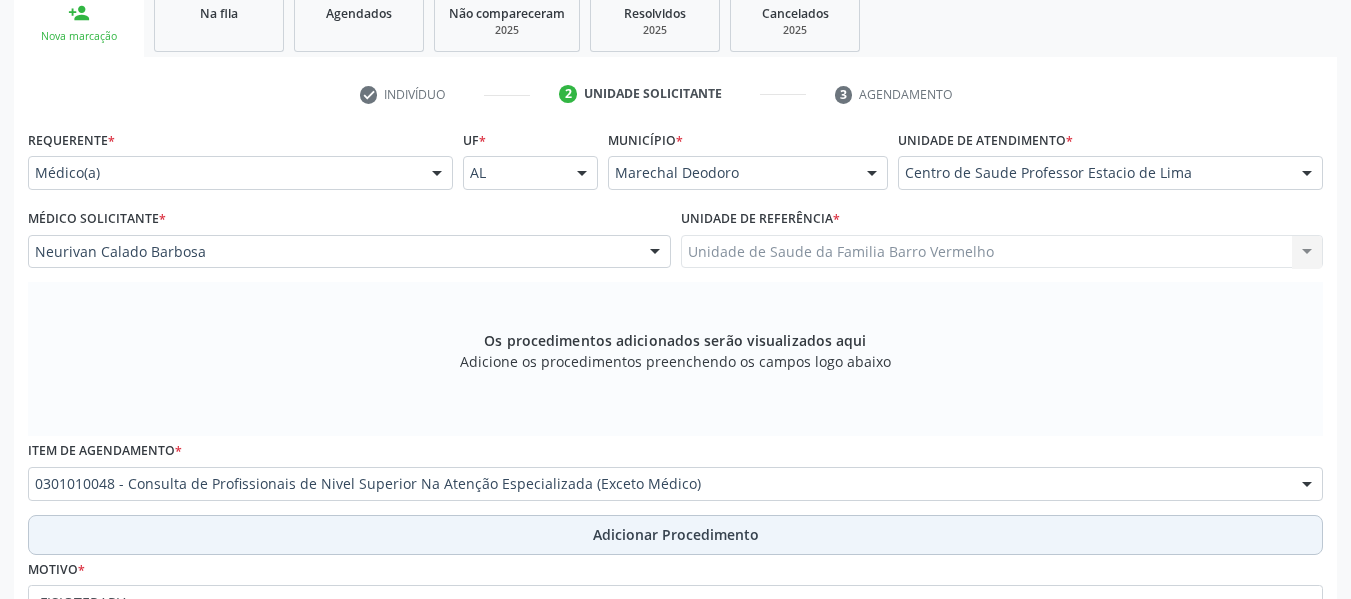 click on "Adicionar Procedimento" at bounding box center (676, 534) 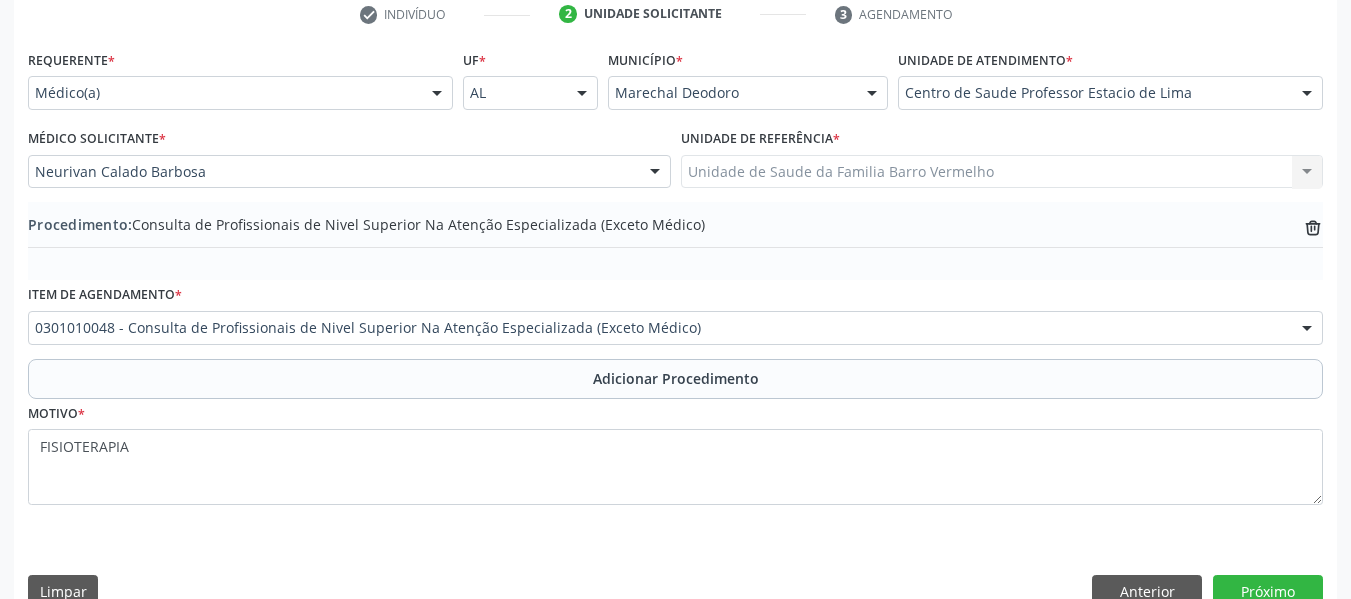 scroll, scrollTop: 454, scrollLeft: 0, axis: vertical 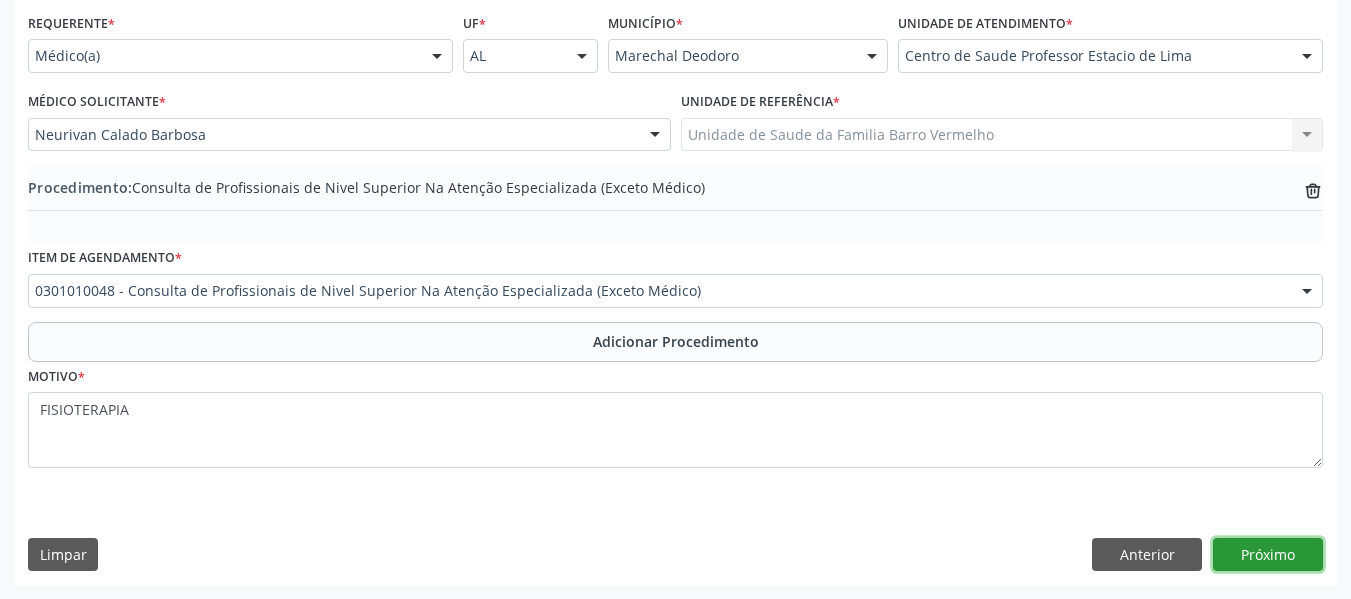 click on "Próximo" at bounding box center (1268, 555) 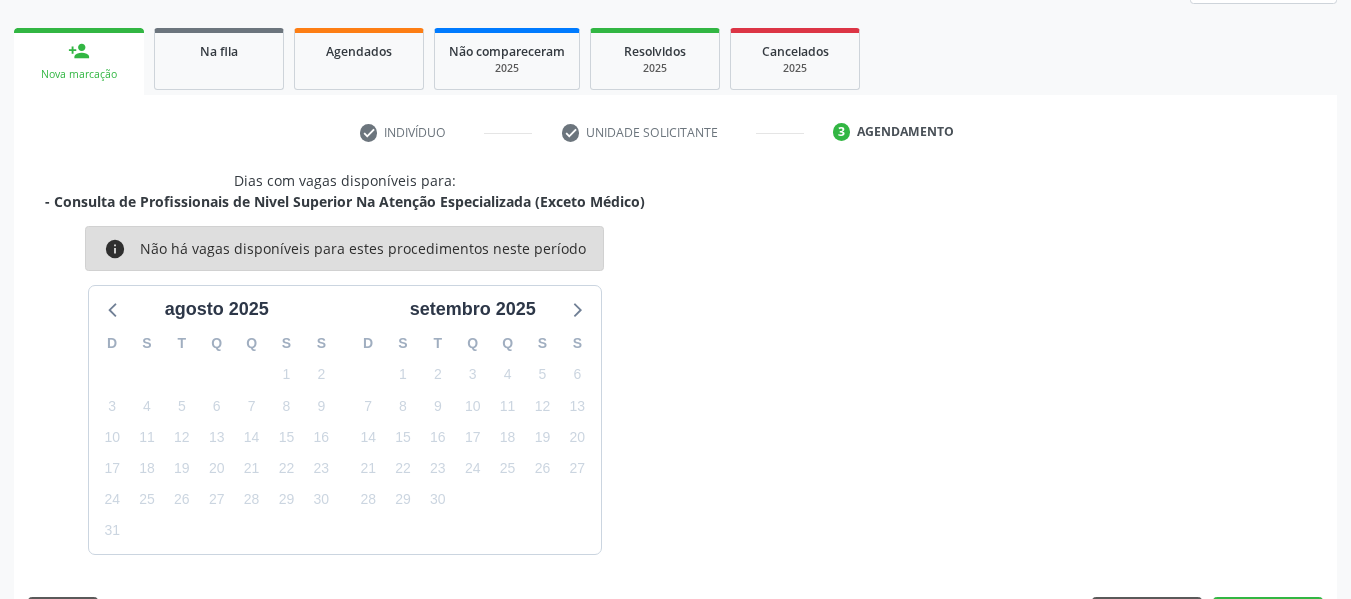 scroll, scrollTop: 358, scrollLeft: 0, axis: vertical 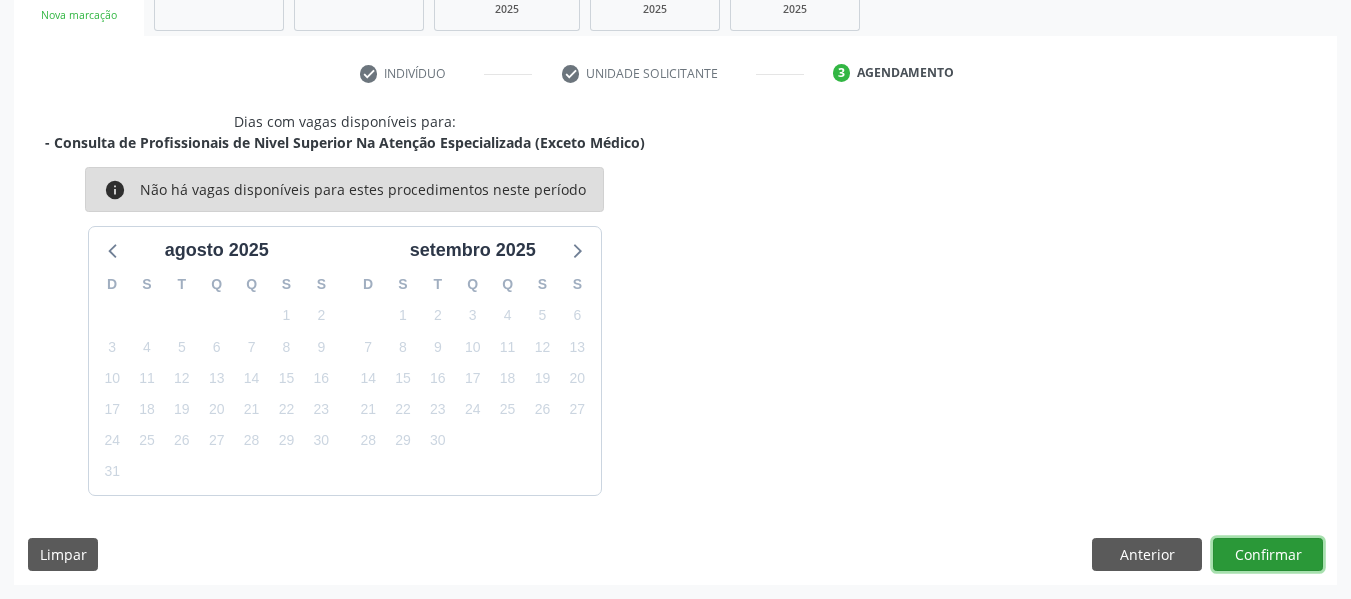 click on "Confirmar" at bounding box center (1268, 555) 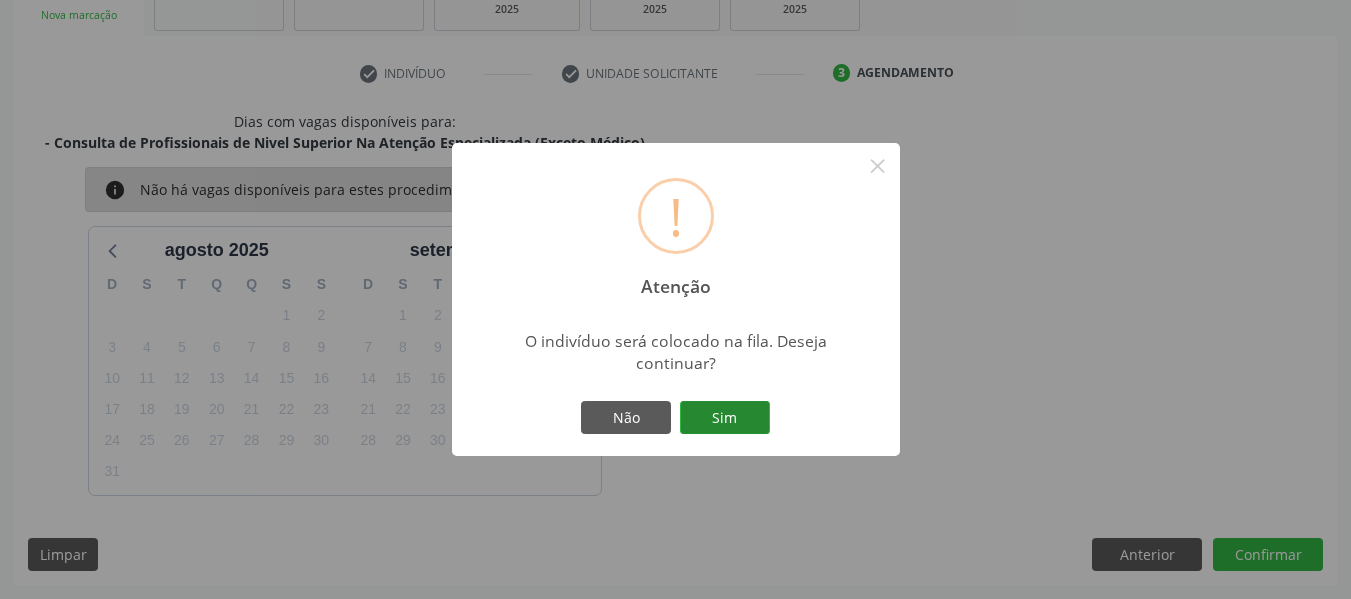 click on "Sim" at bounding box center [725, 418] 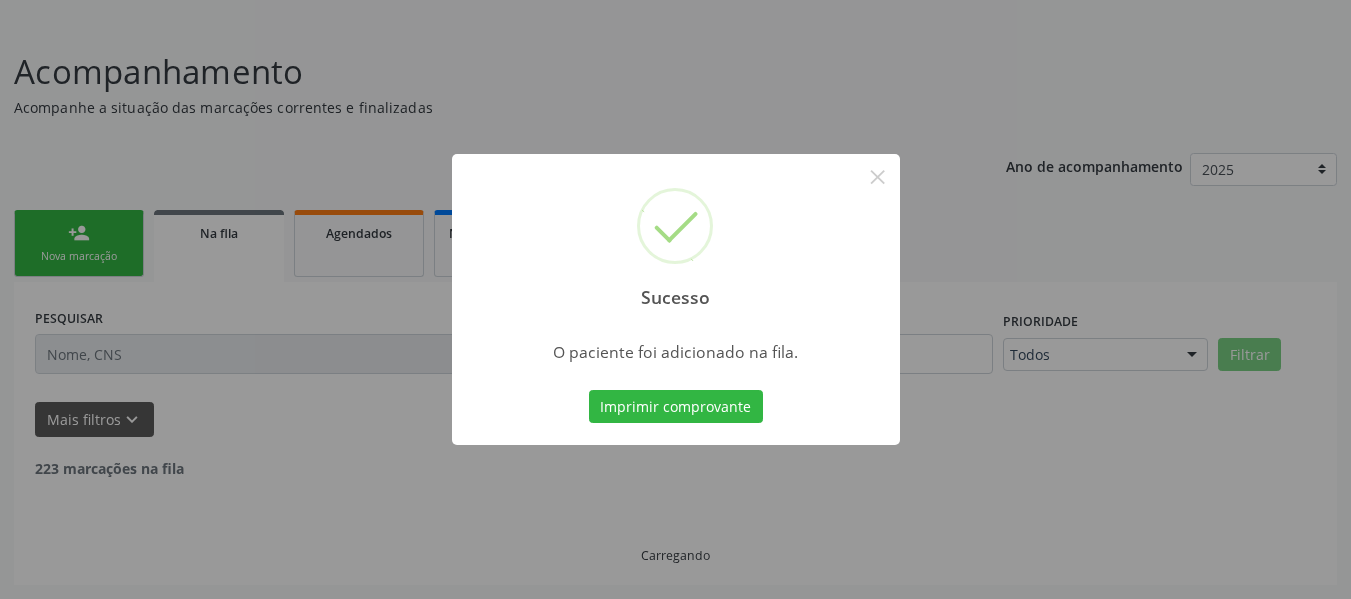 scroll, scrollTop: 96, scrollLeft: 0, axis: vertical 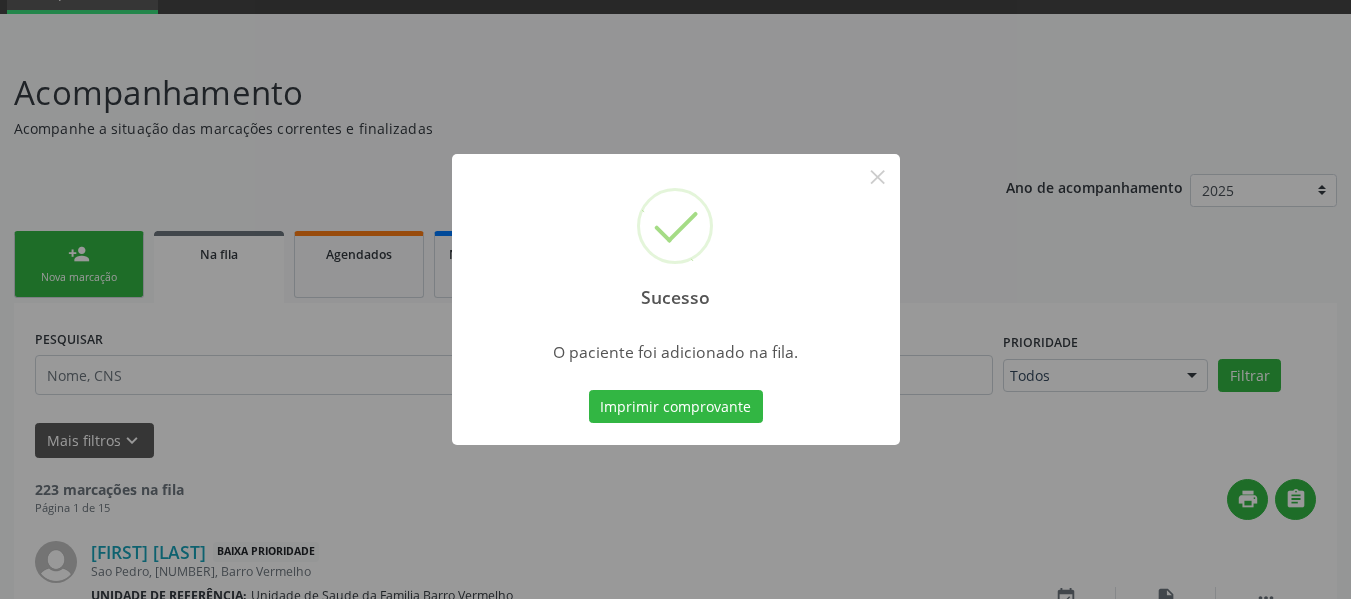 click on "Sucesso × O paciente foi adicionado na fila. Imprimir comprovante Cancel" at bounding box center (675, 299) 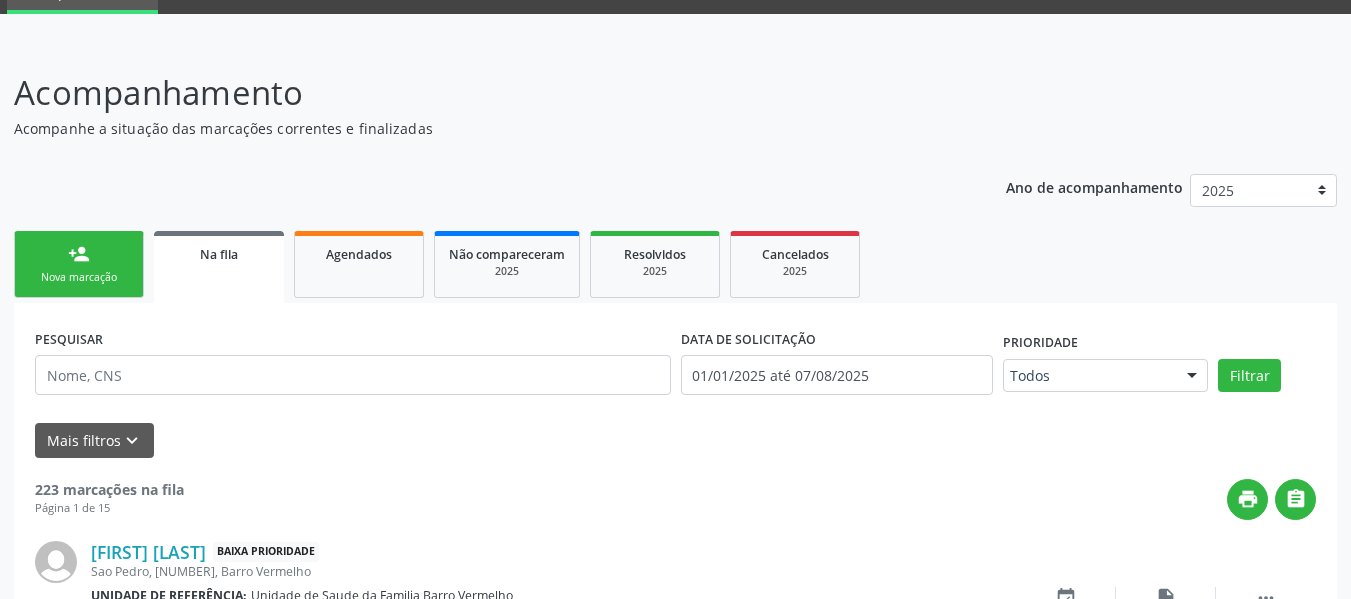 click on "person_add
Nova marcação" at bounding box center [79, 264] 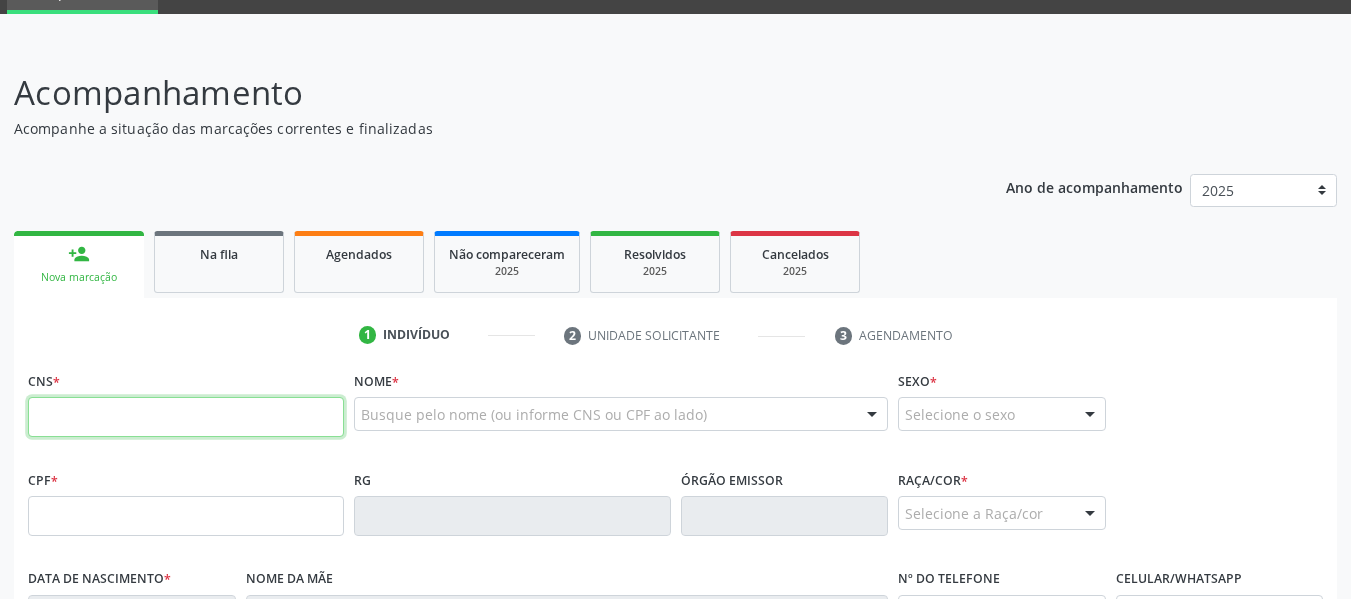 click at bounding box center (186, 417) 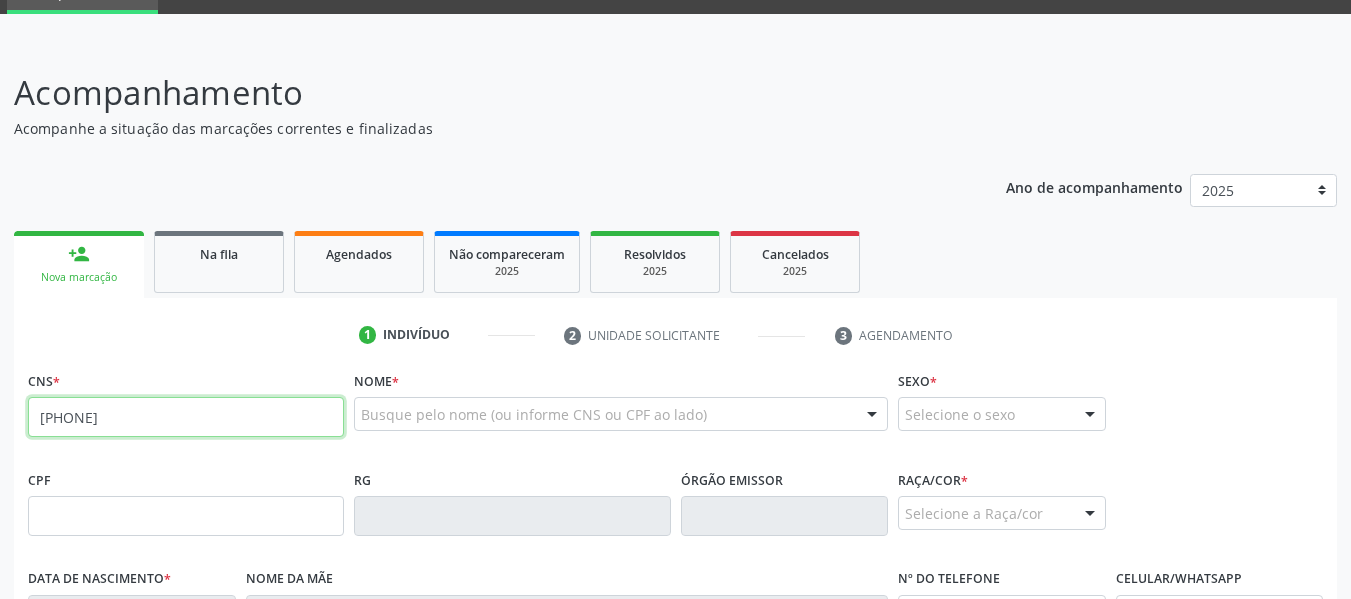 type on "[PHONE]" 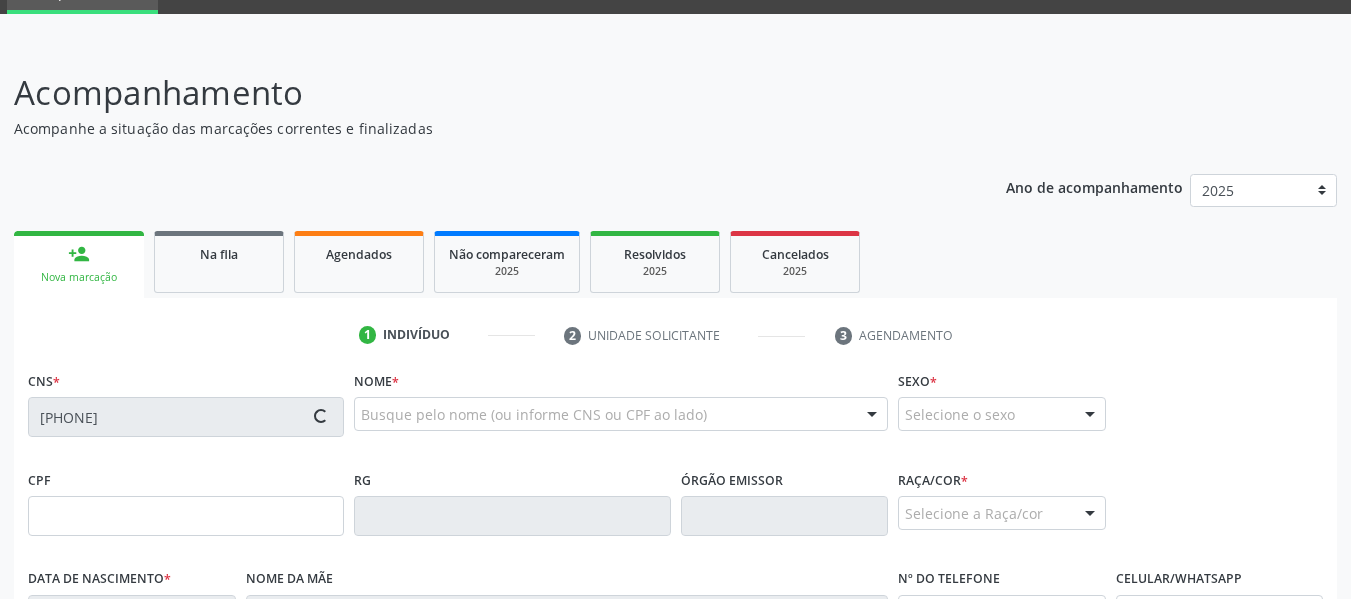 type on "[CPF]" 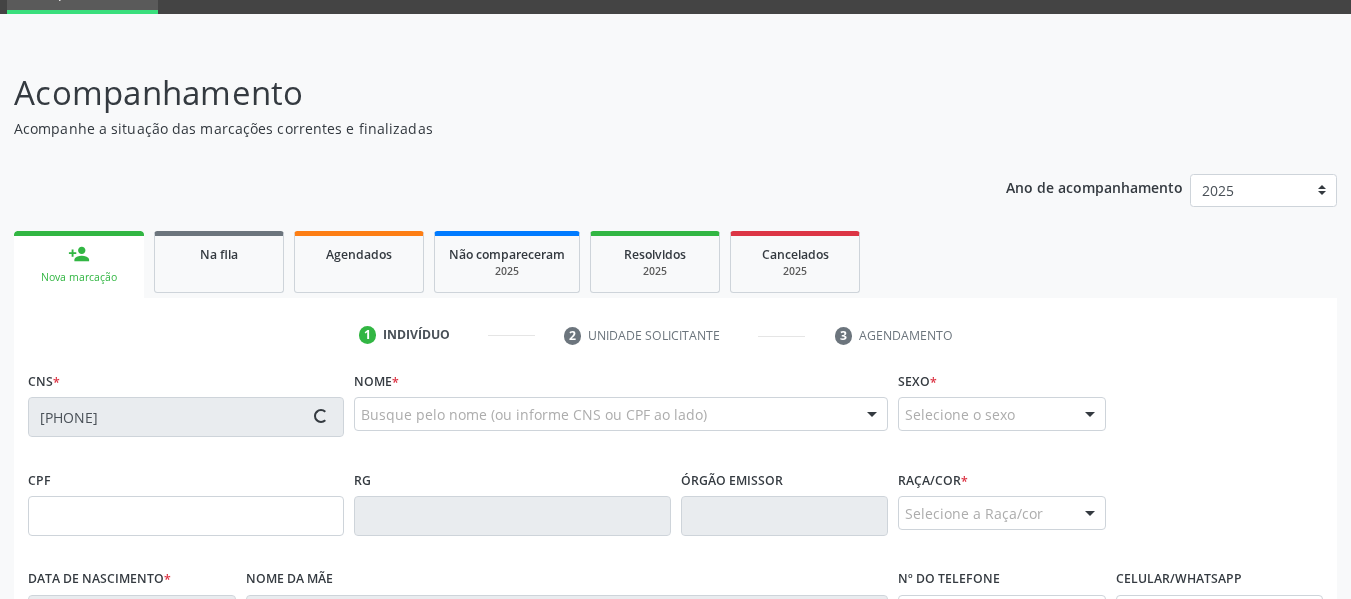 type on "[DATE]" 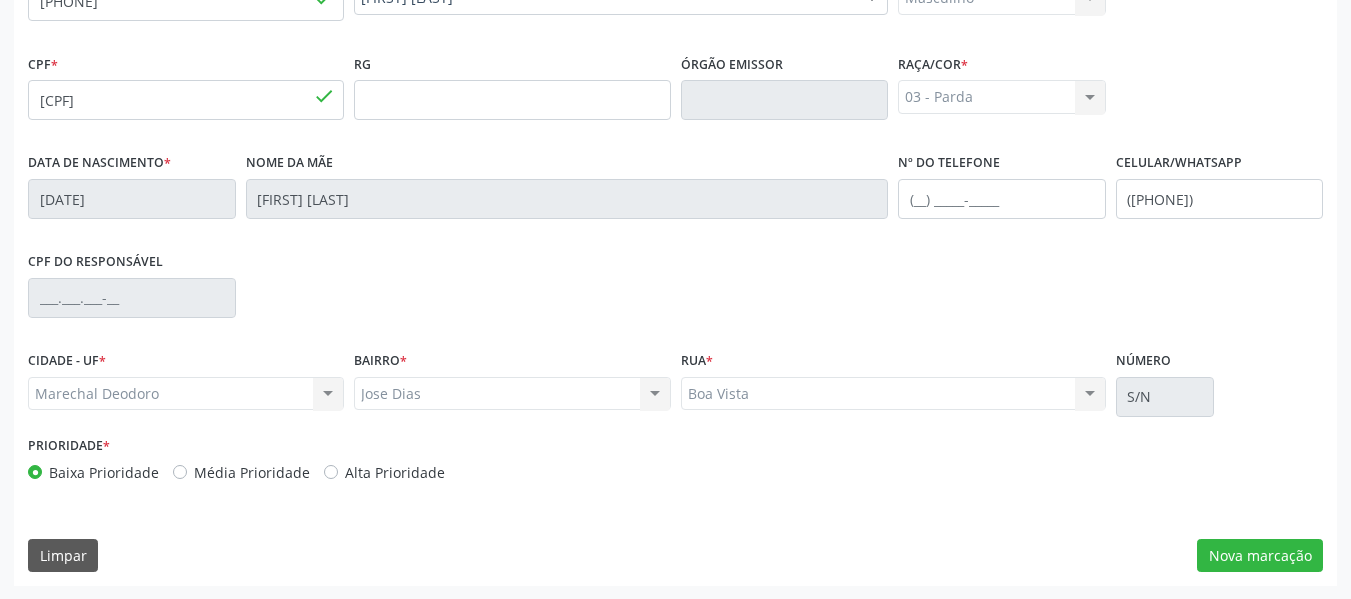 scroll, scrollTop: 513, scrollLeft: 0, axis: vertical 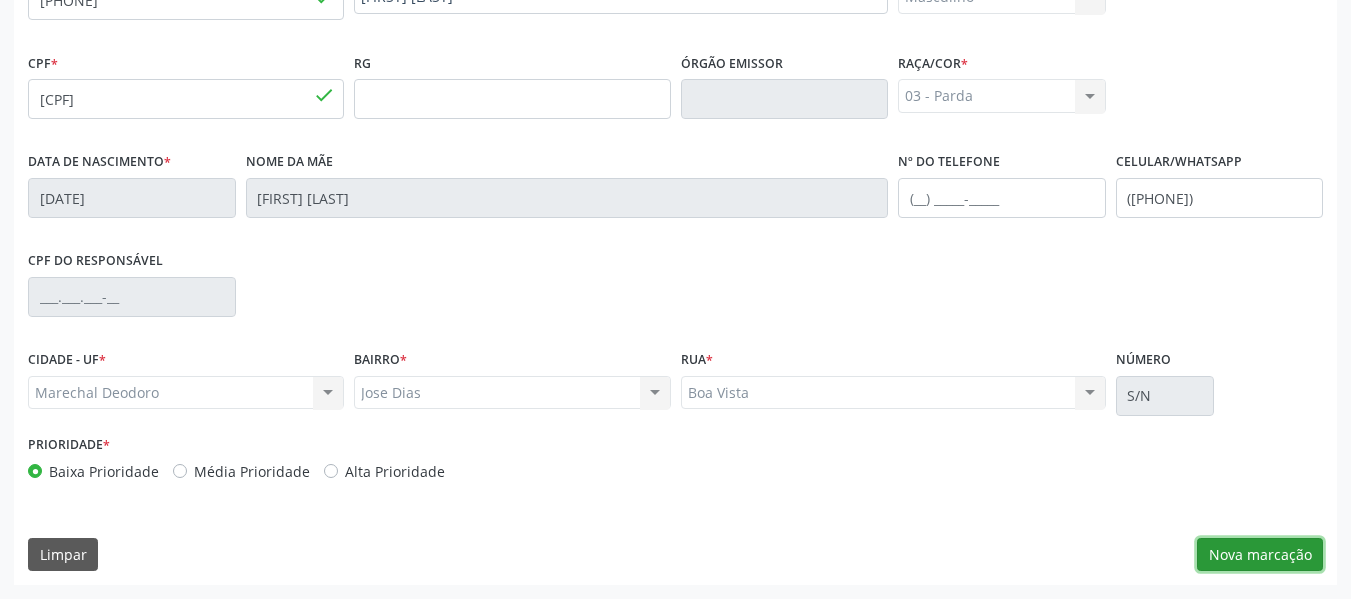 click on "Nova marcação" at bounding box center (1260, 555) 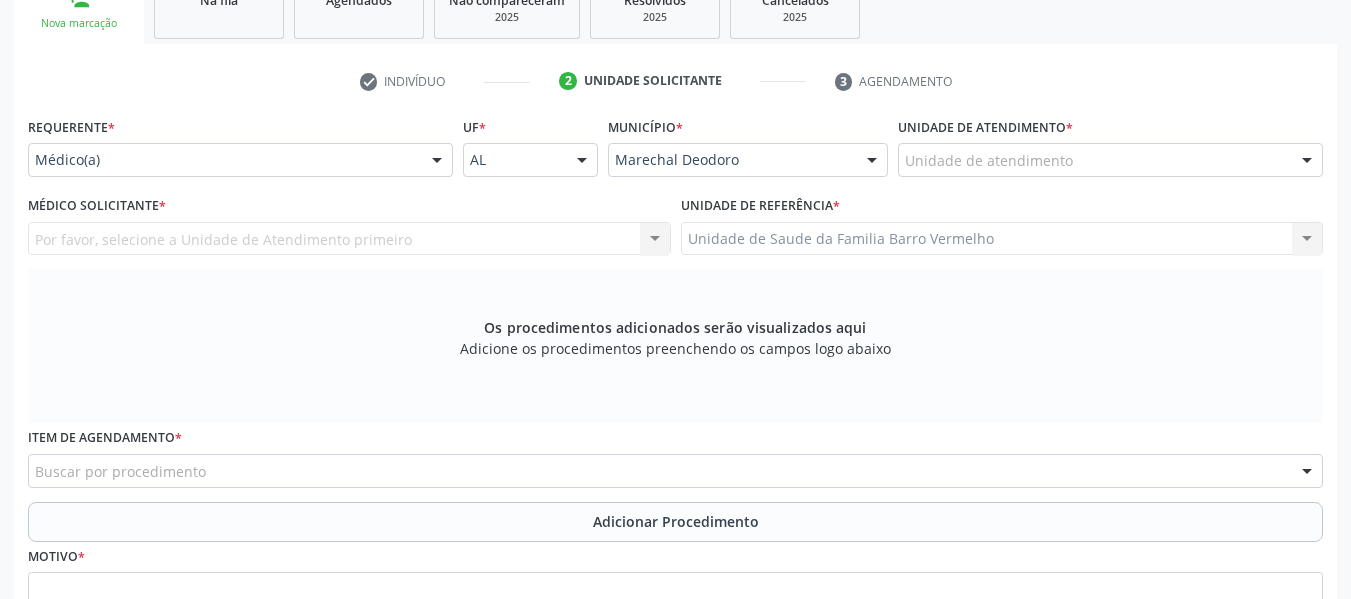 scroll, scrollTop: 313, scrollLeft: 0, axis: vertical 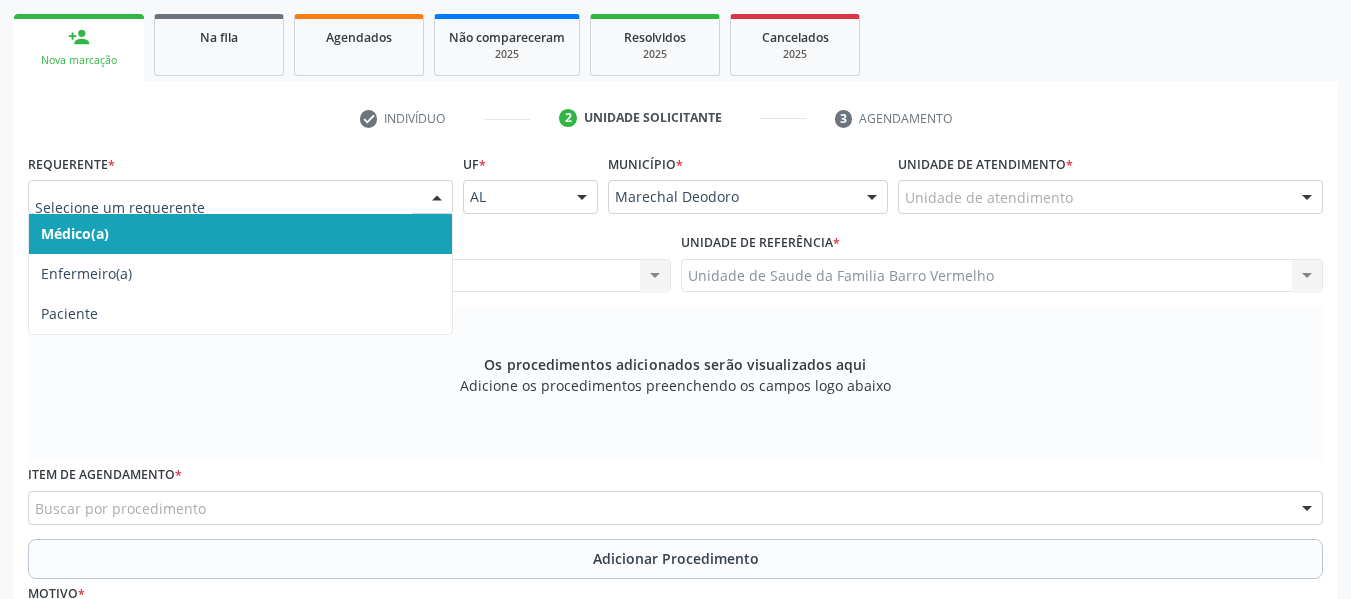 click at bounding box center (437, 198) 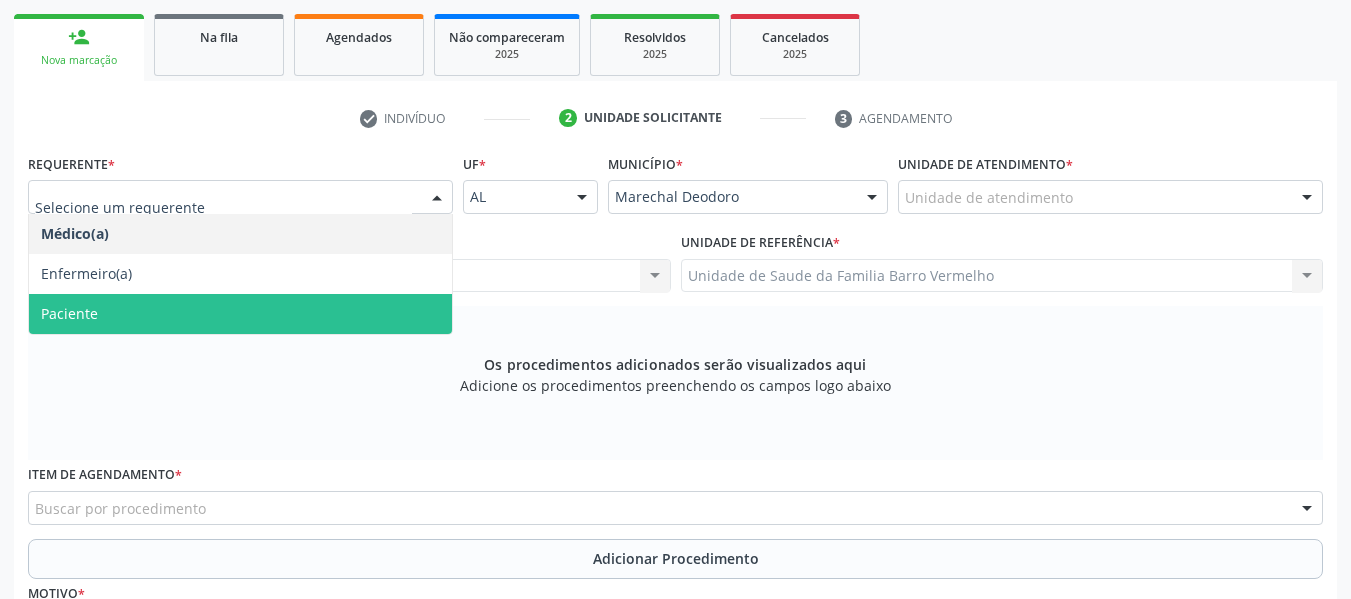 click on "Paciente" at bounding box center (69, 313) 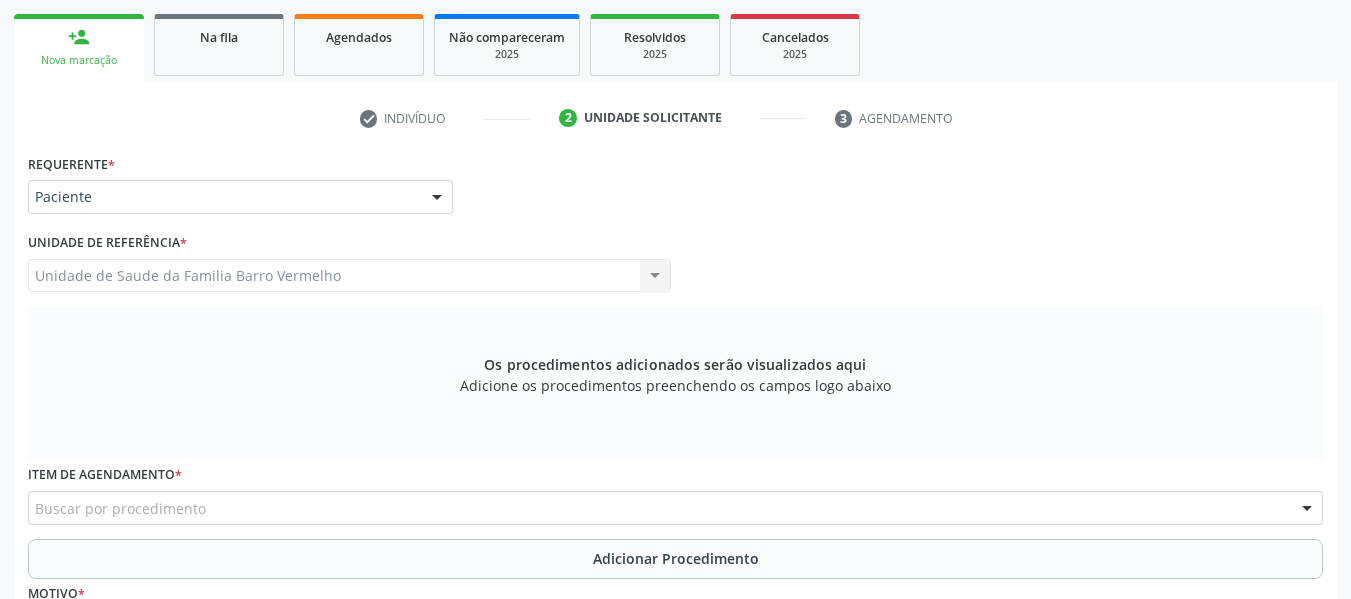 click on "Requerente
*
Paciente         Médico(a)   Enfermeiro(a)   Paciente
Nenhum resultado encontrado para: "   "
Não há nenhuma opção para ser exibida.
UF
AL         AL
Nenhum resultado encontrado para: "   "
Não há nenhuma opção para ser exibida.
Município
Marechal Deodoro         Marechal Deodoro
Nenhum resultado encontrado para: "   "
Não há nenhuma opção para ser exibida." at bounding box center (675, 188) 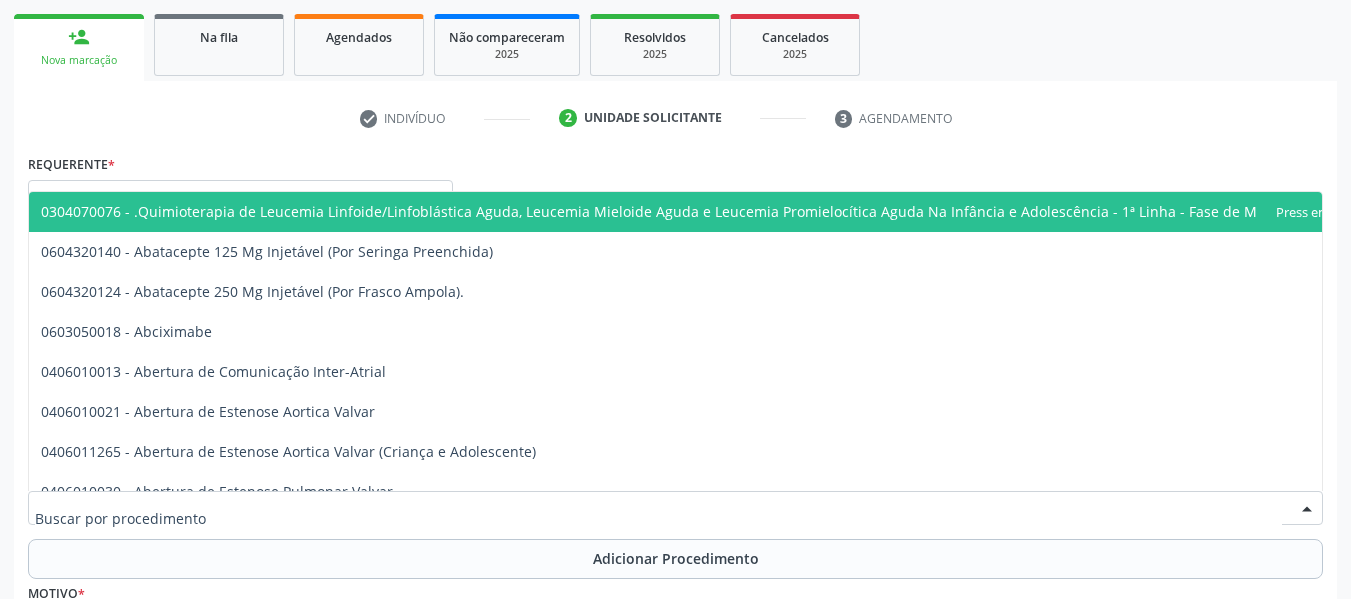 click at bounding box center (675, 508) 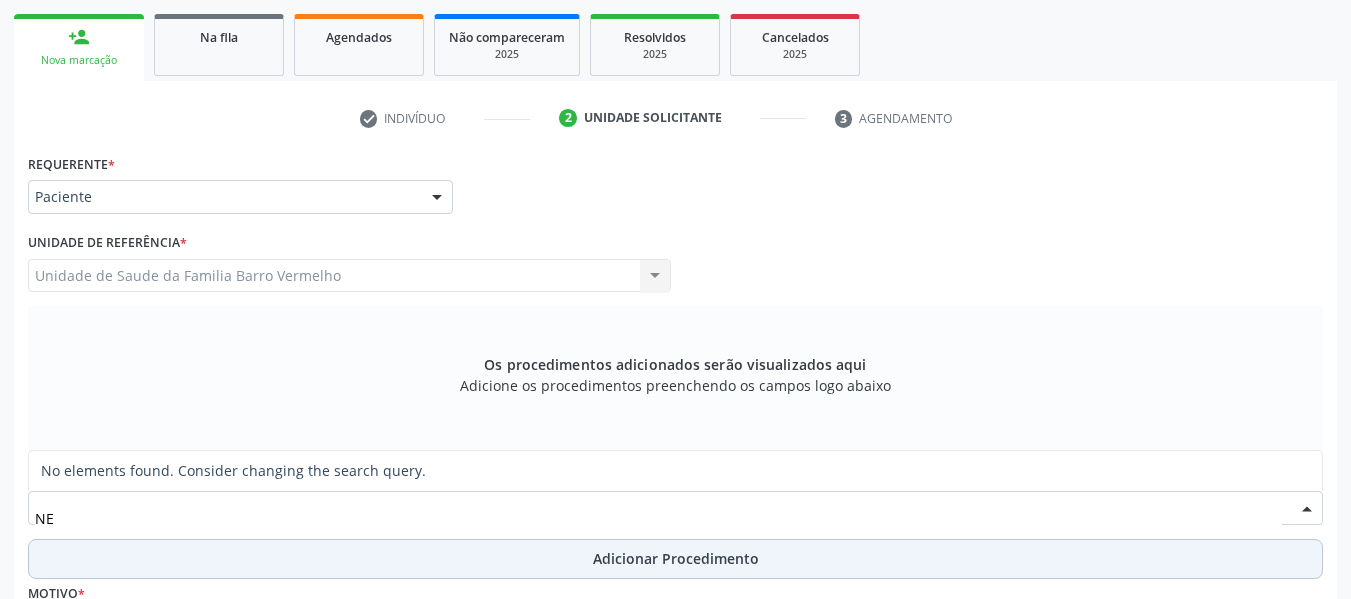 type on "N" 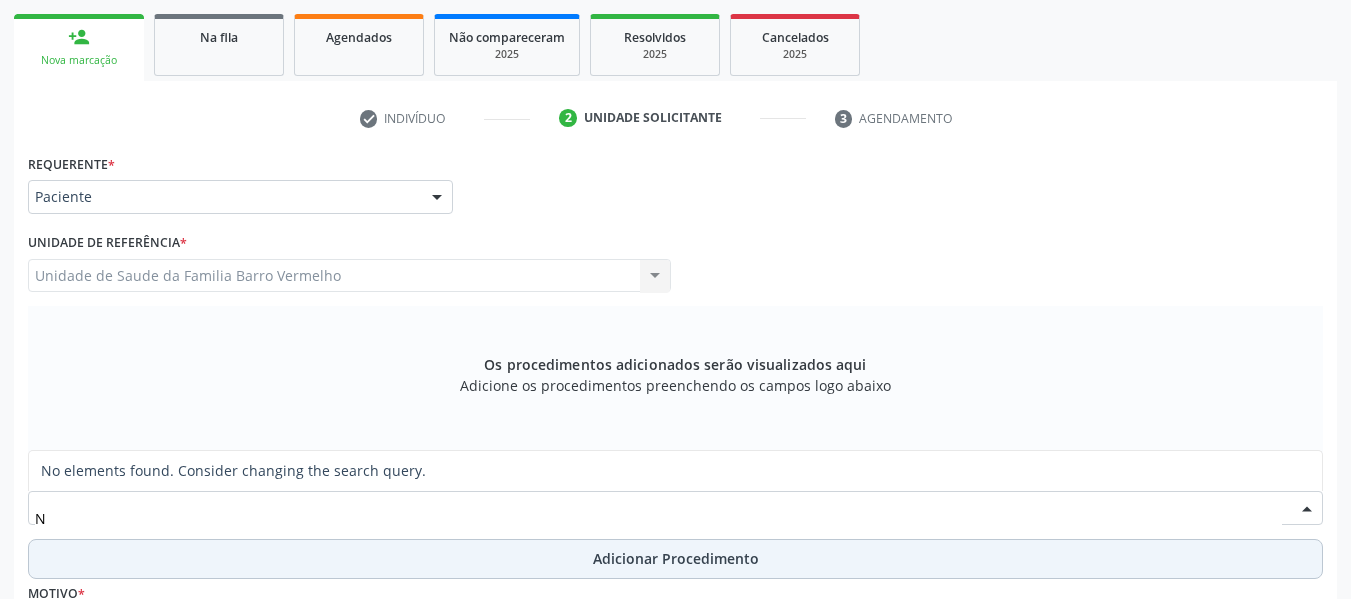 type 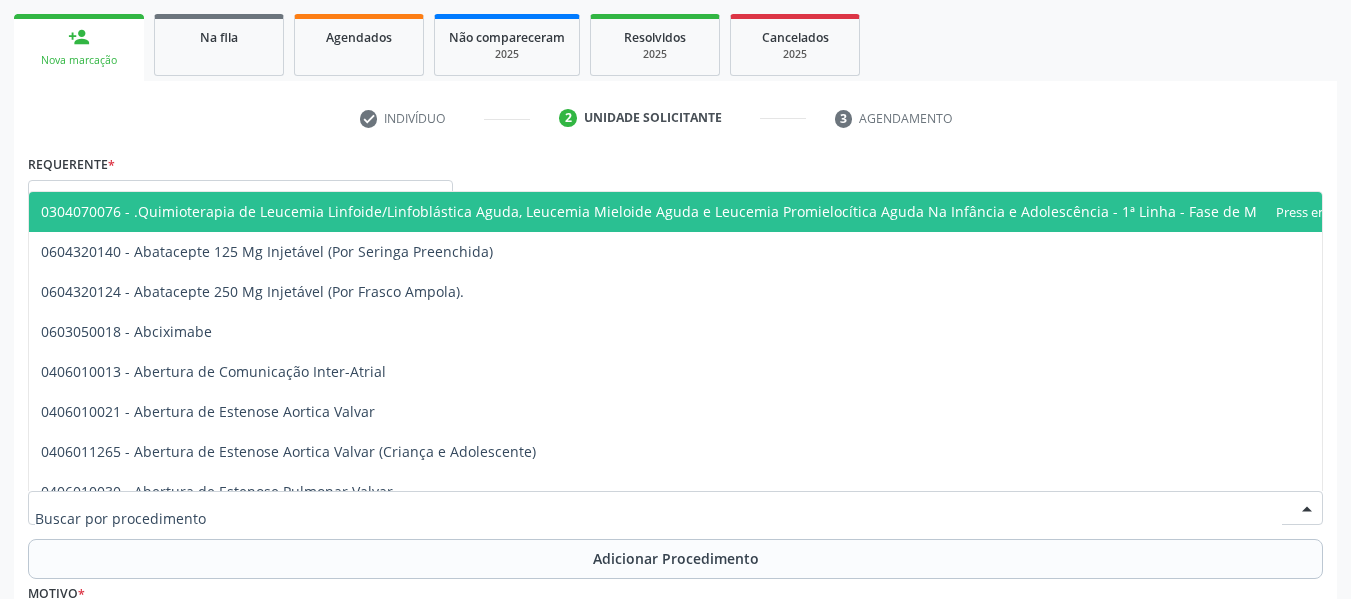 scroll, scrollTop: 0, scrollLeft: 0, axis: both 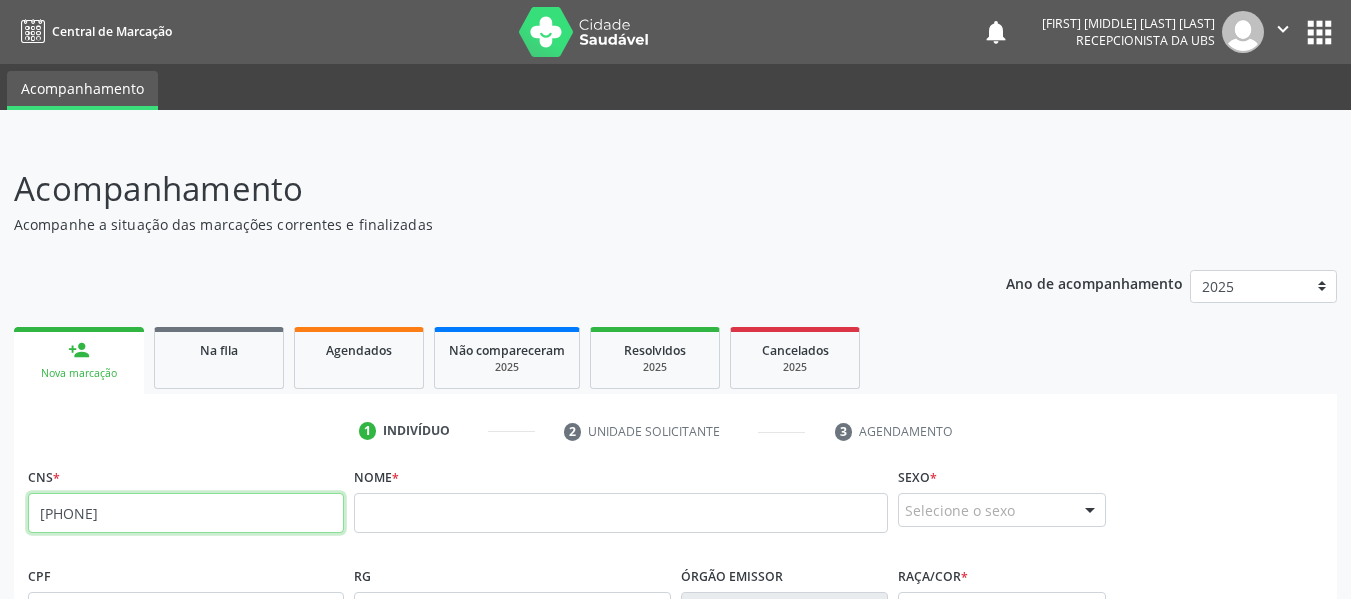 click on "[PHONE]" at bounding box center [186, 513] 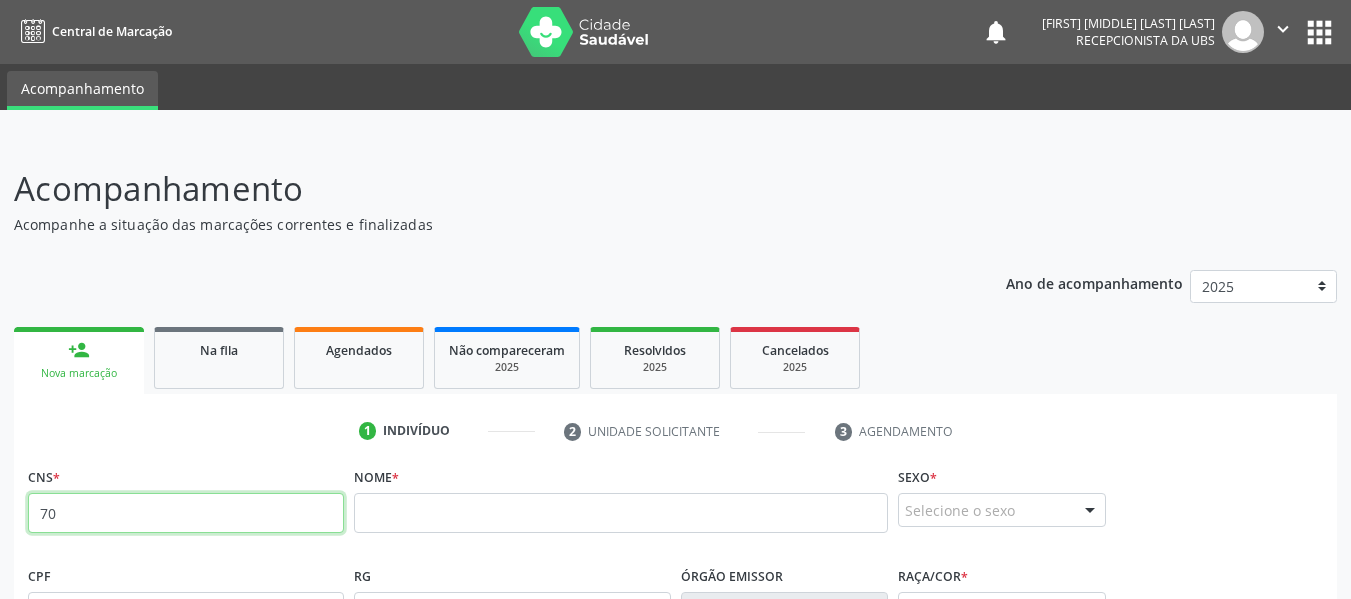 type on "7" 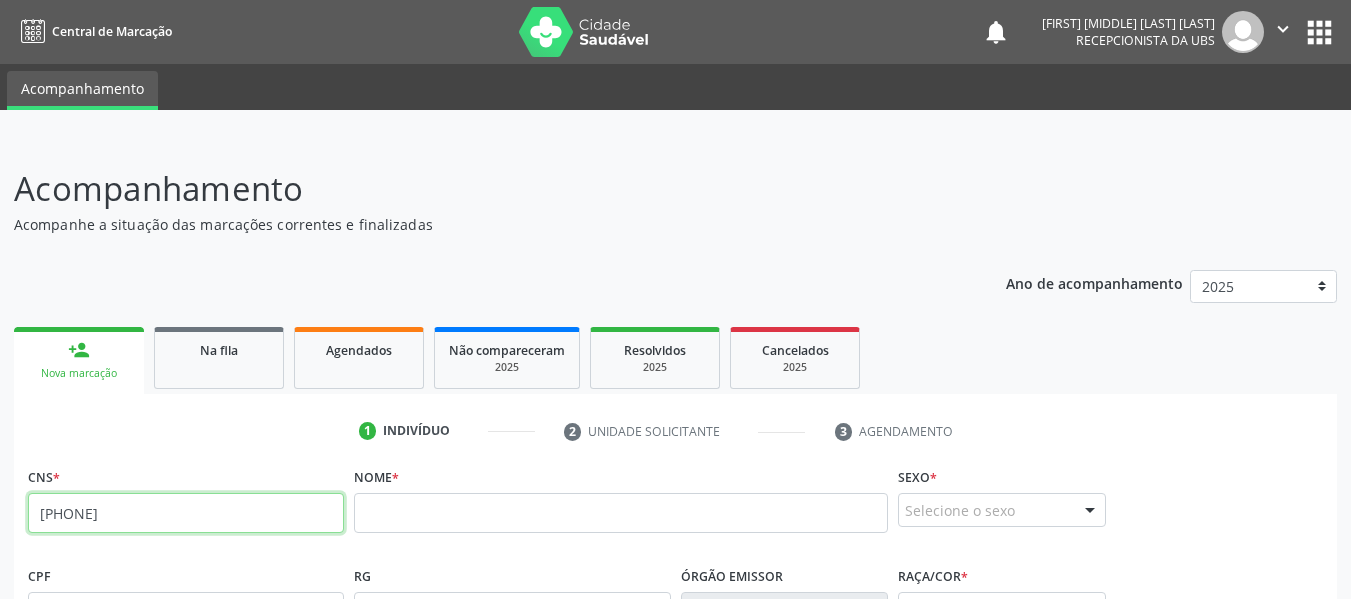 type on "[PHONE]" 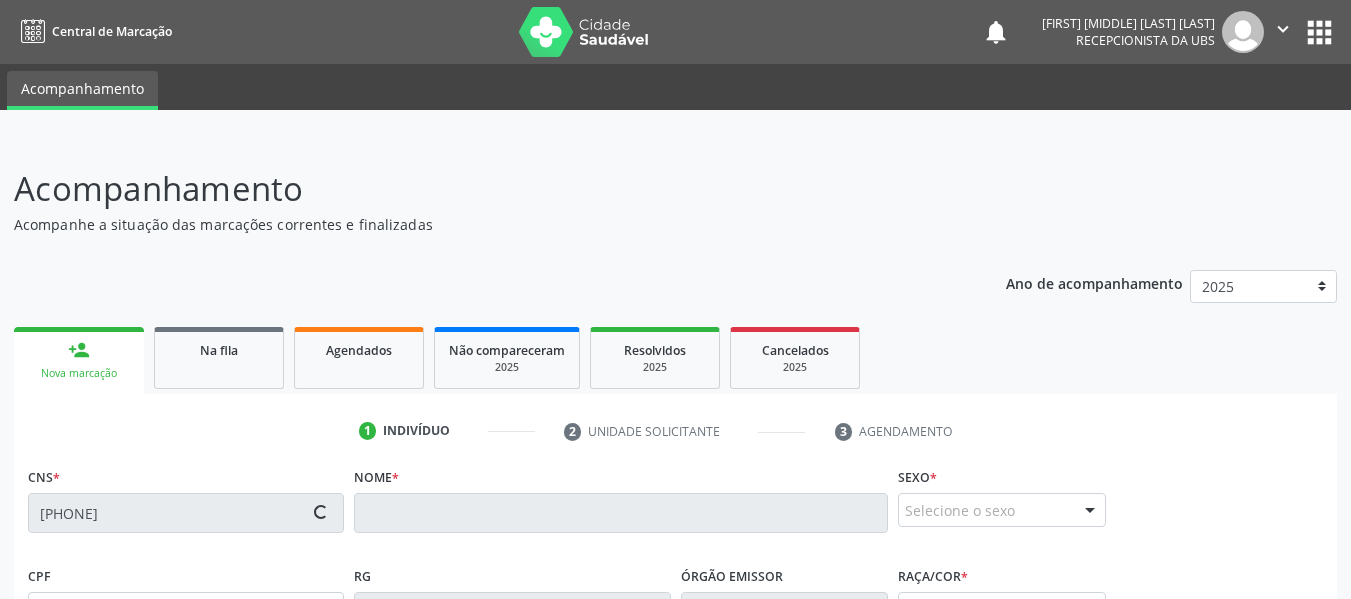 type on "[CPF]" 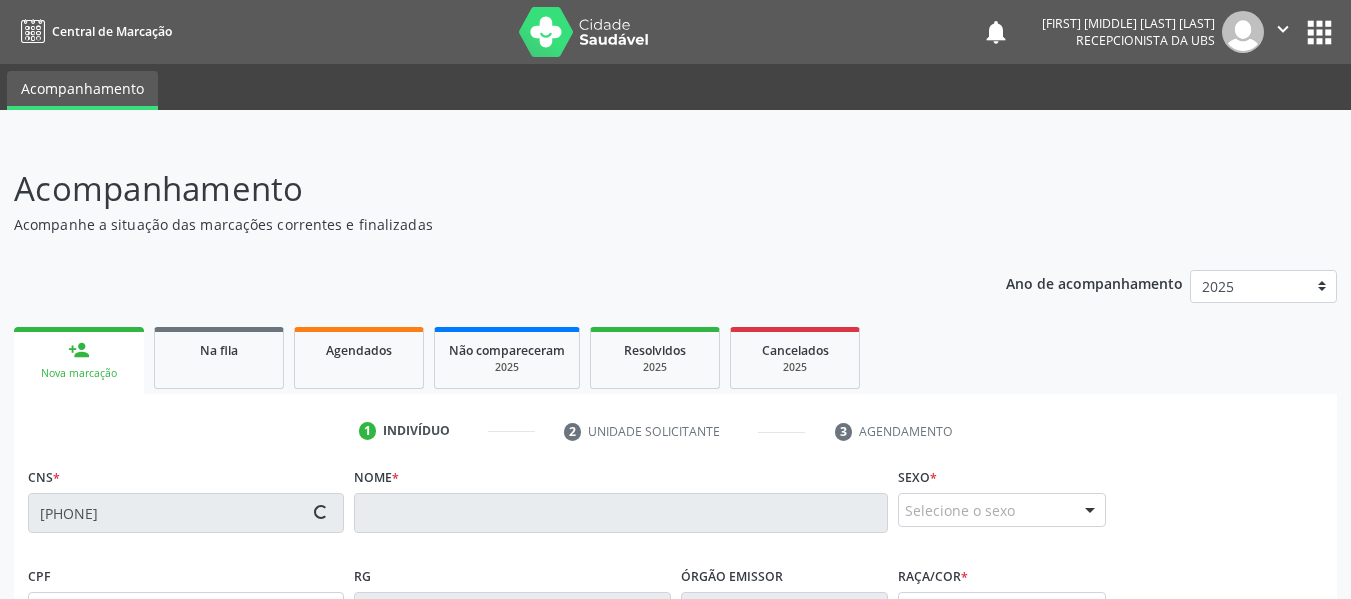 type on "[DATE]" 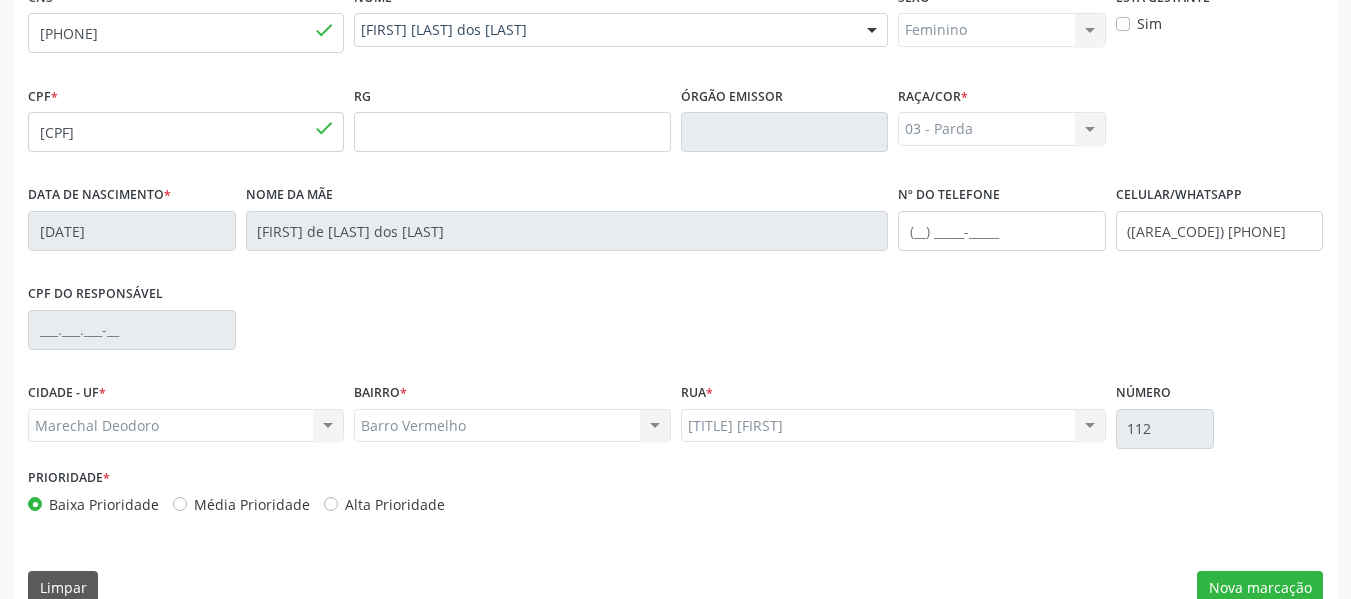 scroll, scrollTop: 513, scrollLeft: 0, axis: vertical 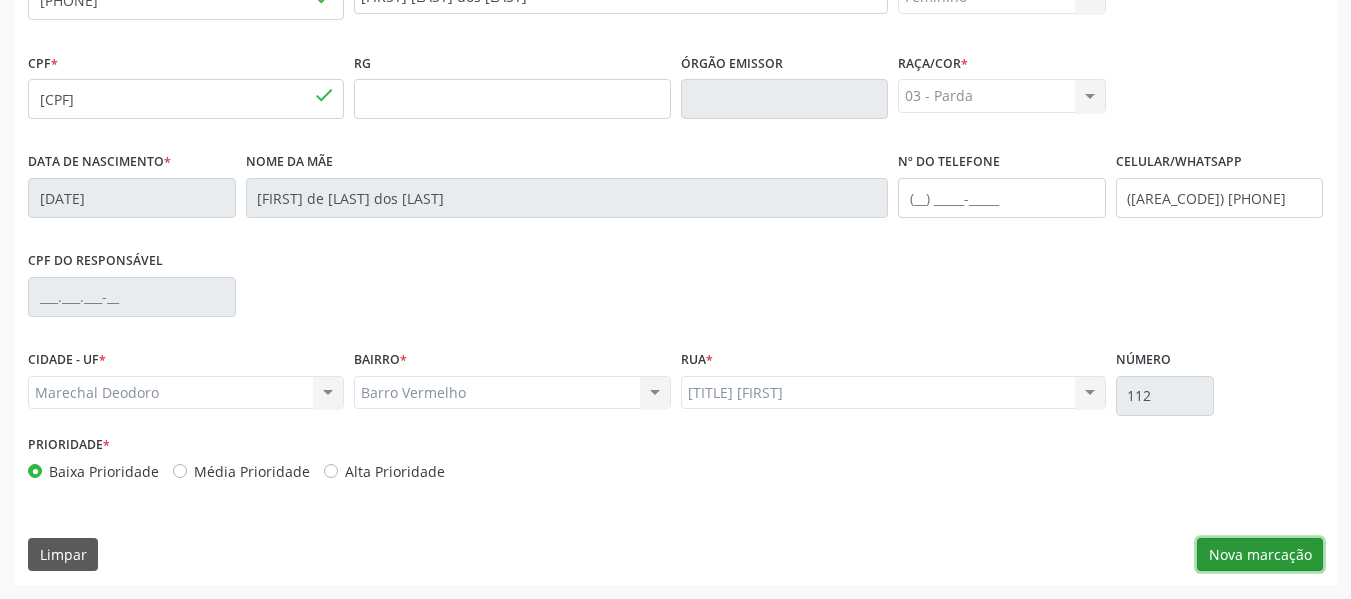 click on "Nova marcação" at bounding box center (1260, 555) 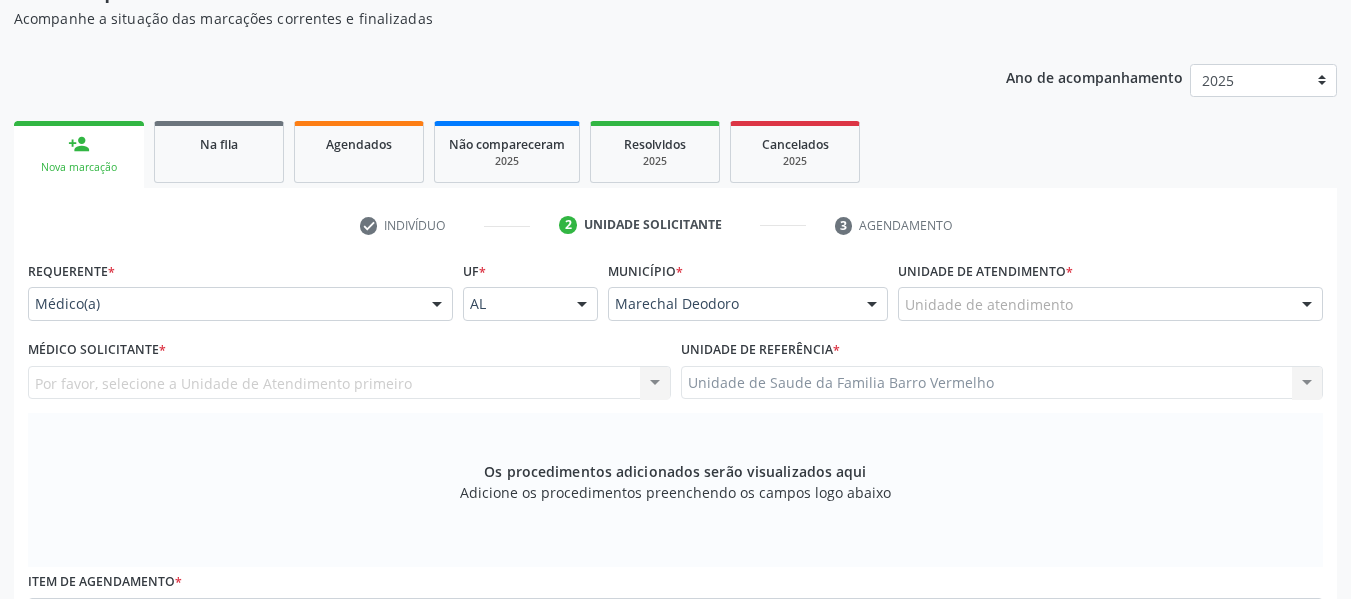 scroll, scrollTop: 180, scrollLeft: 0, axis: vertical 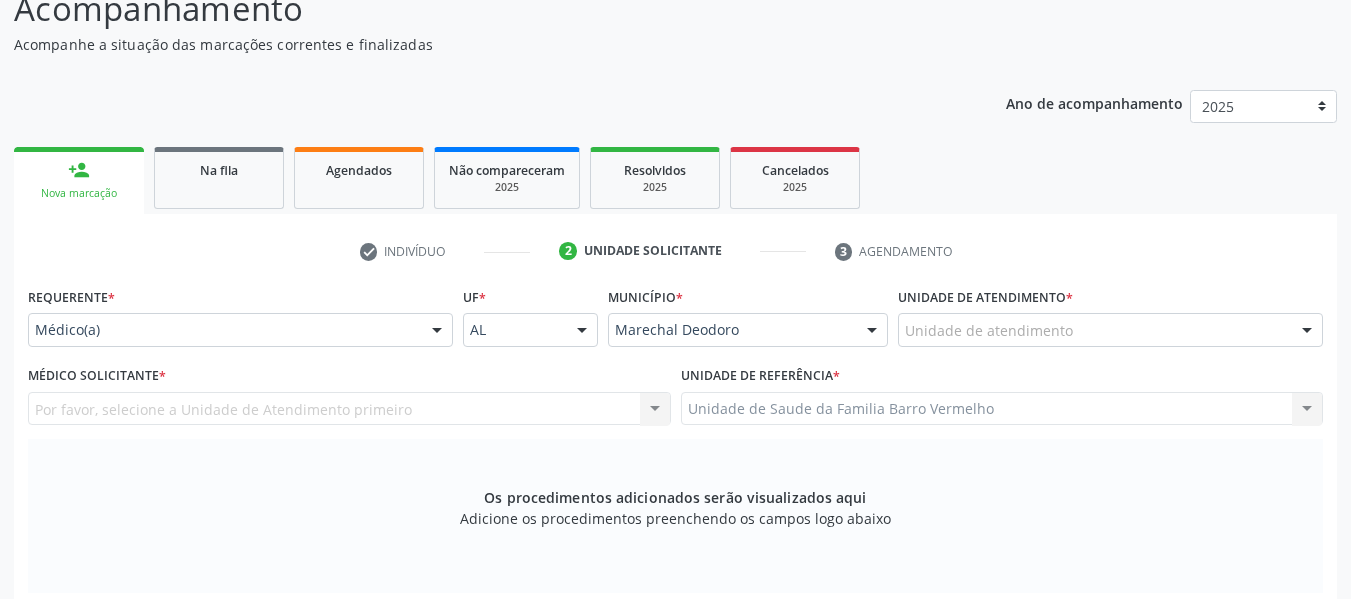 click at bounding box center (437, 331) 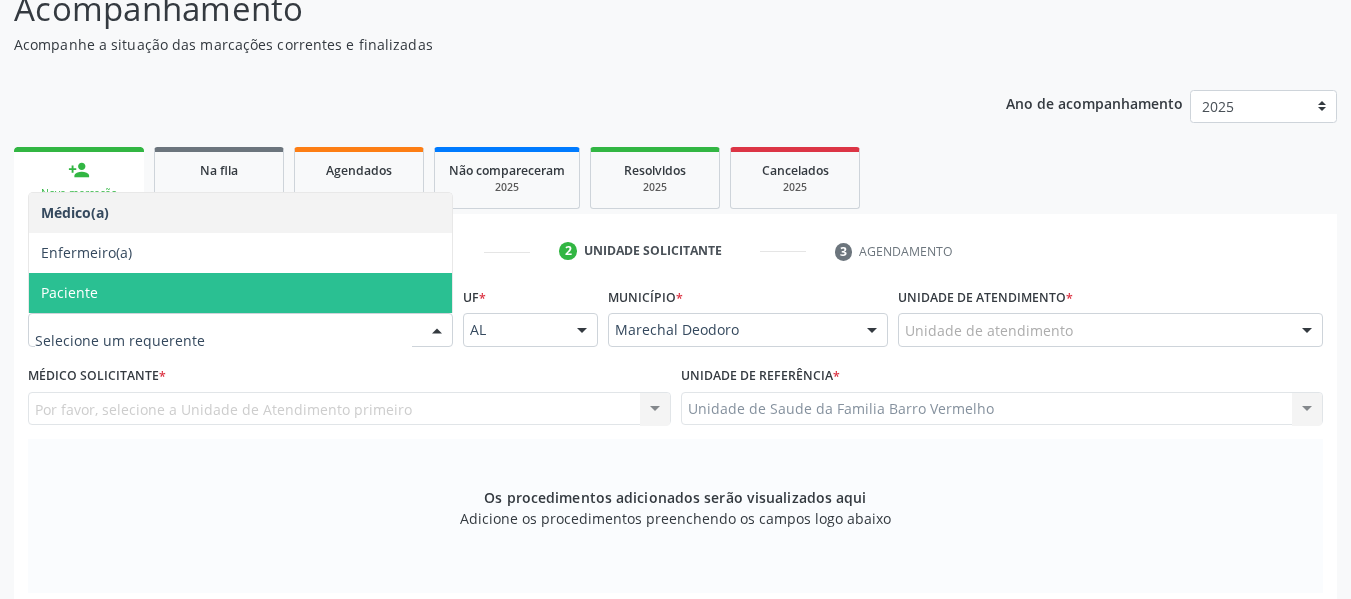 click on "Paciente" at bounding box center (69, 292) 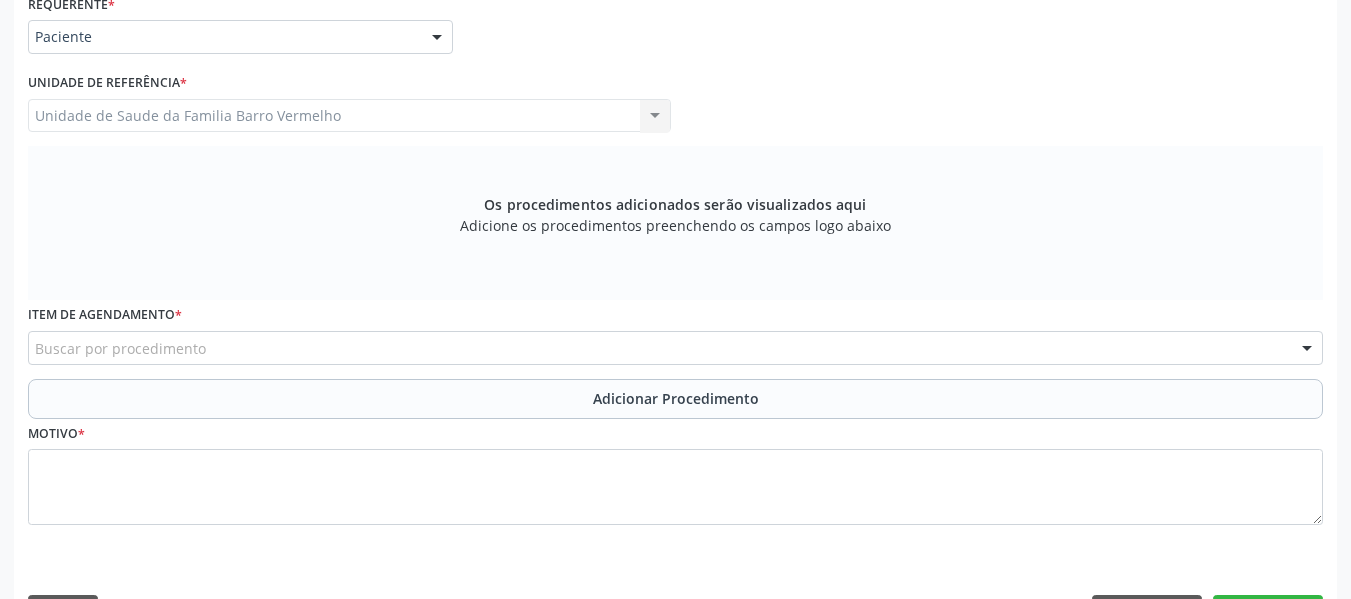 scroll, scrollTop: 530, scrollLeft: 0, axis: vertical 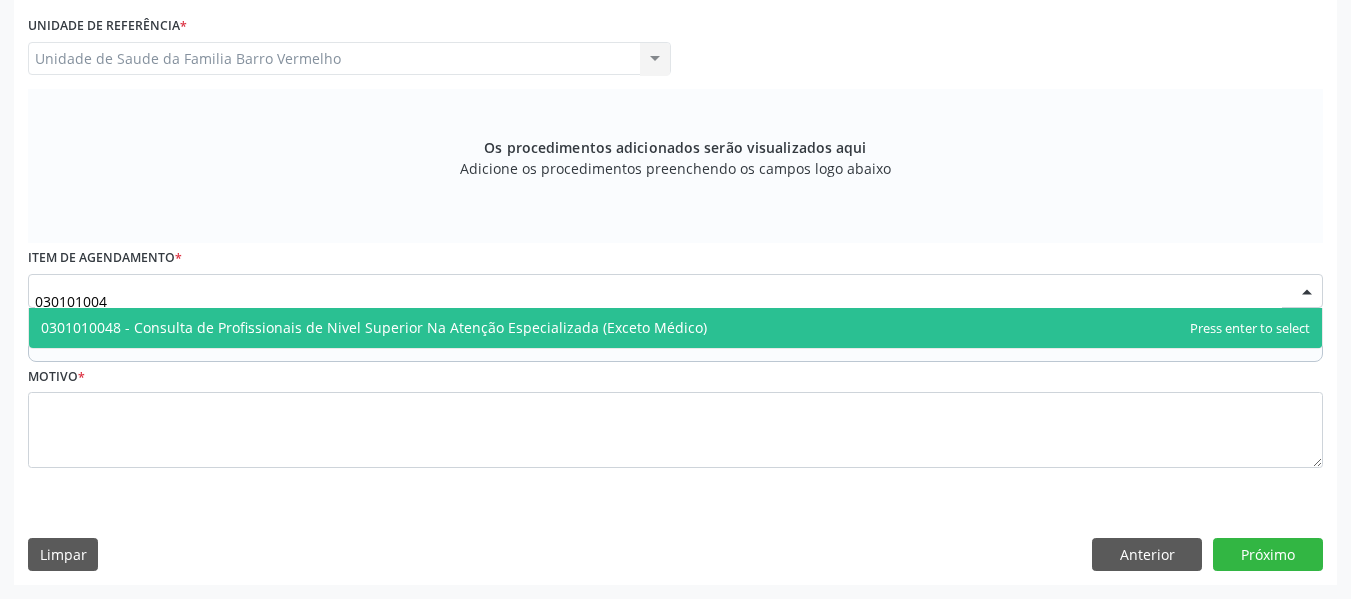 type on "0301010048" 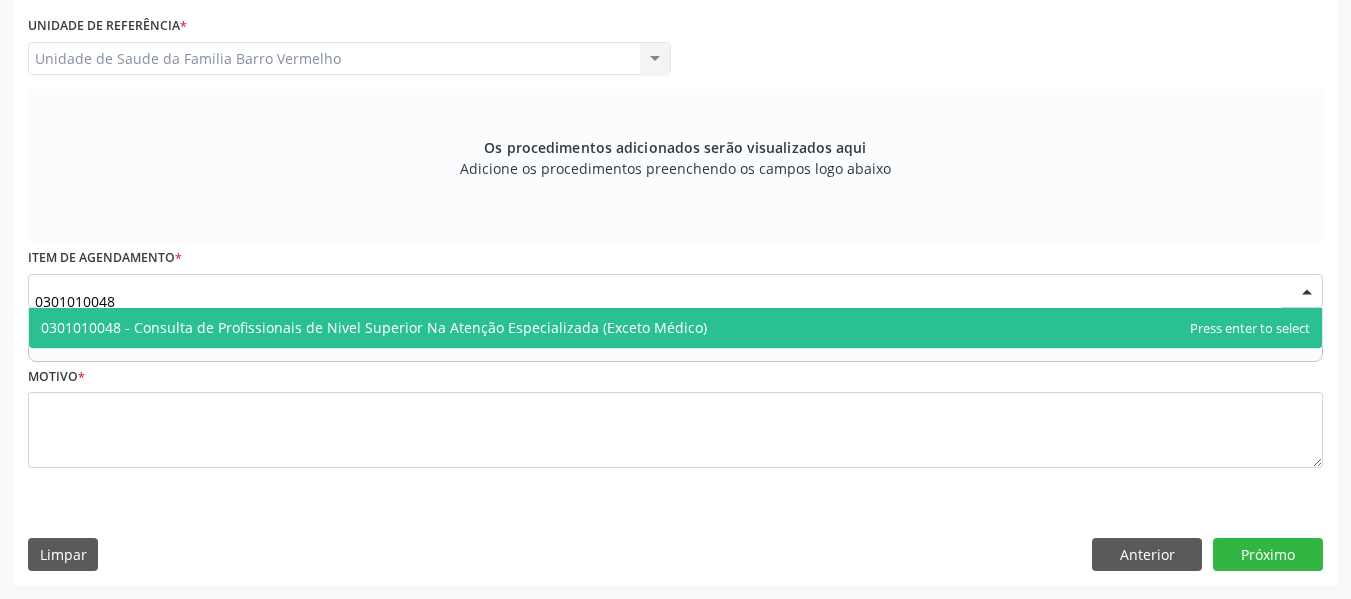 click on "0301010048 - Consulta de Profissionais de Nivel Superior Na Atenção Especializada (Exceto Médico)" at bounding box center (374, 327) 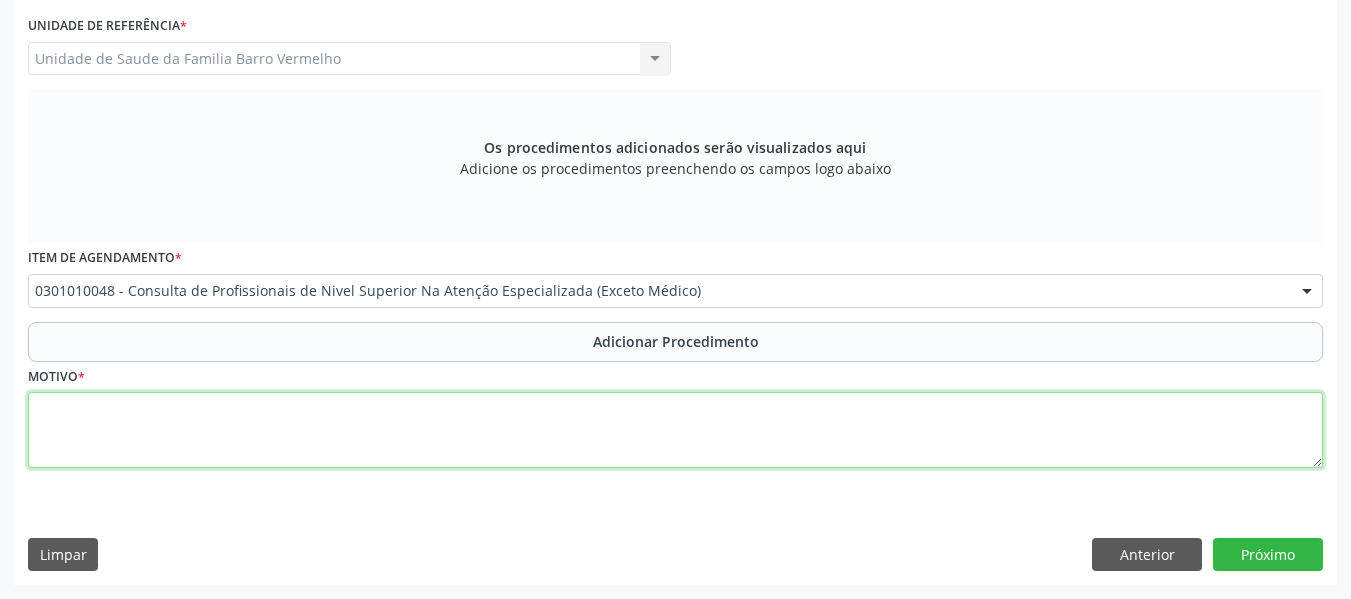 click at bounding box center [675, 430] 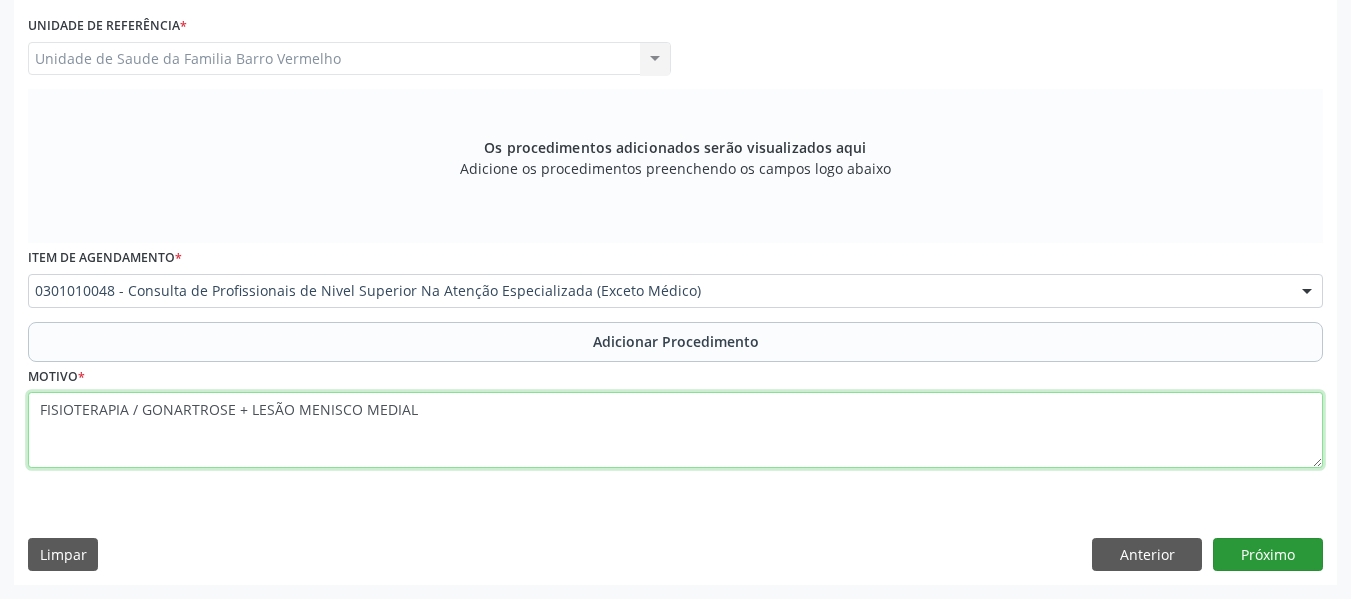 type on "FISIOTERAPIA / GONARTROSE + LESÃO MENISCO MEDIAL" 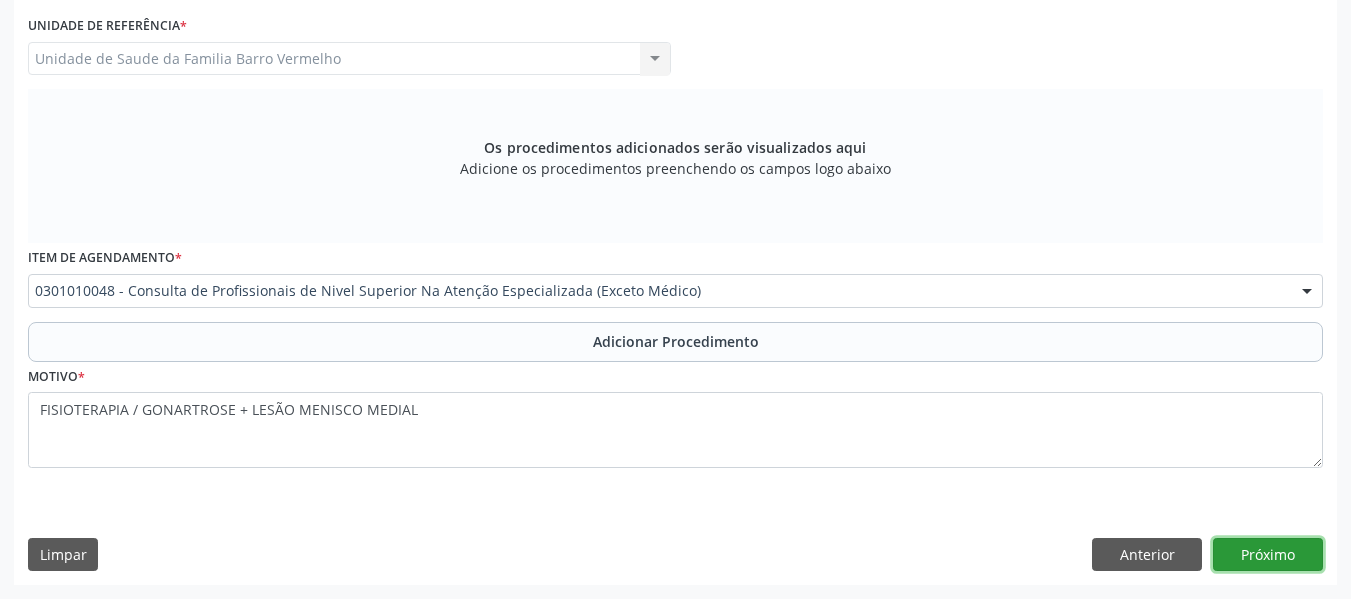 click on "Próximo" at bounding box center (1268, 555) 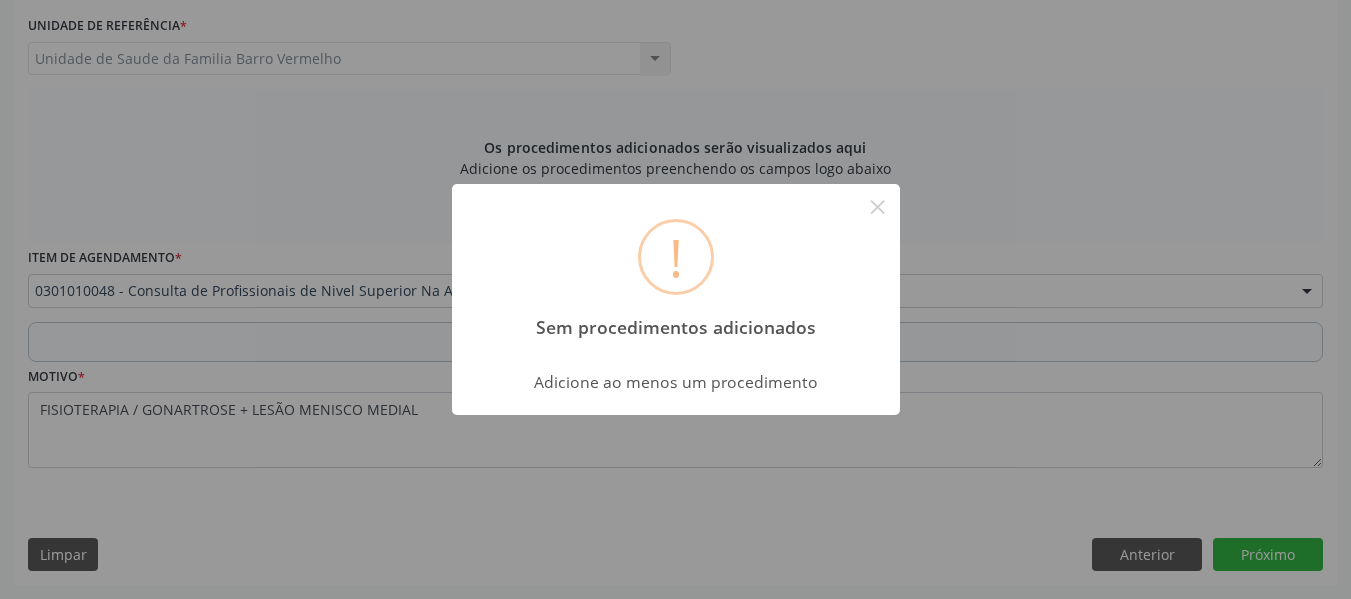 click on "! Sem procedimentos adicionados × Adicione ao menos um procedimento OK Cancel" at bounding box center (675, 299) 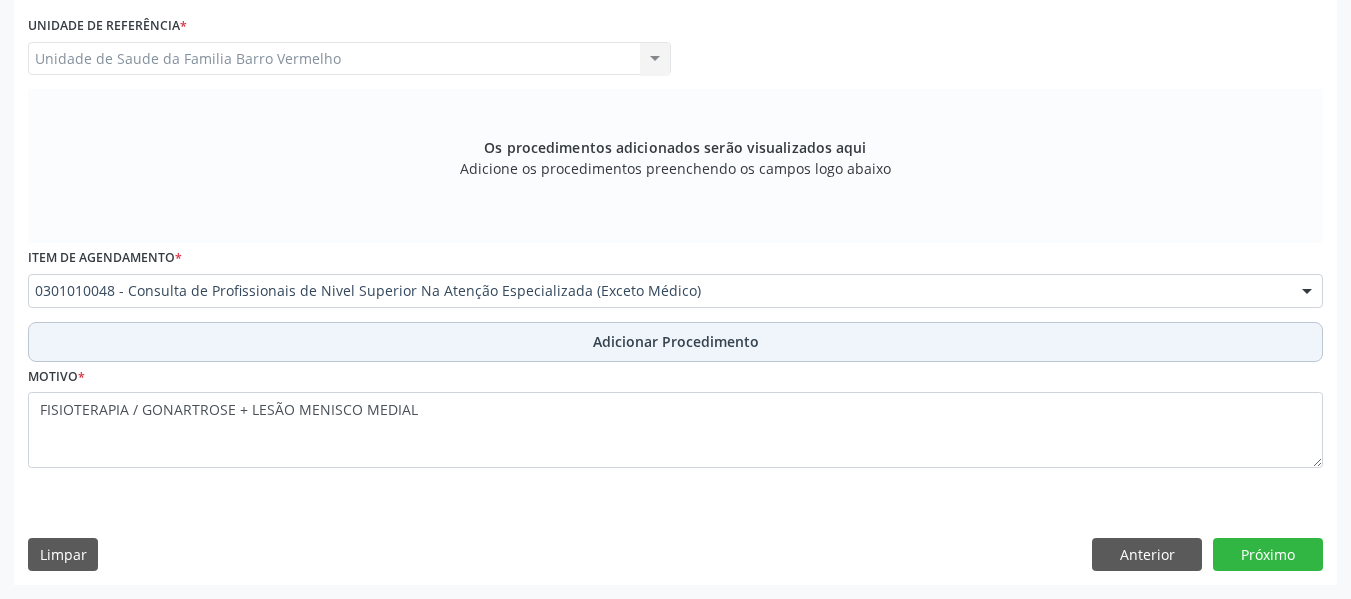 click on "Adicionar Procedimento" at bounding box center (676, 341) 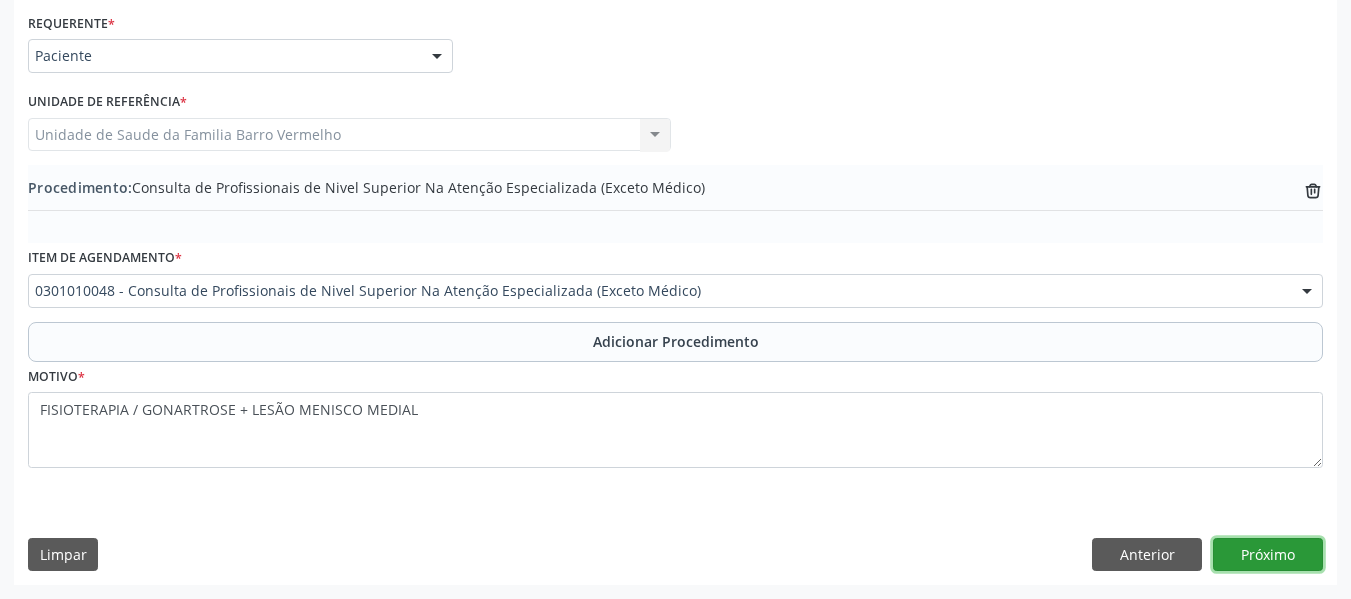 click on "Próximo" at bounding box center (1268, 555) 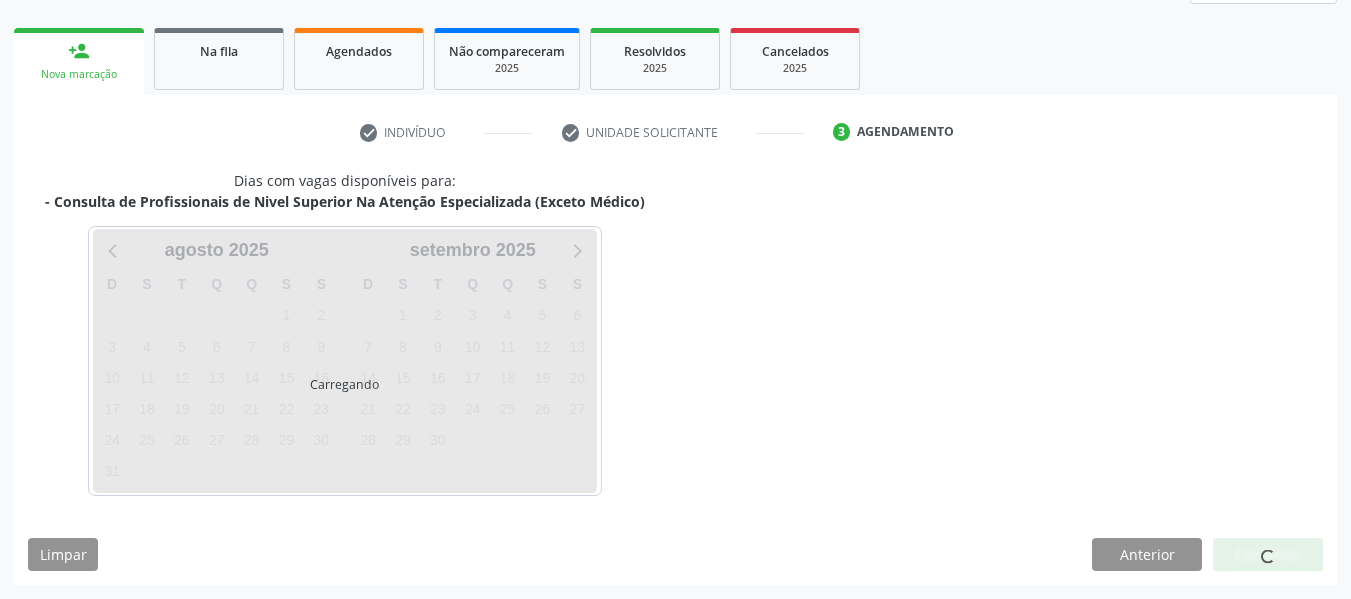 scroll, scrollTop: 358, scrollLeft: 0, axis: vertical 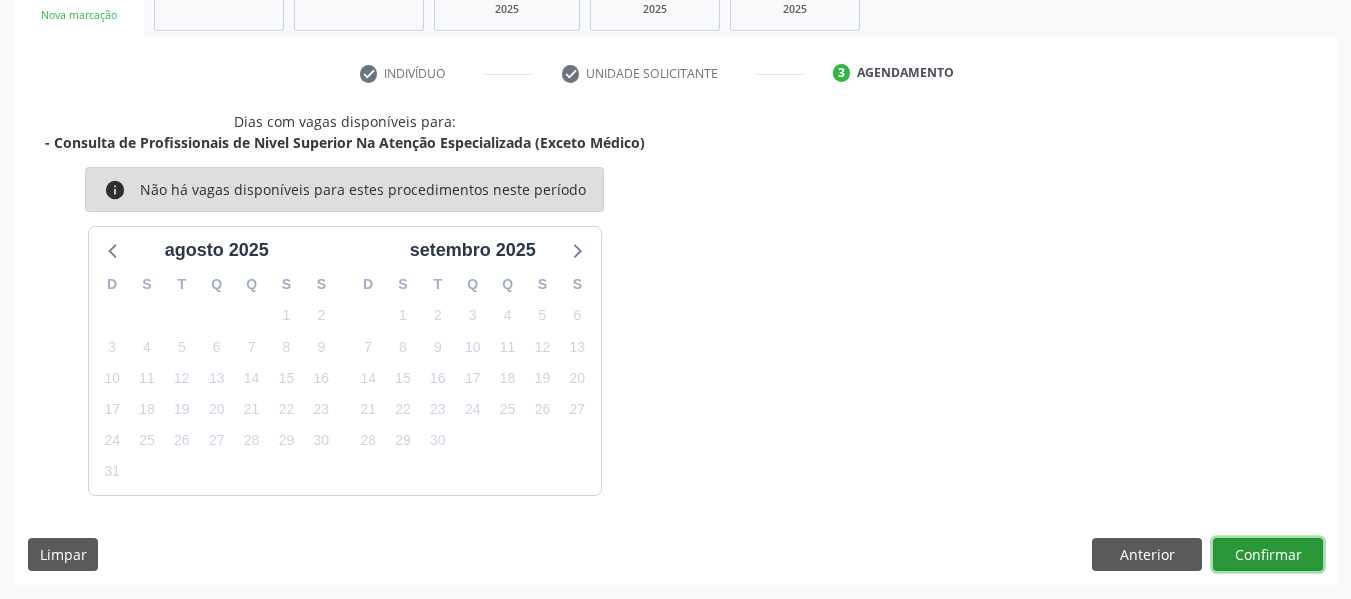 click on "Confirmar" at bounding box center (1268, 555) 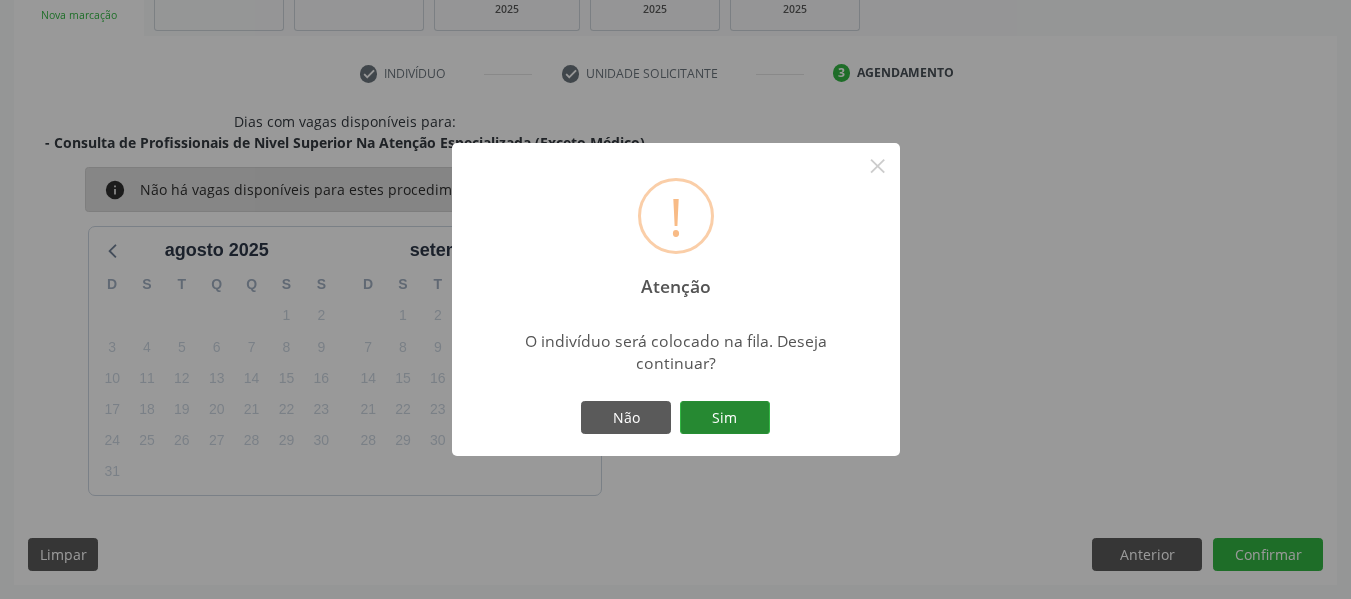 click on "Sim" at bounding box center [725, 418] 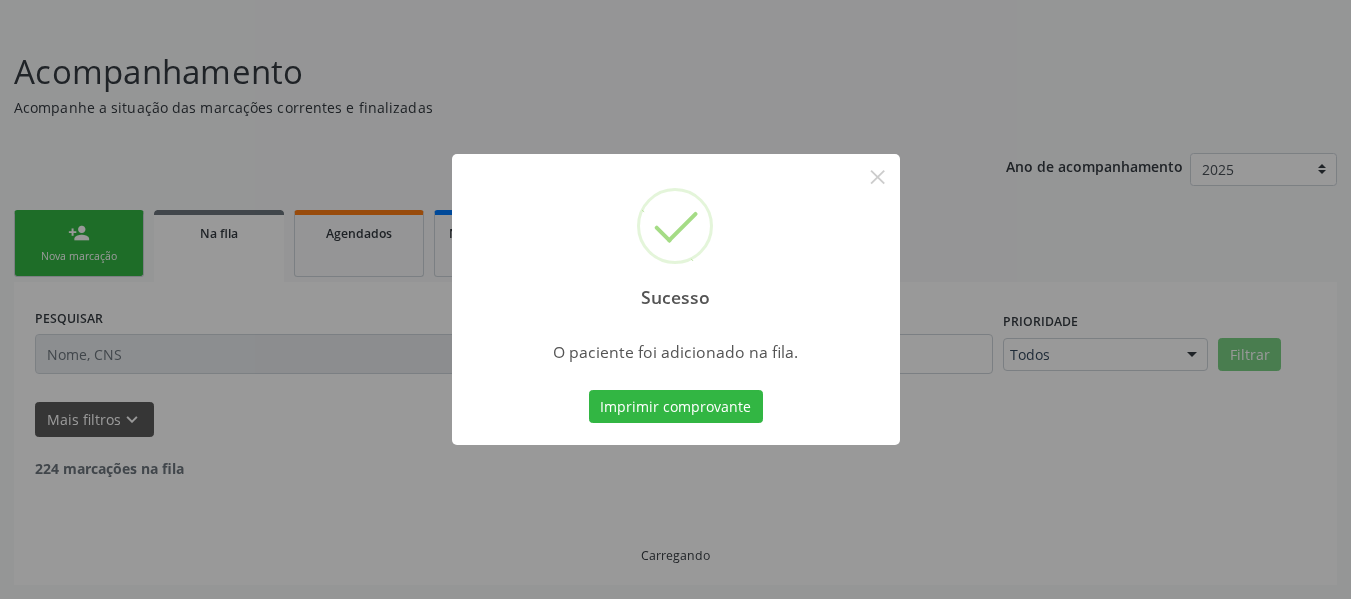 scroll, scrollTop: 96, scrollLeft: 0, axis: vertical 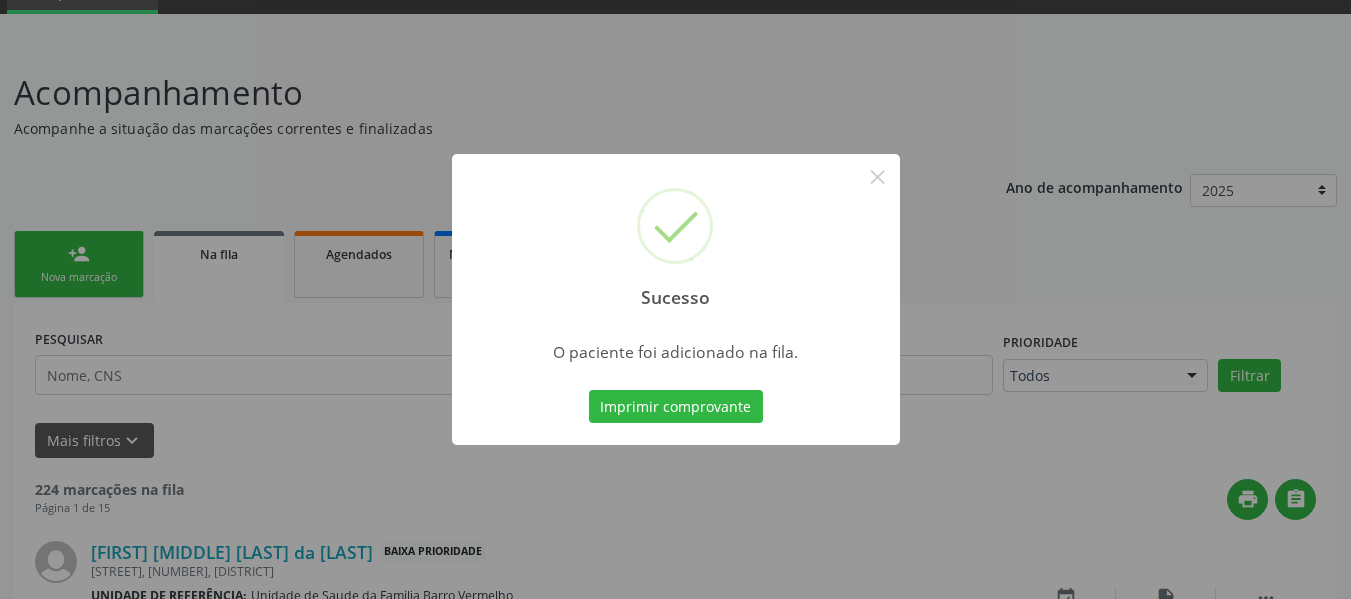 click on "Sucesso × O paciente foi adicionado na fila. Imprimir comprovante Cancel" at bounding box center (675, 299) 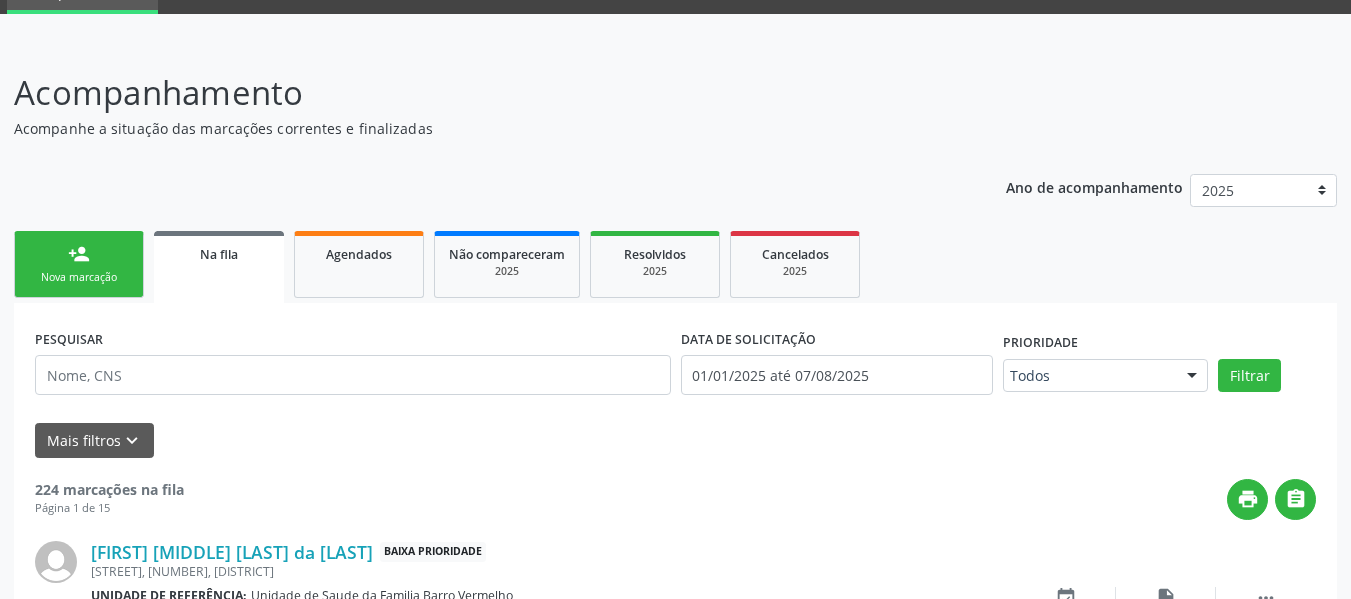 click on "person_add
Nova marcação" at bounding box center [79, 264] 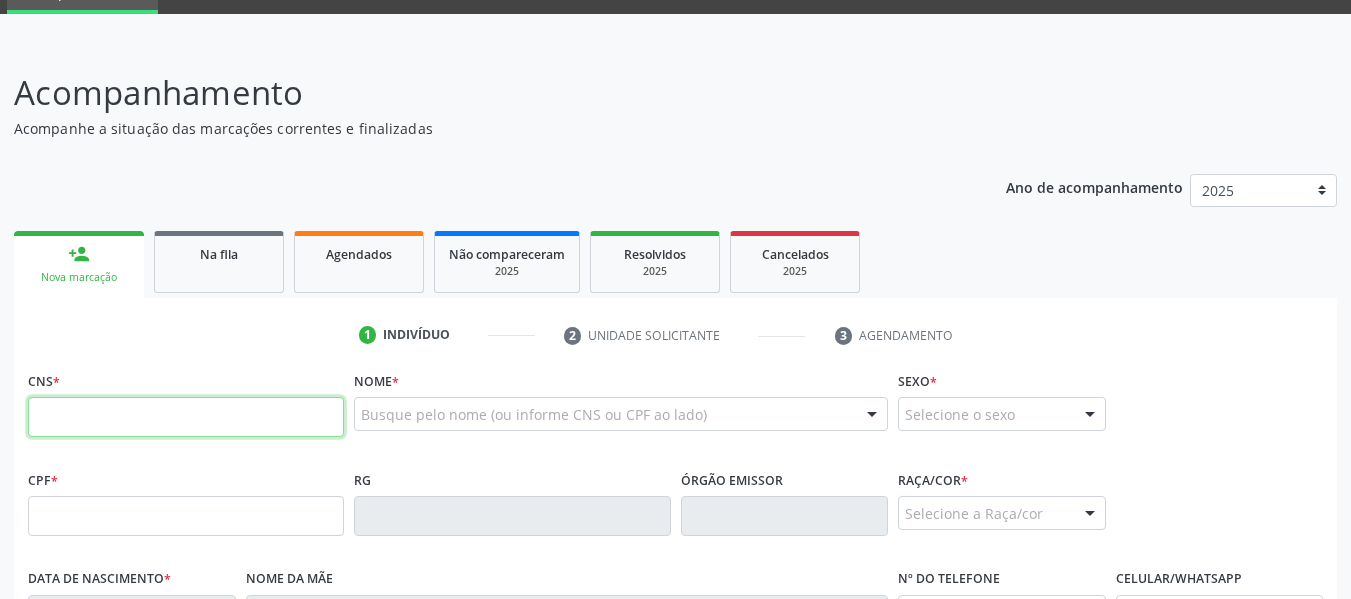 click at bounding box center [186, 417] 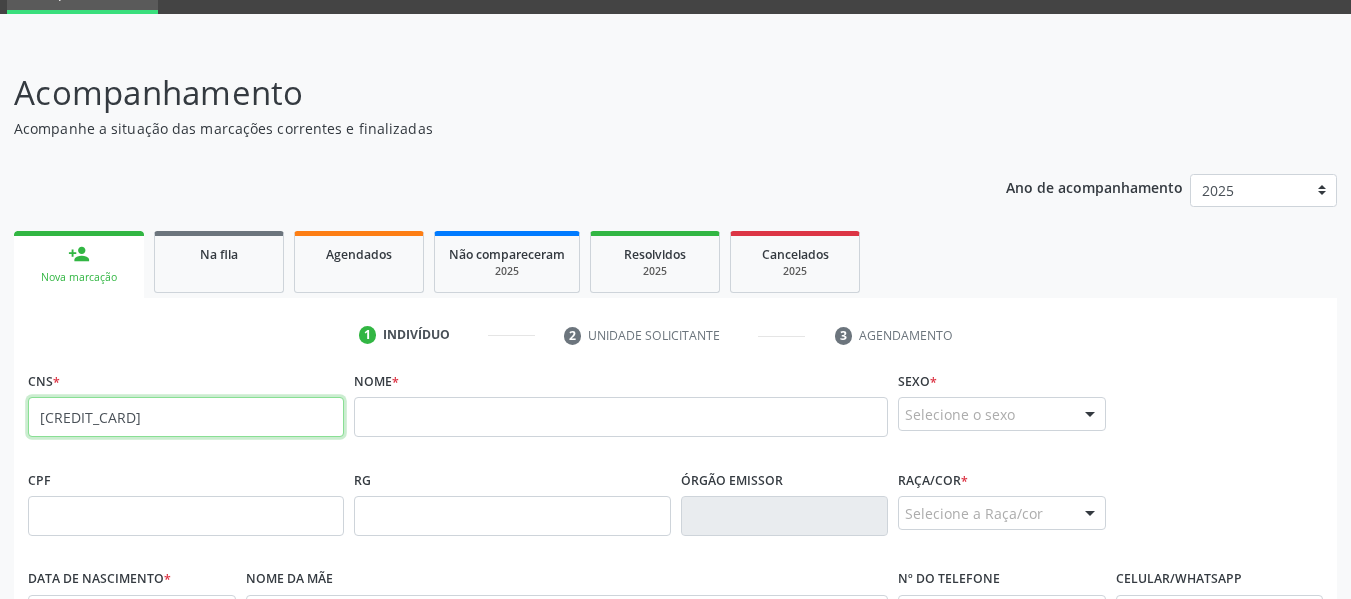 click on "898 0004 5046 5413" at bounding box center [186, 417] 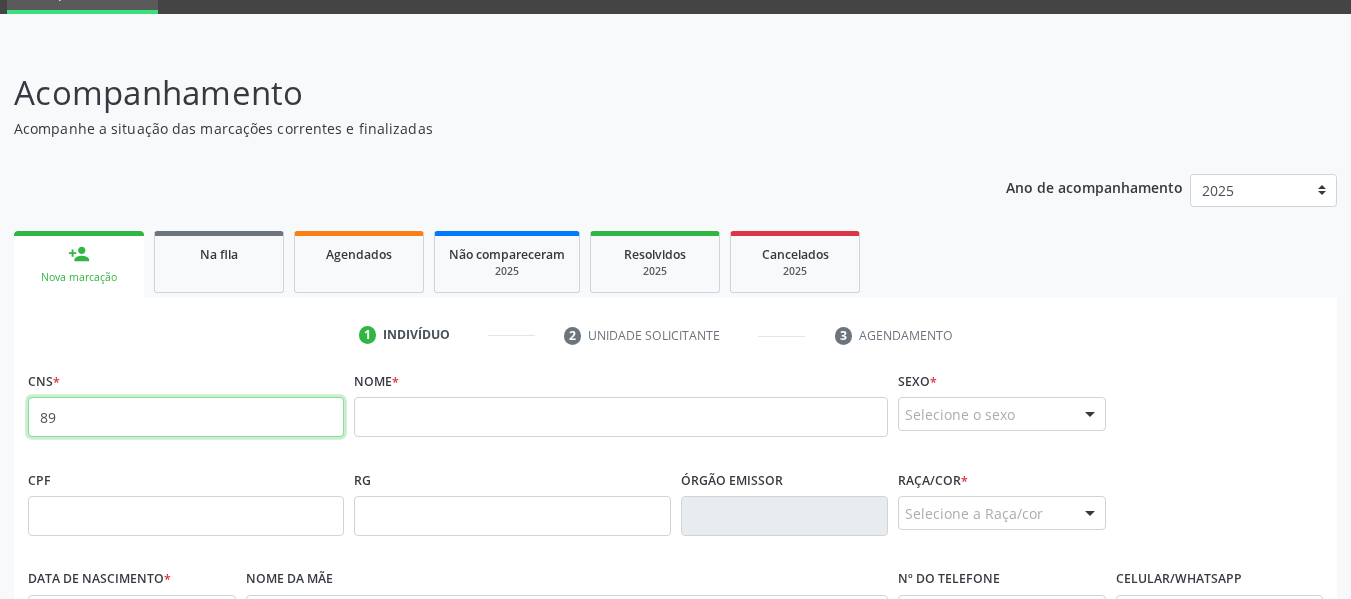 type on "8" 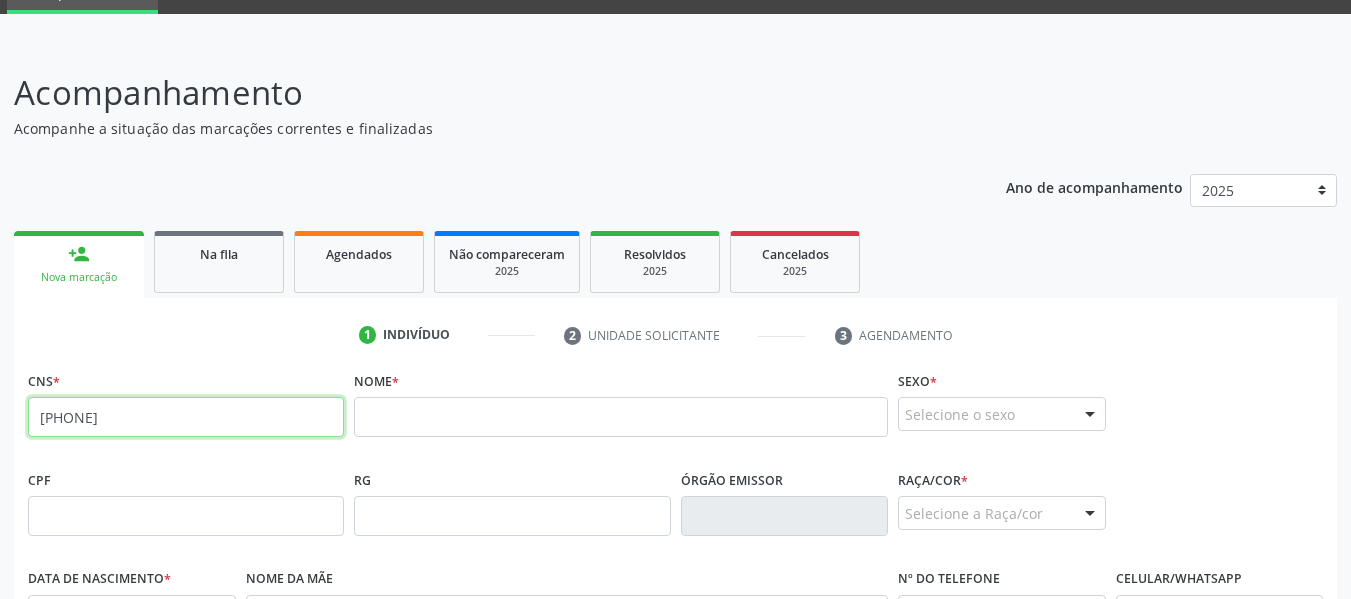 type on "702 1047 5390 3699" 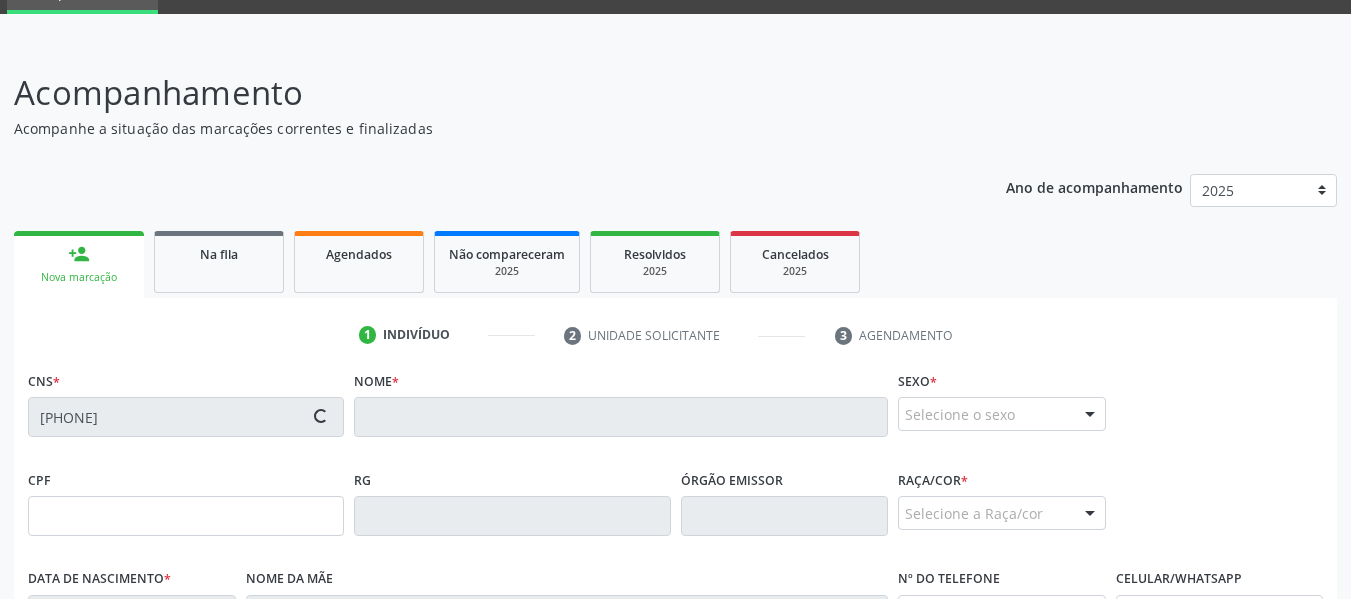 type on "07/01/1995" 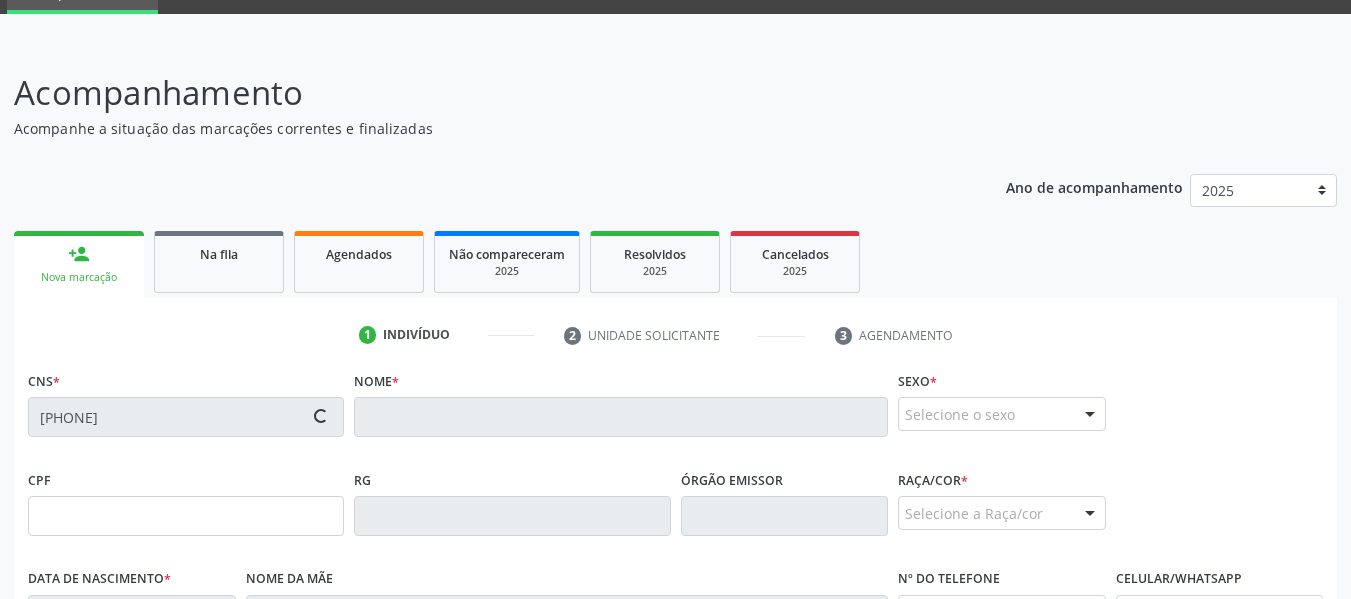 type on "Maura Monteiro de Oliveira" 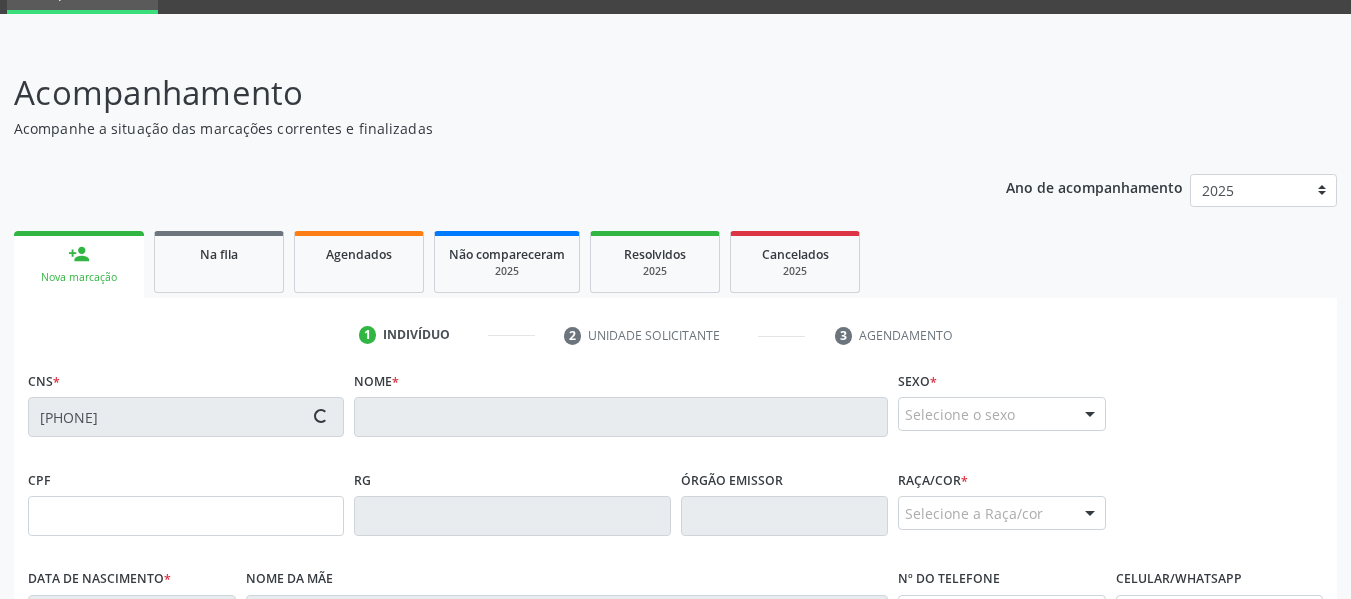 type on "(82) 99333-0530" 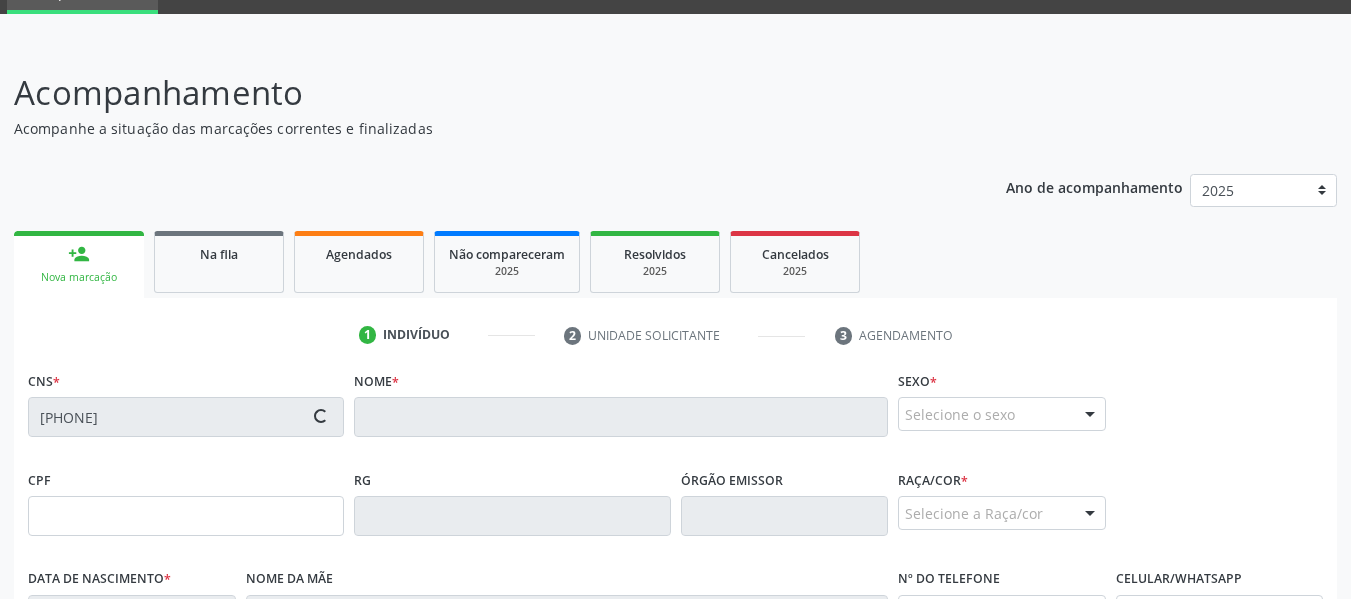 type on "913" 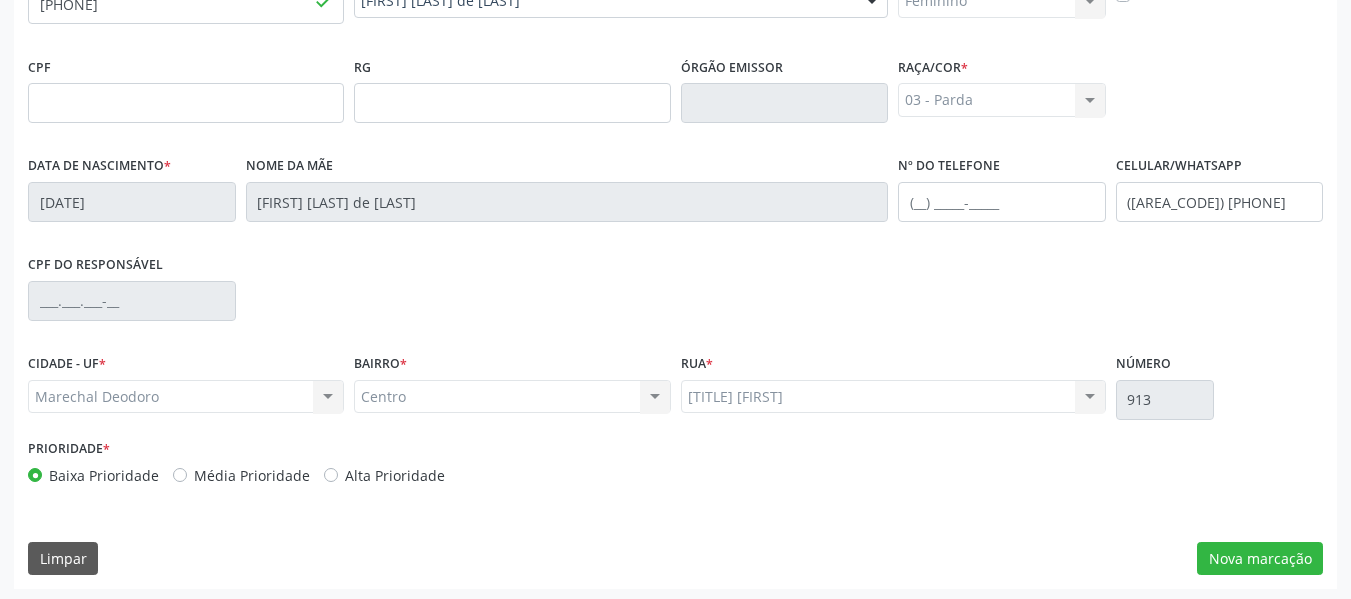scroll, scrollTop: 513, scrollLeft: 0, axis: vertical 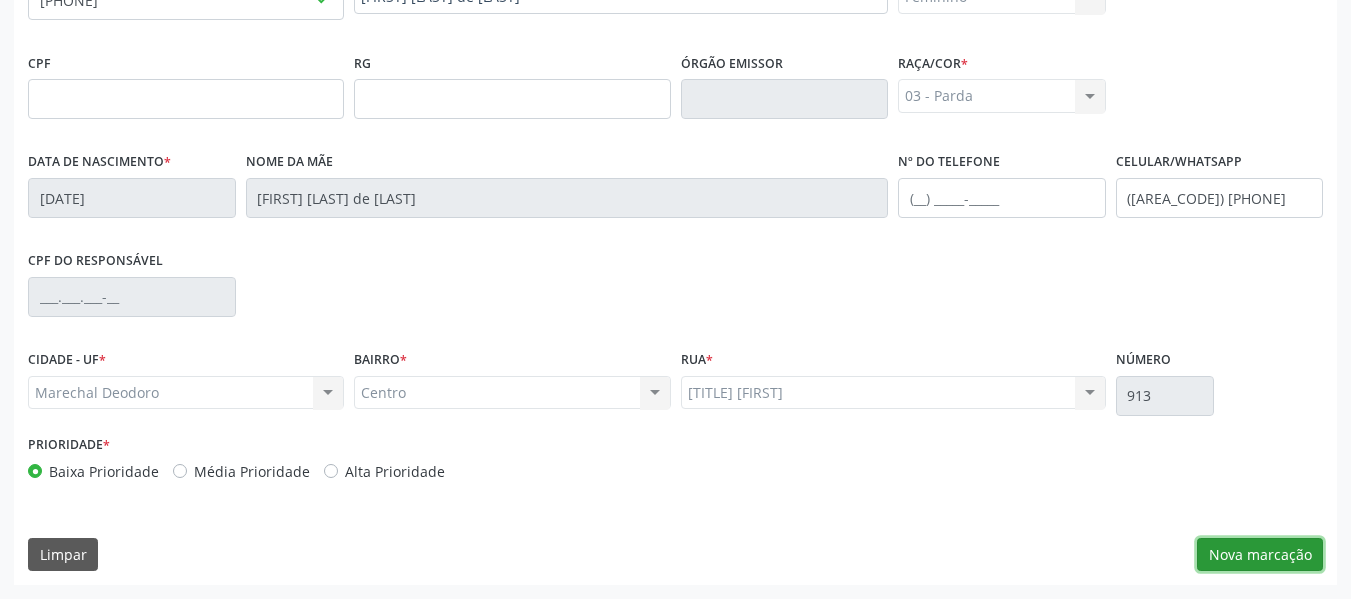 click on "Nova marcação" at bounding box center (1260, 555) 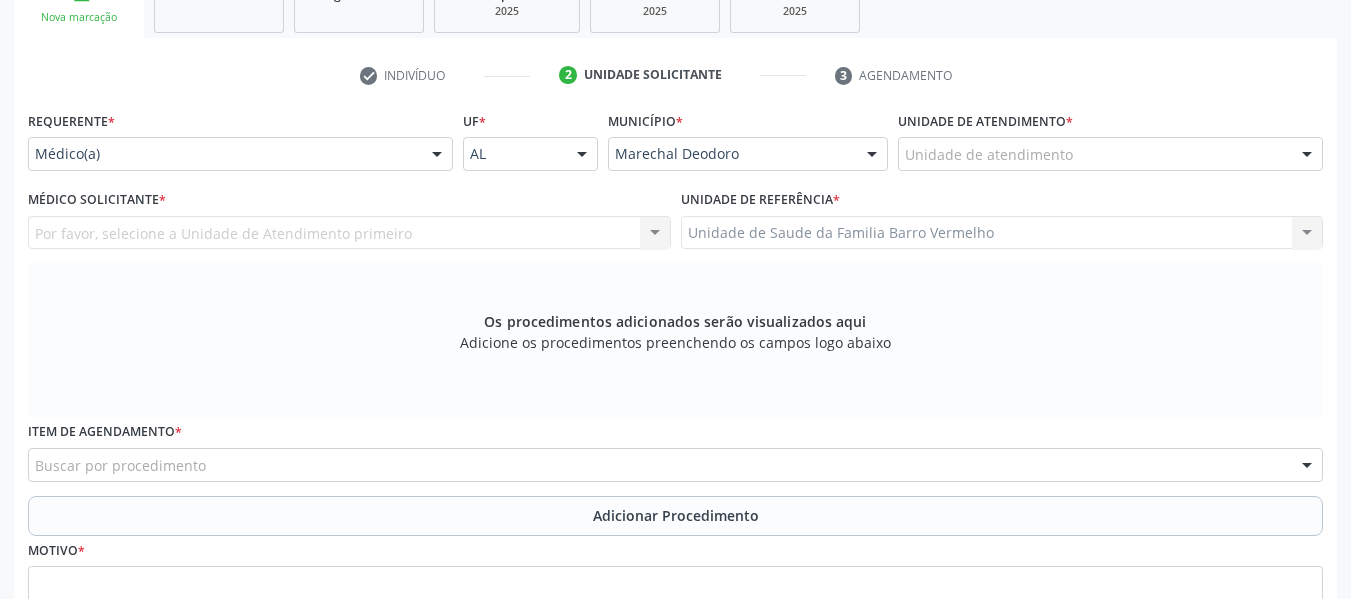 scroll, scrollTop: 353, scrollLeft: 0, axis: vertical 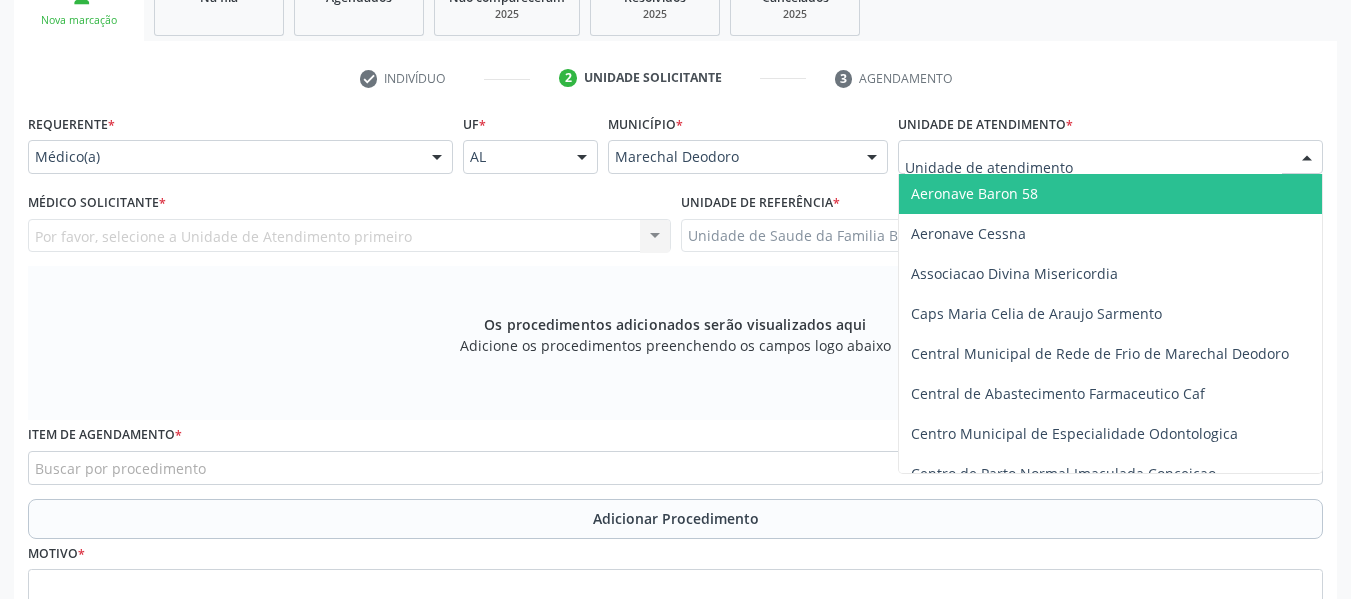 click at bounding box center (1110, 157) 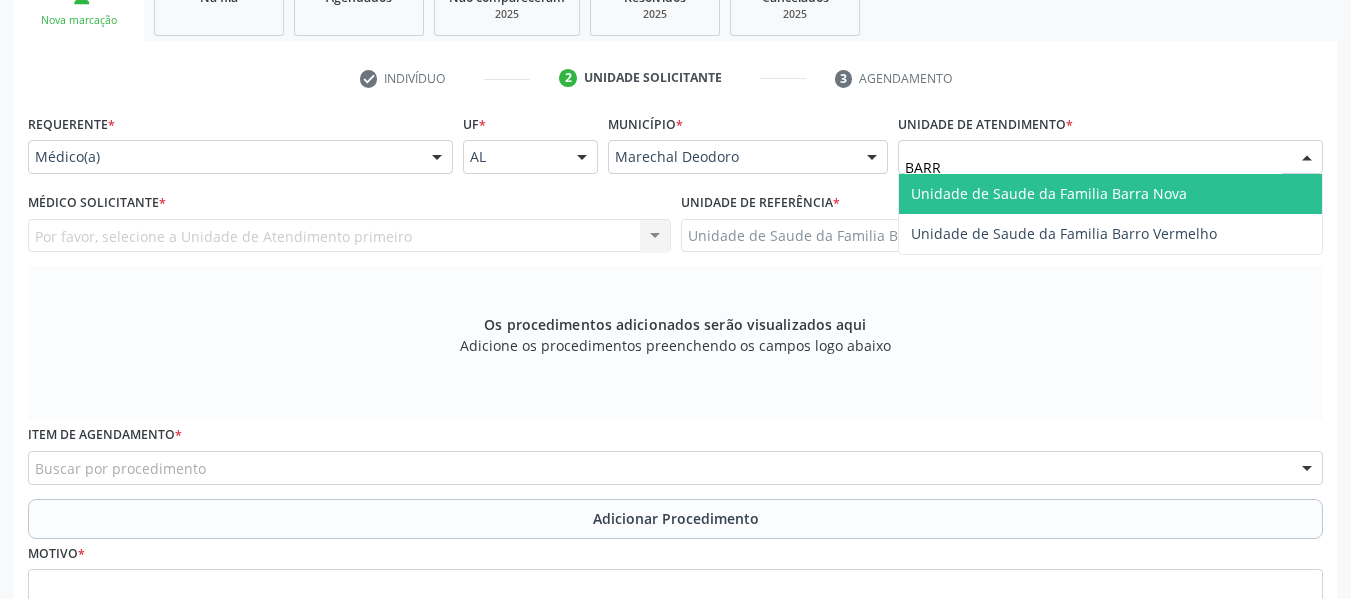 type on "BARRO" 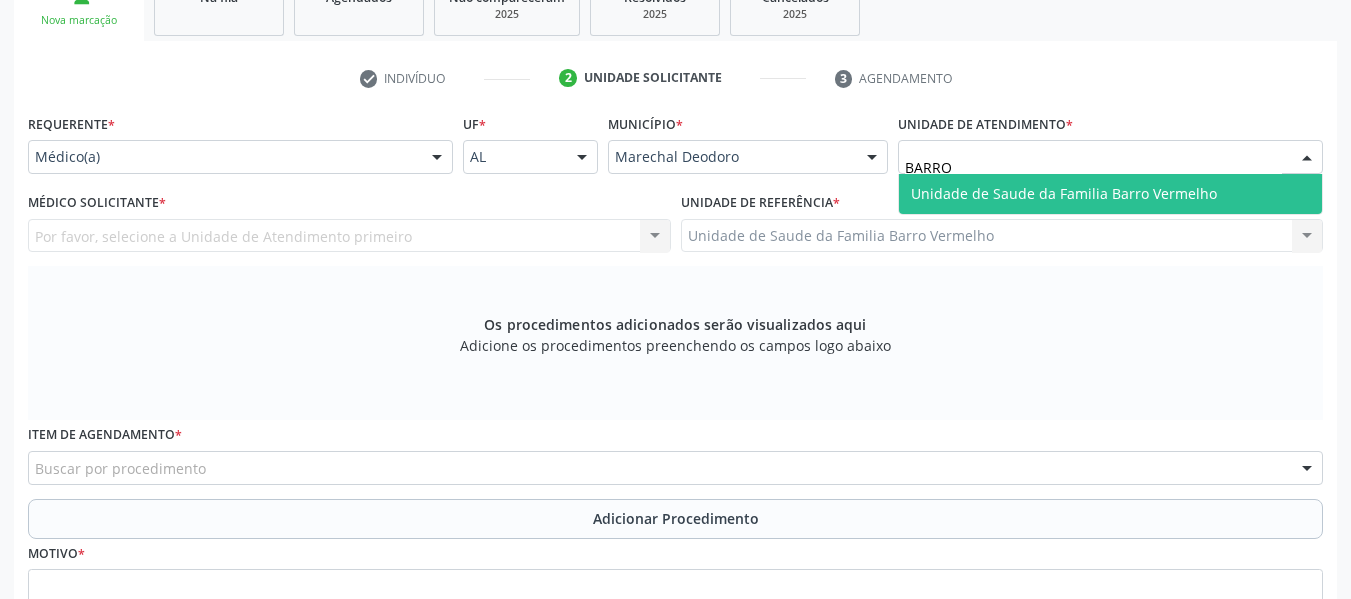 click on "Unidade de Saude da Familia Barro Vermelho" at bounding box center (1064, 193) 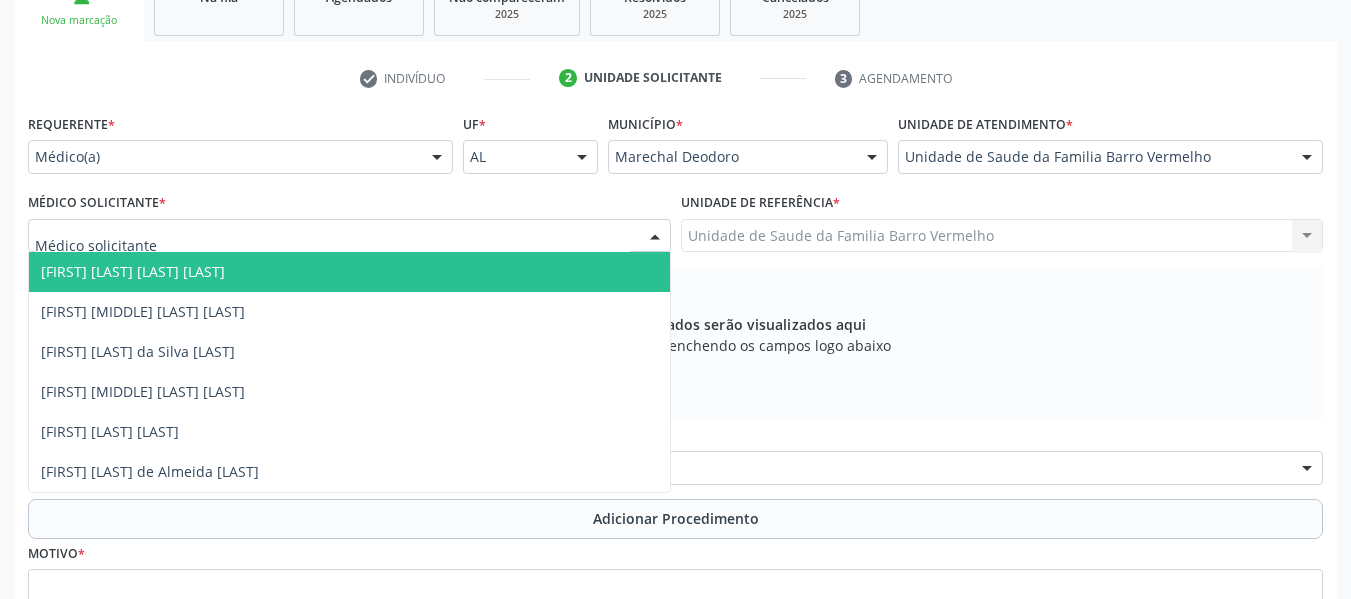 click at bounding box center [655, 237] 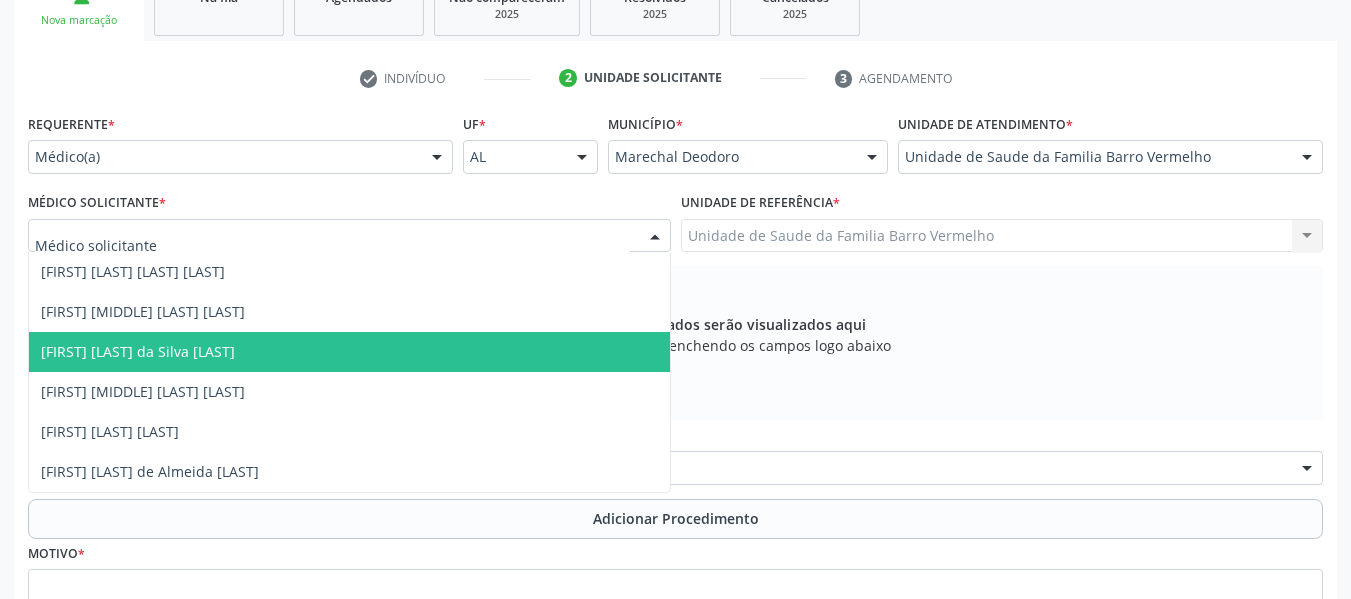 click on "[FIRST] [LAST]" at bounding box center (138, 351) 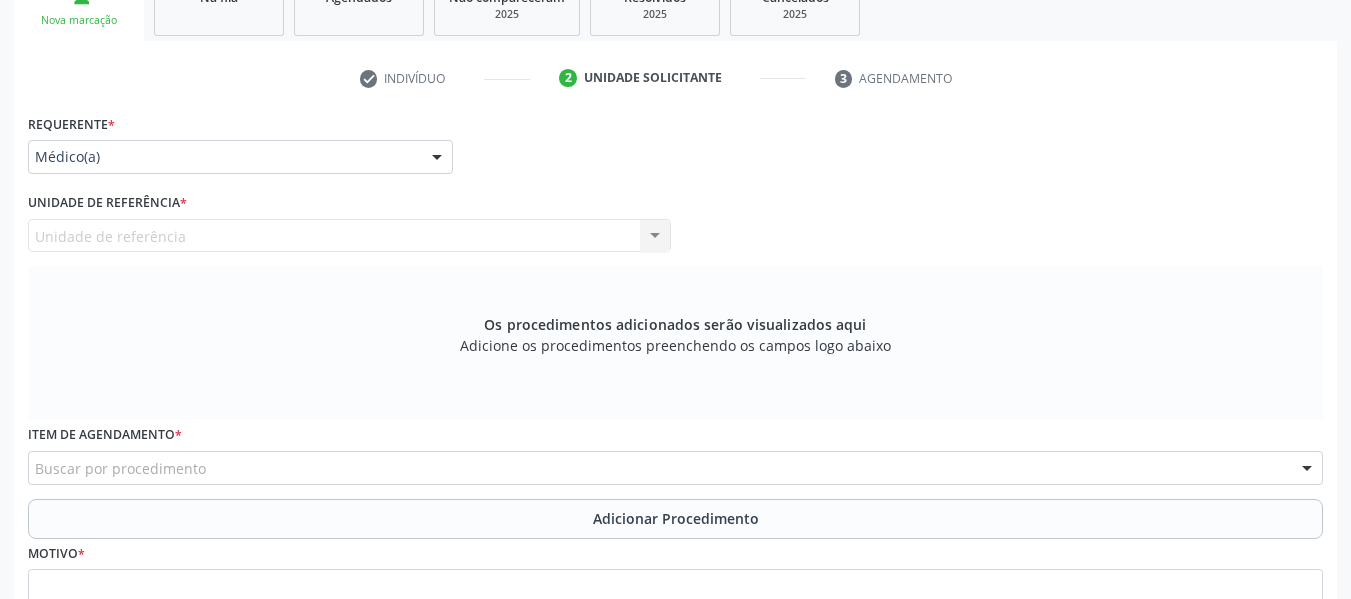 scroll, scrollTop: 0, scrollLeft: 0, axis: both 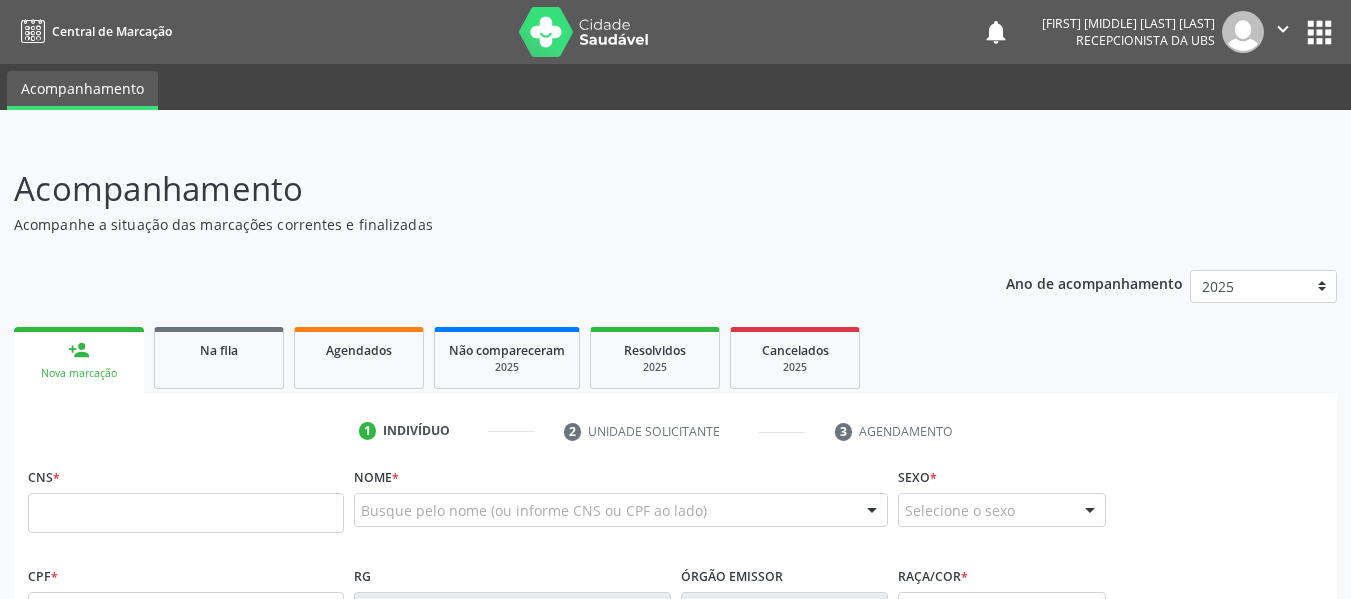 click at bounding box center [186, 513] 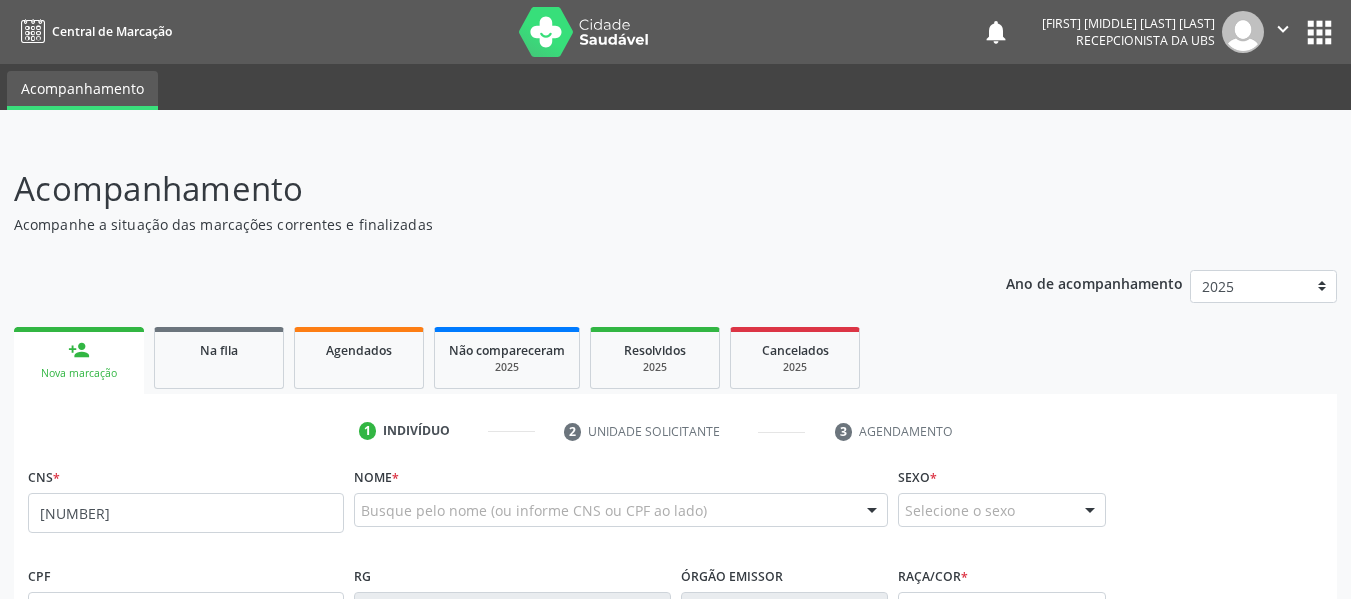 type on "[NUMBER]" 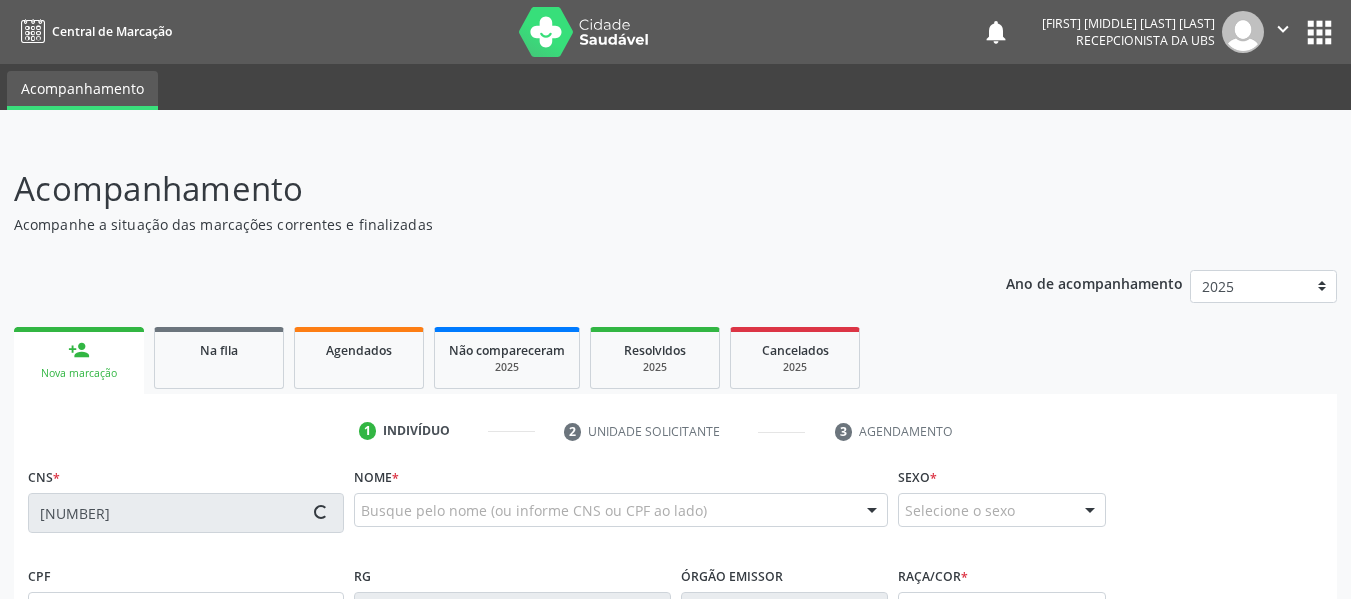 type on "[CPF]" 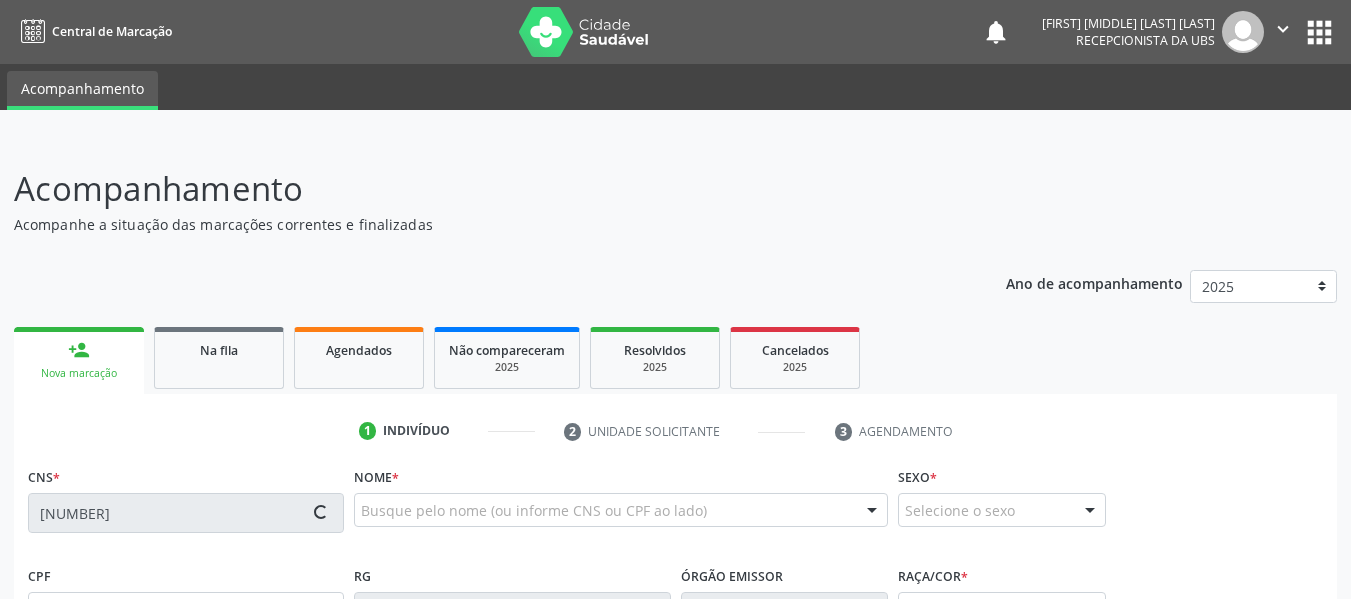 type on "[DD]/[MM]/[YYYY]" 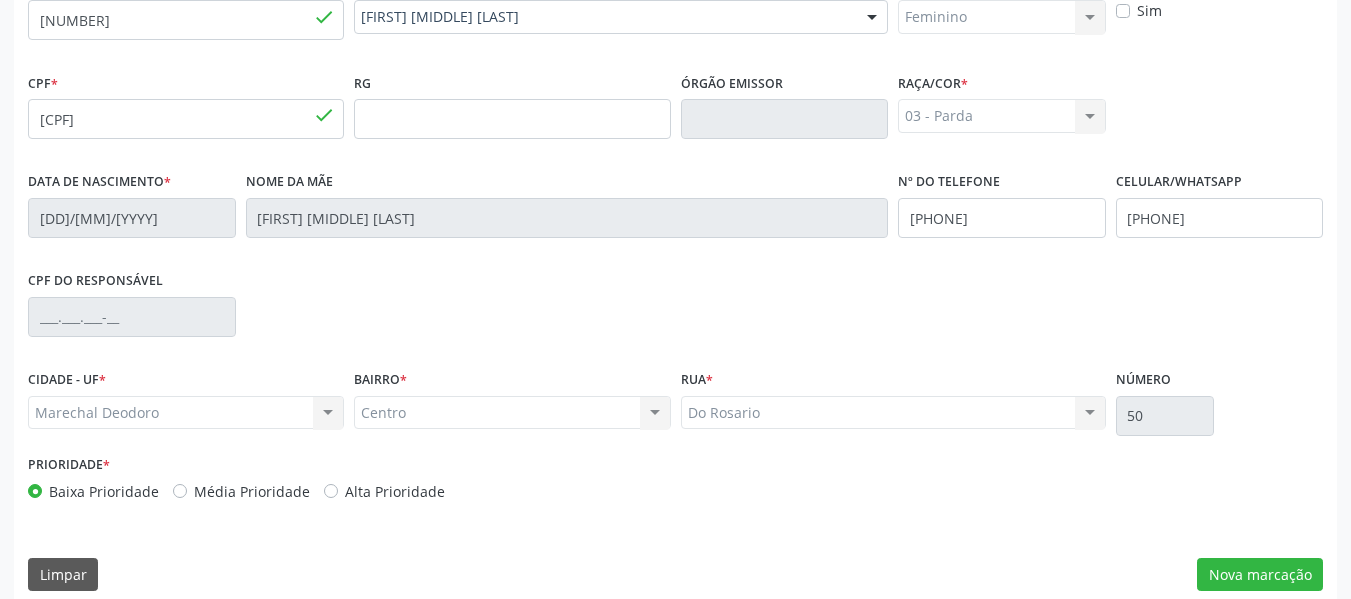 scroll, scrollTop: 513, scrollLeft: 0, axis: vertical 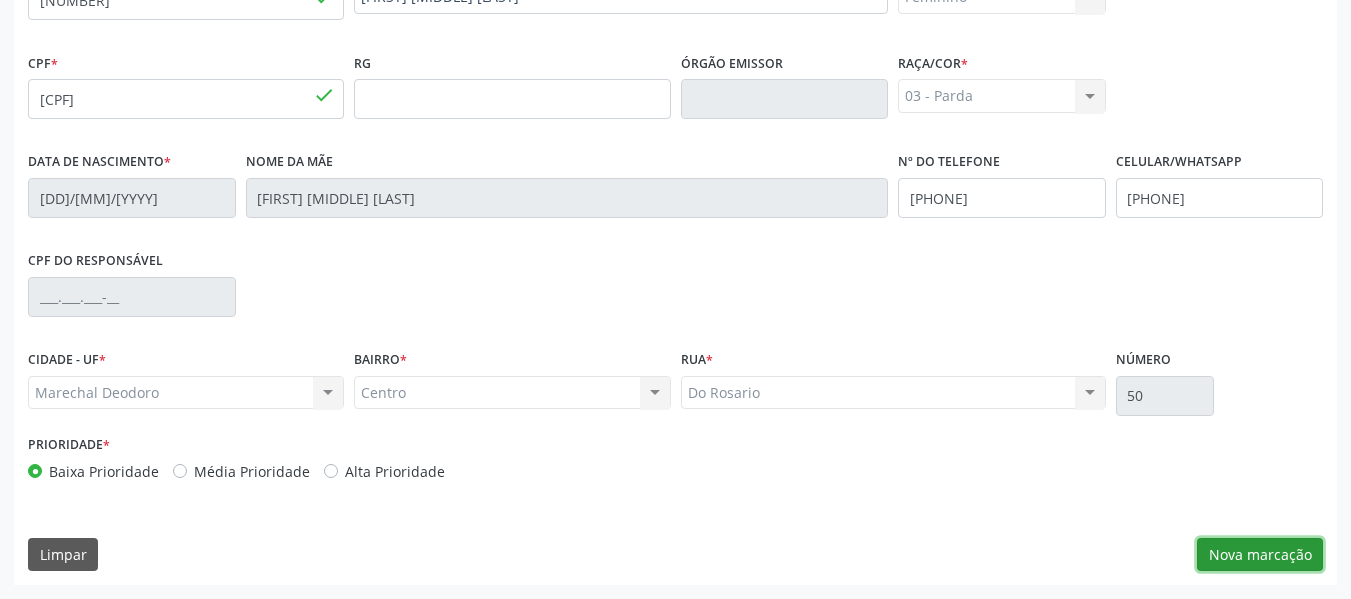 click on "Nova marcação" at bounding box center (1260, 555) 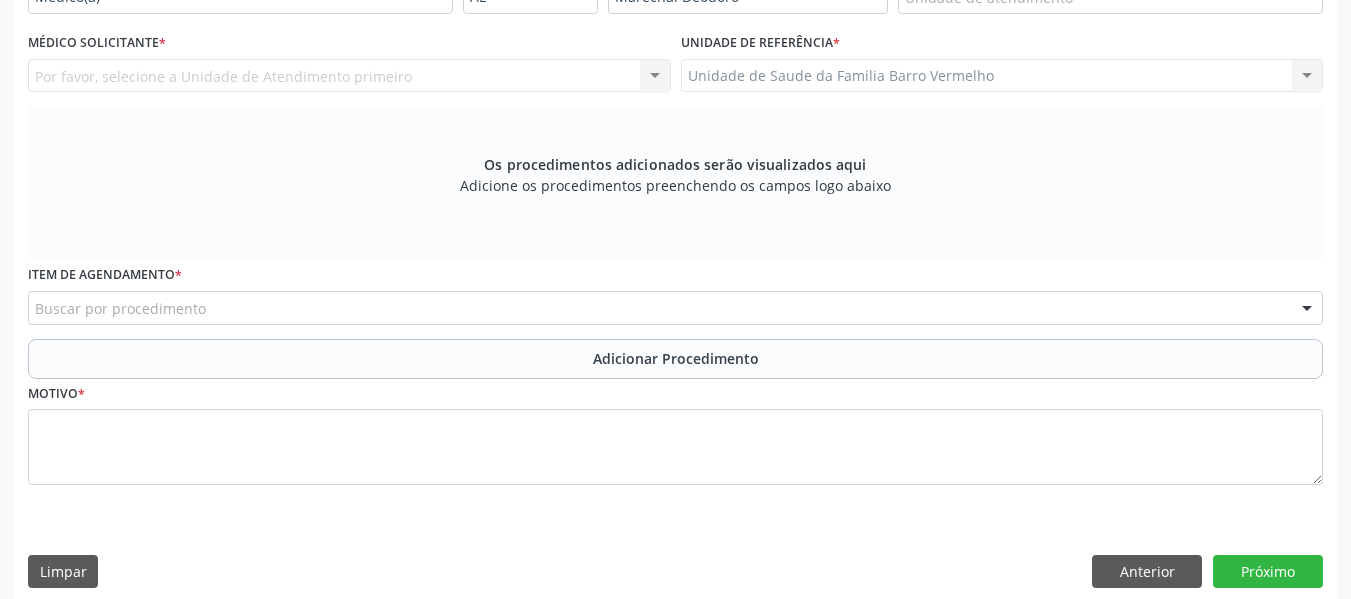 click on "Por favor, selecione a Unidade de Atendimento primeiro
Nenhum resultado encontrado para: "   "
Não há nenhuma opção para ser exibida." at bounding box center (349, 76) 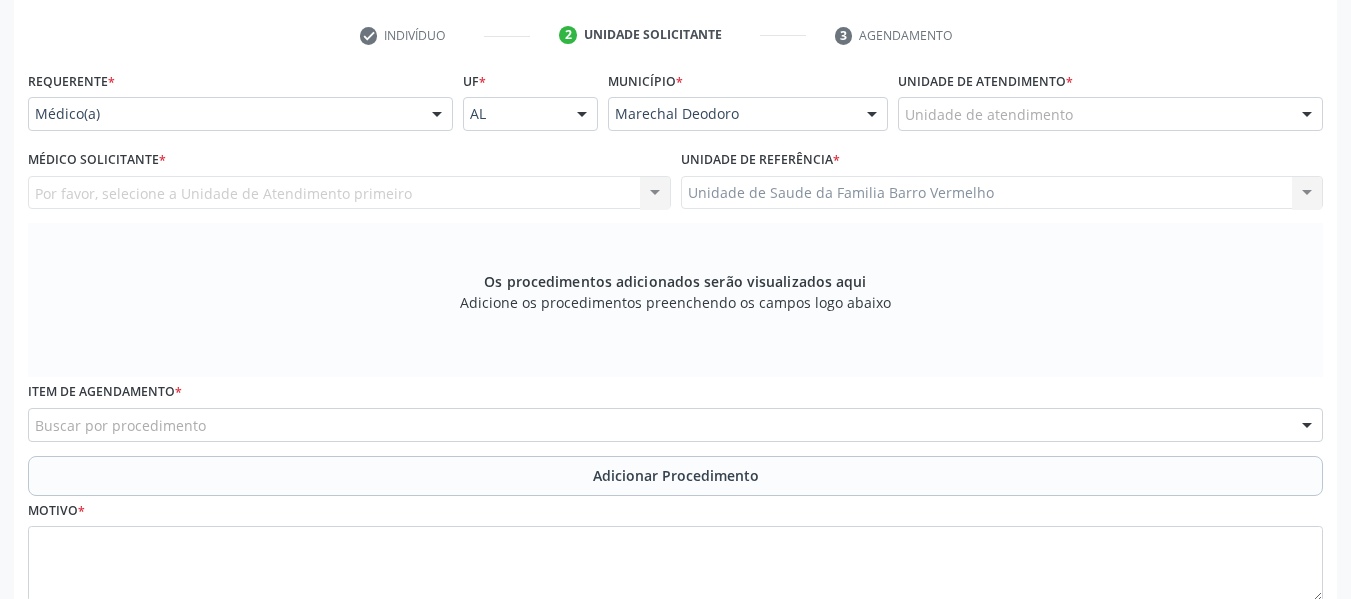 scroll, scrollTop: 366, scrollLeft: 0, axis: vertical 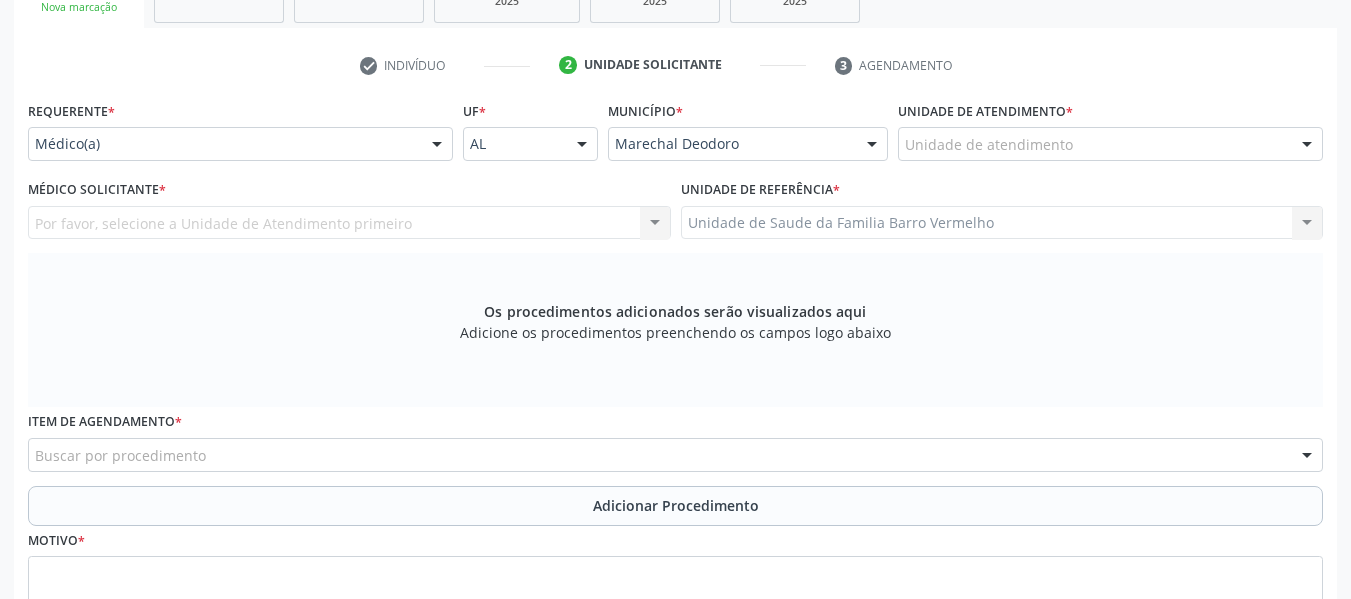 click on "Por favor, selecione a Unidade de Atendimento primeiro
Nenhum resultado encontrado para: "   "
Não há nenhuma opção para ser exibida." at bounding box center (349, 223) 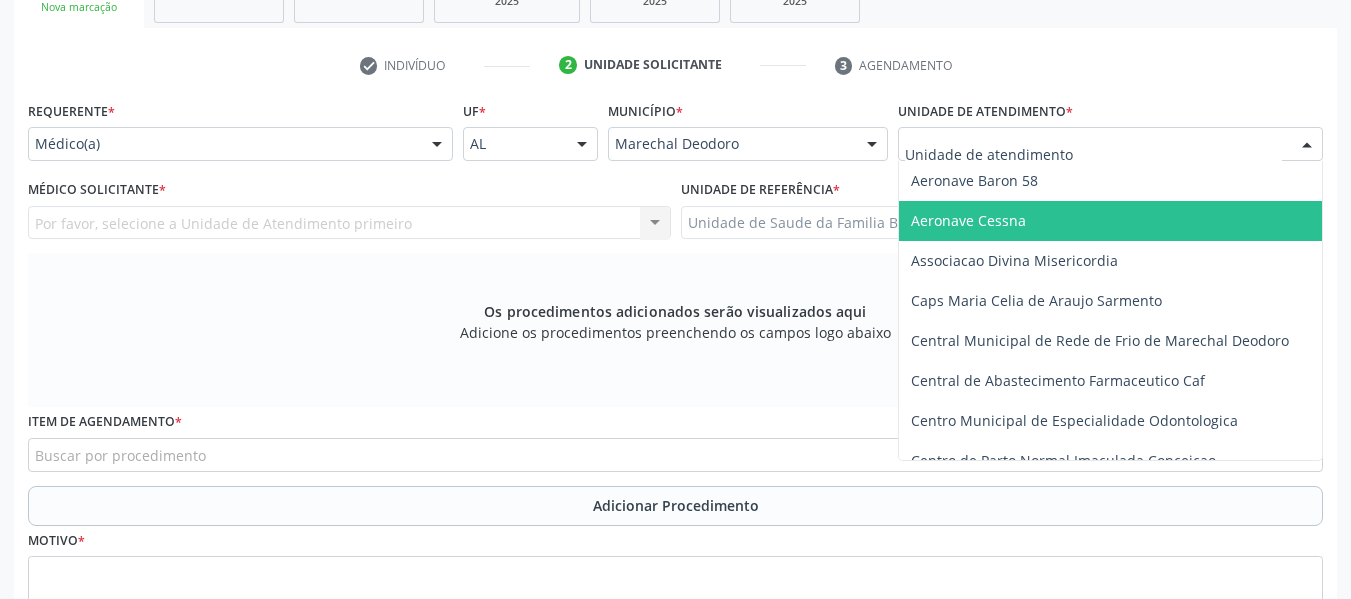 click at bounding box center (1110, 144) 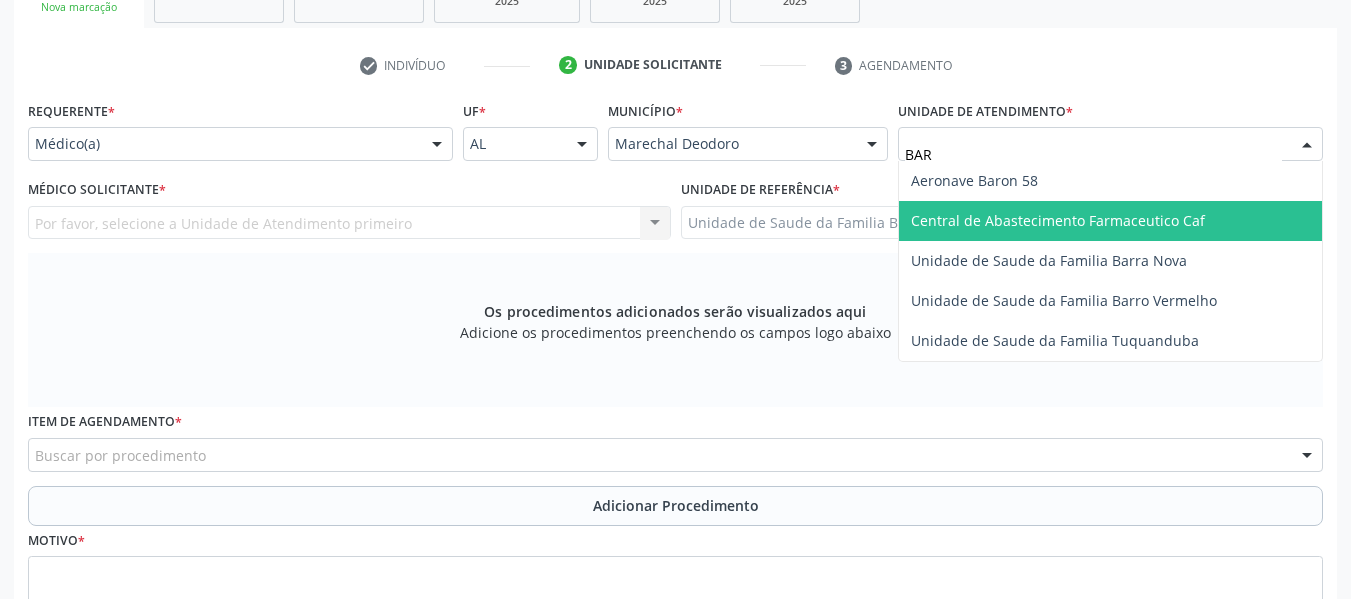 type on "BARR" 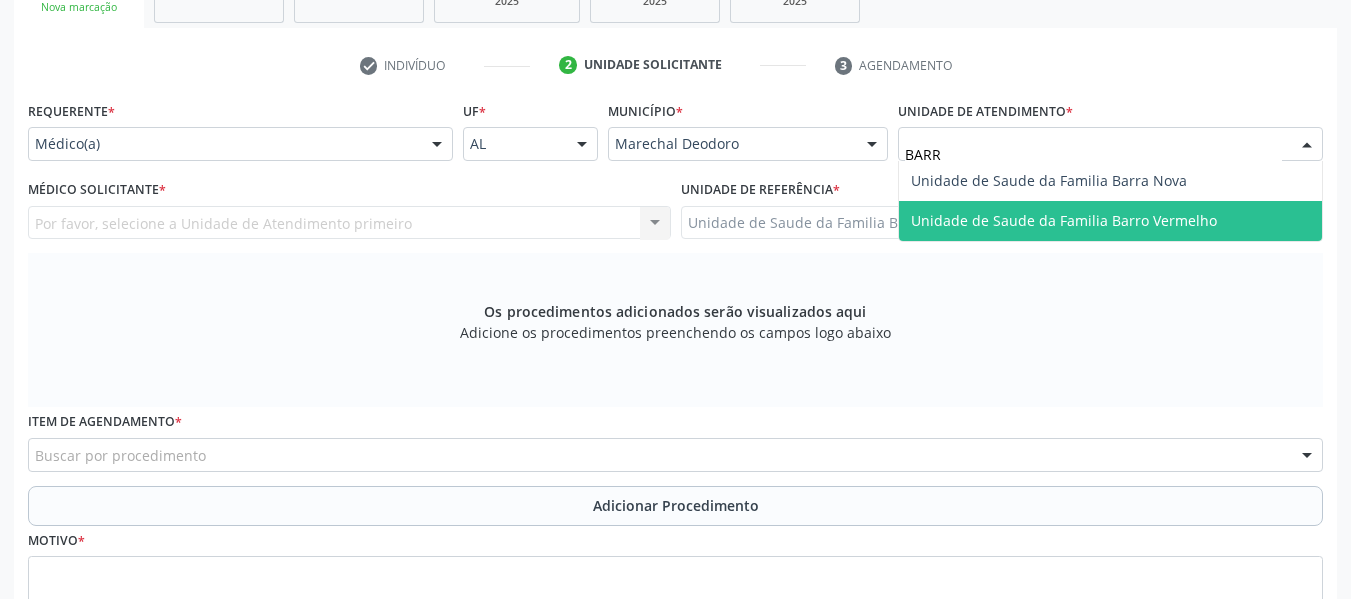 click on "Unidade de Saude da Familia Barro Vermelho" at bounding box center [1064, 220] 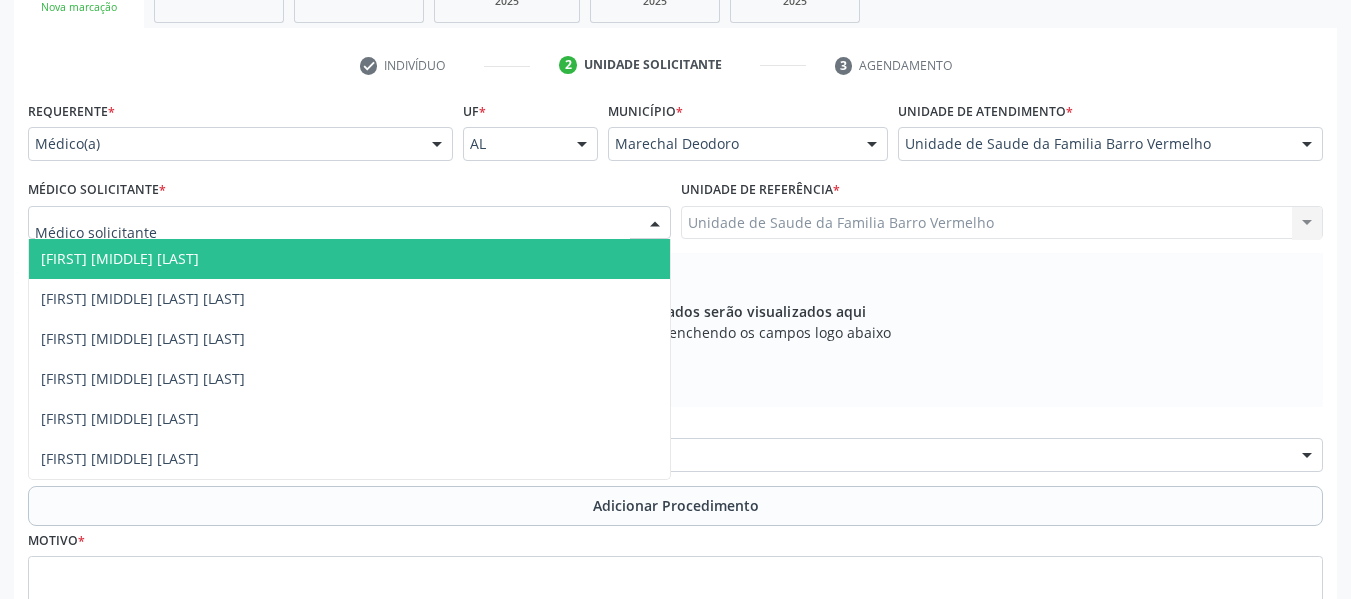 click at bounding box center (655, 224) 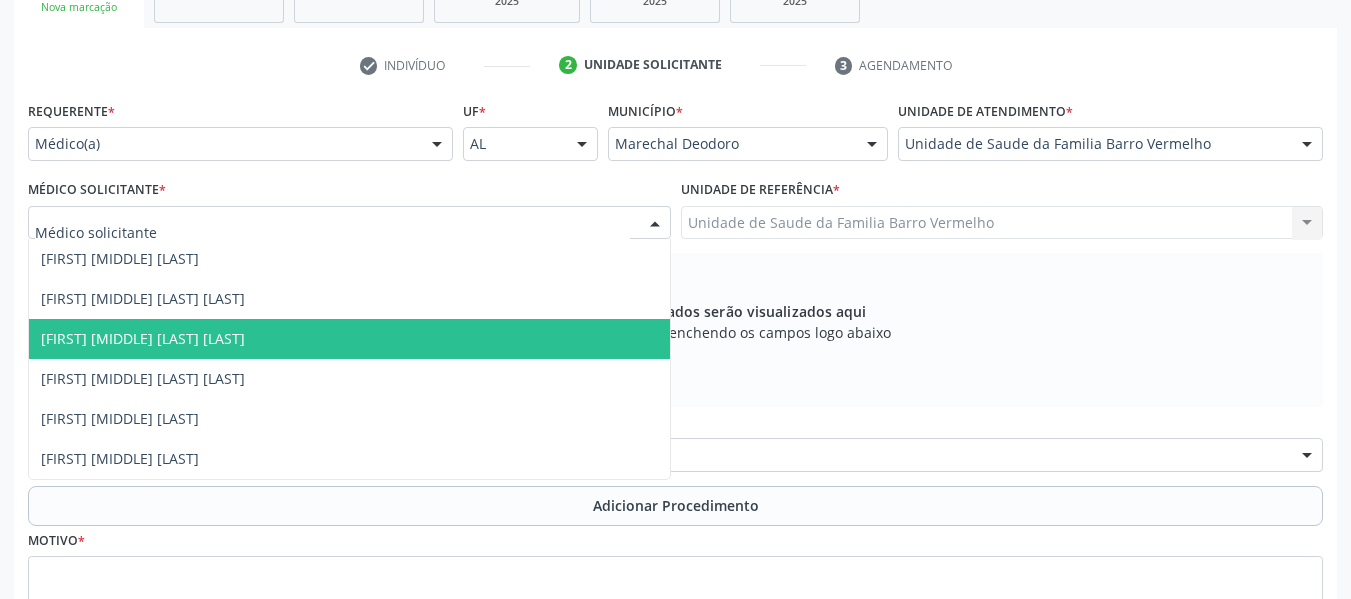 click on "[FIRST] [LAST]" at bounding box center [143, 338] 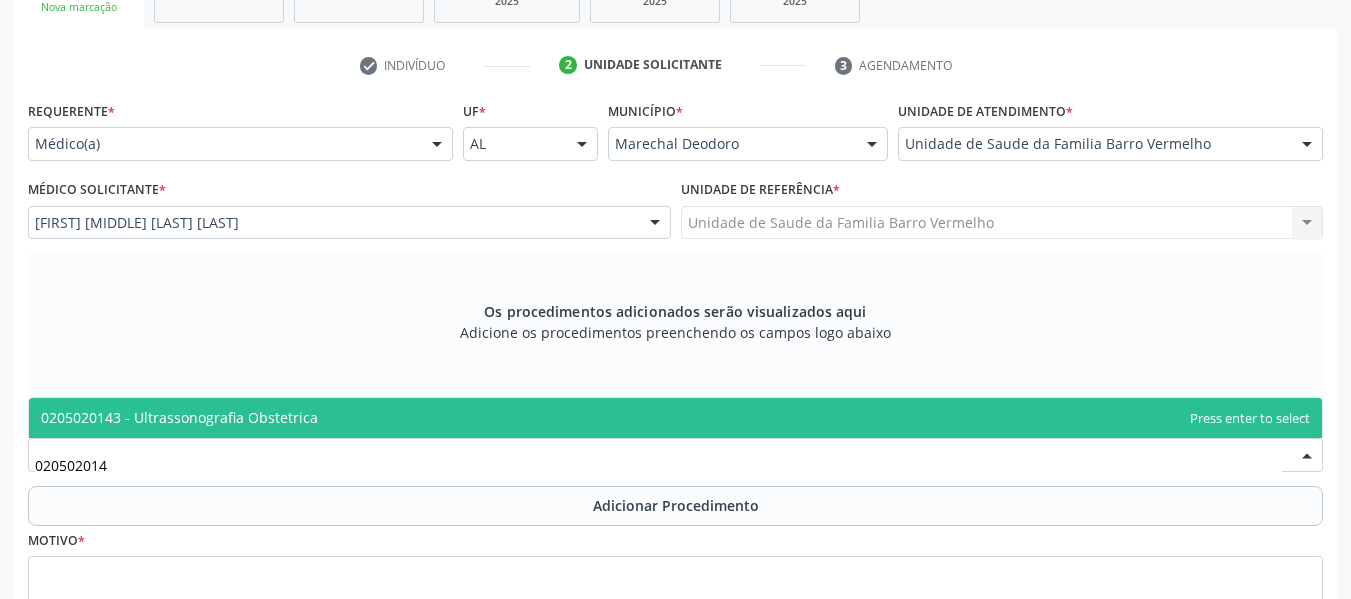 type on "0205020143" 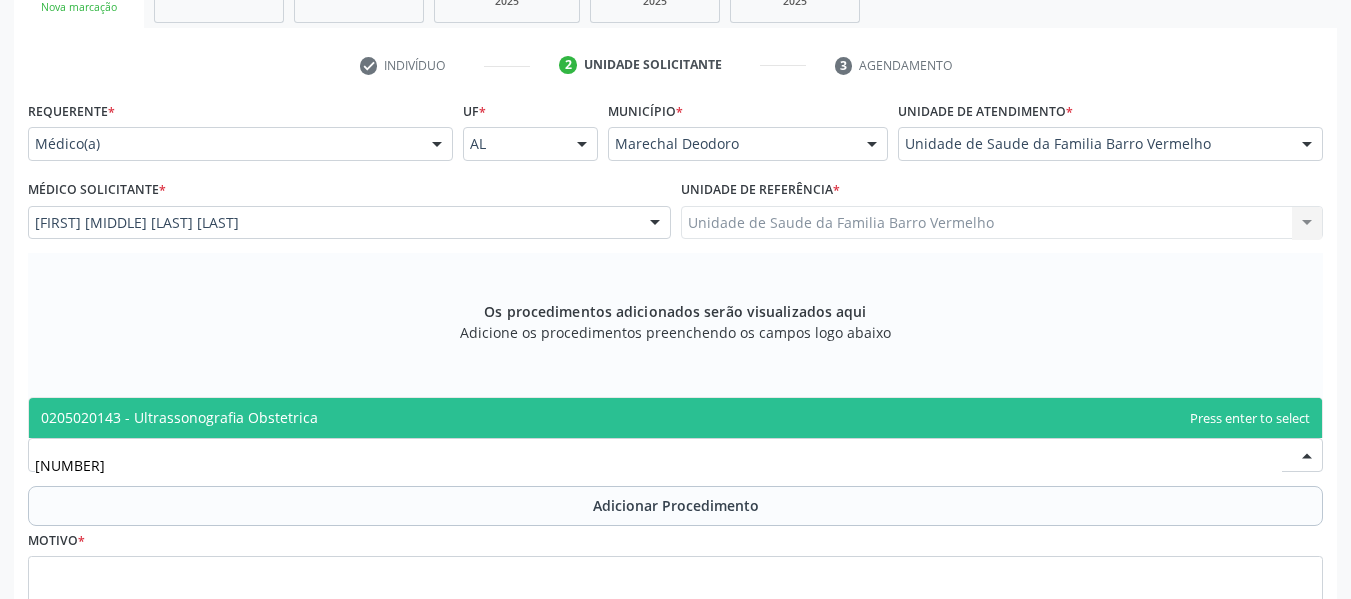 click on "0205020143 - Ultrassonografia Obstetrica" at bounding box center (179, 417) 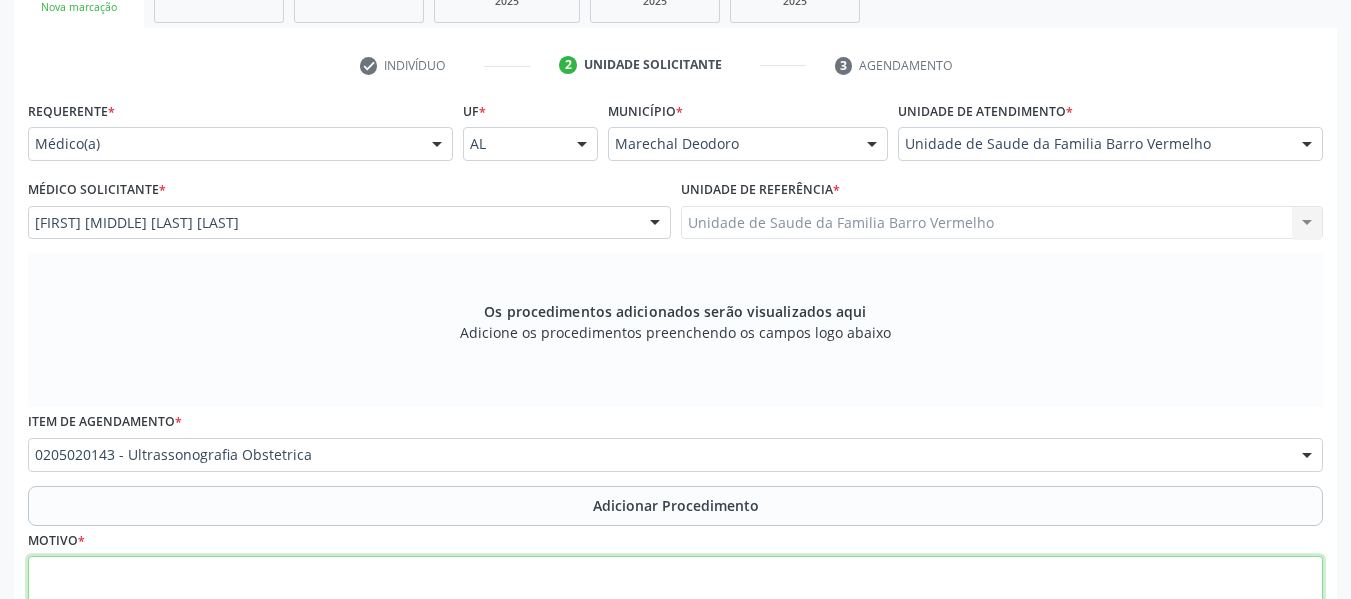 click at bounding box center [675, 594] 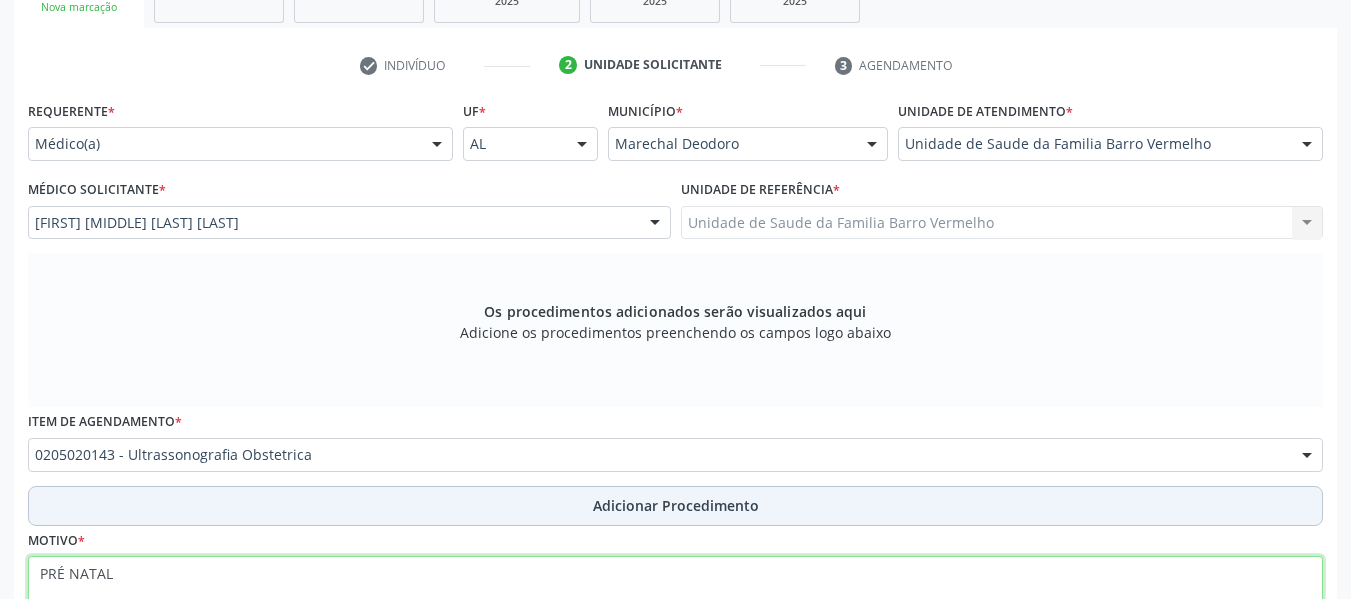 type on "PRÉ NATAL" 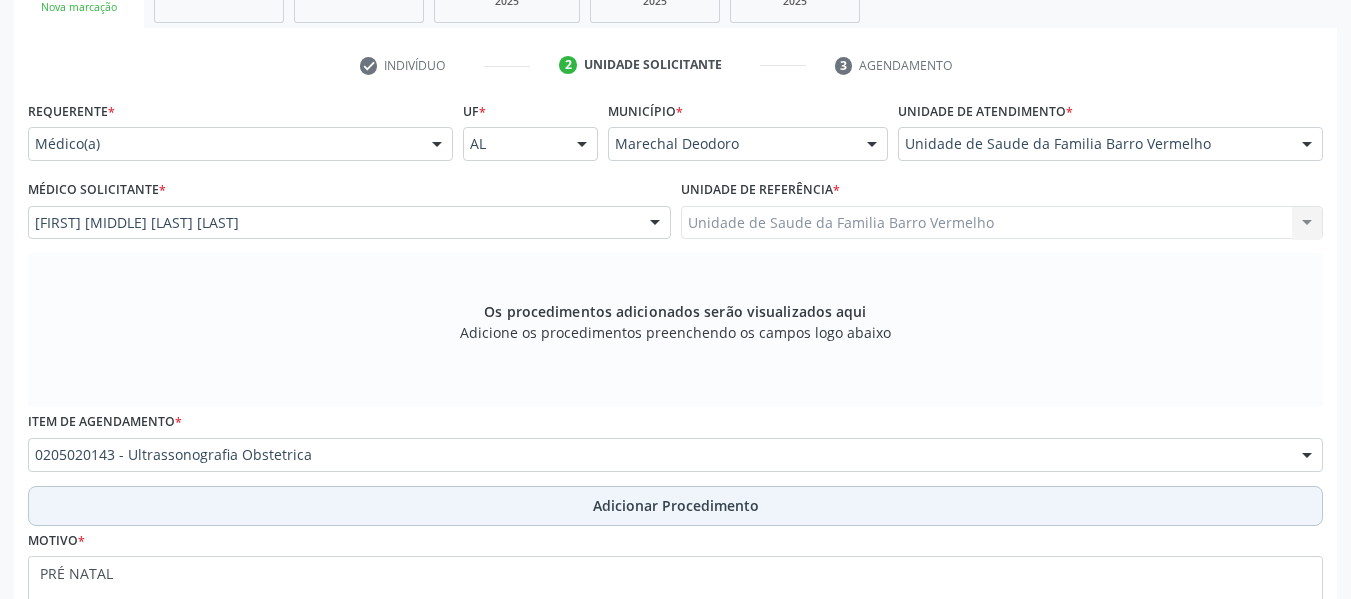 click on "Adicionar Procedimento" at bounding box center [676, 505] 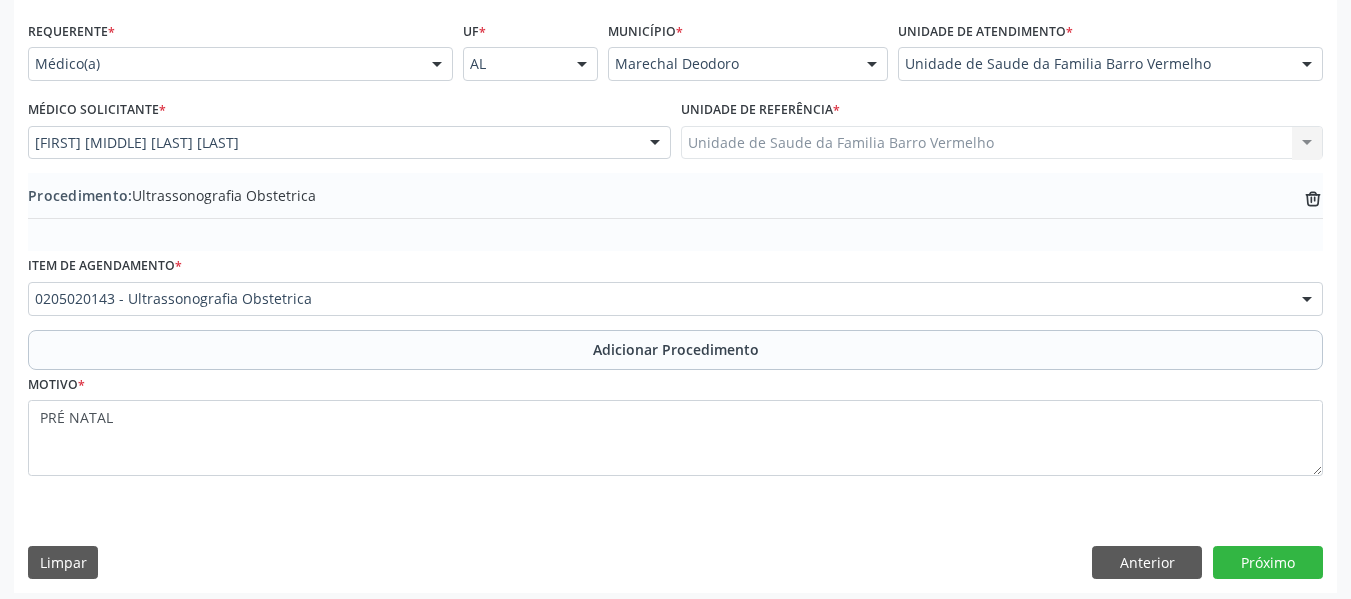 scroll, scrollTop: 454, scrollLeft: 0, axis: vertical 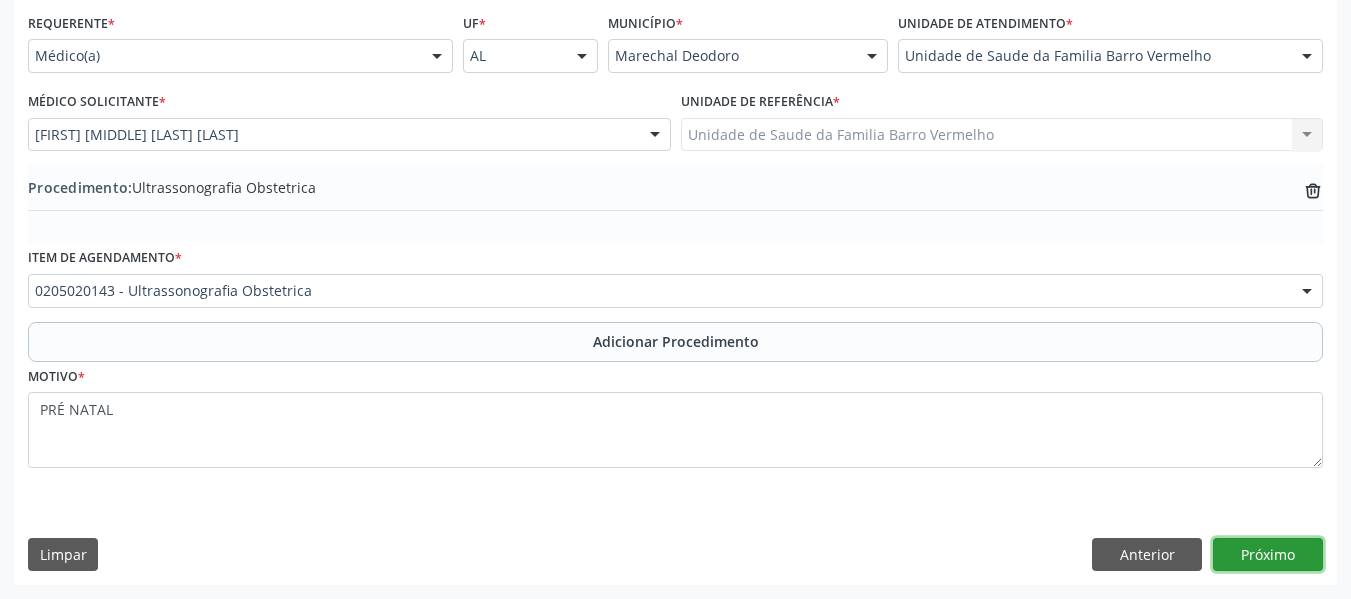 click on "Próximo" at bounding box center [1268, 555] 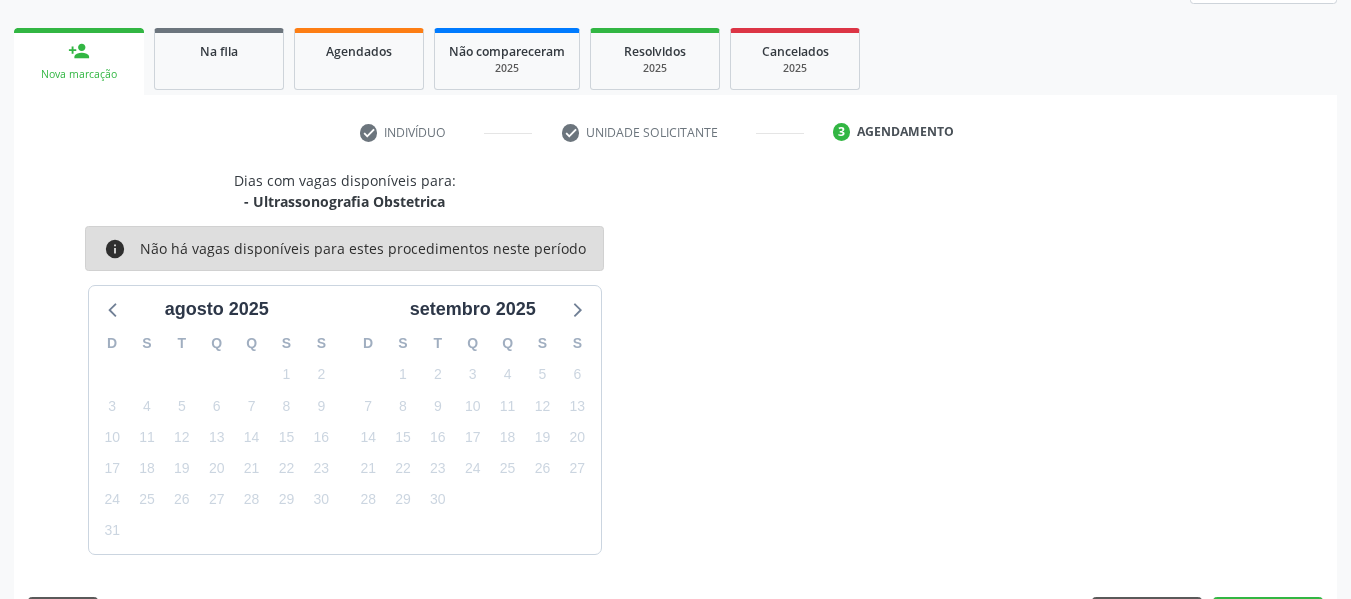 scroll, scrollTop: 358, scrollLeft: 0, axis: vertical 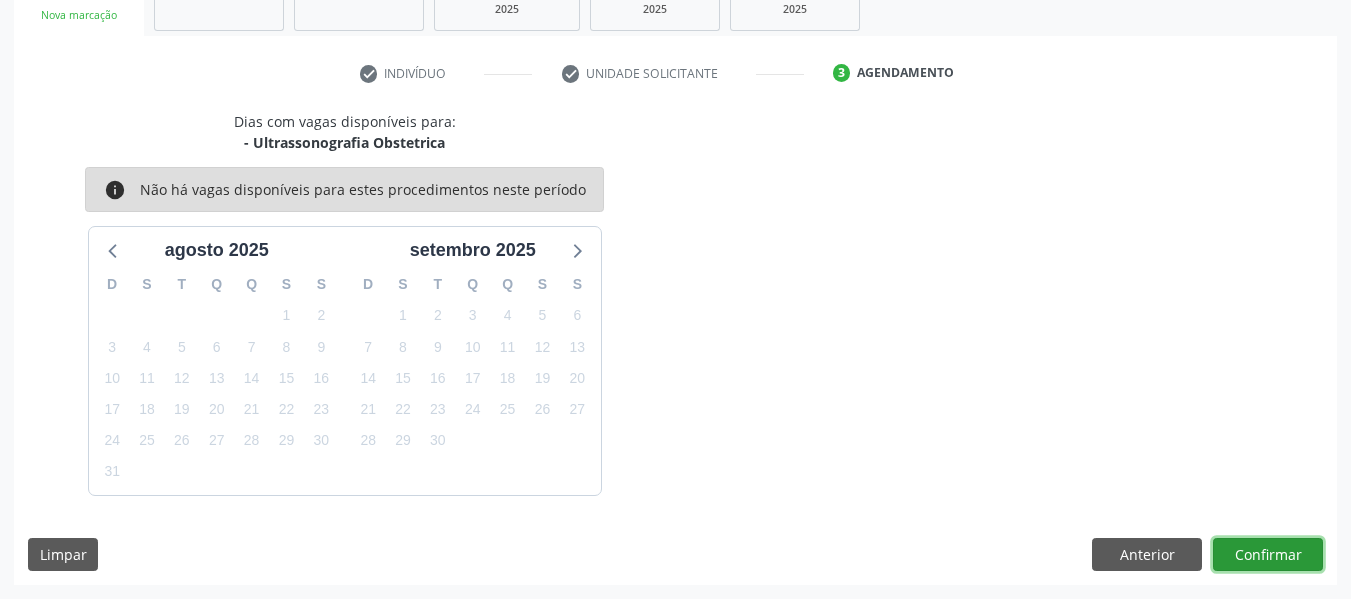 click on "Confirmar" at bounding box center (1268, 555) 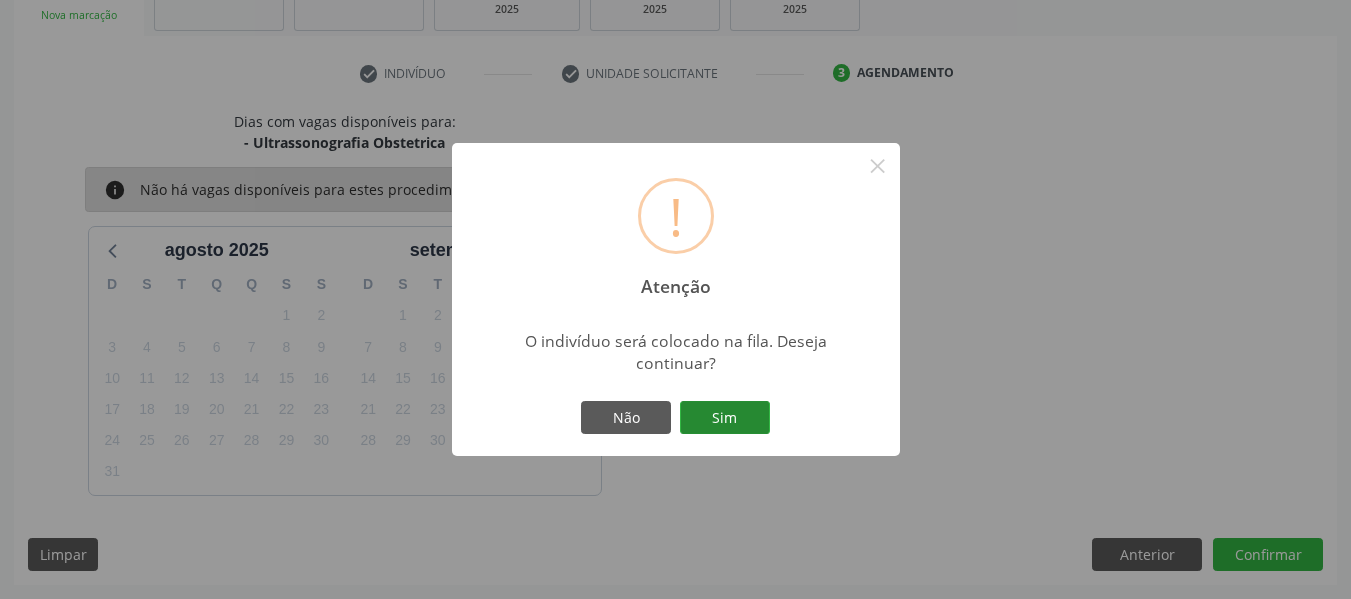 click on "Sim" at bounding box center (725, 418) 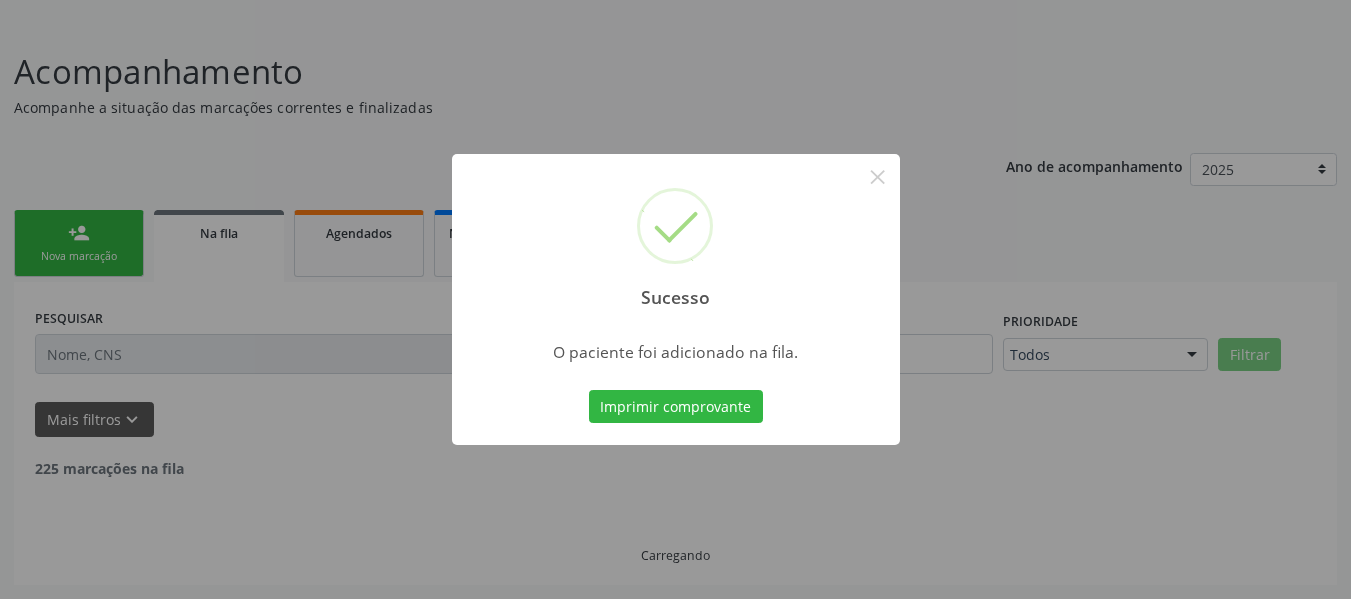 scroll, scrollTop: 96, scrollLeft: 0, axis: vertical 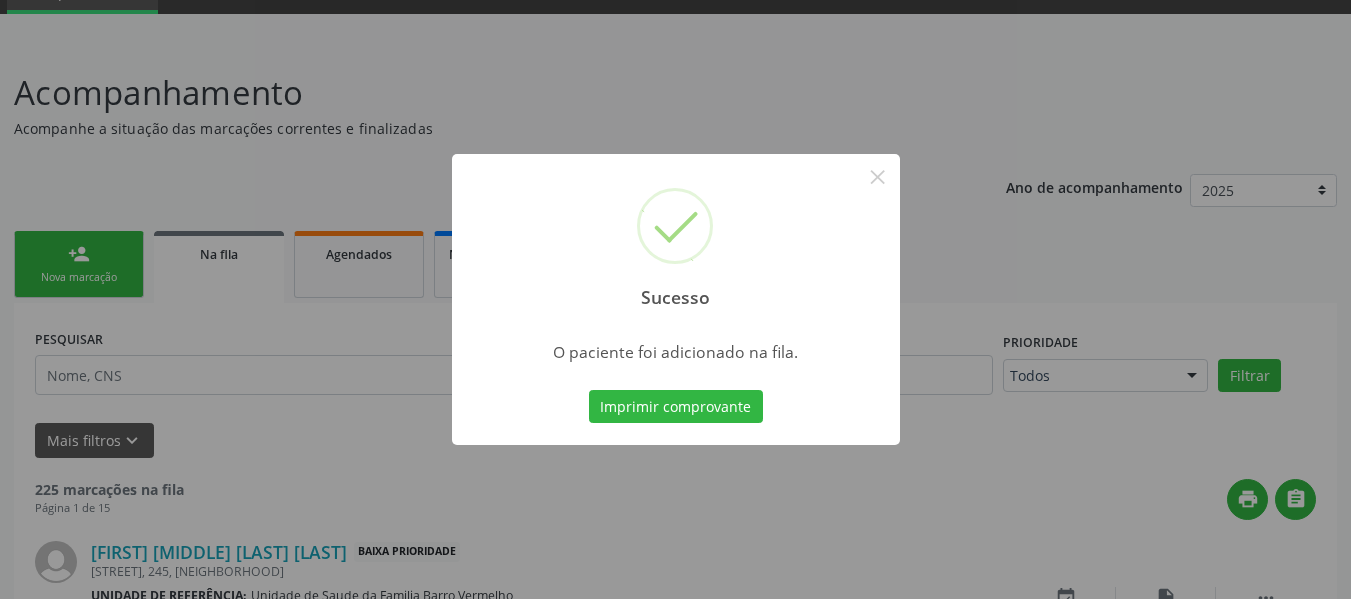 click on "Sucesso × O paciente foi adicionado na fila. Imprimir comprovante Cancel" at bounding box center [675, 299] 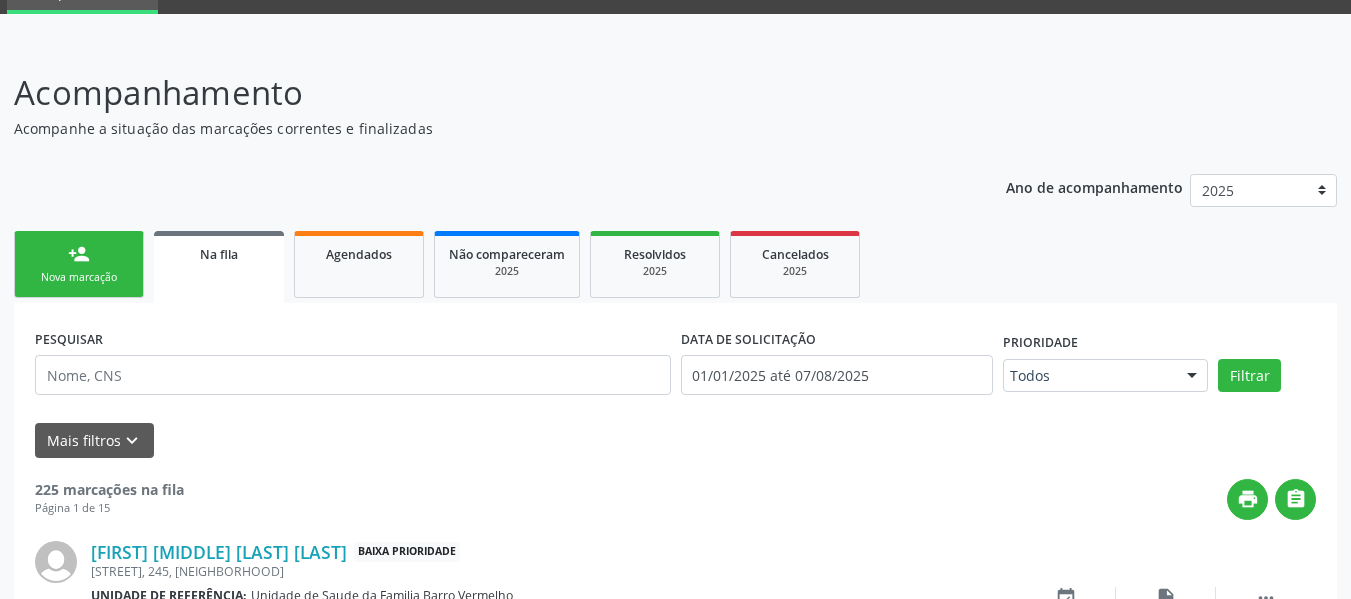 click on "person_add
Nova marcação" at bounding box center [79, 264] 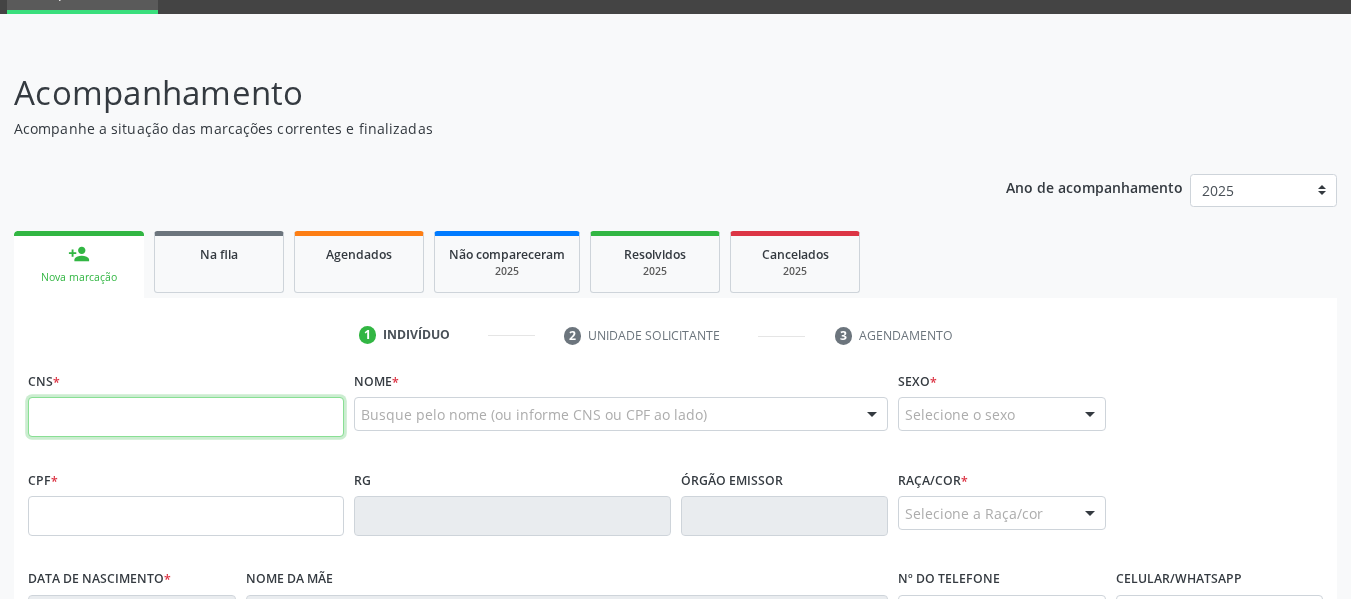 click at bounding box center [186, 417] 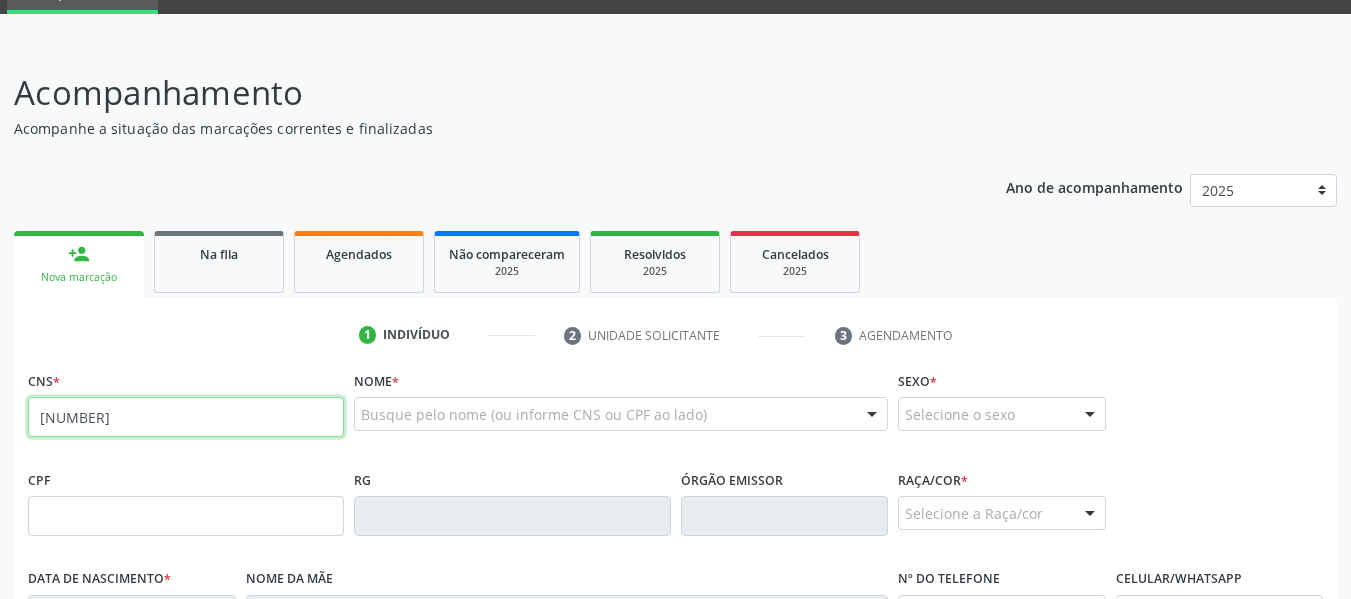 type on "705 0034 7843 5159" 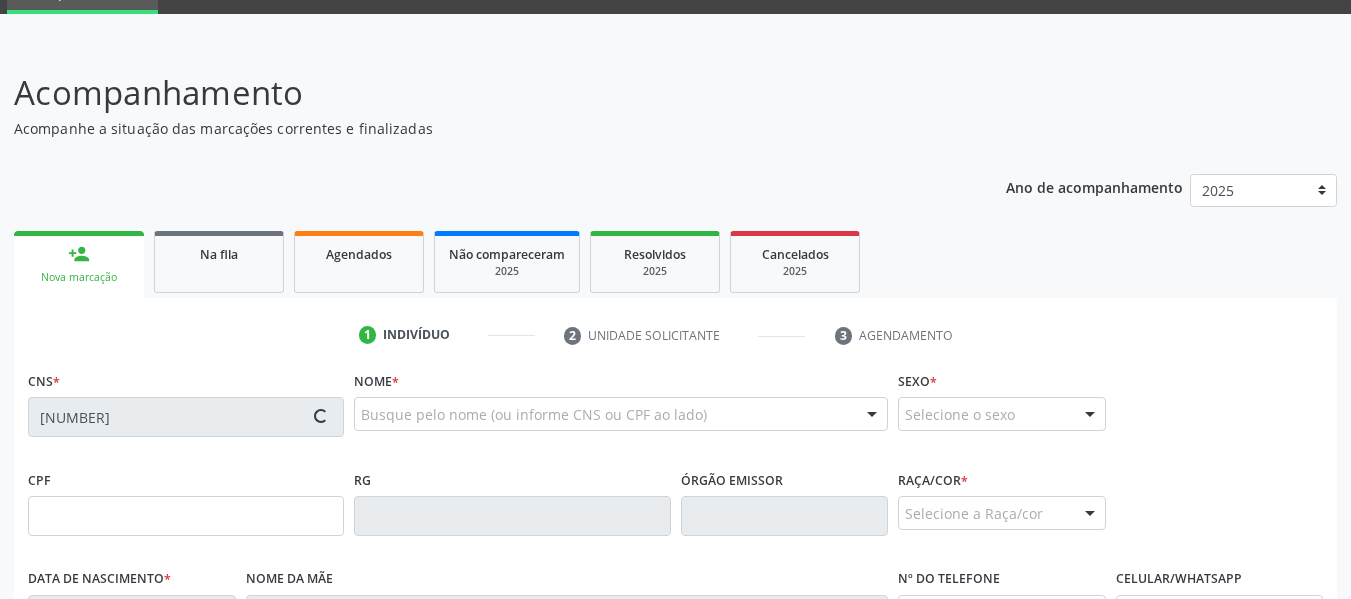 type on "099.031.654-80" 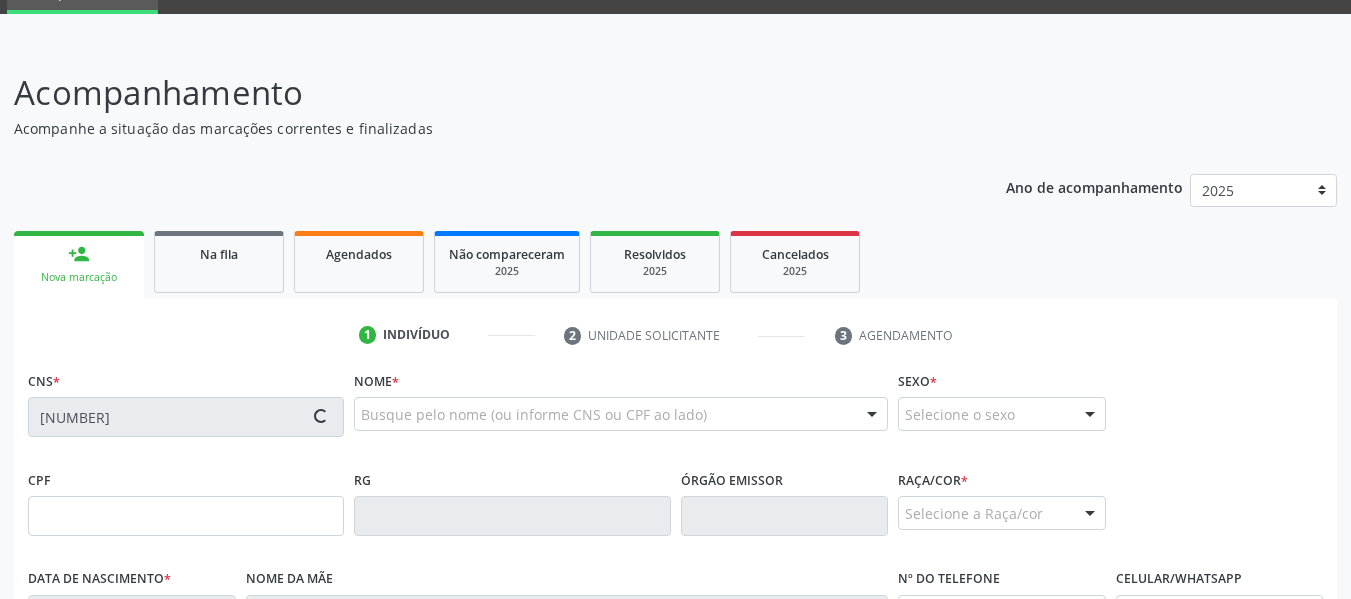 type on "19/09/1992" 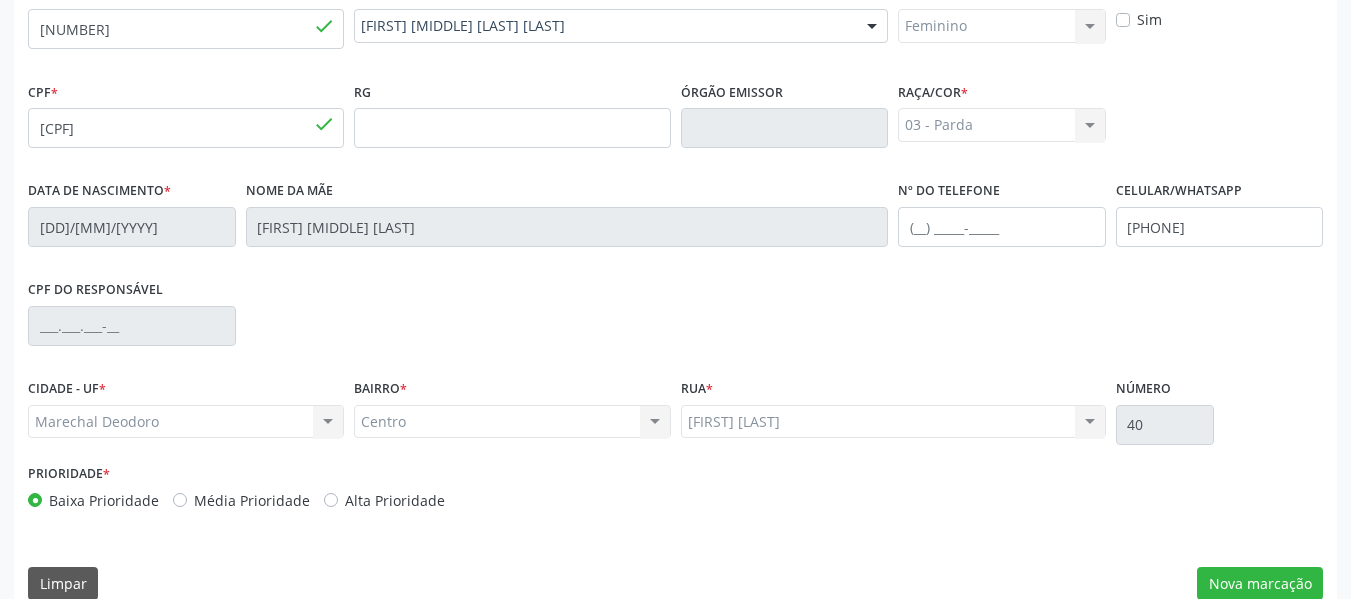 scroll, scrollTop: 513, scrollLeft: 0, axis: vertical 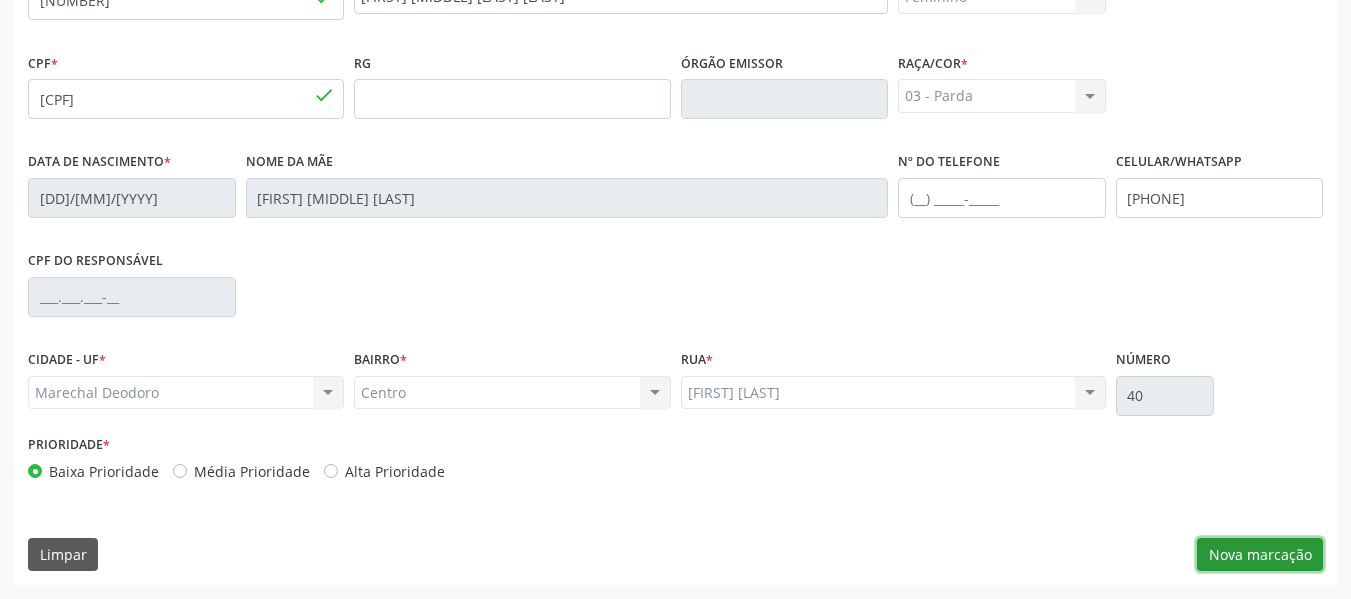click on "Nova marcação" at bounding box center [1260, 555] 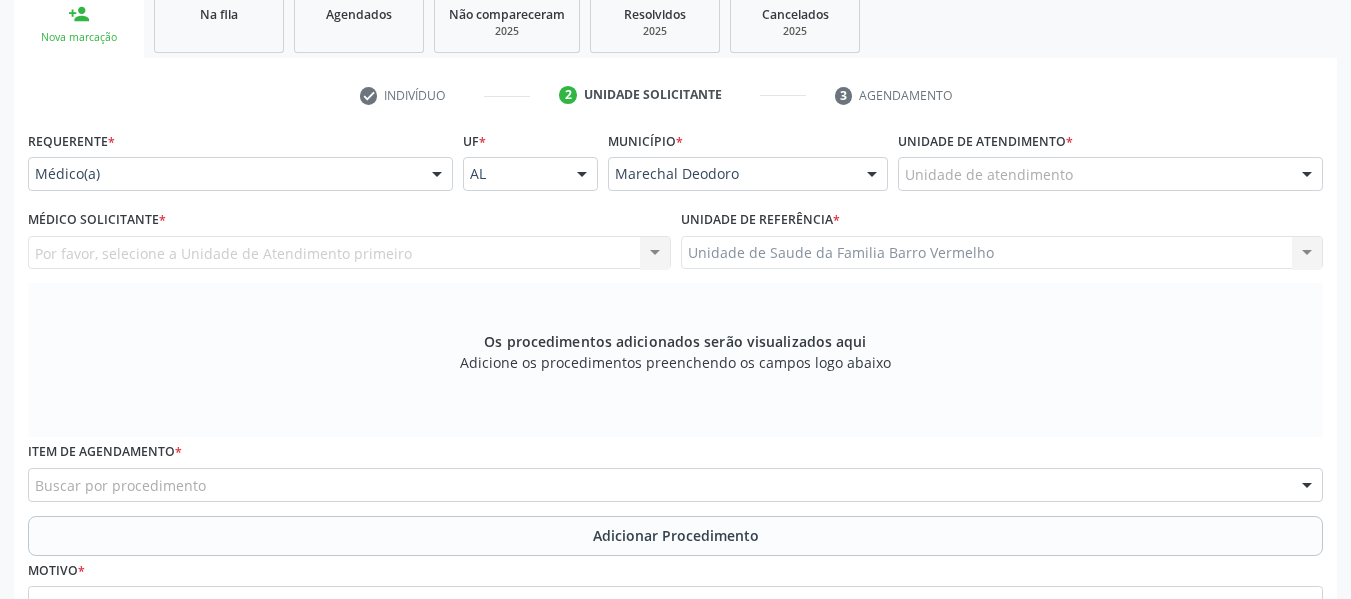 scroll, scrollTop: 313, scrollLeft: 0, axis: vertical 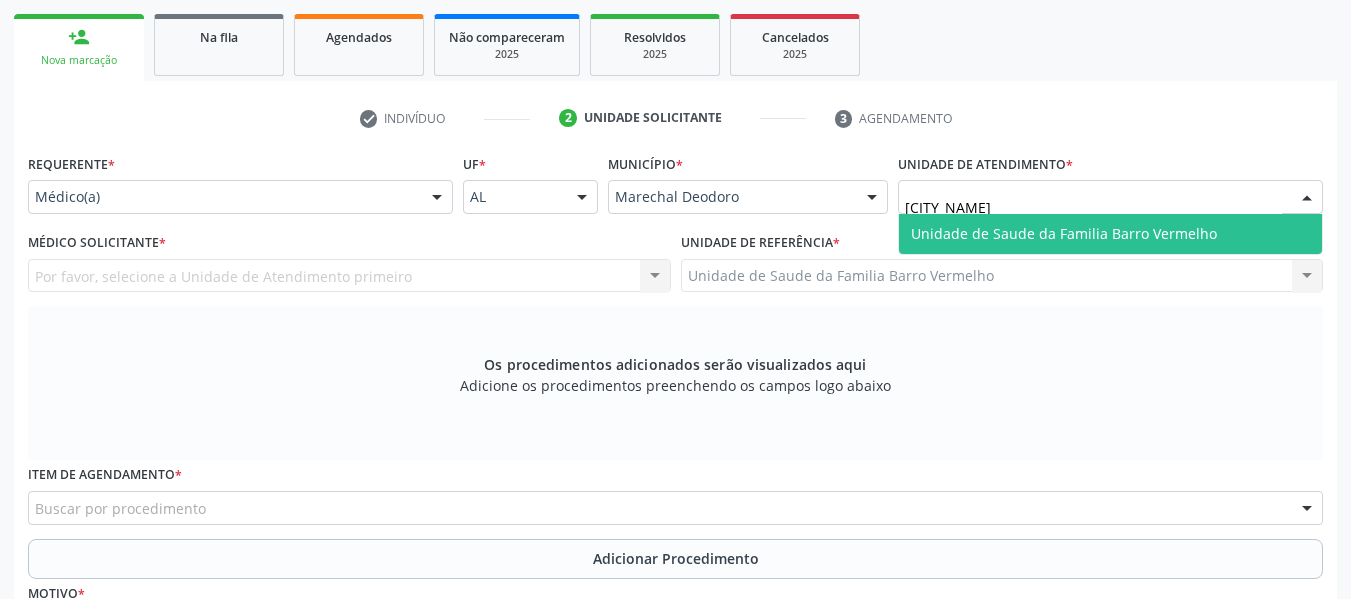 click on "Unidade de Saude da Familia Barro Vermelho" at bounding box center [1064, 233] 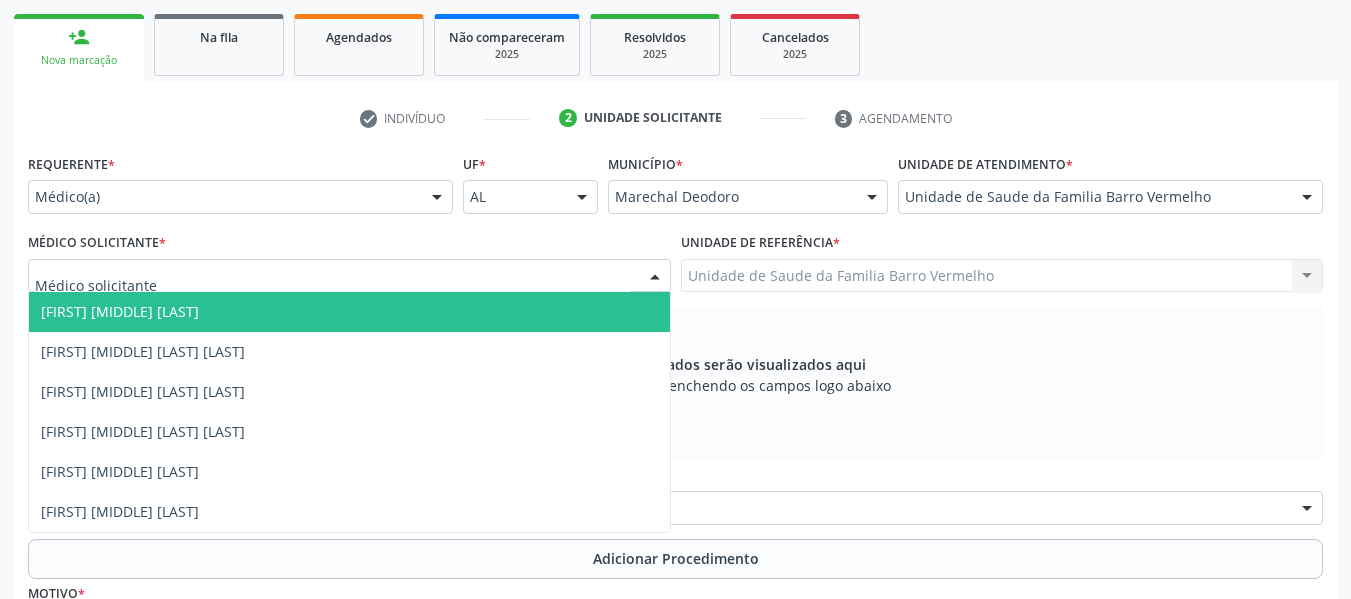 click at bounding box center (655, 277) 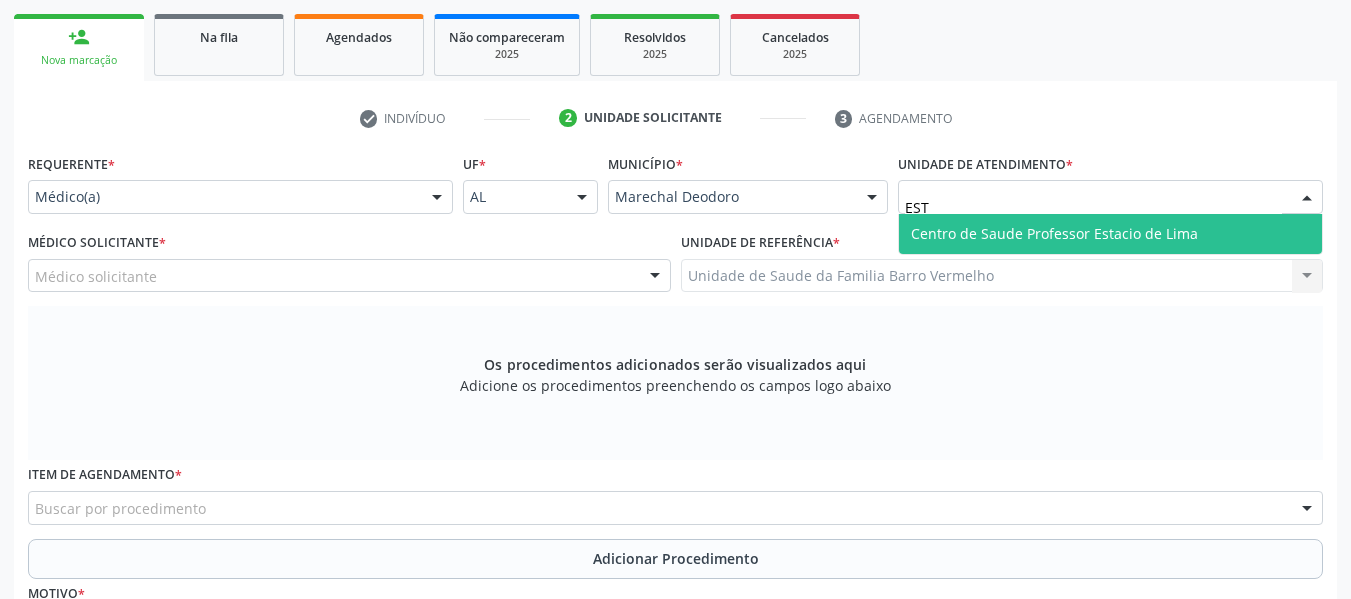 type on "ESTA" 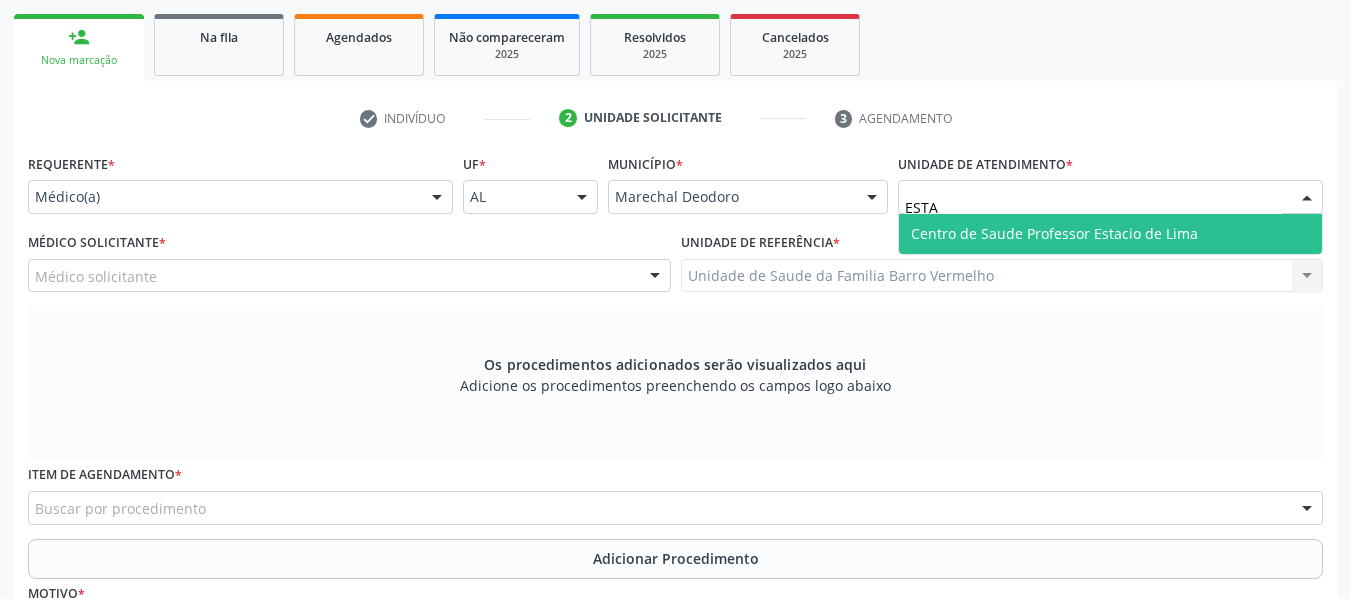 click on "Centro de Saude Professor Estacio de Lima" at bounding box center (1054, 233) 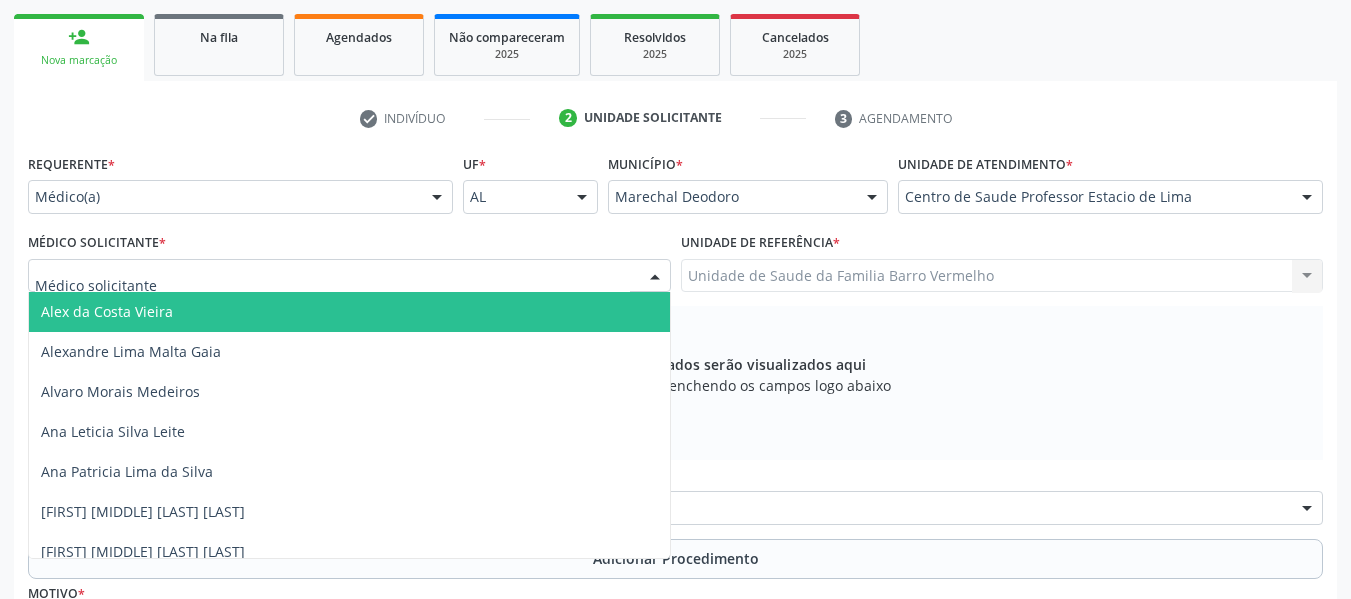 click at bounding box center (655, 277) 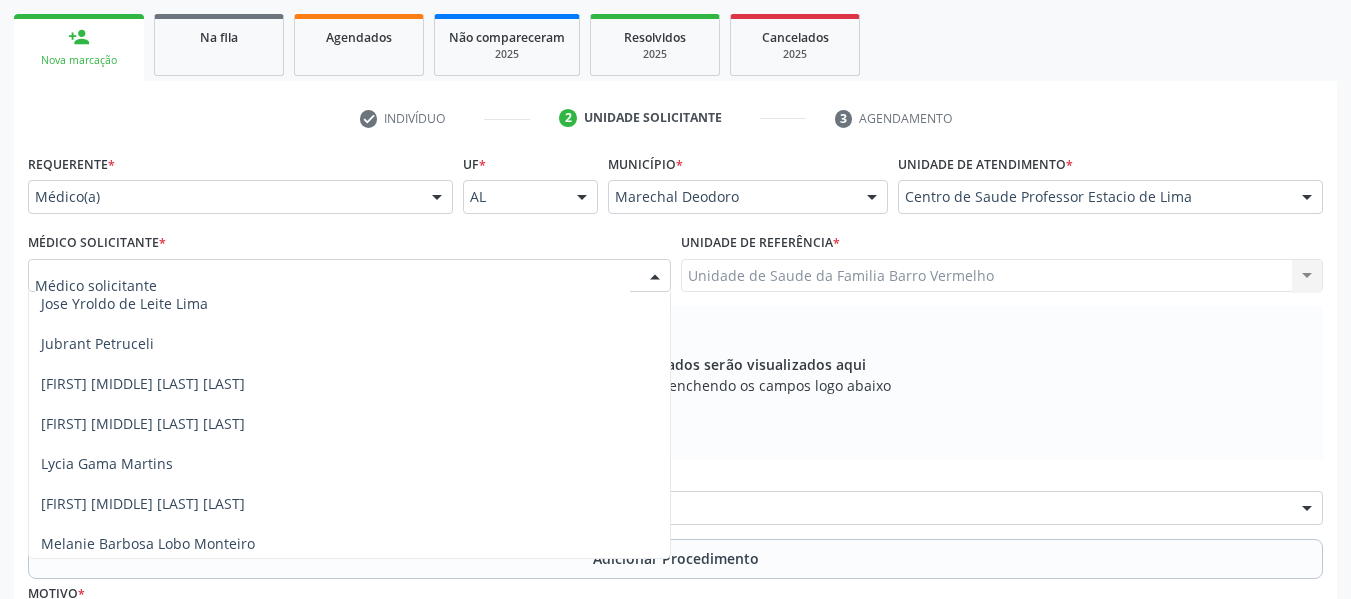 scroll, scrollTop: 1093, scrollLeft: 0, axis: vertical 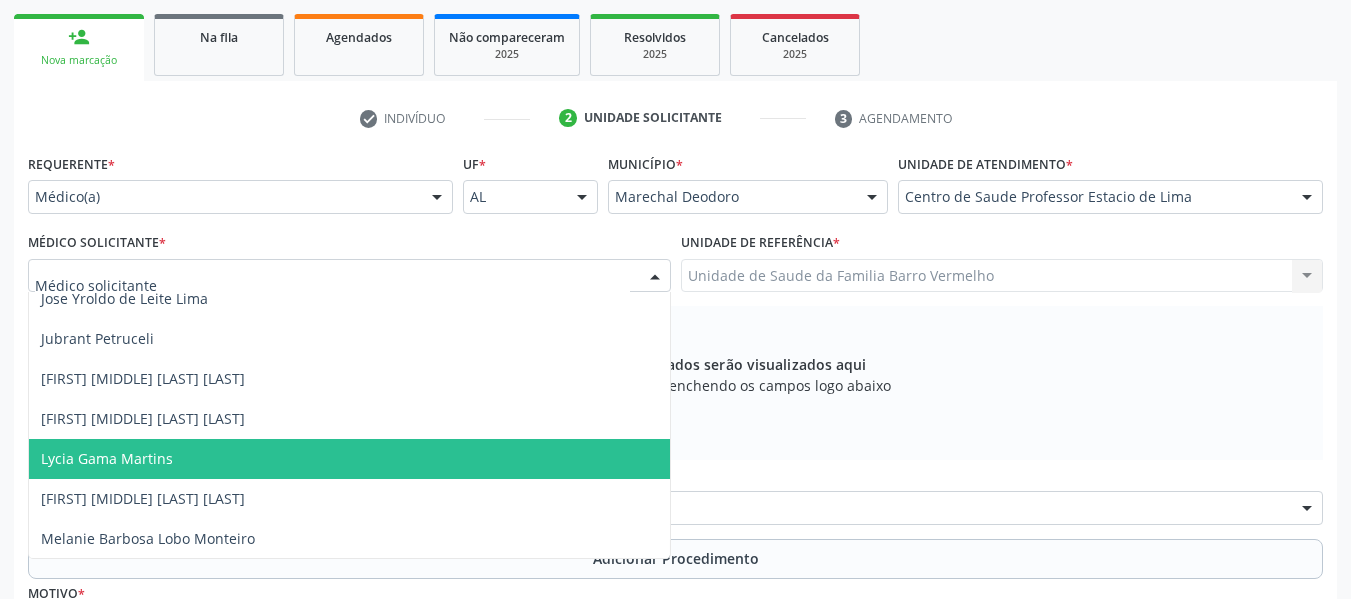 click on "Lycia Gama Martins" at bounding box center (107, 458) 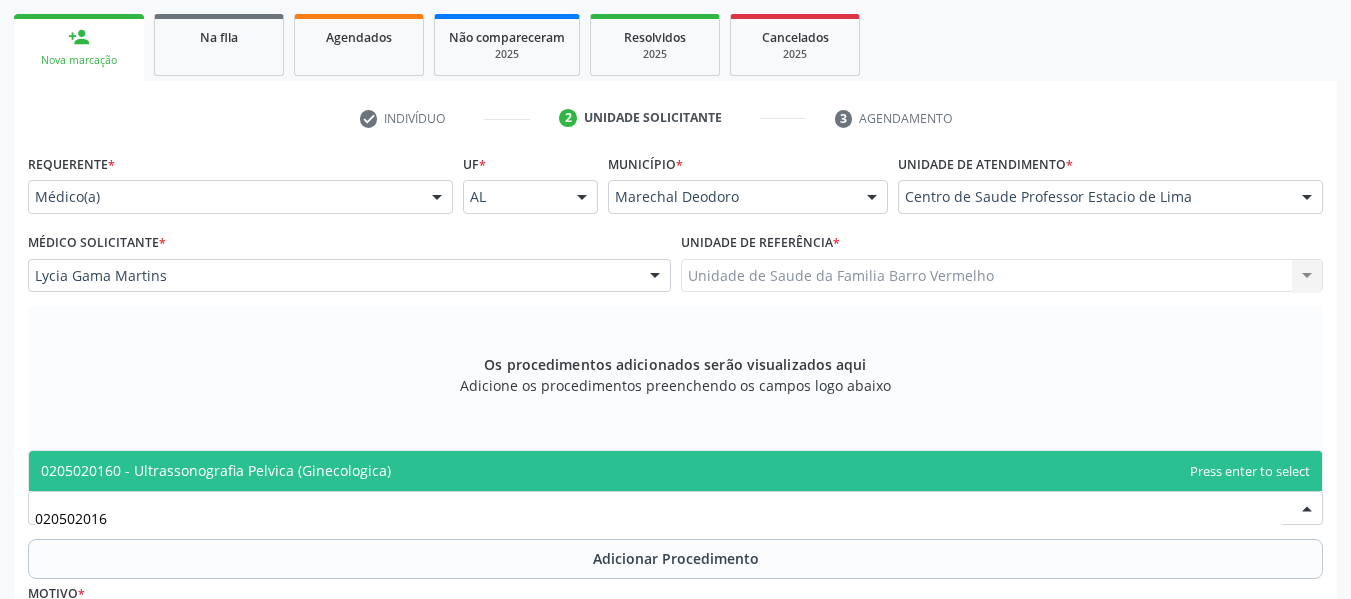 type on "0205020160" 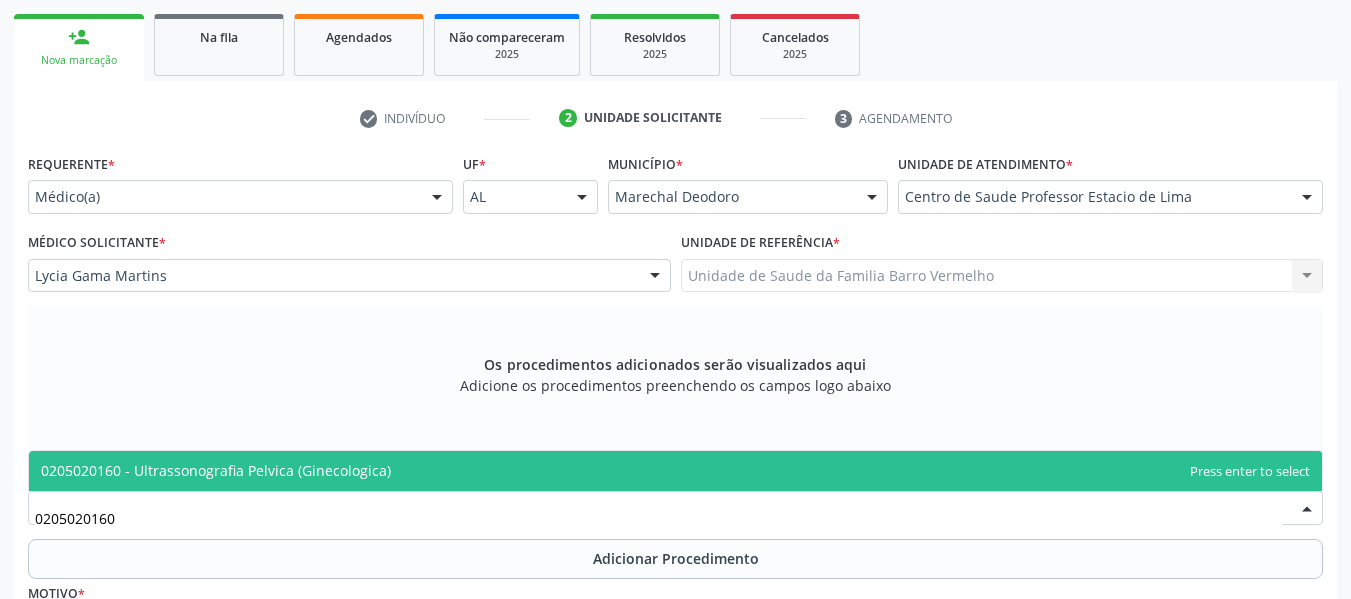 click on "0205020160 - Ultrassonografia Pelvica (Ginecologica)" at bounding box center [216, 470] 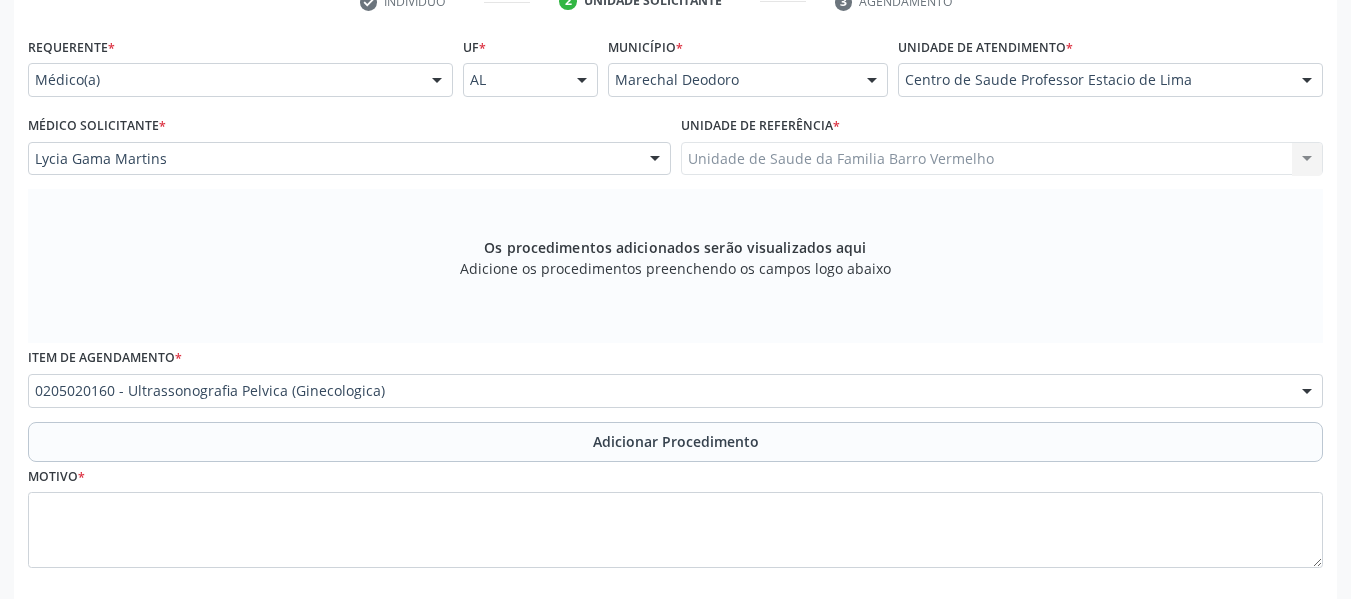scroll, scrollTop: 433, scrollLeft: 0, axis: vertical 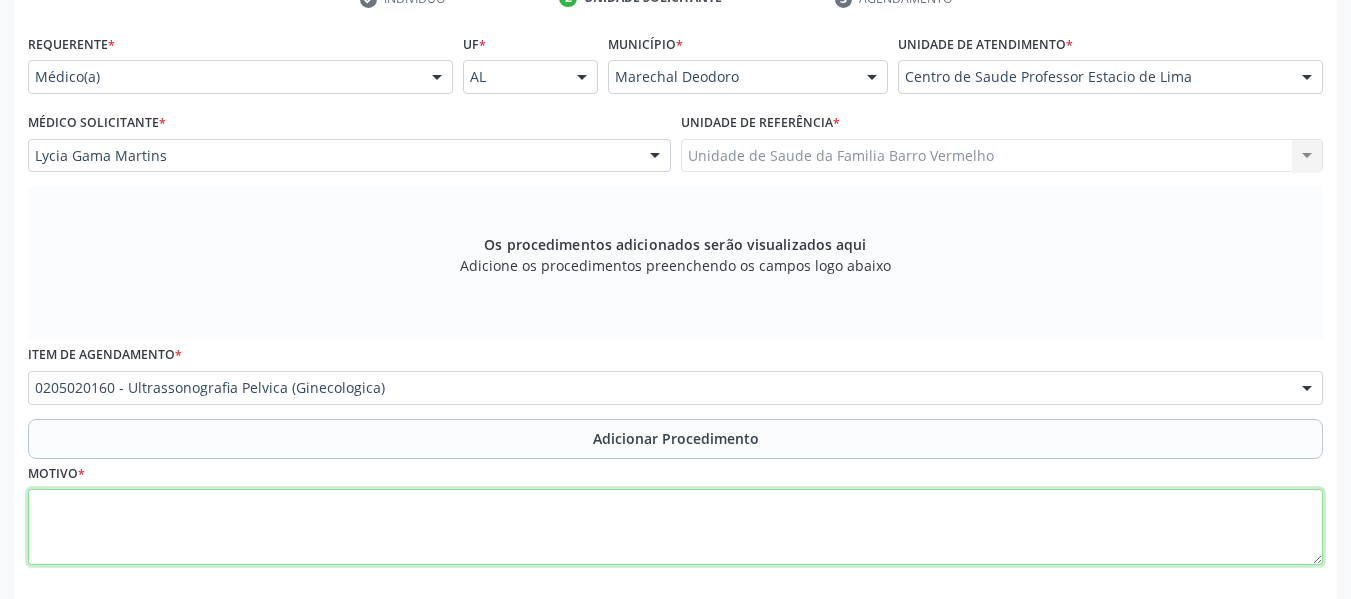 click at bounding box center [675, 527] 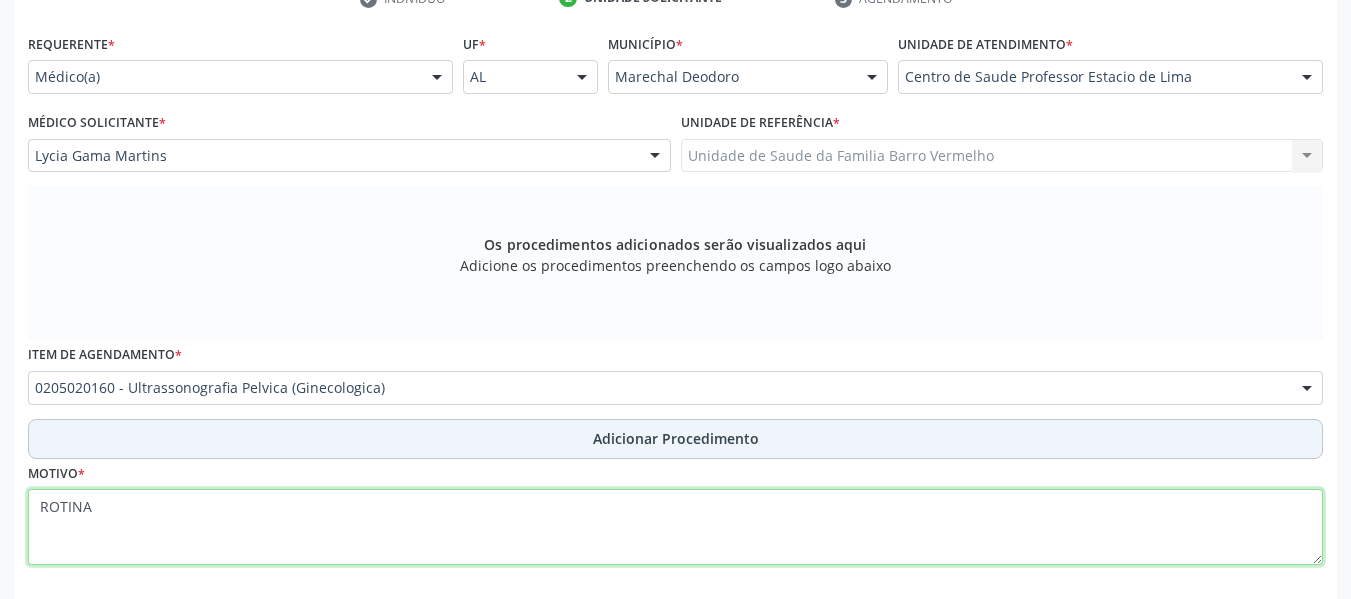 type on "ROTINA" 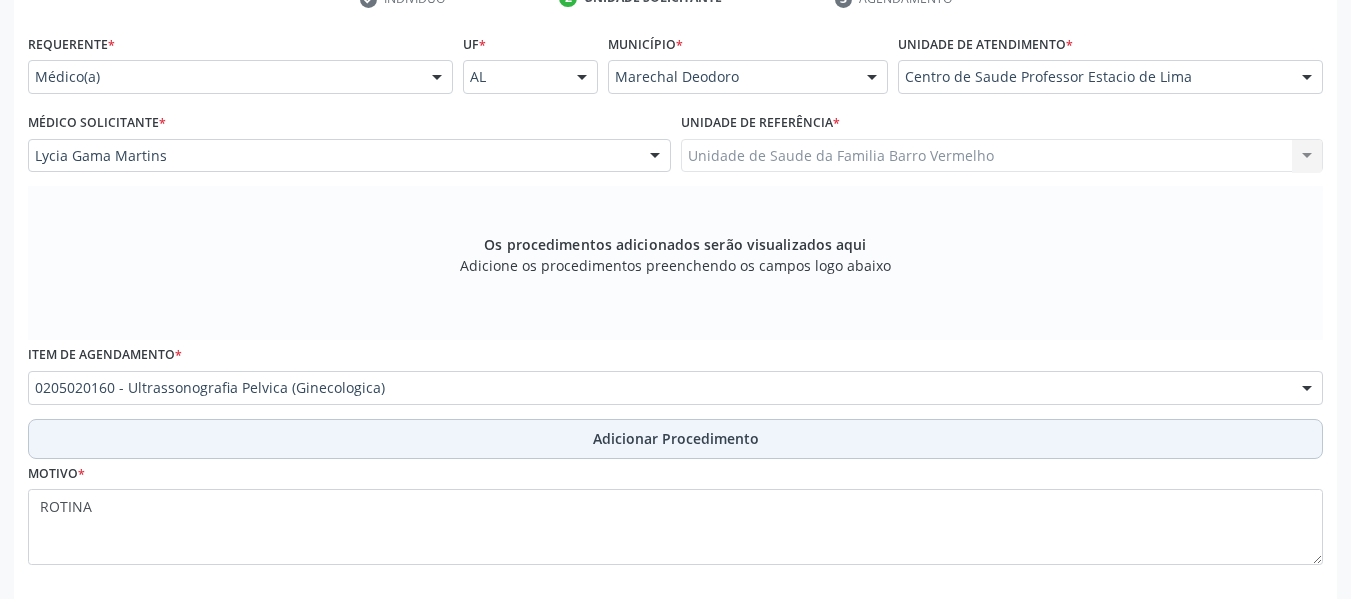 click on "Adicionar Procedimento" at bounding box center [676, 438] 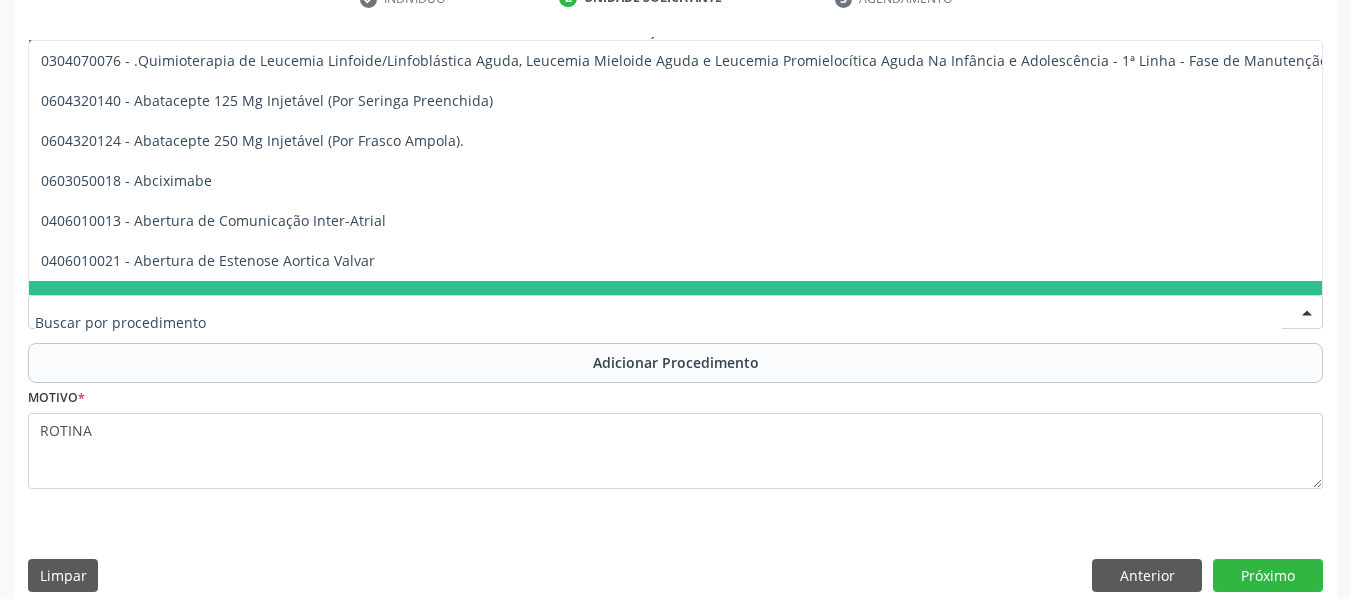 click at bounding box center [675, 312] 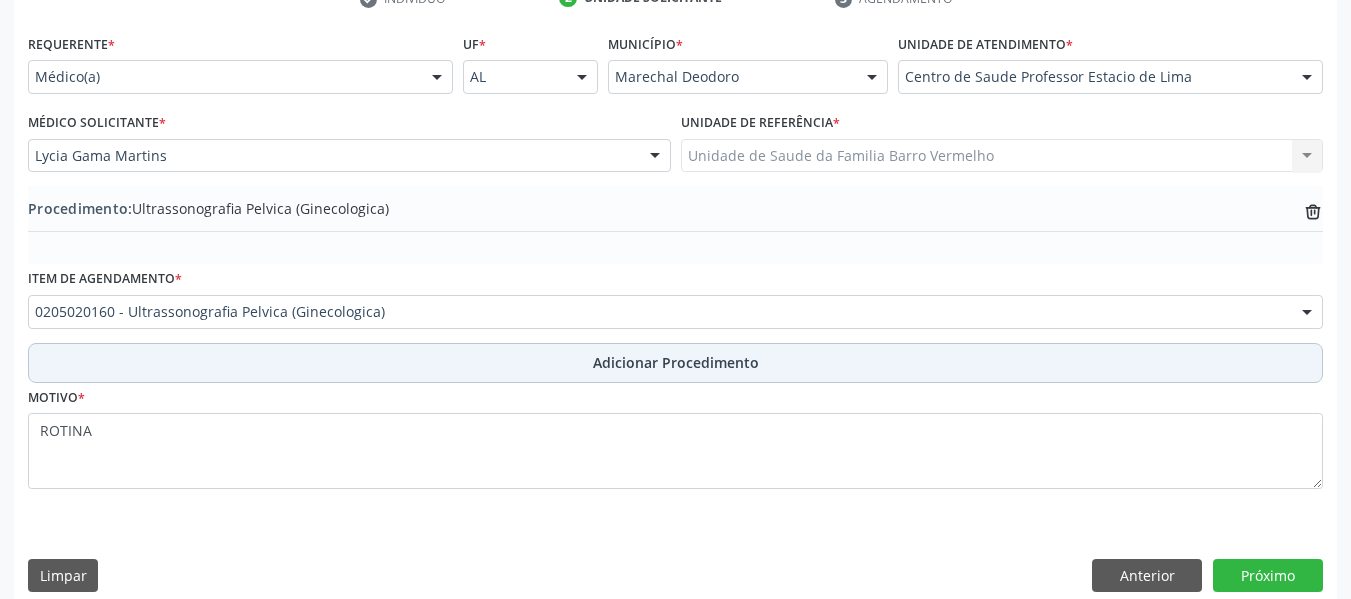 click on "Adicionar Procedimento" at bounding box center [676, 362] 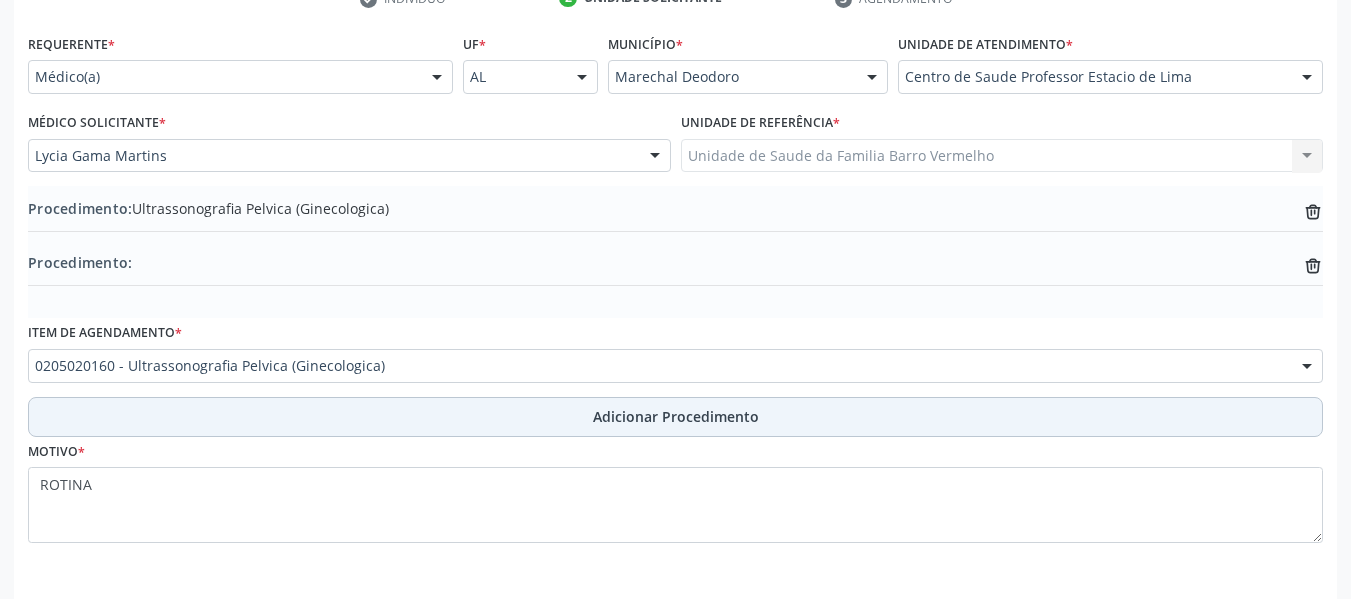 click on "Adicionar Procedimento" at bounding box center [676, 416] 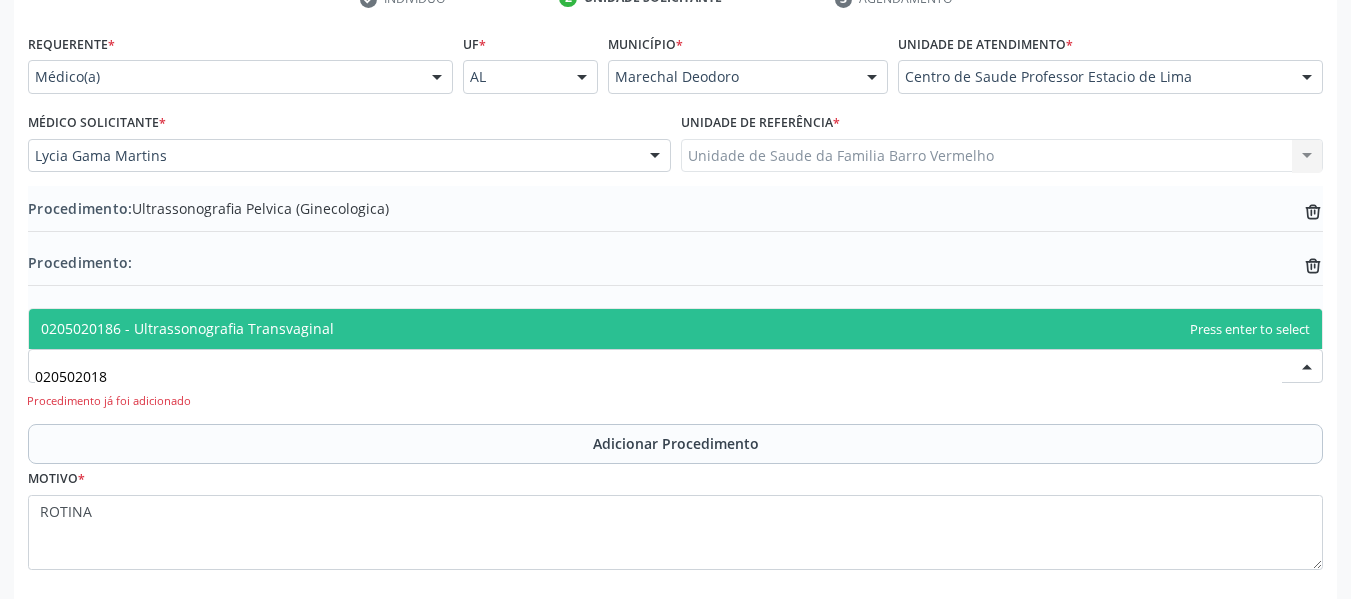 type on "0205020186" 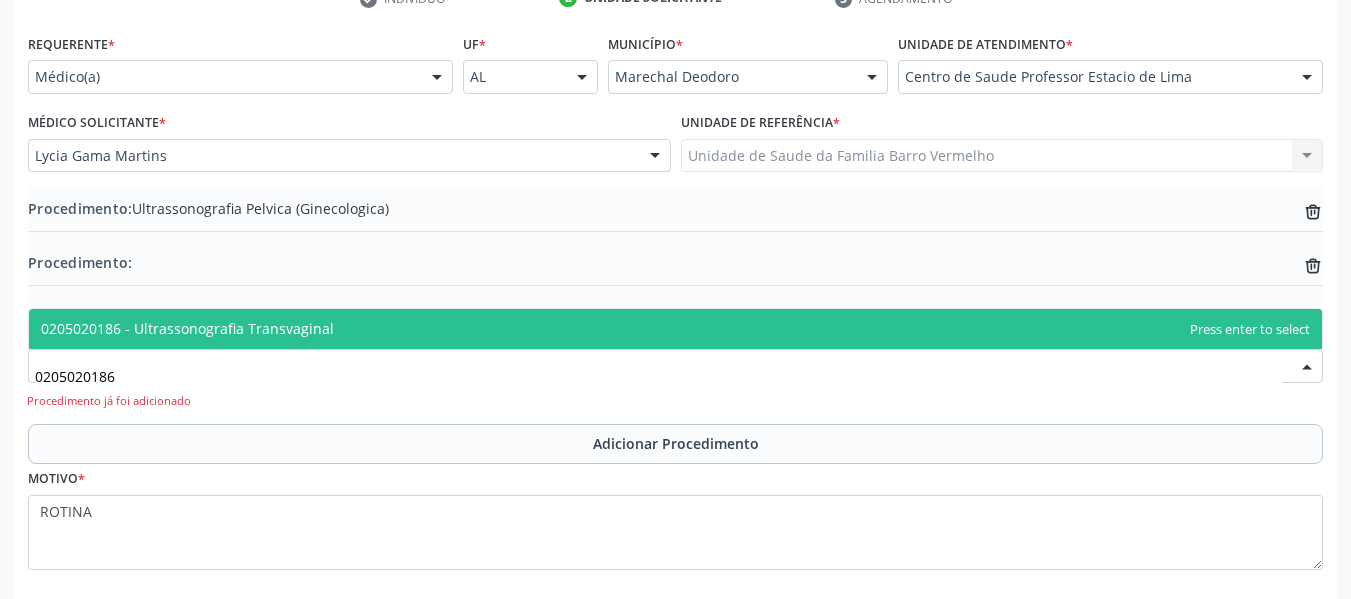 click on "0205020186 - Ultrassonografia Transvaginal" at bounding box center [187, 328] 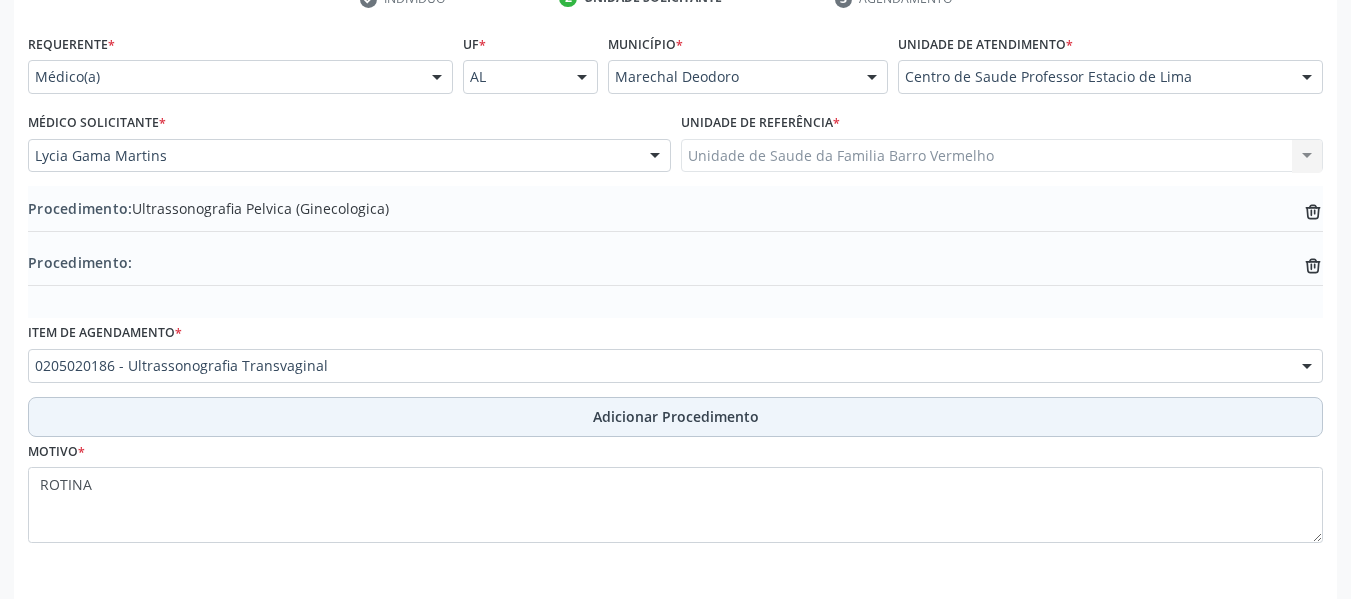 click on "Adicionar Procedimento" at bounding box center [676, 416] 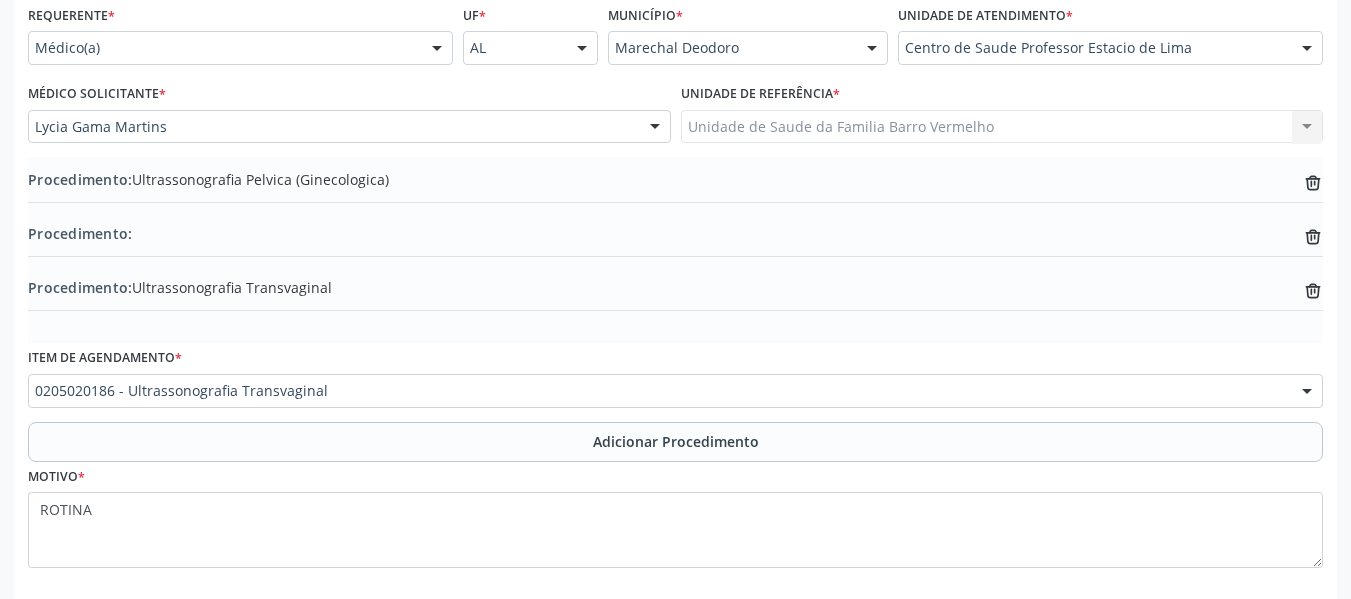 scroll, scrollTop: 562, scrollLeft: 0, axis: vertical 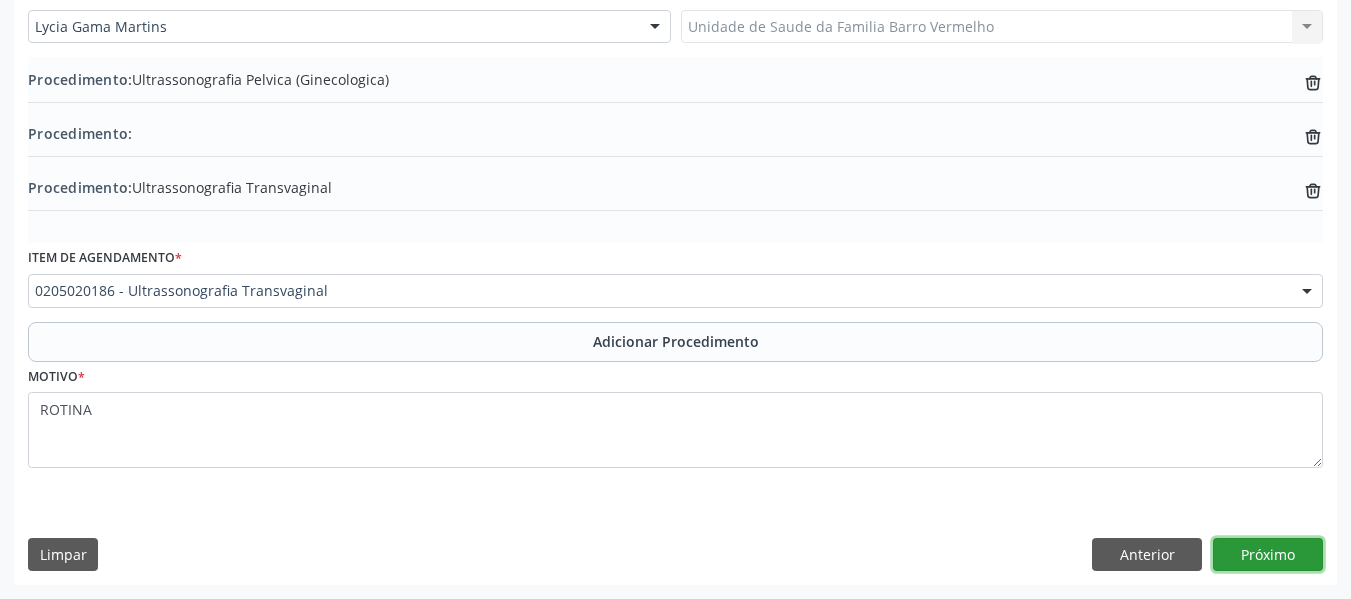 click on "Próximo" at bounding box center [1268, 555] 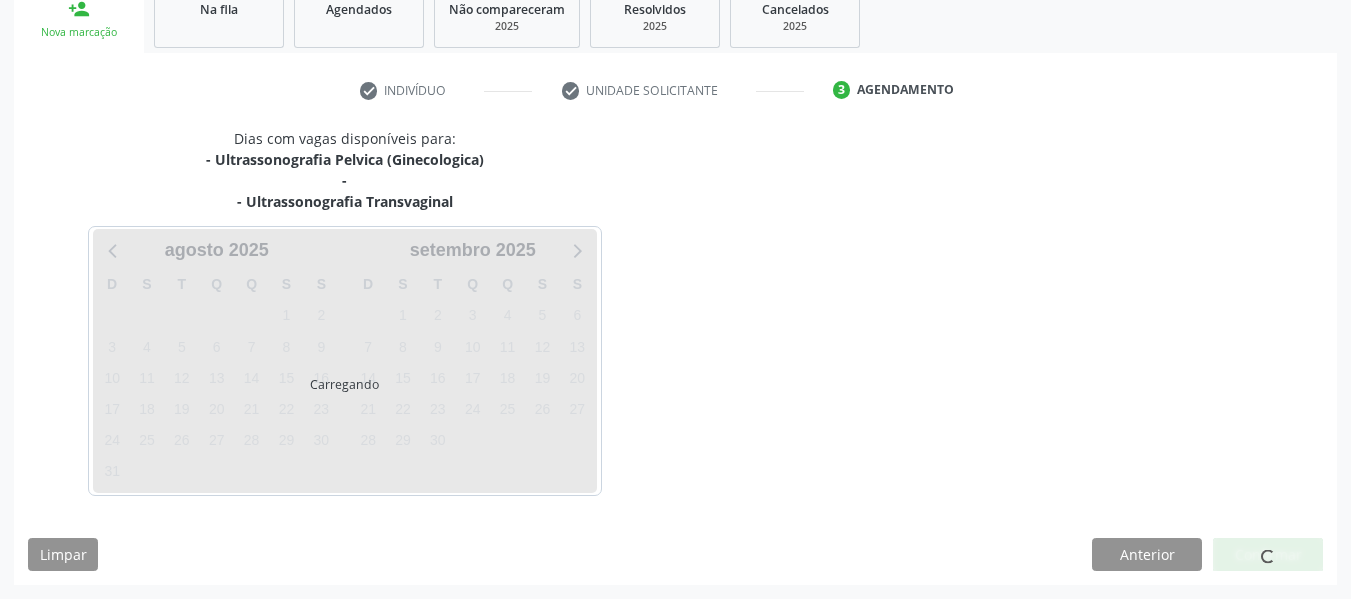 scroll, scrollTop: 400, scrollLeft: 0, axis: vertical 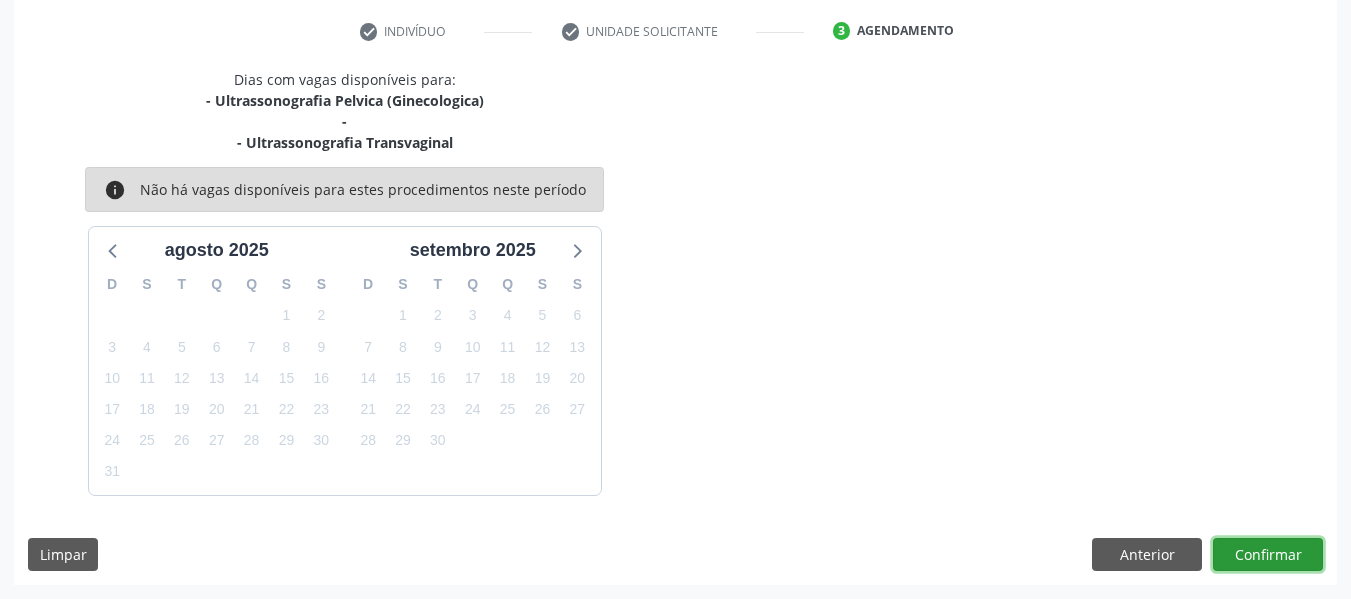 click on "Confirmar" at bounding box center (1268, 555) 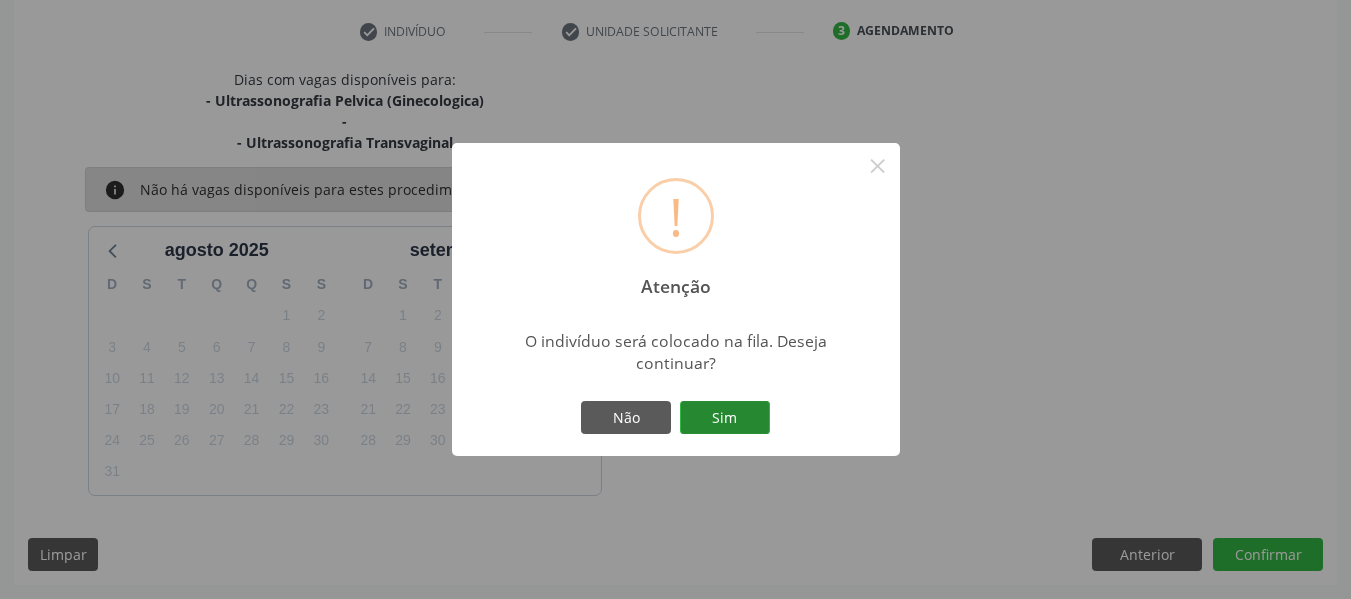 click on "Sim" at bounding box center [725, 418] 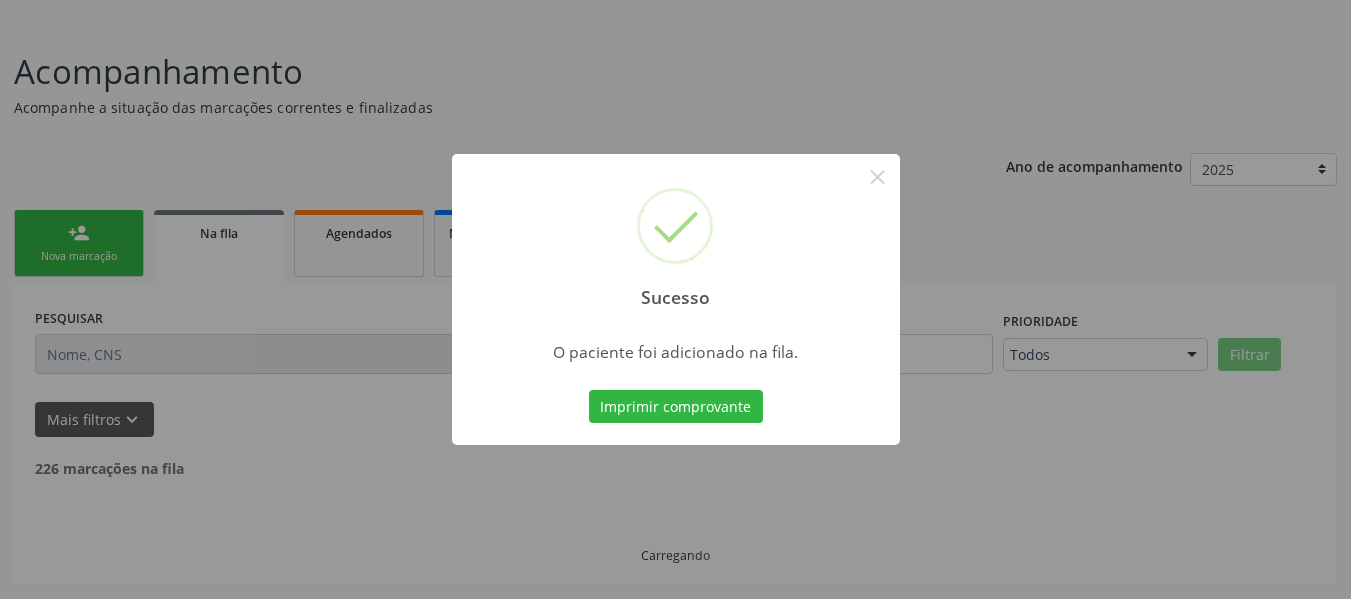 scroll, scrollTop: 96, scrollLeft: 0, axis: vertical 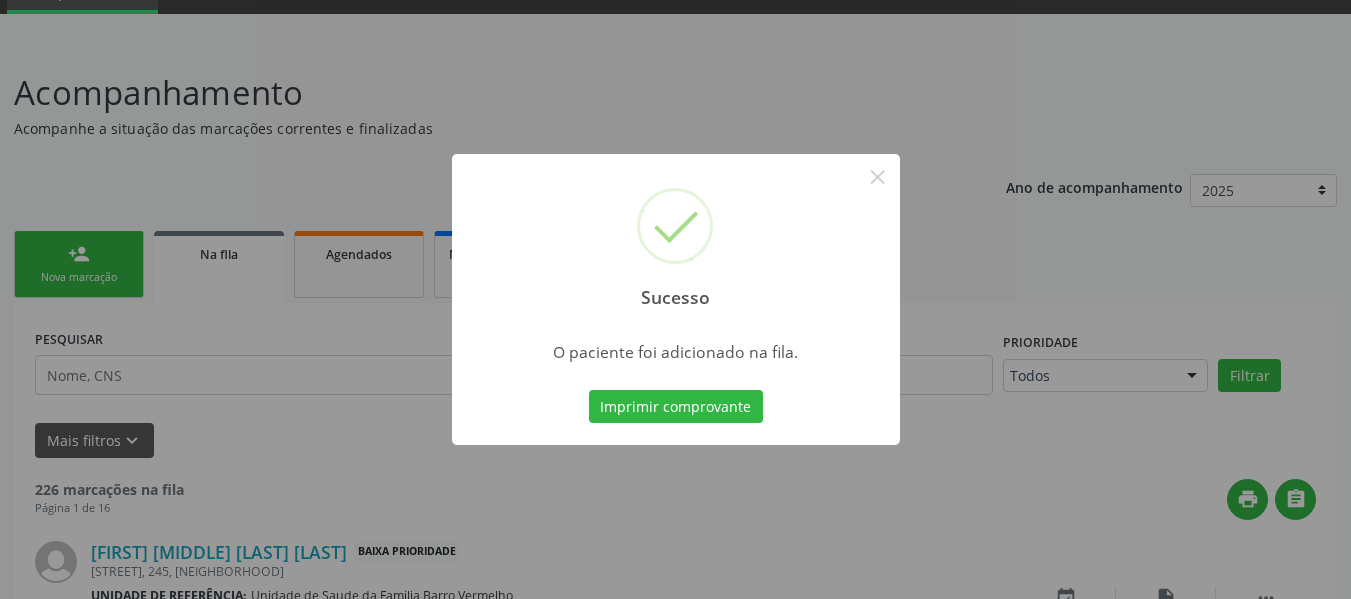 click on "Sucesso × O paciente foi adicionado na fila. Imprimir comprovante Cancel" at bounding box center [675, 299] 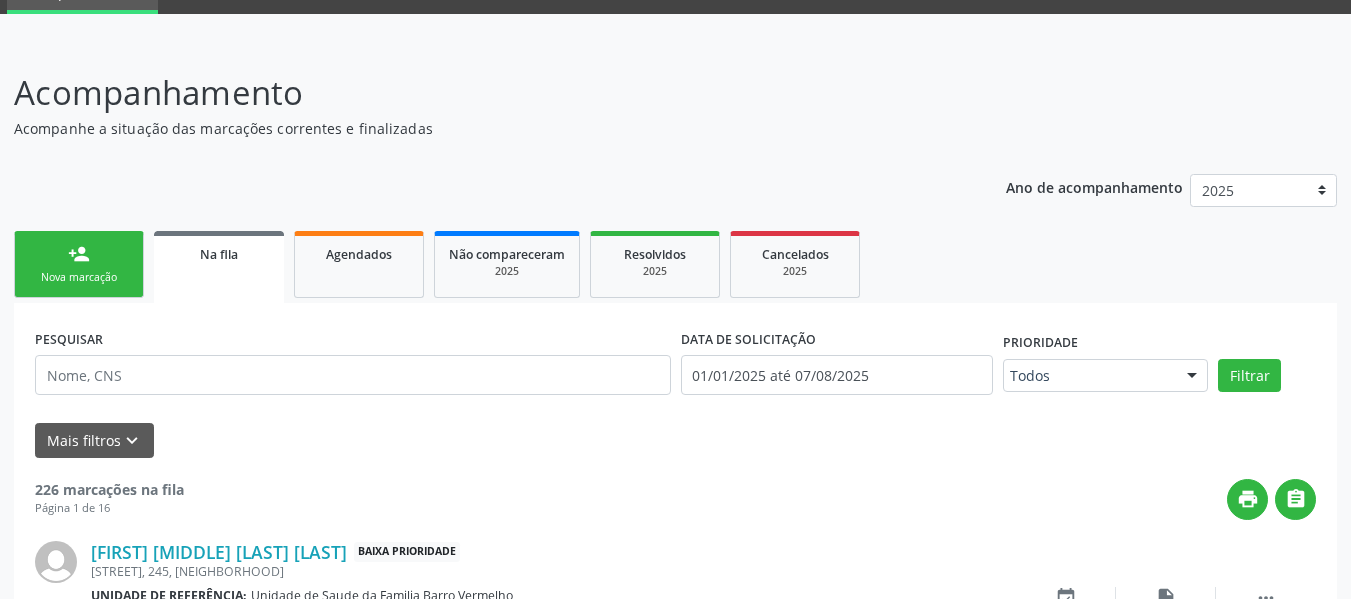 click on "person_add
Nova marcação" at bounding box center [79, 264] 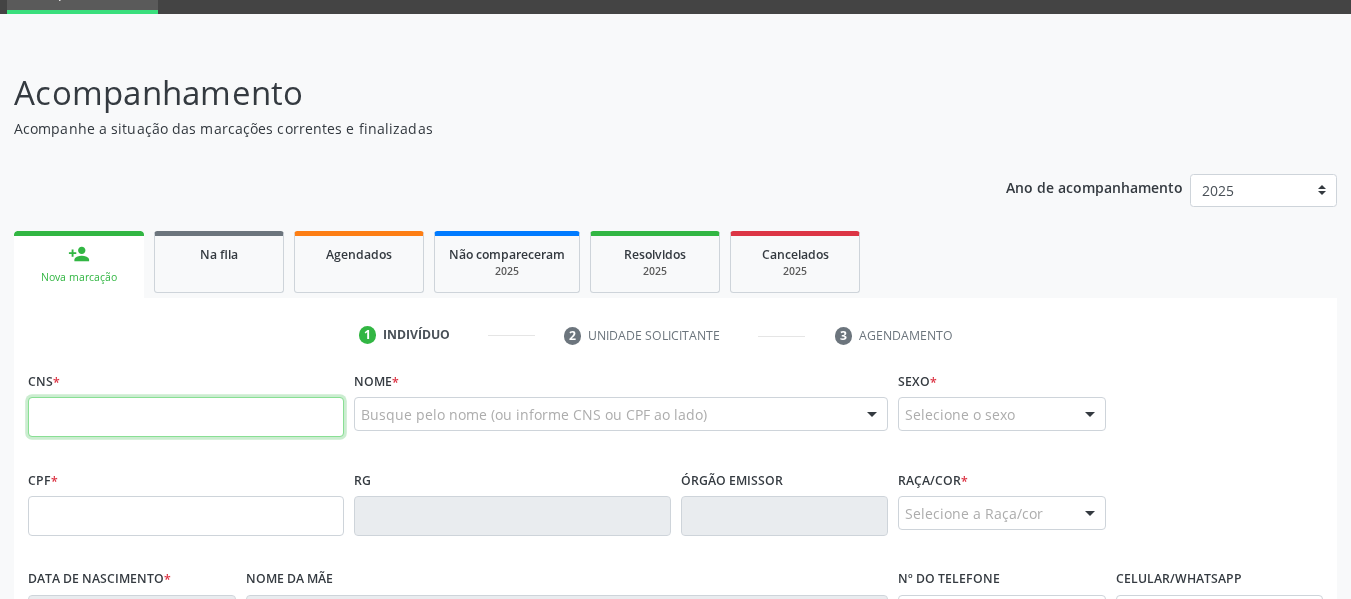 click at bounding box center [186, 417] 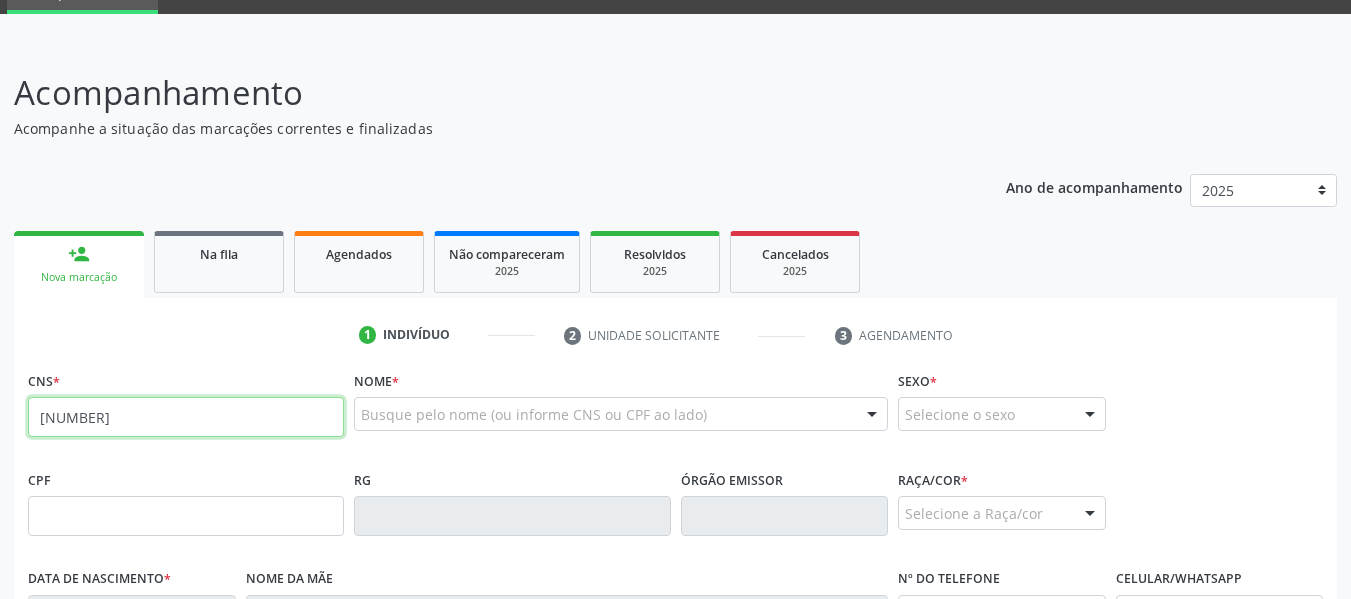 type on "706 5073 0845 4397" 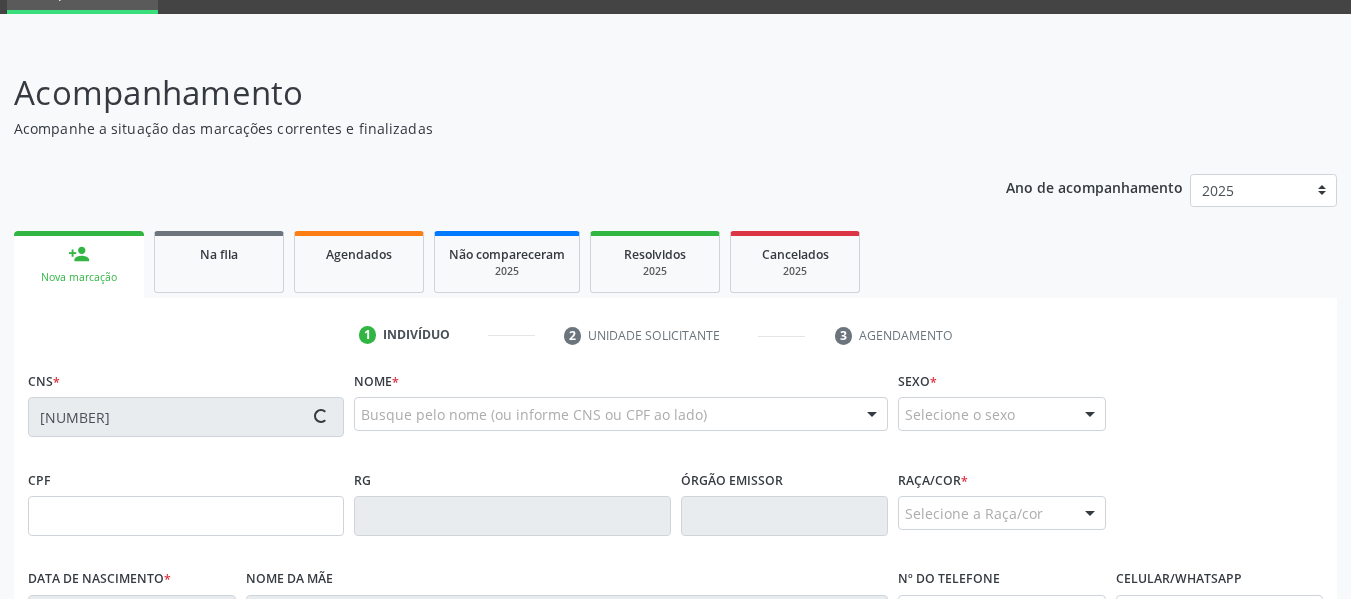 type on "647.018.594-00" 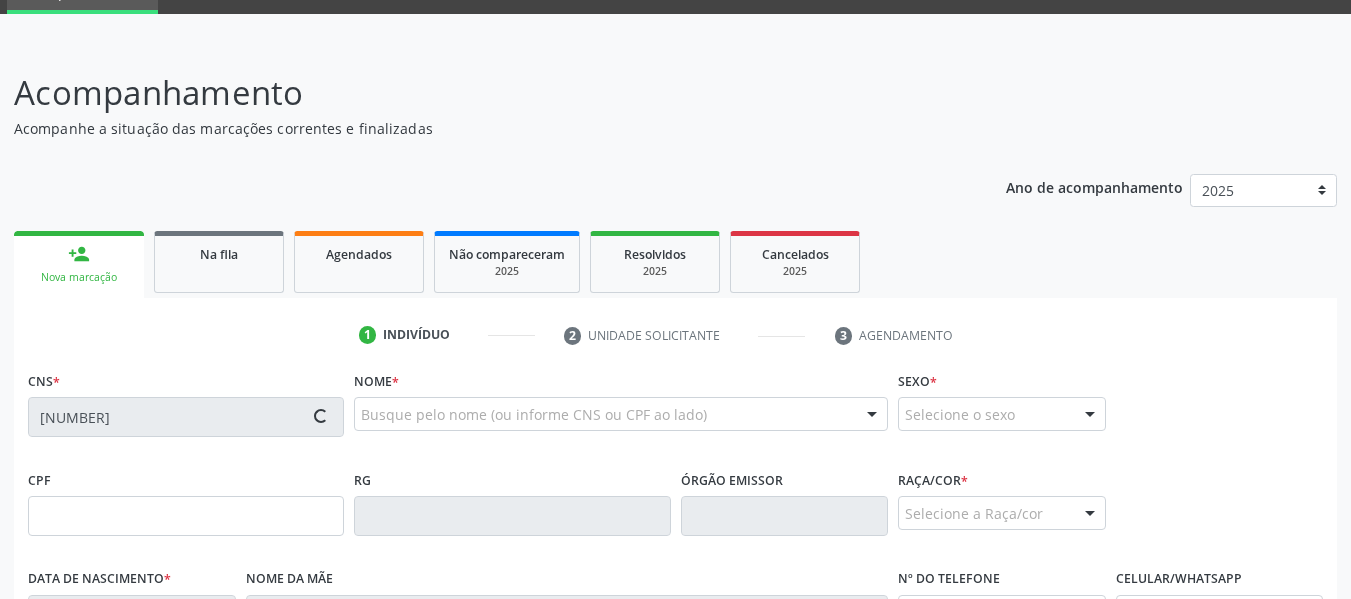 type on "30/06/1968" 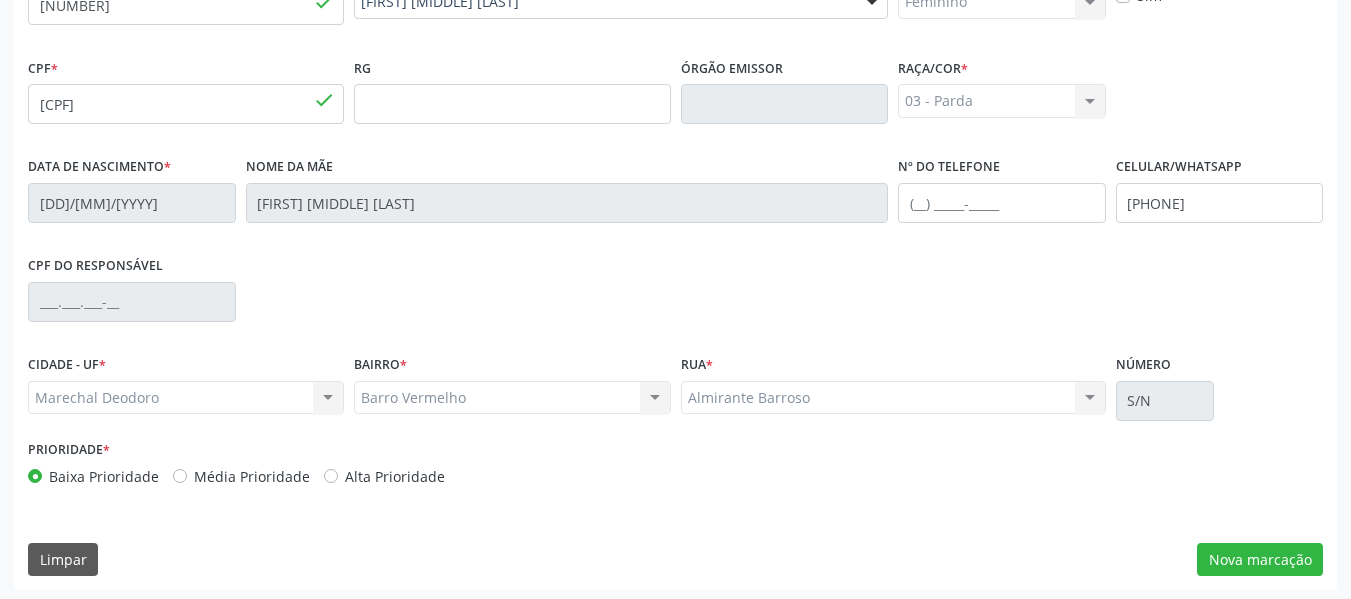 scroll, scrollTop: 513, scrollLeft: 0, axis: vertical 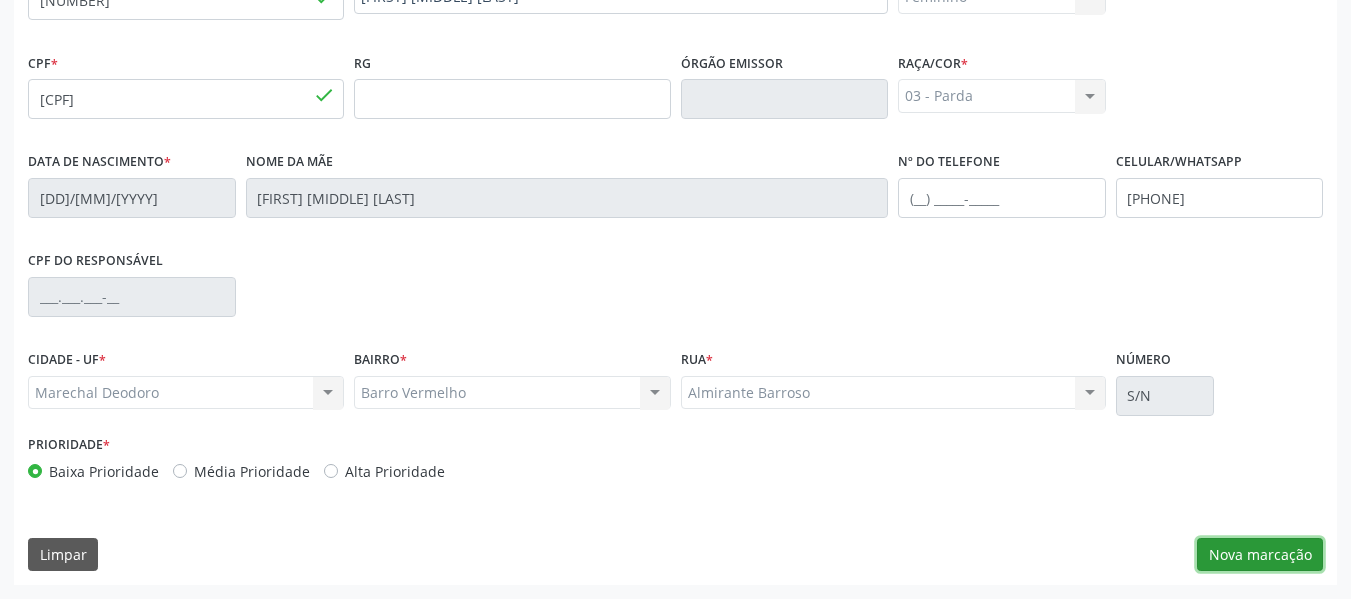 click on "Nova marcação" at bounding box center (1260, 555) 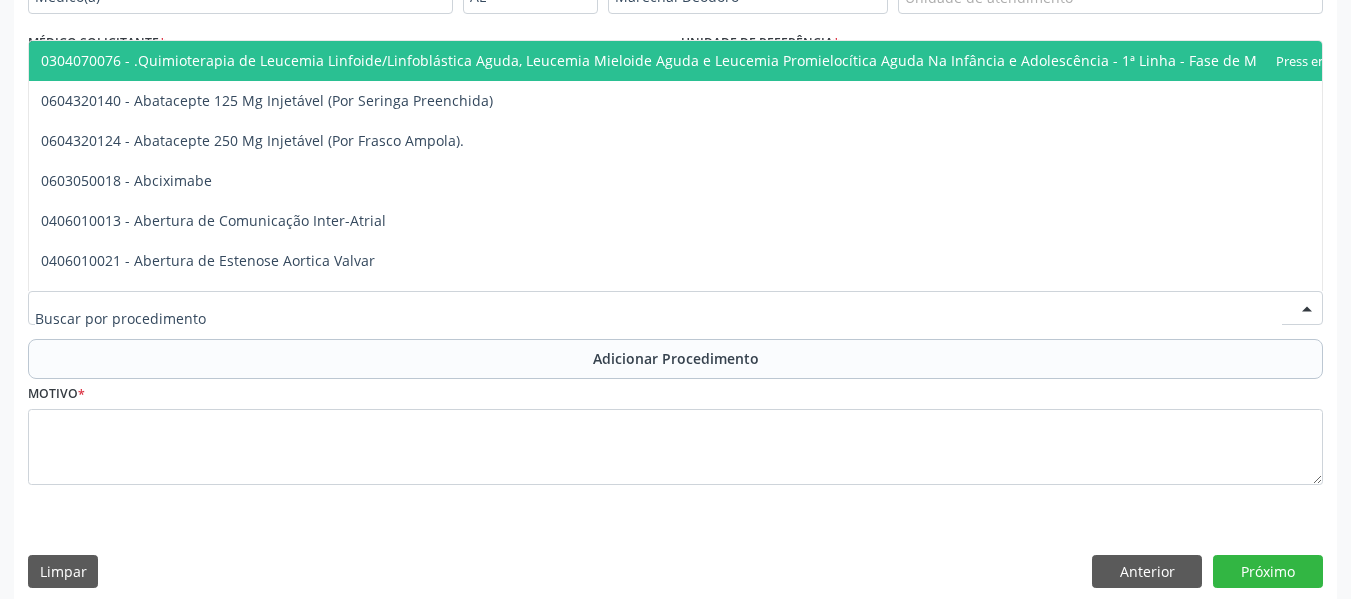 click at bounding box center (675, 308) 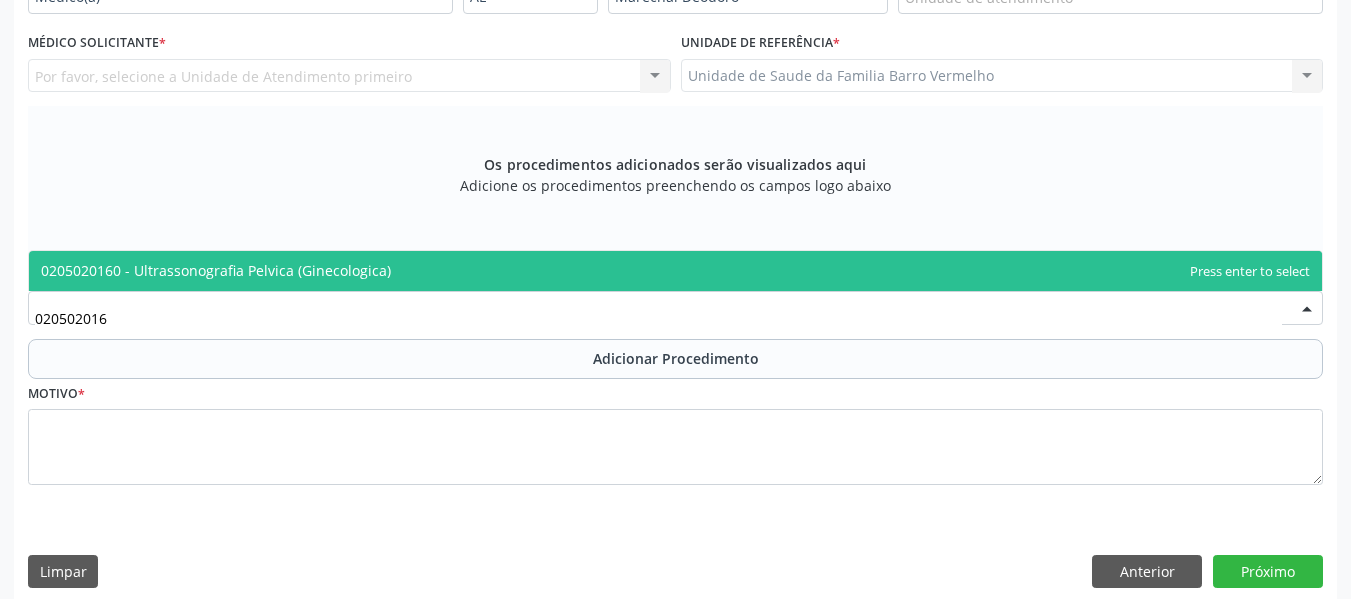 type on "0205020160" 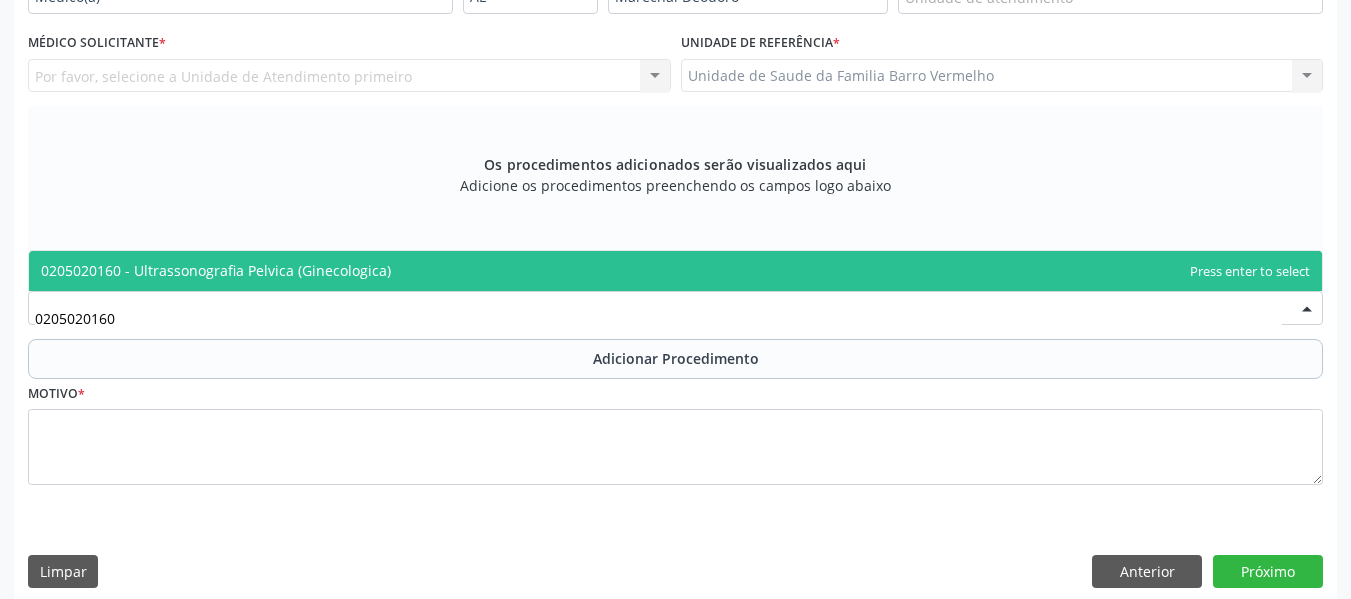 click on "0205020160 - Ultrassonografia Pelvica (Ginecologica)" at bounding box center (216, 270) 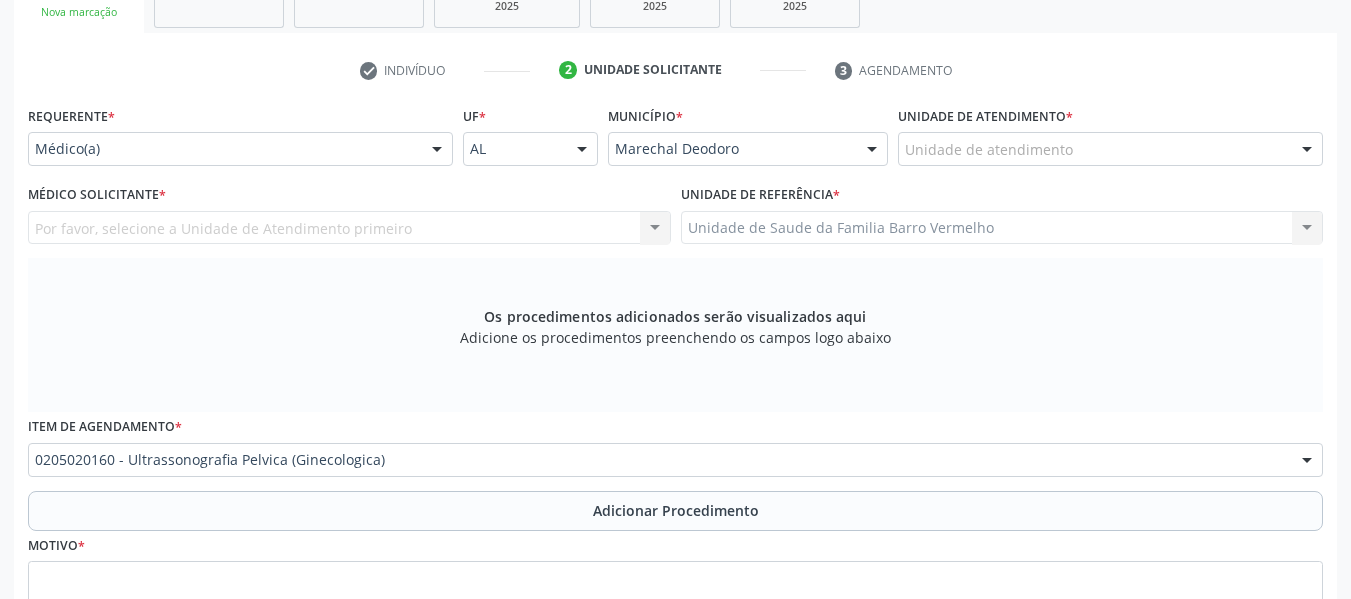 scroll, scrollTop: 353, scrollLeft: 0, axis: vertical 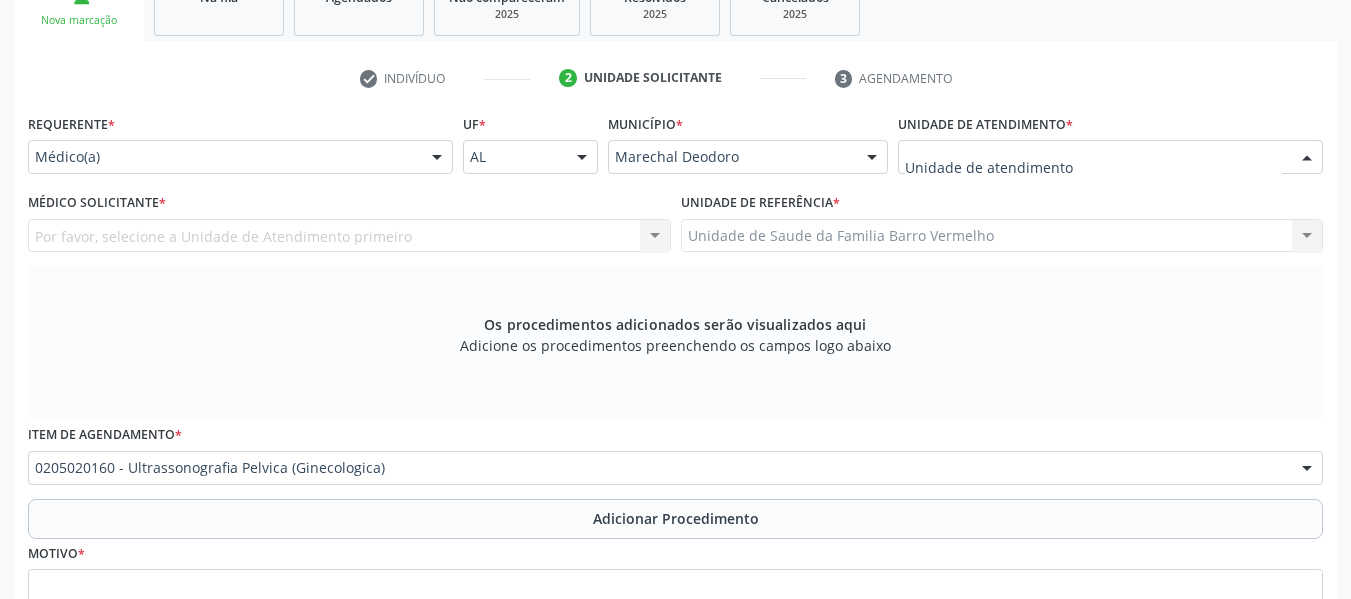 click at bounding box center (1110, 157) 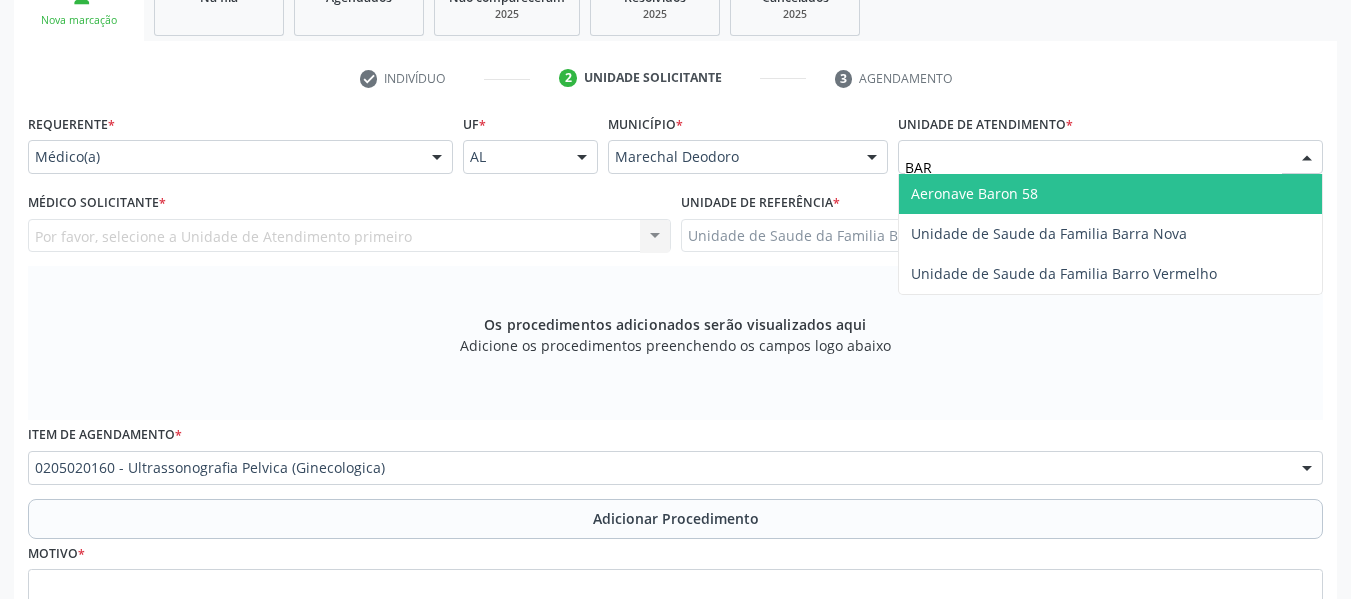 type on "BARR" 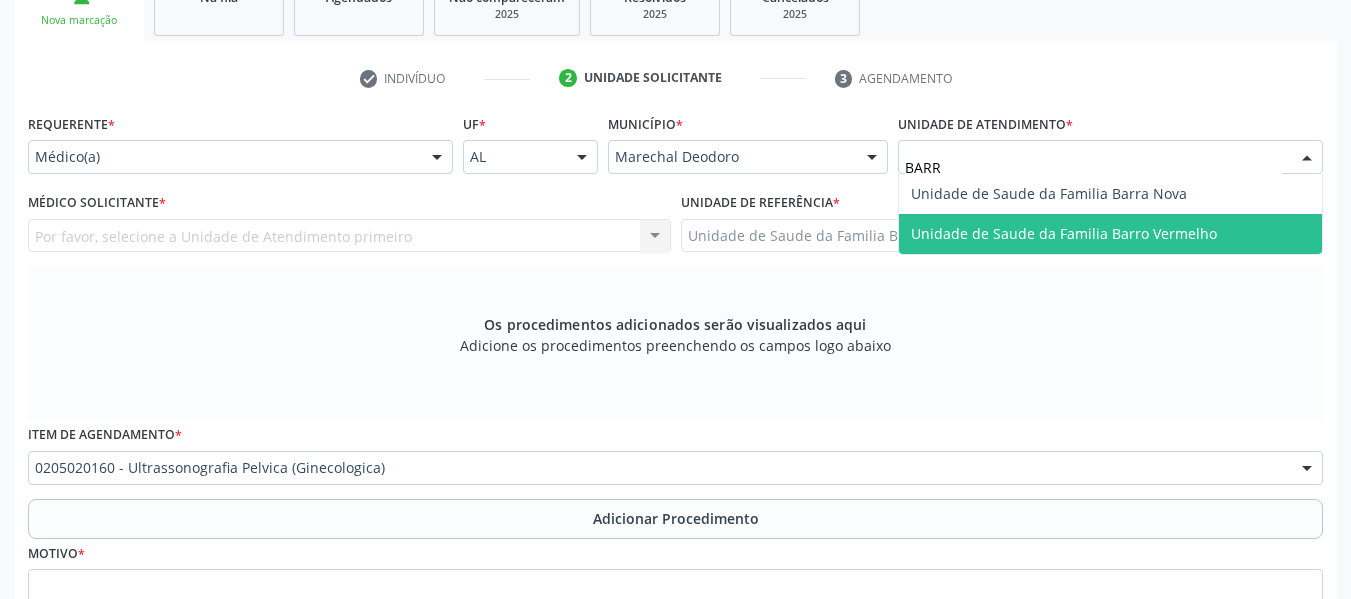 click on "Unidade de Saude da Familia Barro Vermelho" at bounding box center [1064, 233] 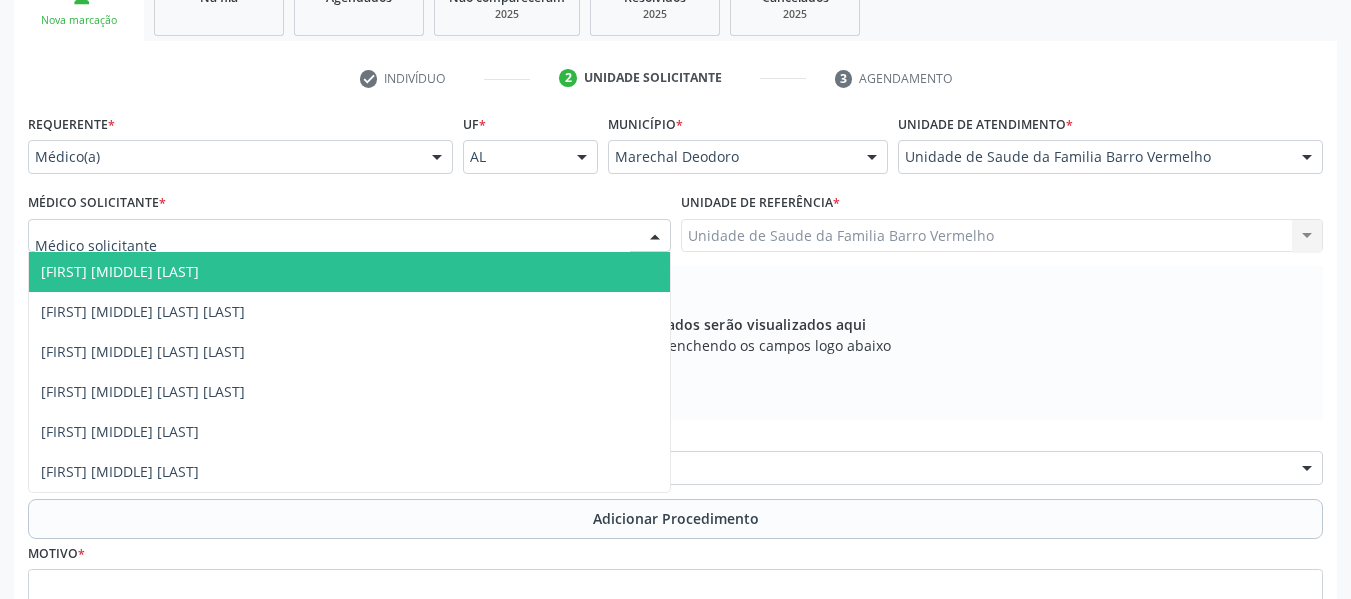 click at bounding box center [655, 237] 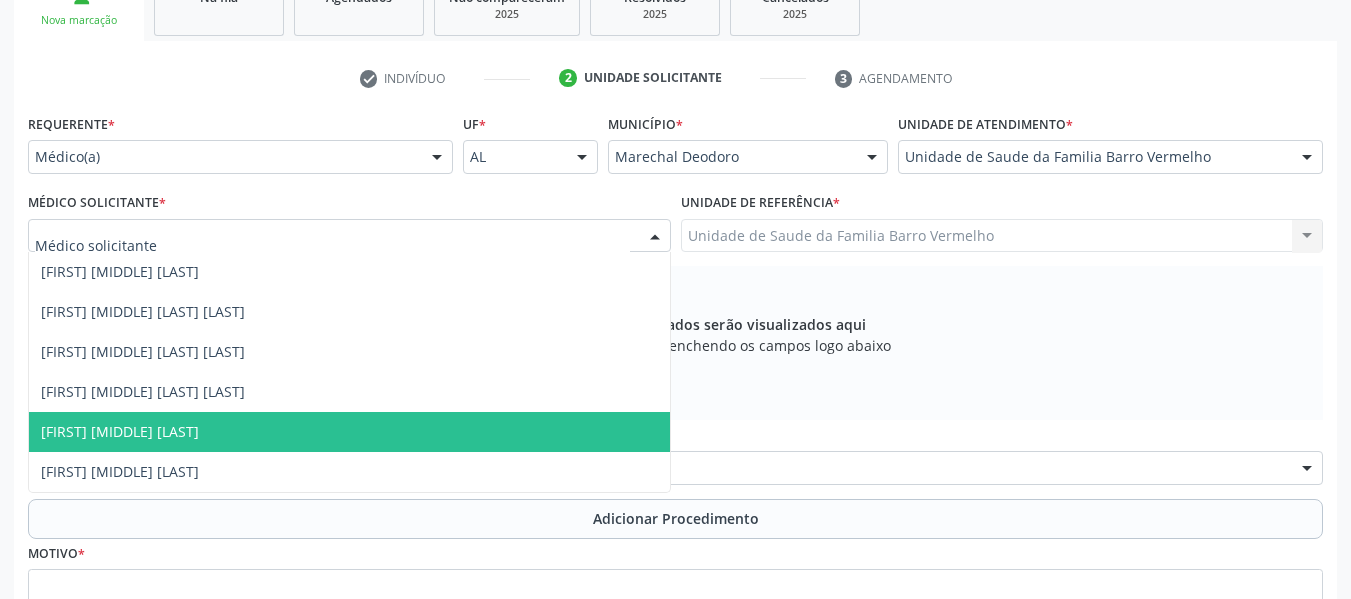 click on "[FIRST] [LAST]" at bounding box center [120, 431] 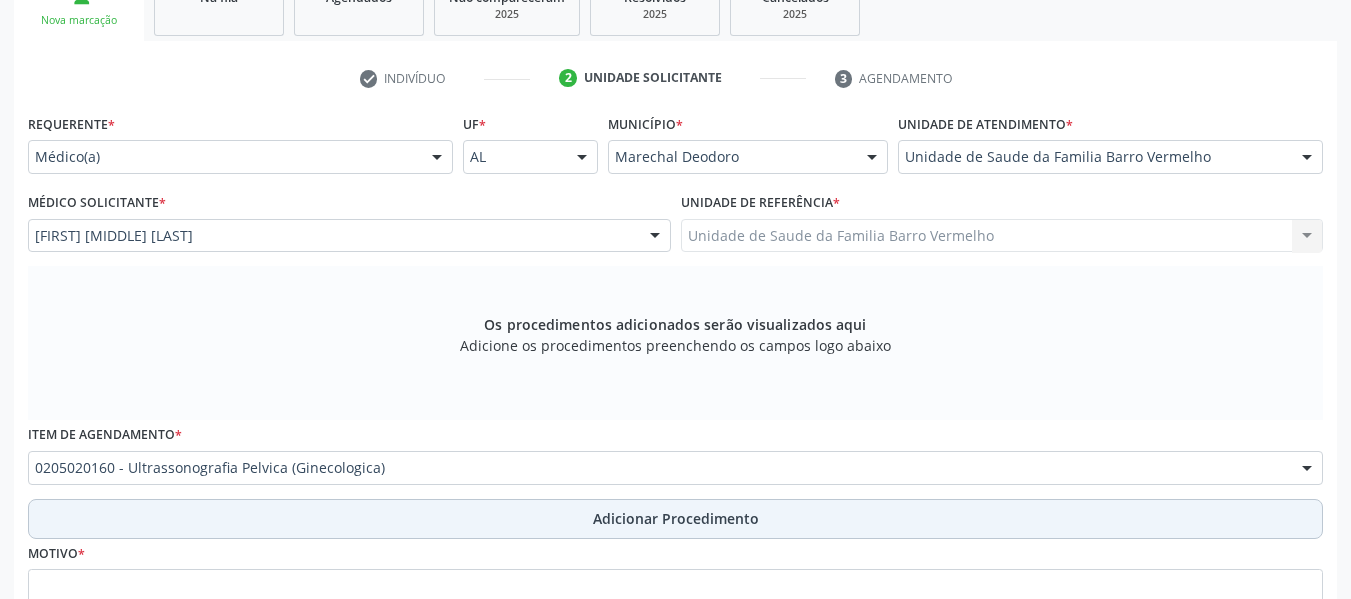click on "Adicionar Procedimento" at bounding box center (676, 518) 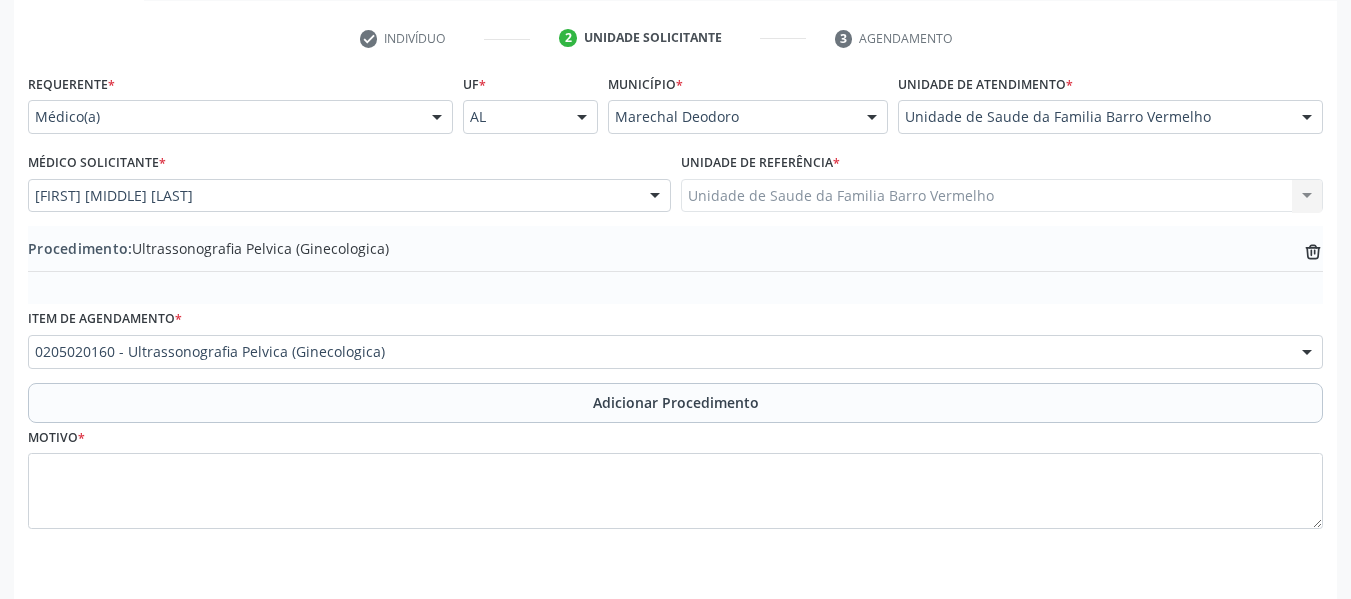 scroll, scrollTop: 454, scrollLeft: 0, axis: vertical 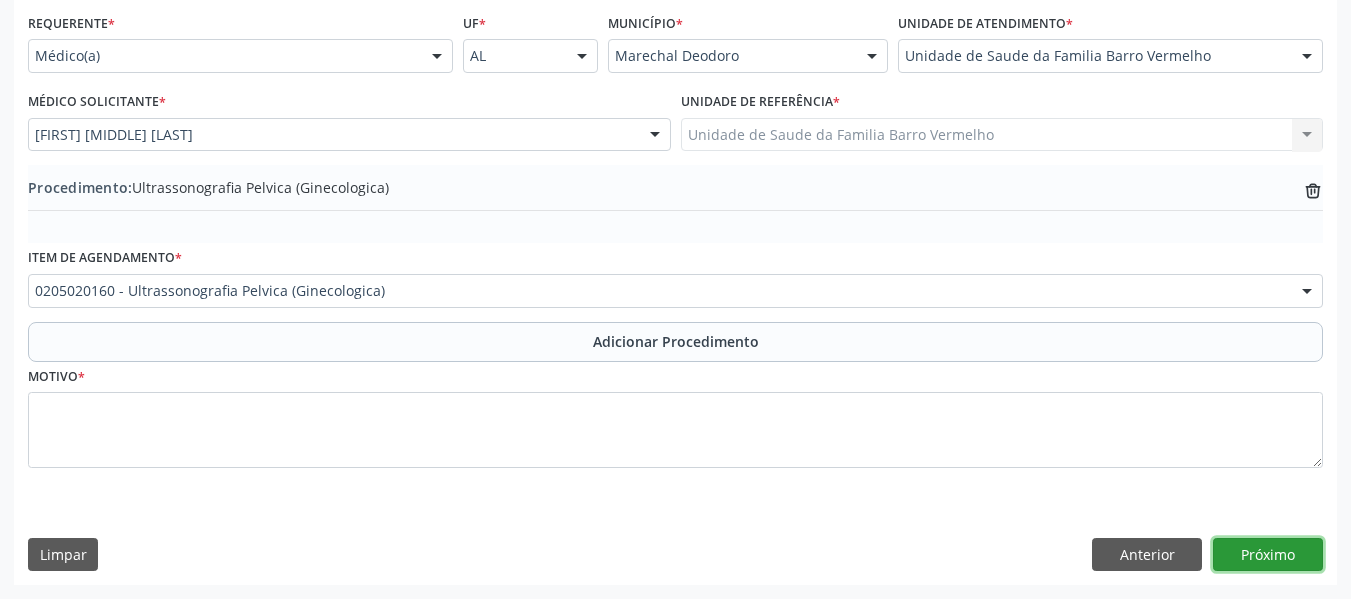 click on "Próximo" at bounding box center [1268, 555] 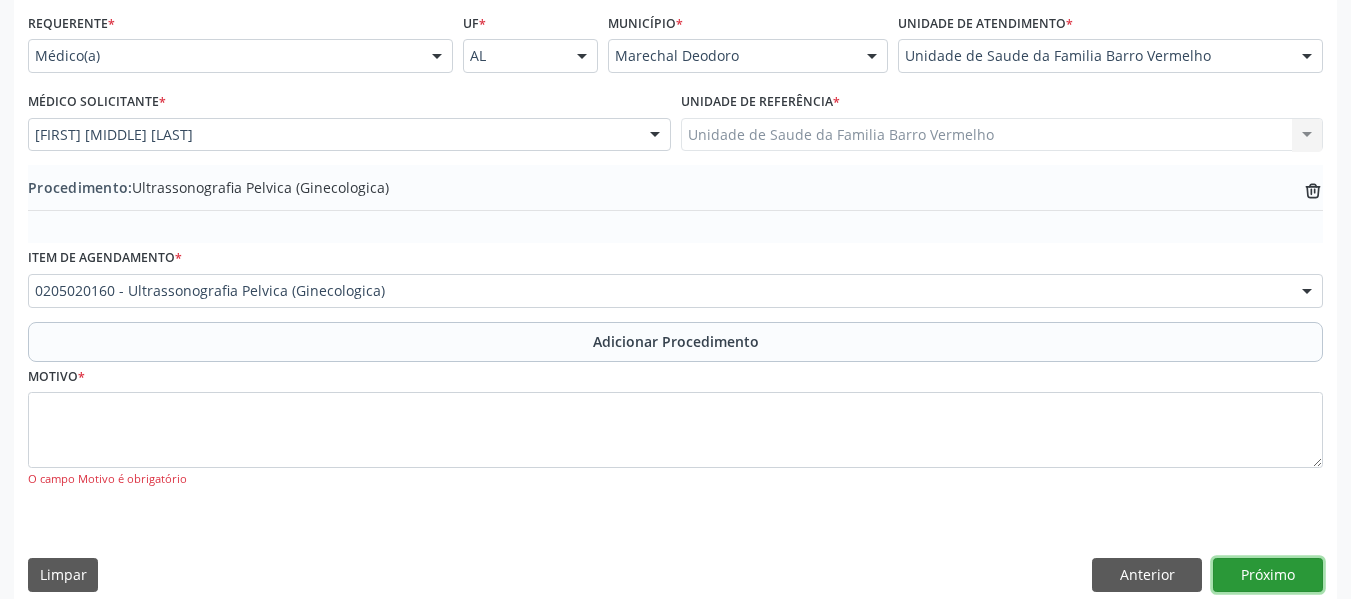 click on "Próximo" at bounding box center [1268, 575] 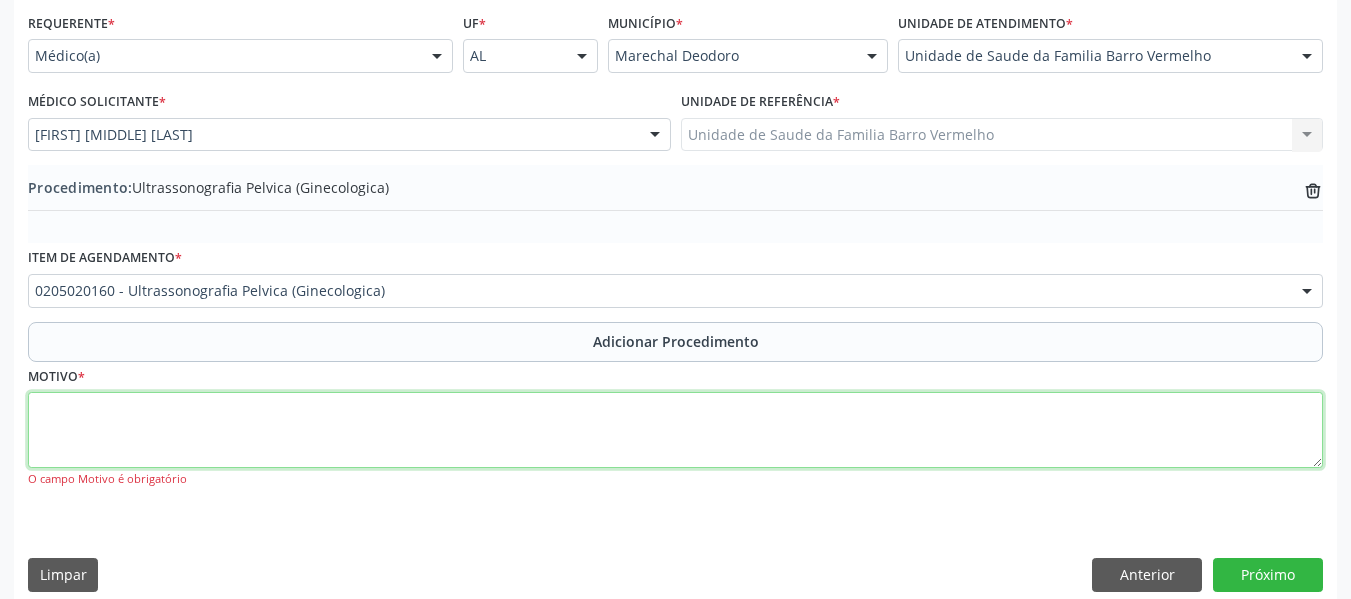 click at bounding box center (675, 430) 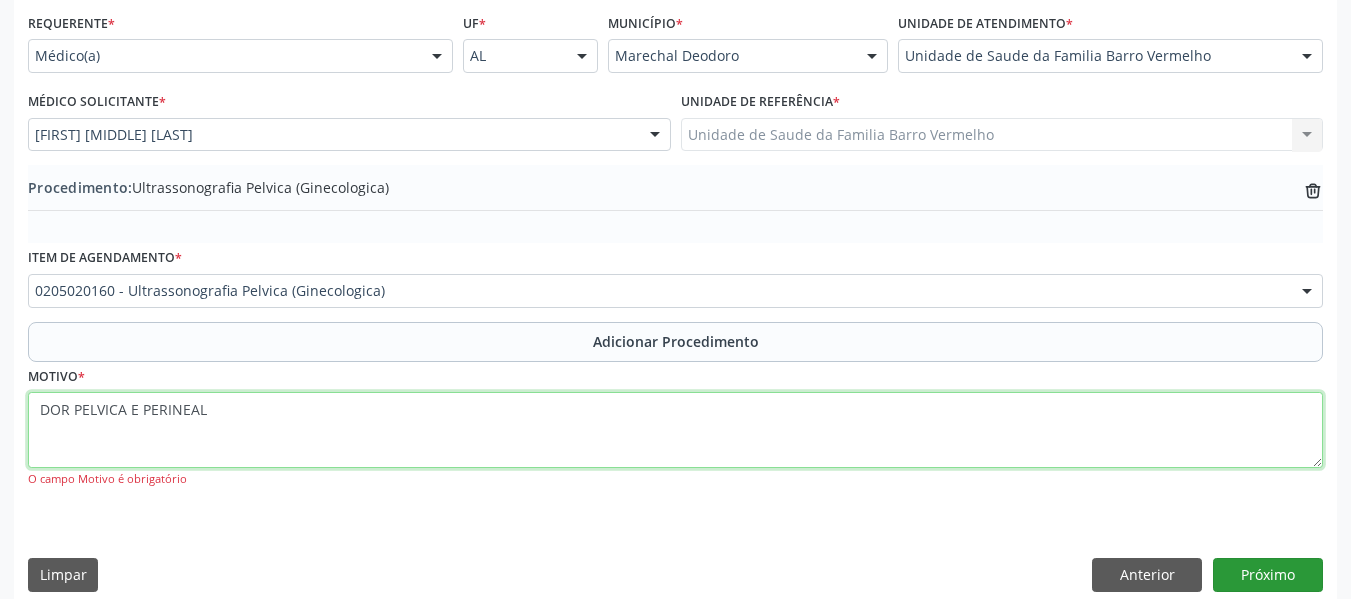 type on "DOR PELVICA E PERINEAL" 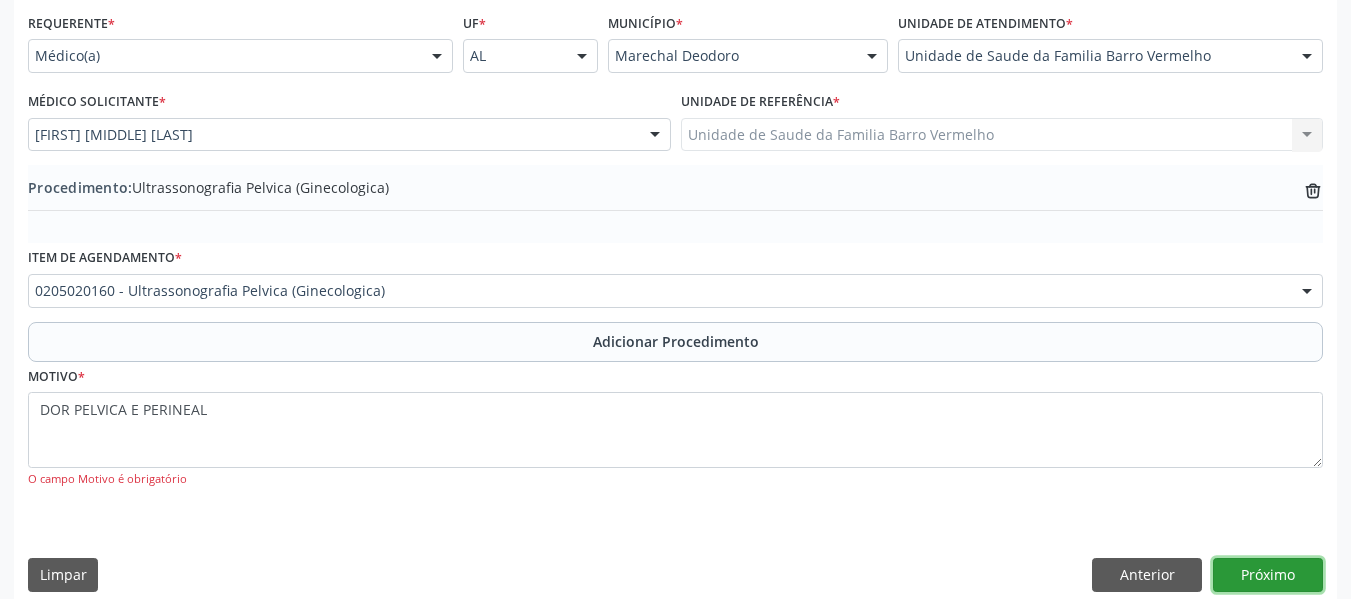 click on "Próximo" at bounding box center (1268, 575) 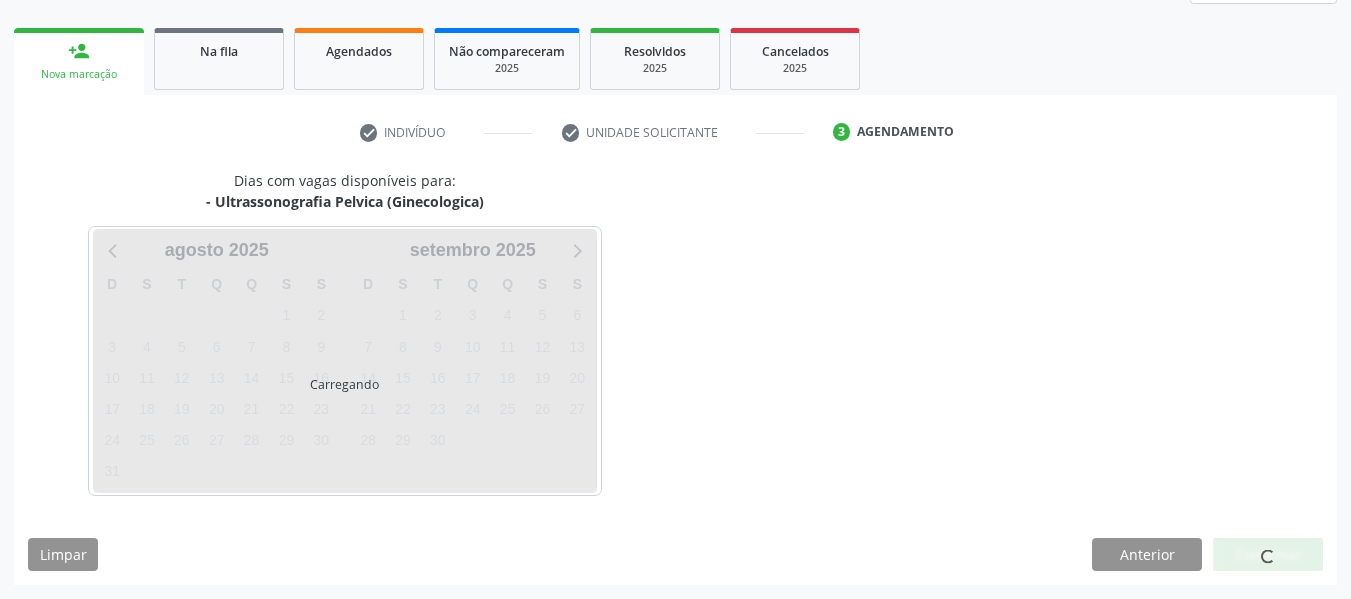 scroll, scrollTop: 358, scrollLeft: 0, axis: vertical 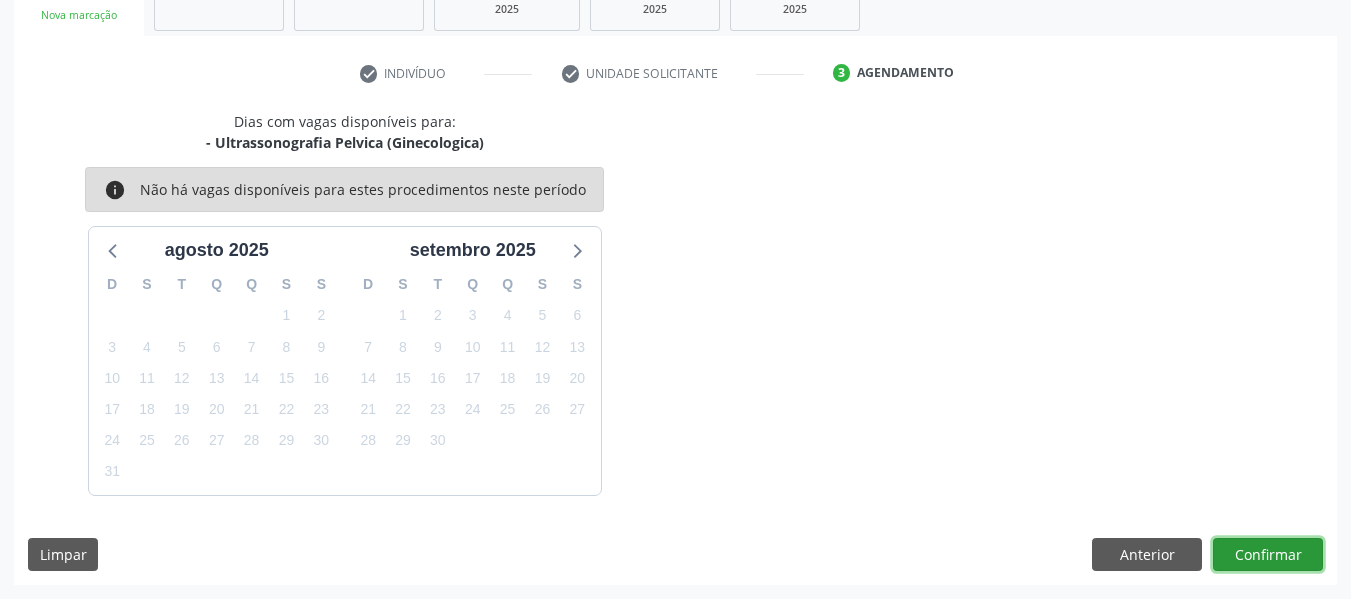 click on "Confirmar" at bounding box center [1268, 555] 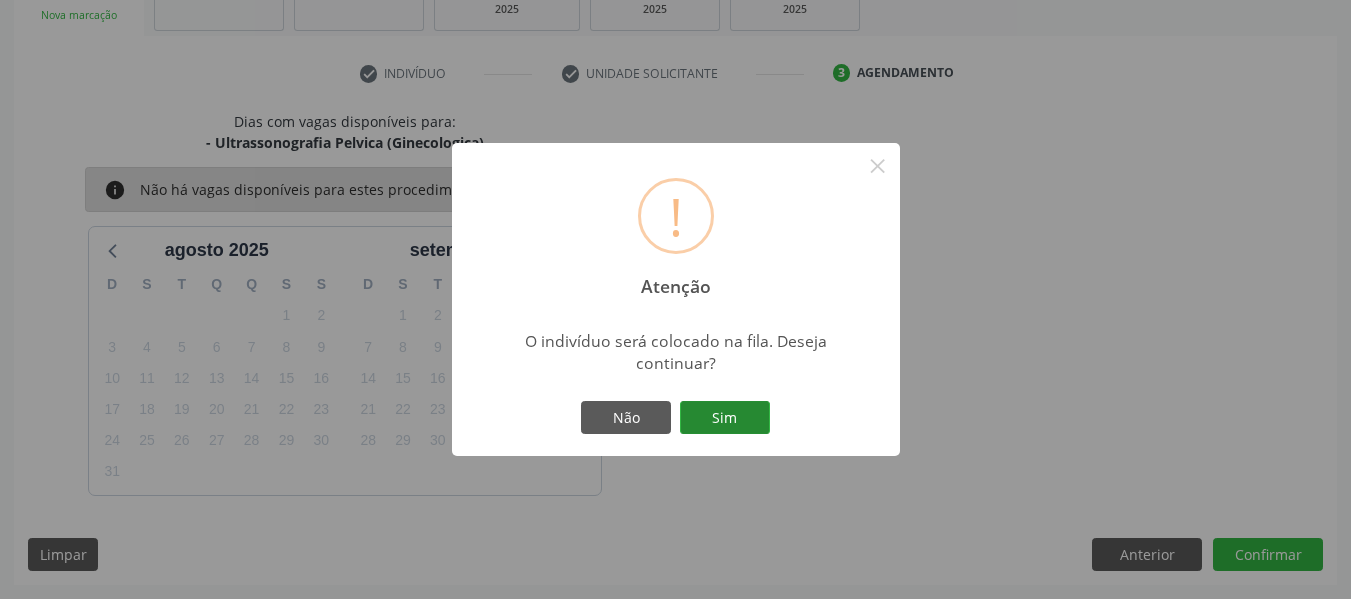 click on "Sim" at bounding box center (725, 418) 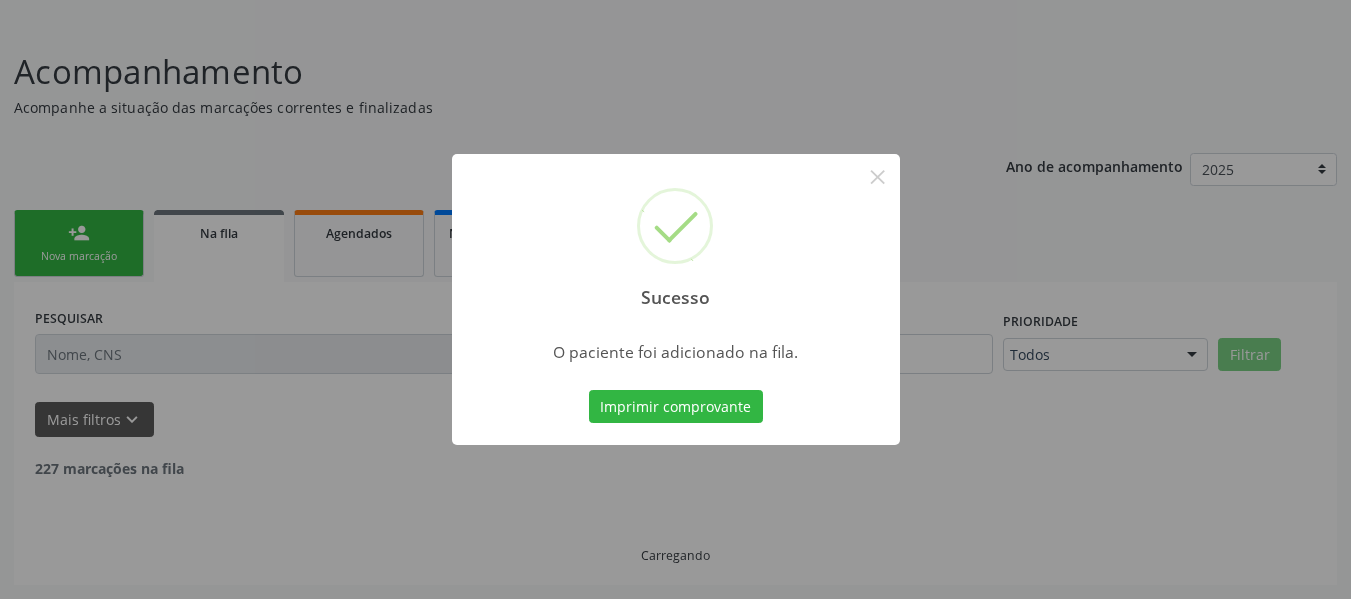 scroll, scrollTop: 96, scrollLeft: 0, axis: vertical 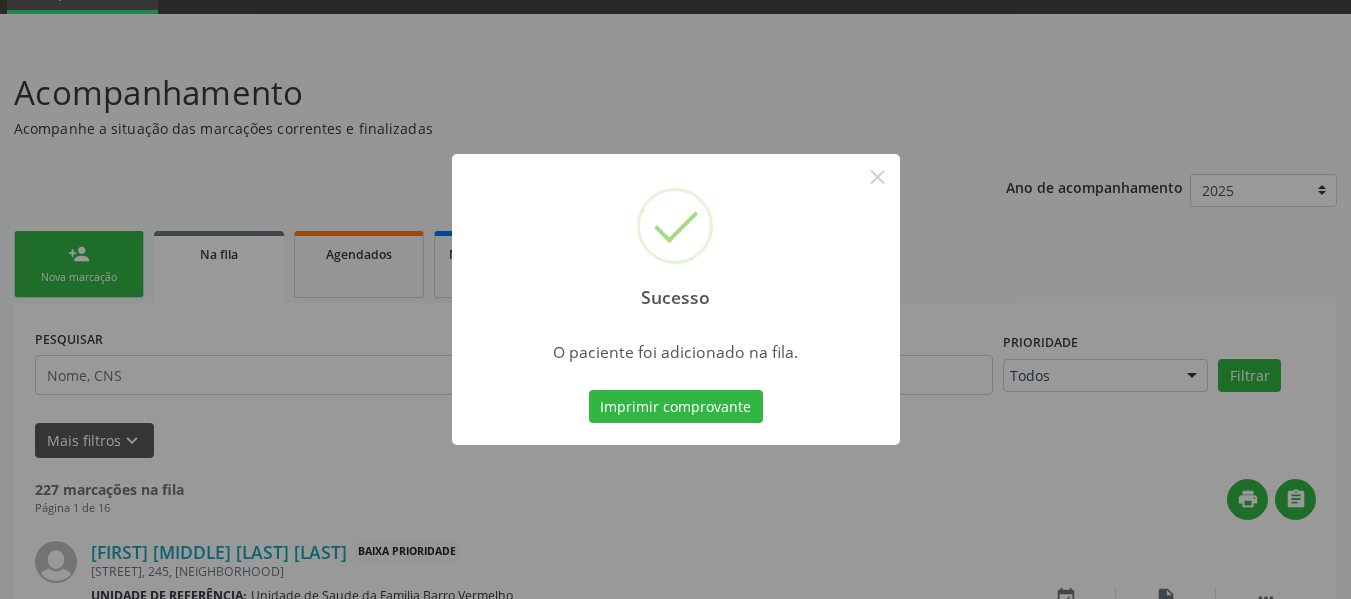 click on "Sucesso × O paciente foi adicionado na fila. Imprimir comprovante Cancel" at bounding box center [675, 299] 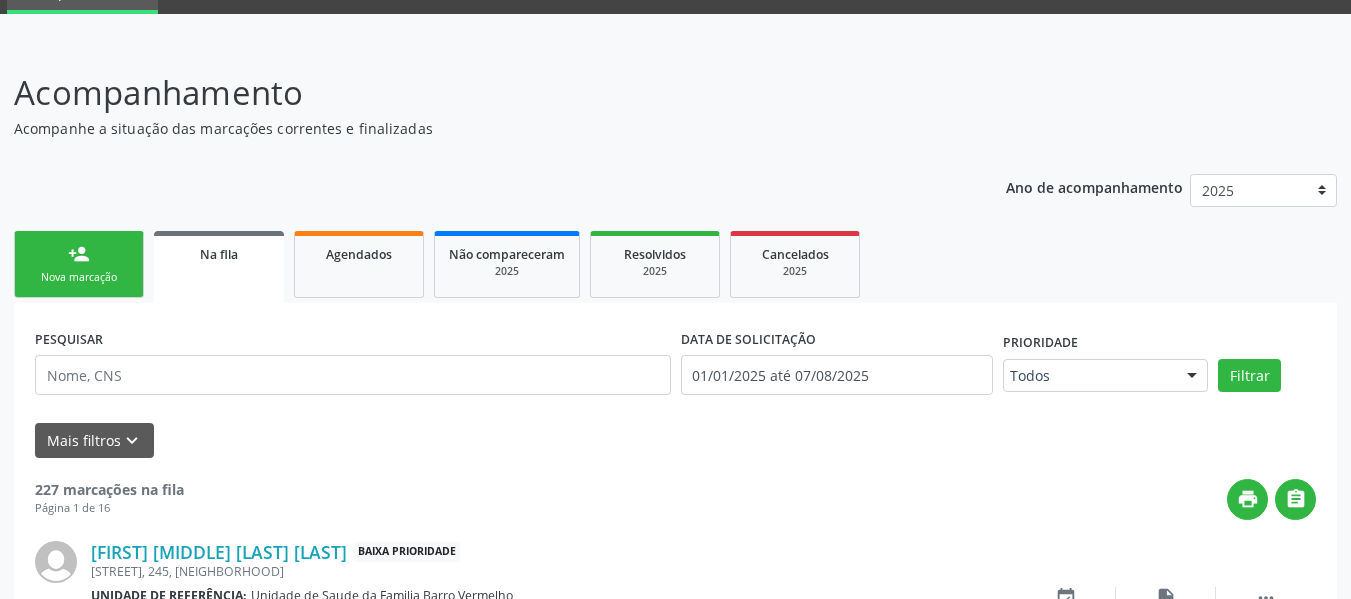 click on "person_add
Nova marcação" at bounding box center [79, 264] 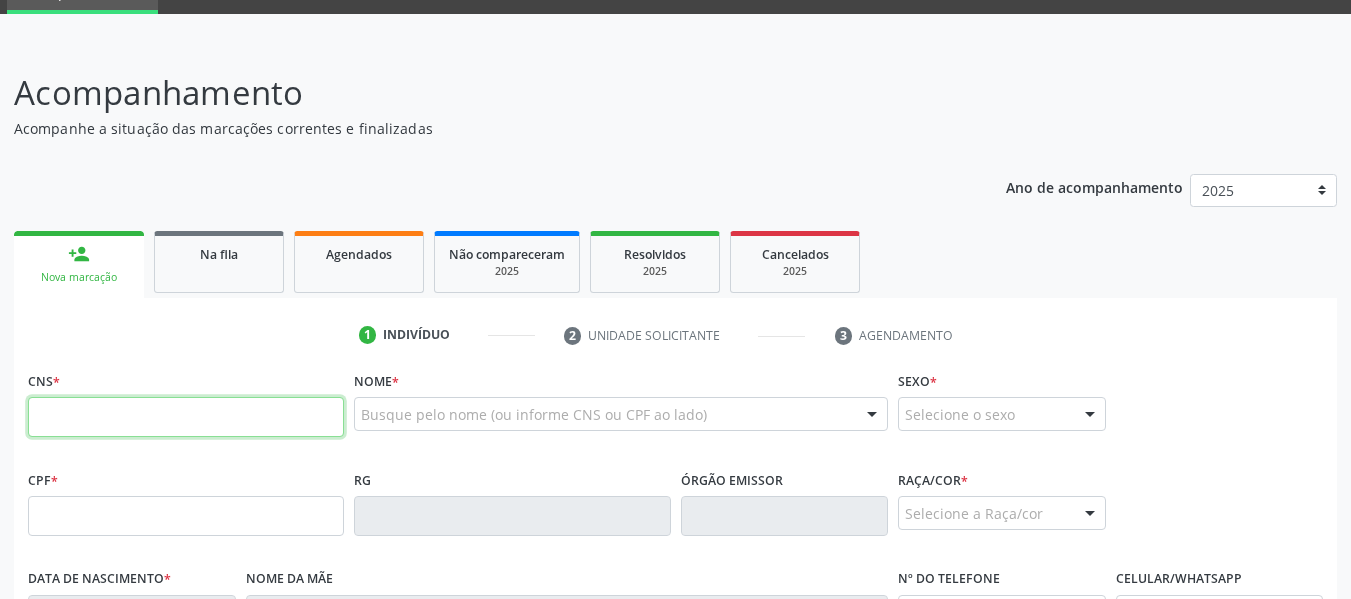 click at bounding box center [186, 417] 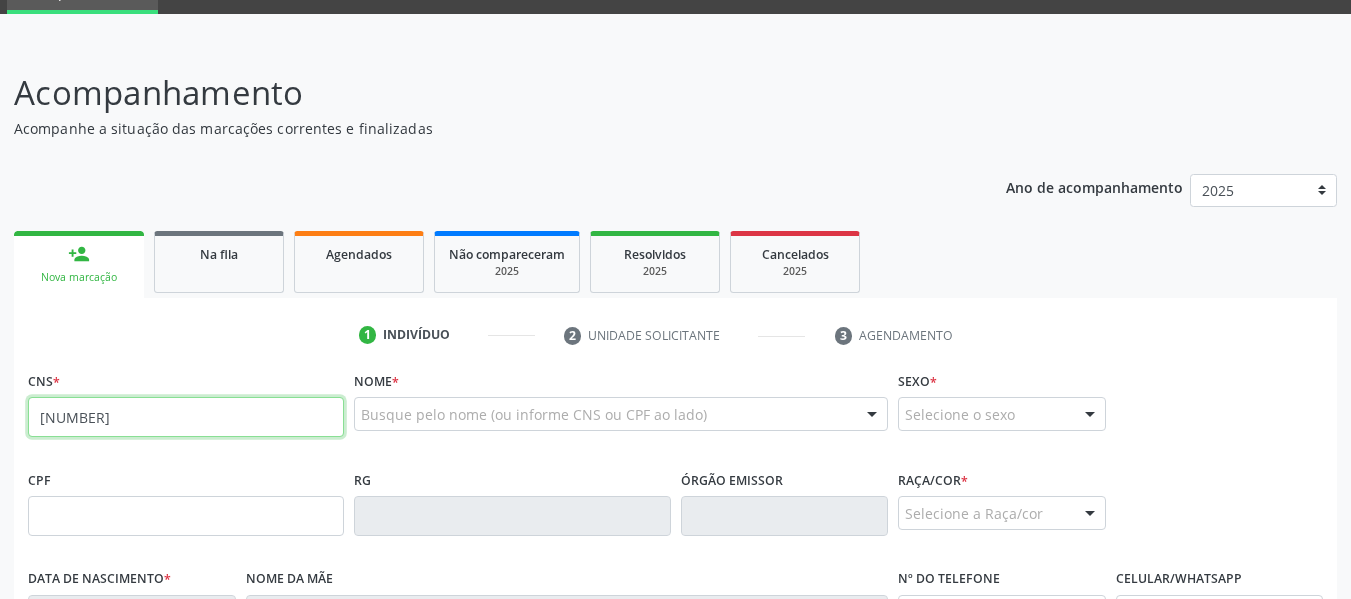 type on "706 5073 0845 4397" 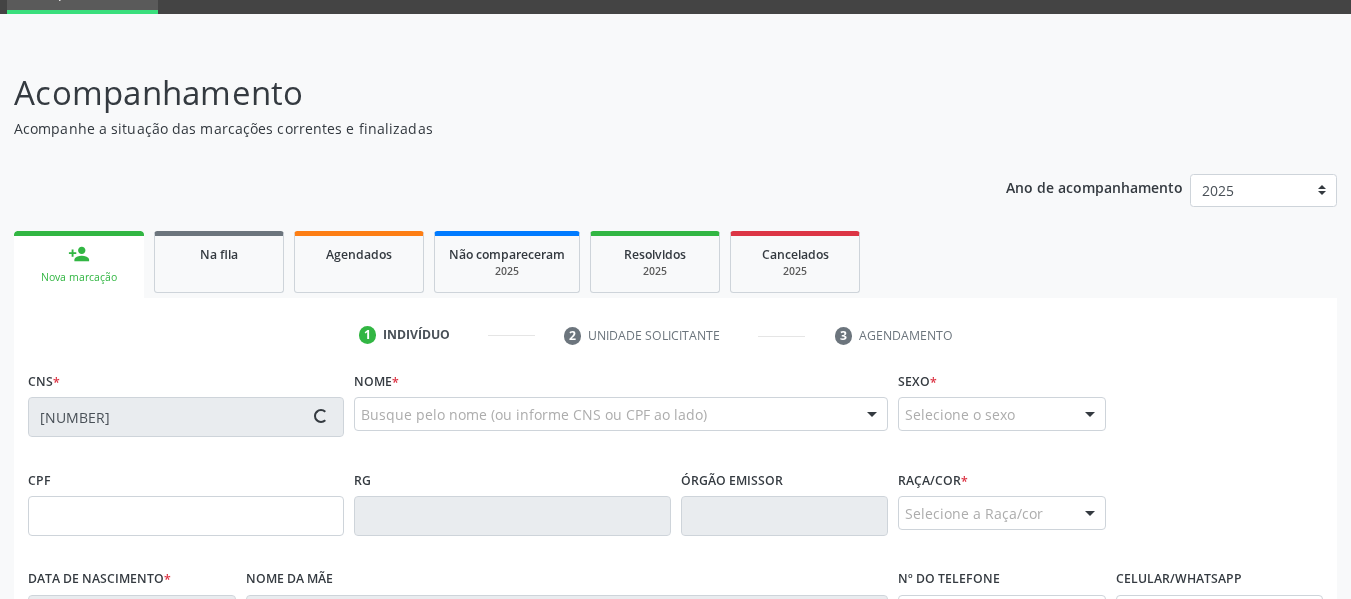 type on "647.018.594-00" 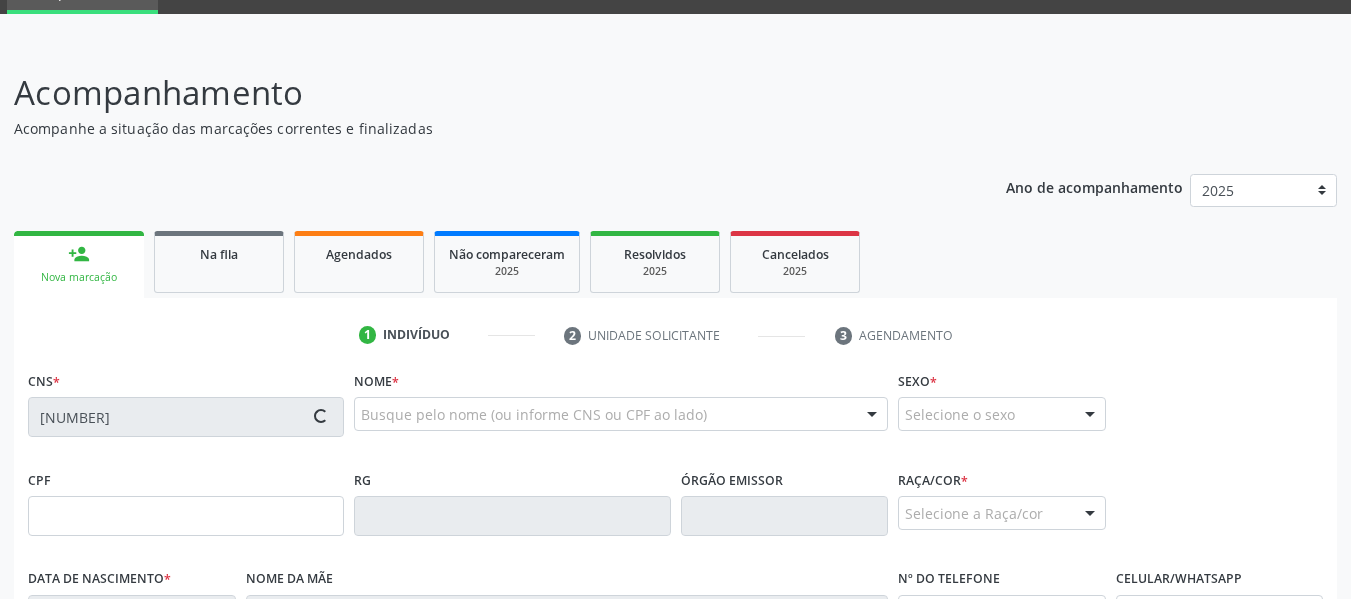 type on "30/06/1968" 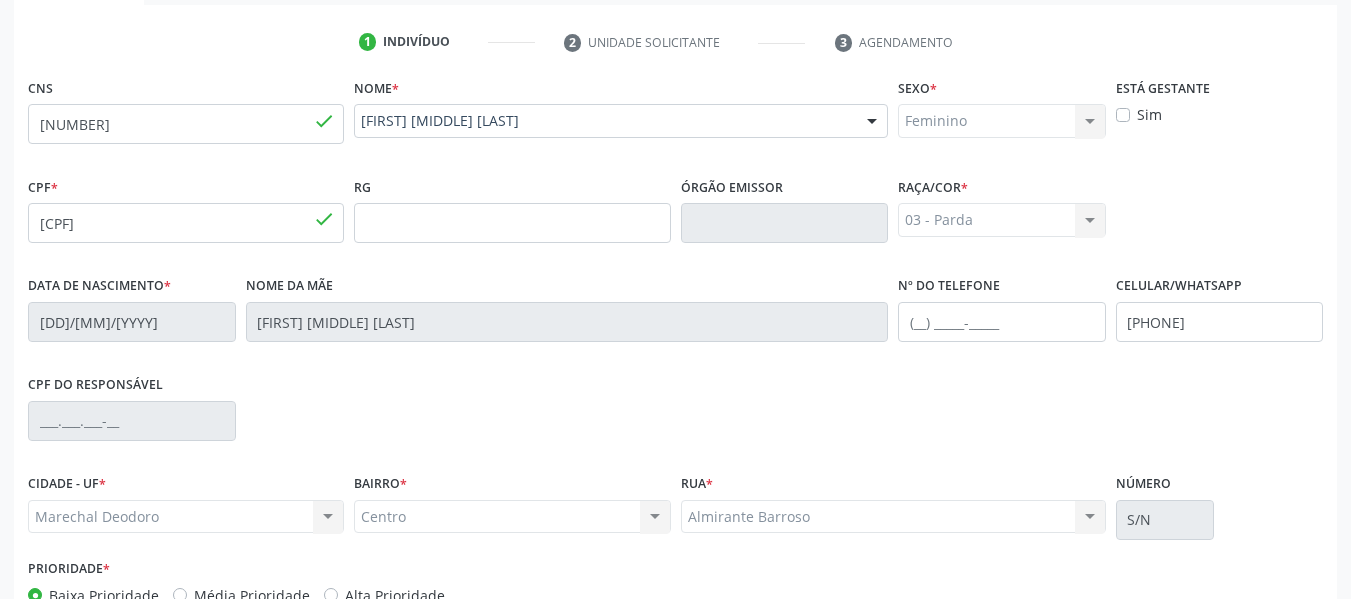 scroll, scrollTop: 429, scrollLeft: 0, axis: vertical 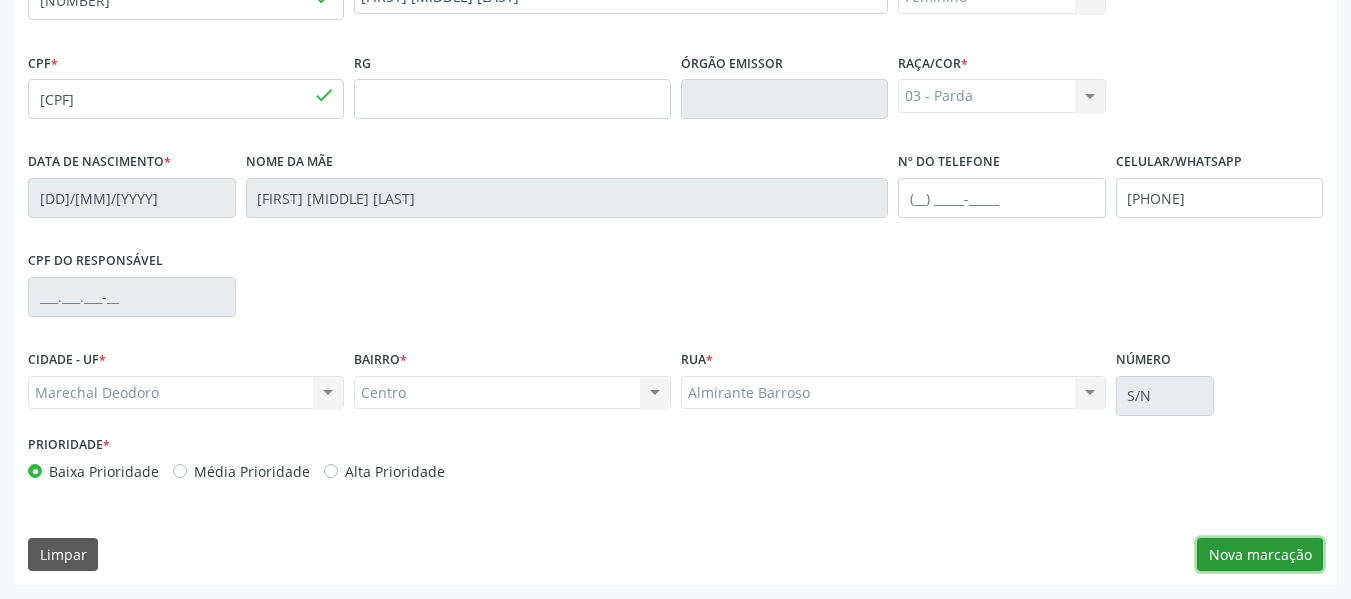 click on "Nova marcação" at bounding box center [1260, 555] 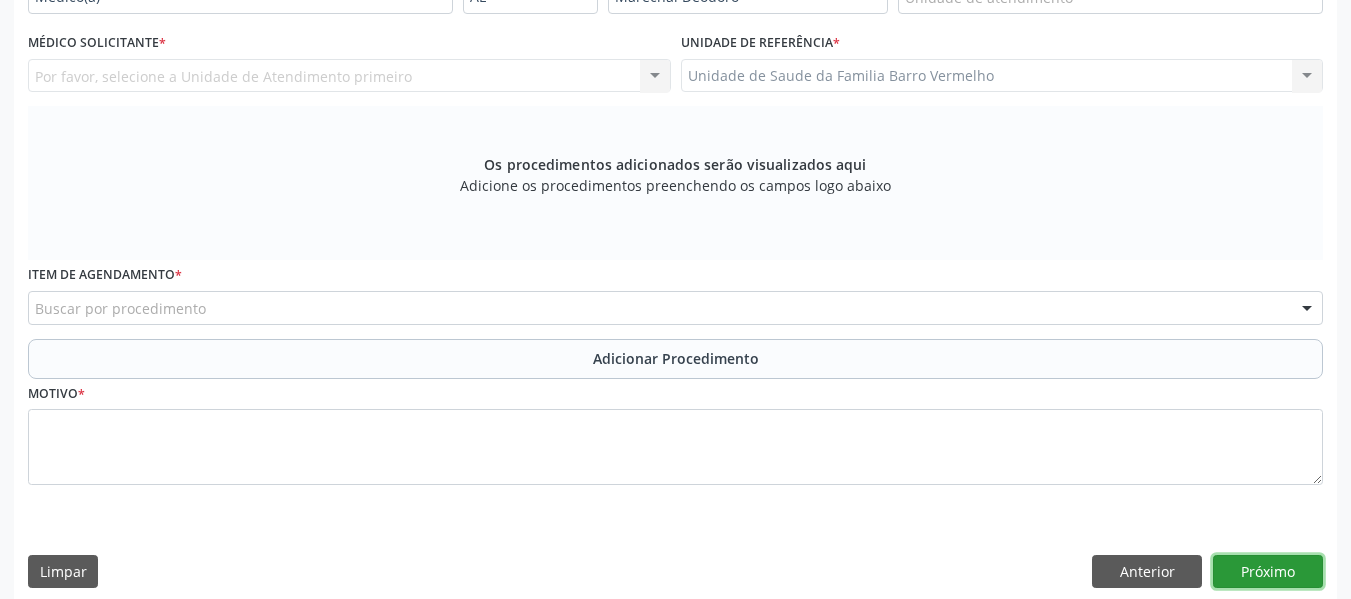 click on "Próximo" at bounding box center [1268, 572] 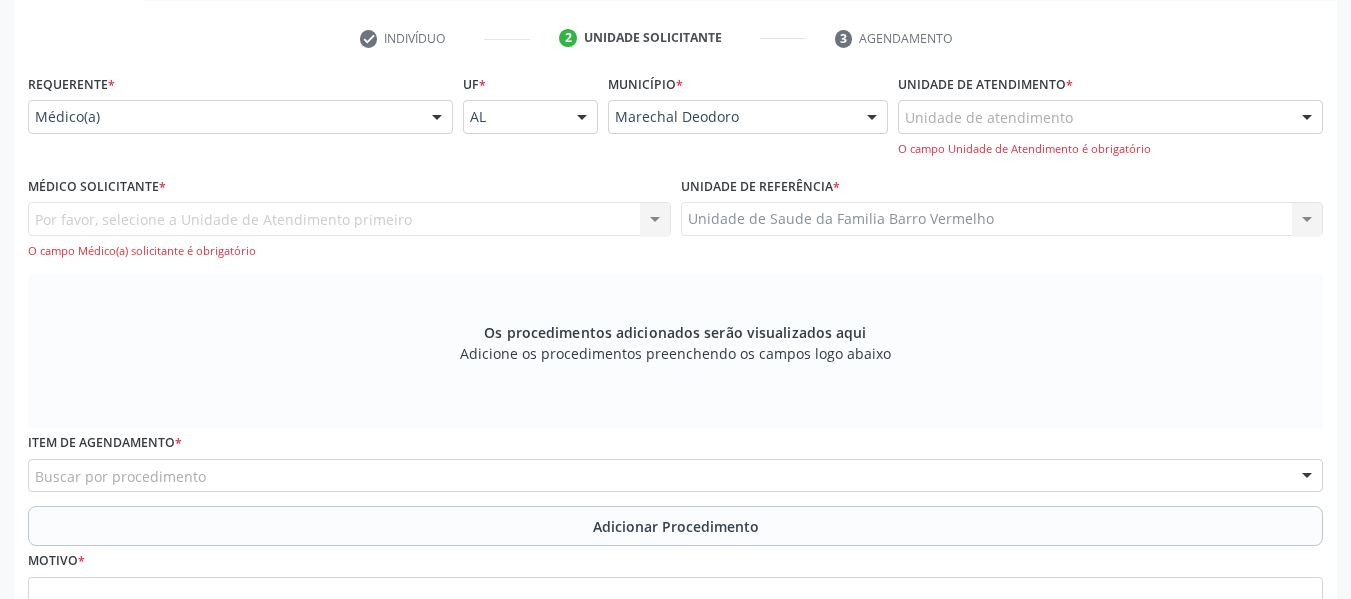 scroll, scrollTop: 353, scrollLeft: 0, axis: vertical 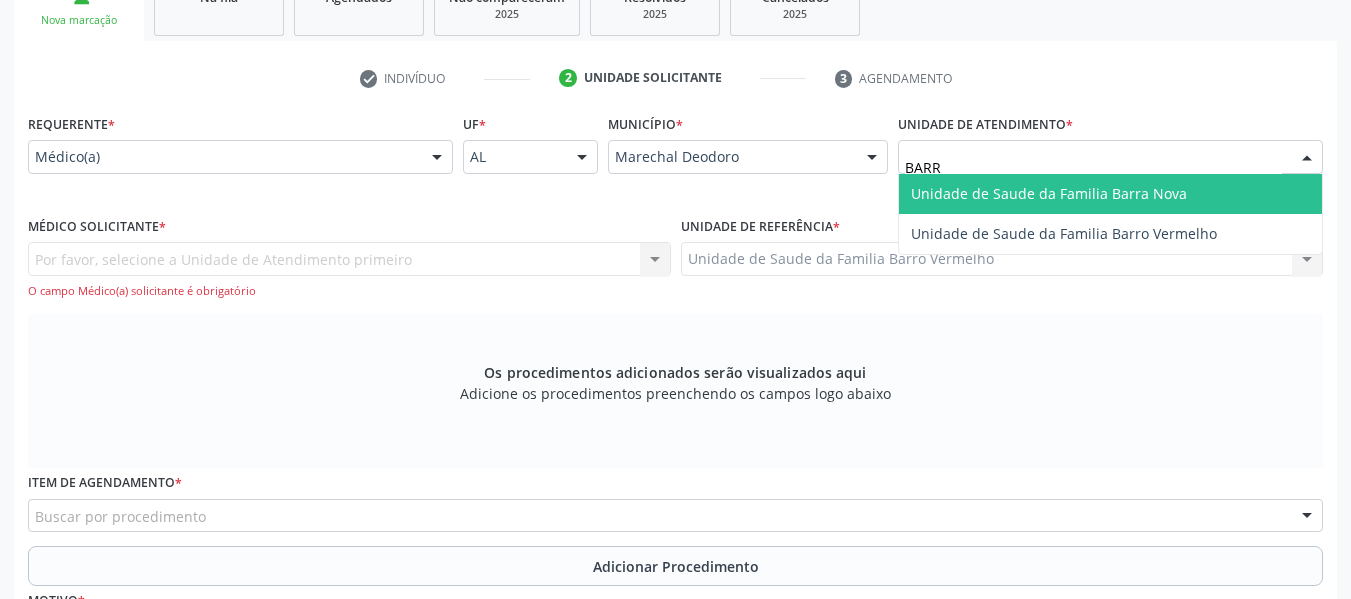 type on "BARRO" 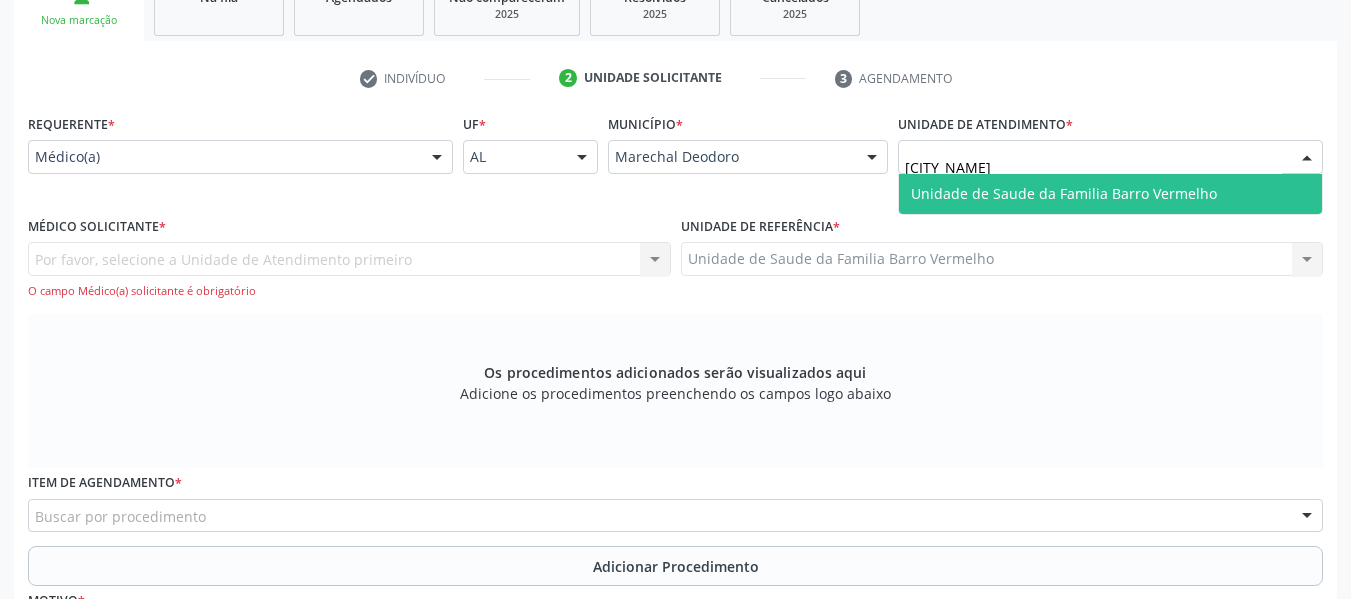click on "Unidade de Saude da Familia Barro Vermelho" at bounding box center (1064, 193) 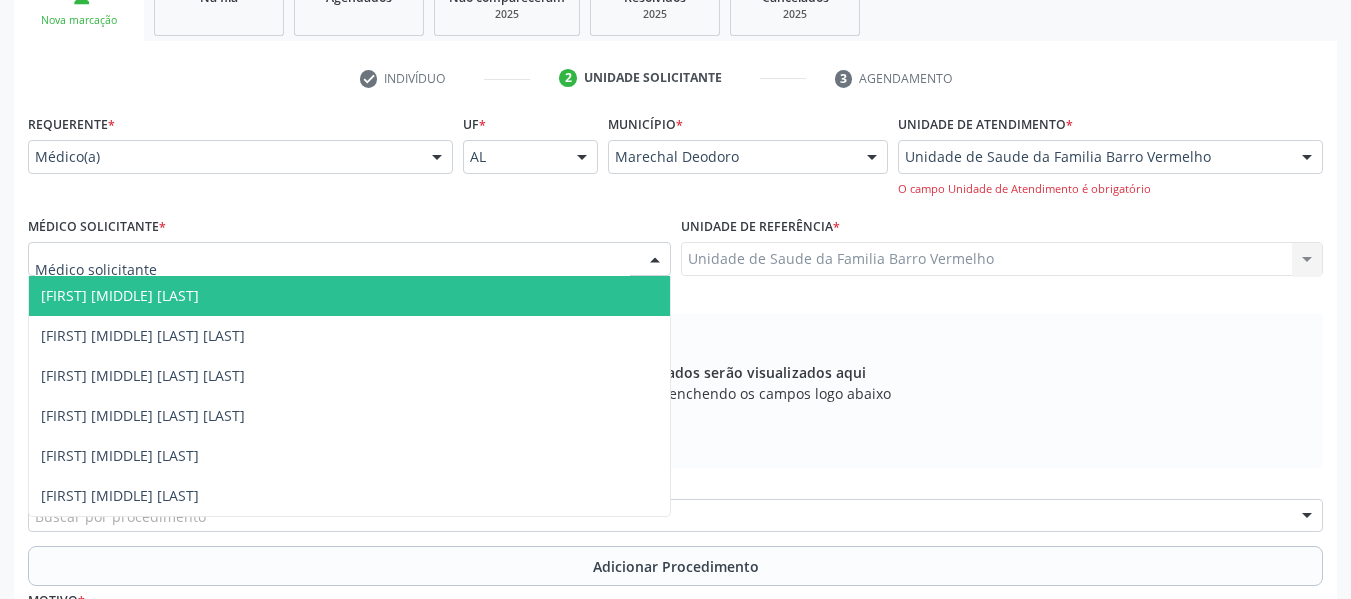 click at bounding box center [655, 260] 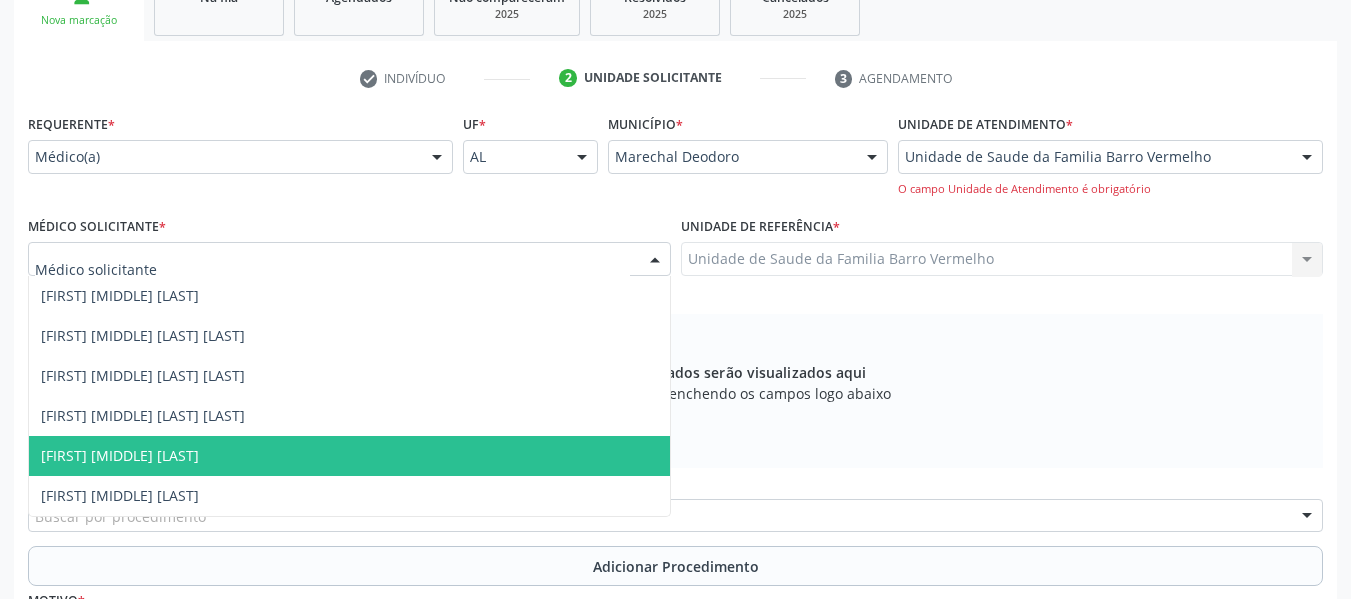 click on "[FIRST] [LAST]" at bounding box center [120, 455] 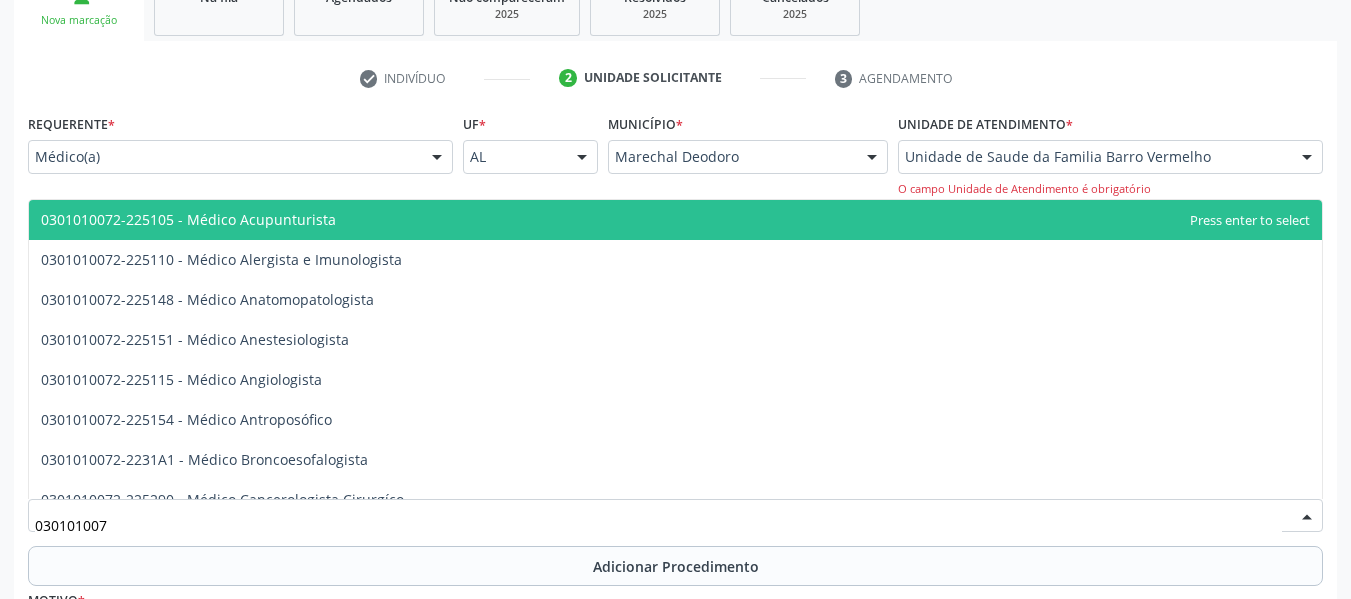 type on "0301010072" 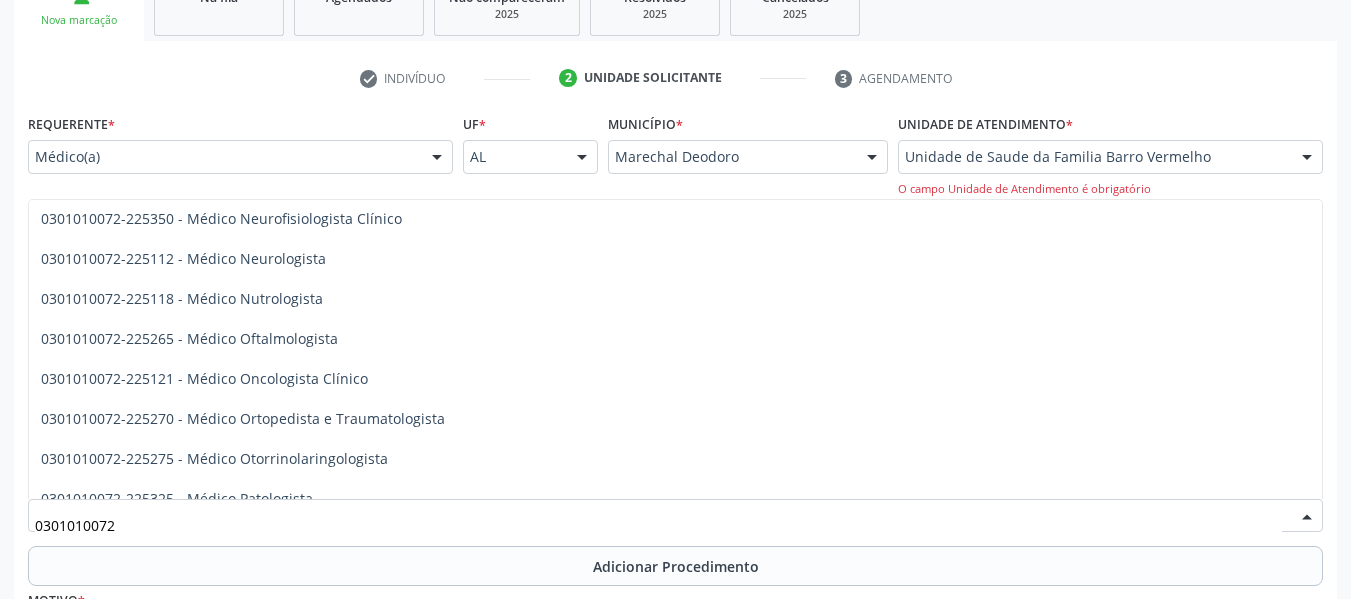 scroll, scrollTop: 1601, scrollLeft: 0, axis: vertical 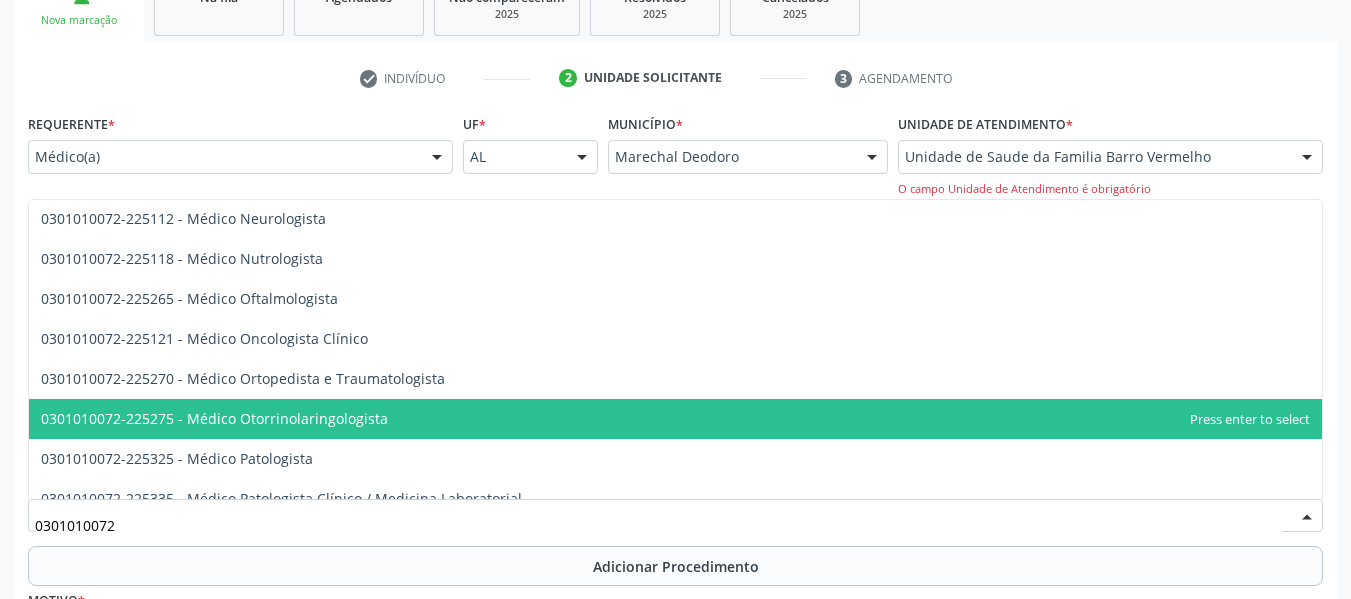 click on "0301010072-225275 - Médico Otorrinolaringologista" at bounding box center (675, 419) 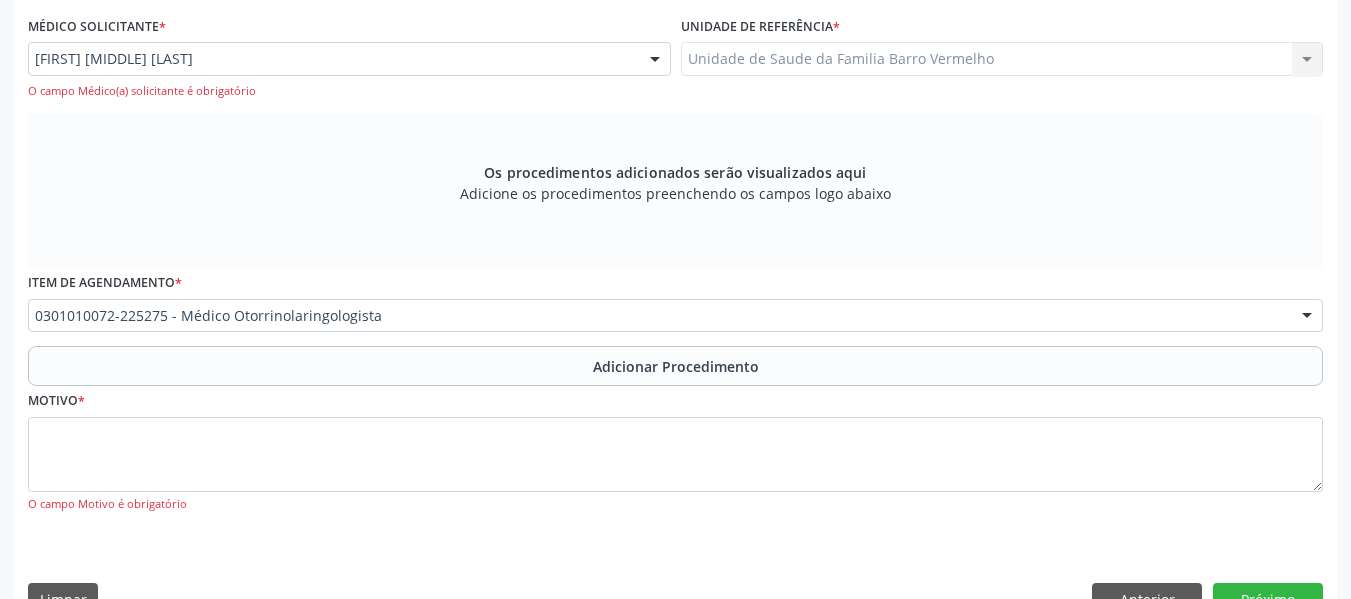 scroll, scrollTop: 598, scrollLeft: 0, axis: vertical 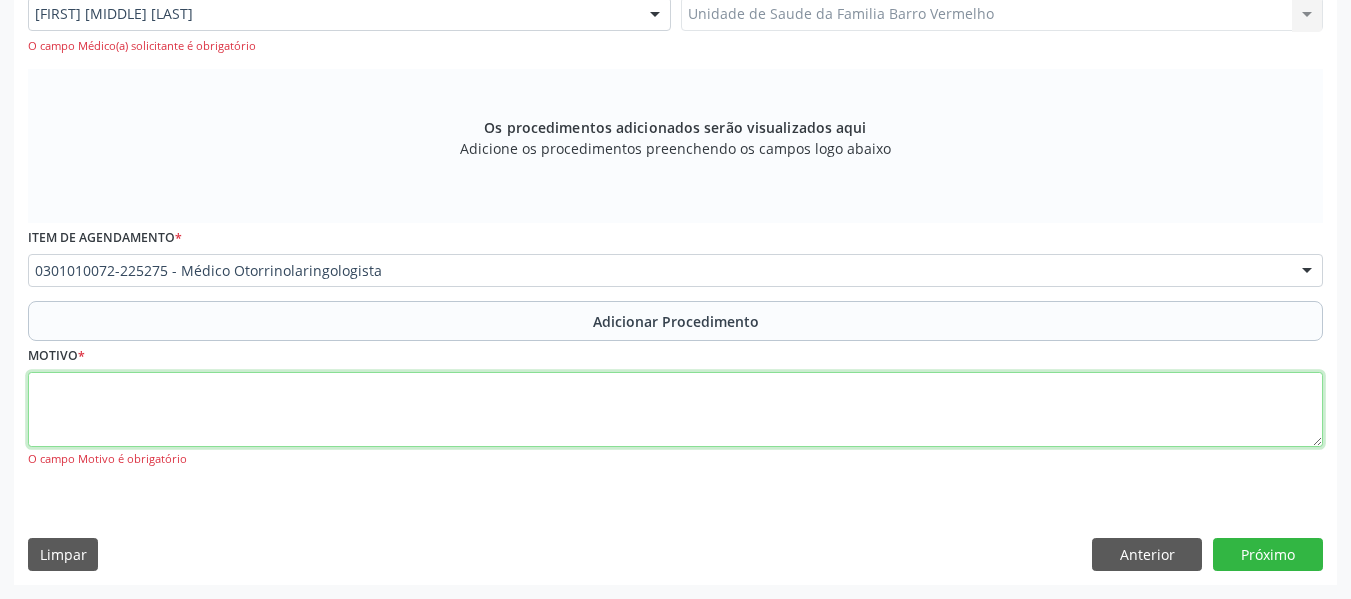 click at bounding box center (675, 410) 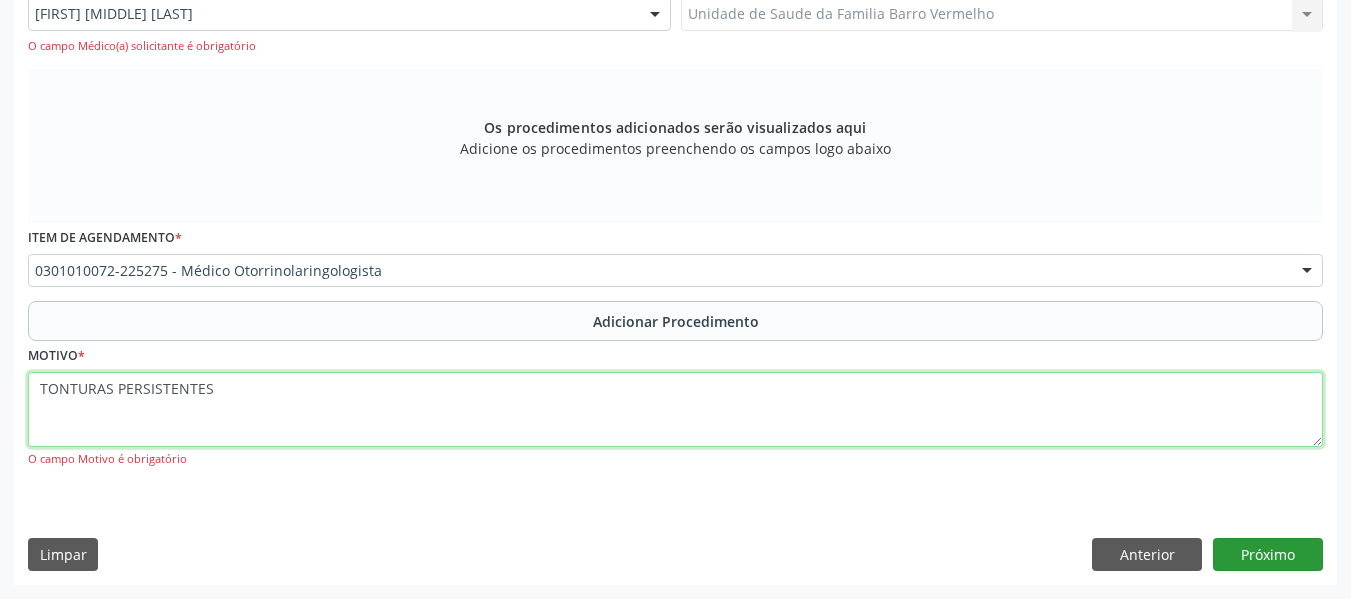 type on "TONTURAS PERSISTENTES" 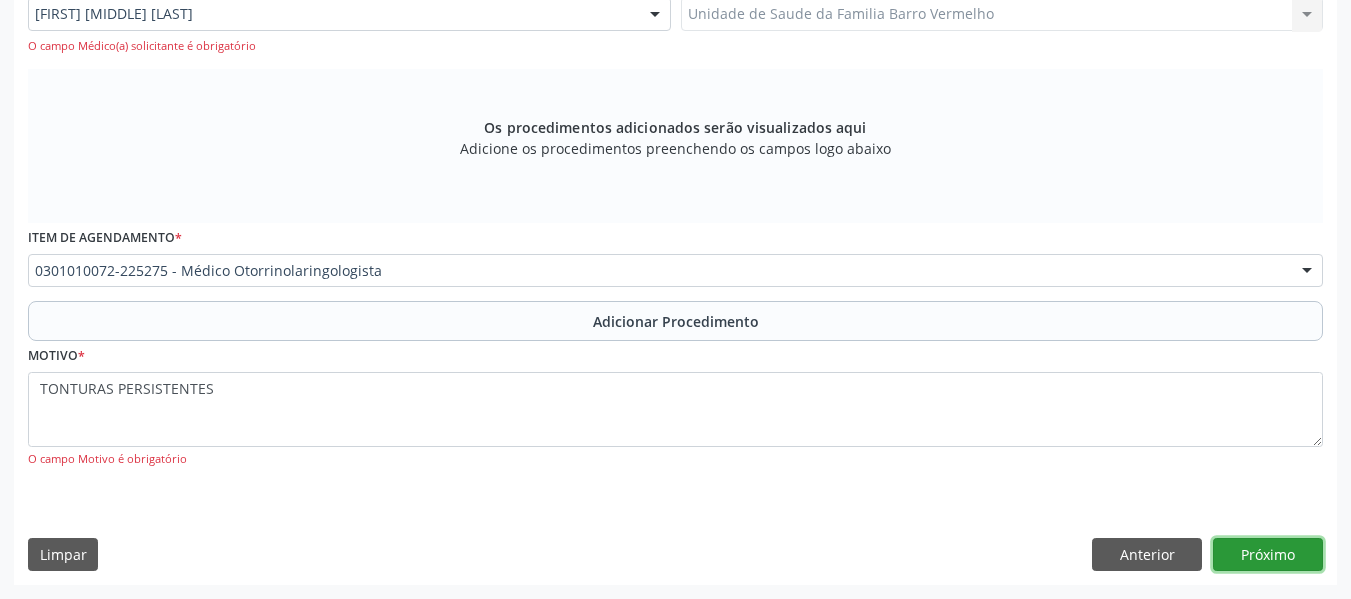 click on "Próximo" at bounding box center [1268, 555] 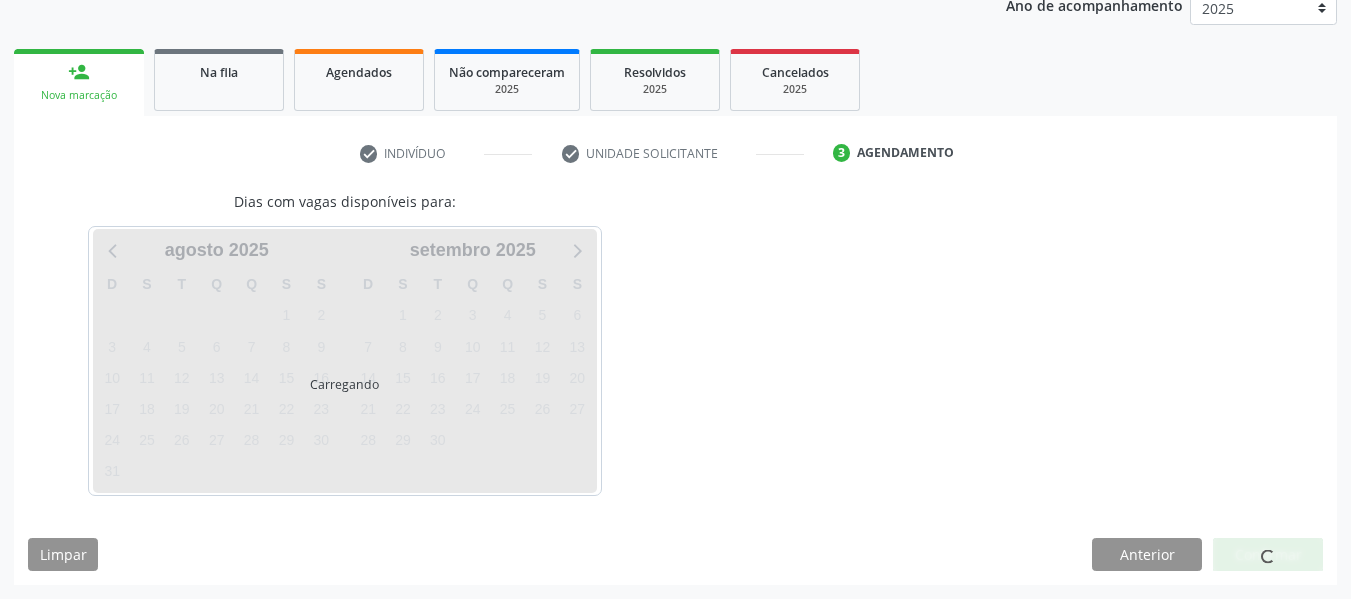 scroll, scrollTop: 337, scrollLeft: 0, axis: vertical 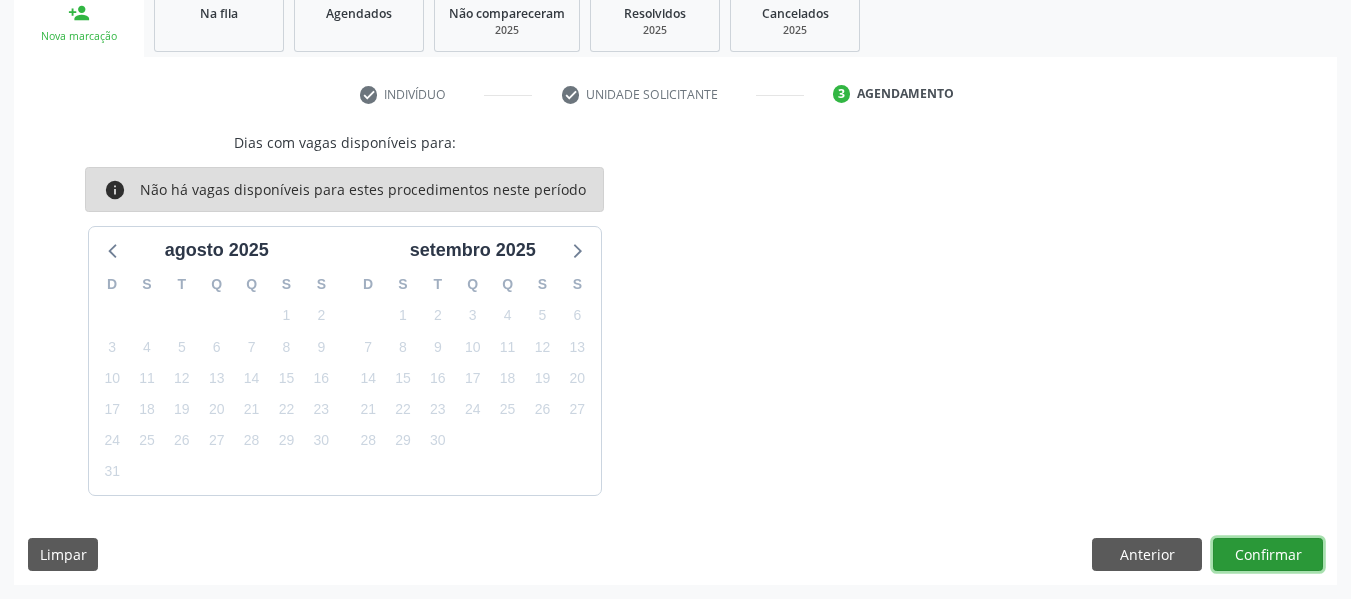 click on "Confirmar" at bounding box center (1268, 555) 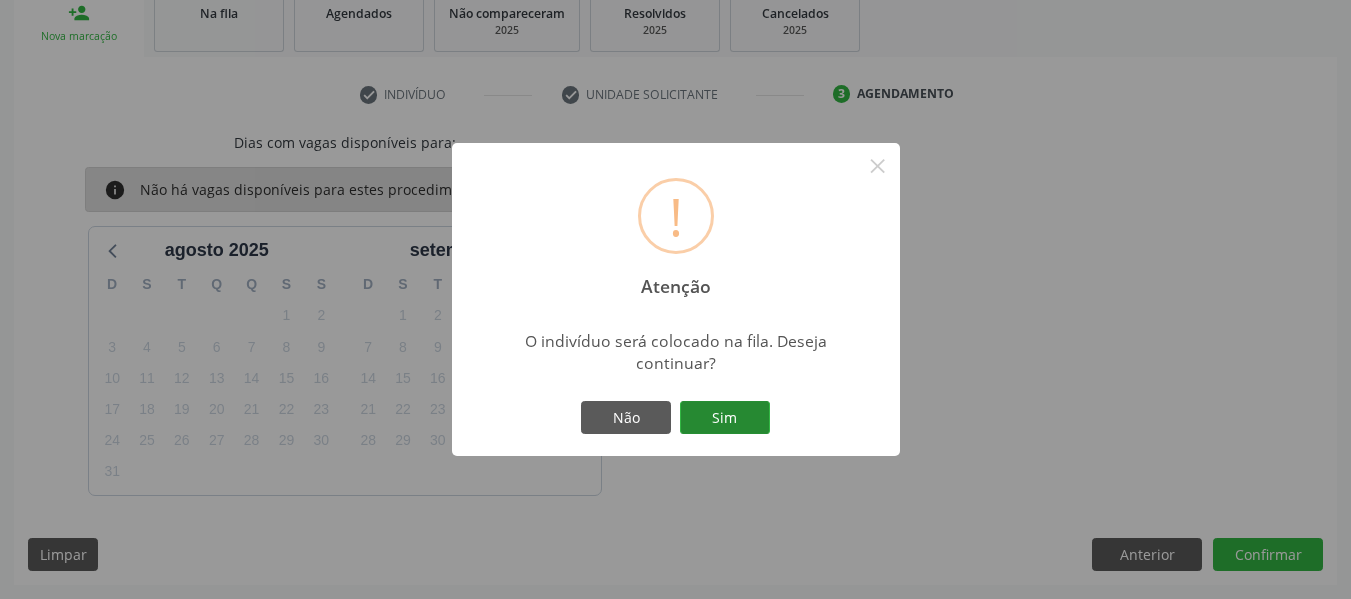 click on "Sim" at bounding box center (725, 418) 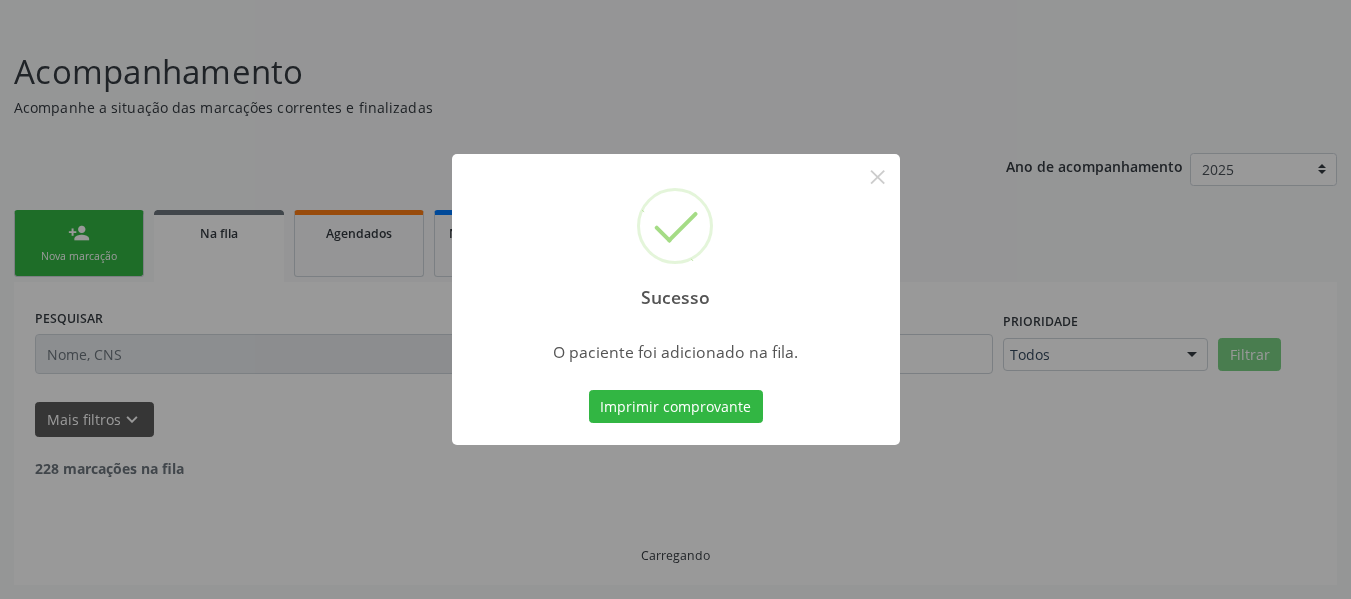 scroll, scrollTop: 96, scrollLeft: 0, axis: vertical 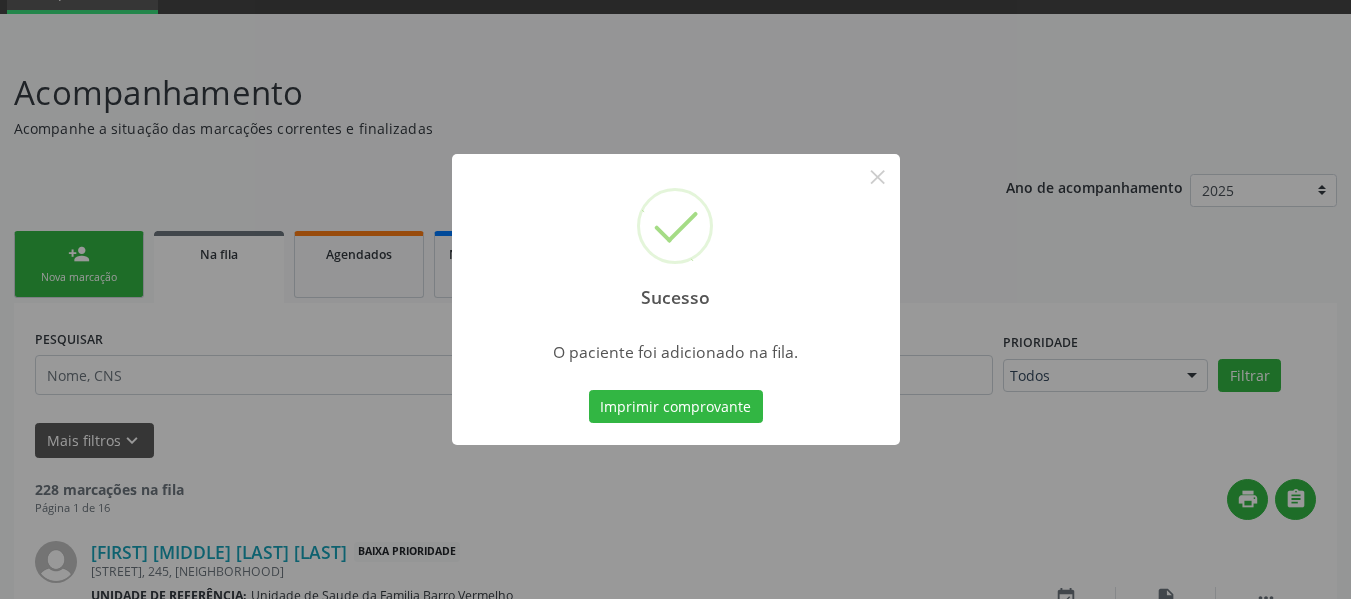 click on "Sucesso × O paciente foi adicionado na fila. Imprimir comprovante Cancel" at bounding box center [675, 299] 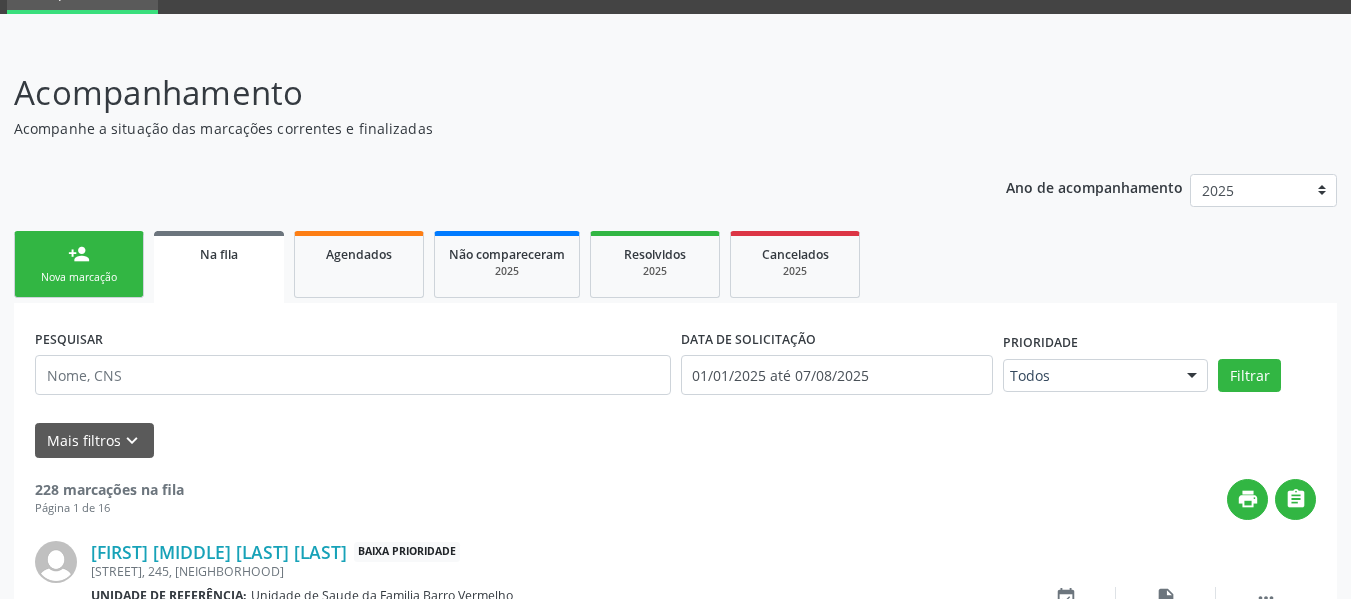 click on "person_add
Nova marcação" at bounding box center (79, 264) 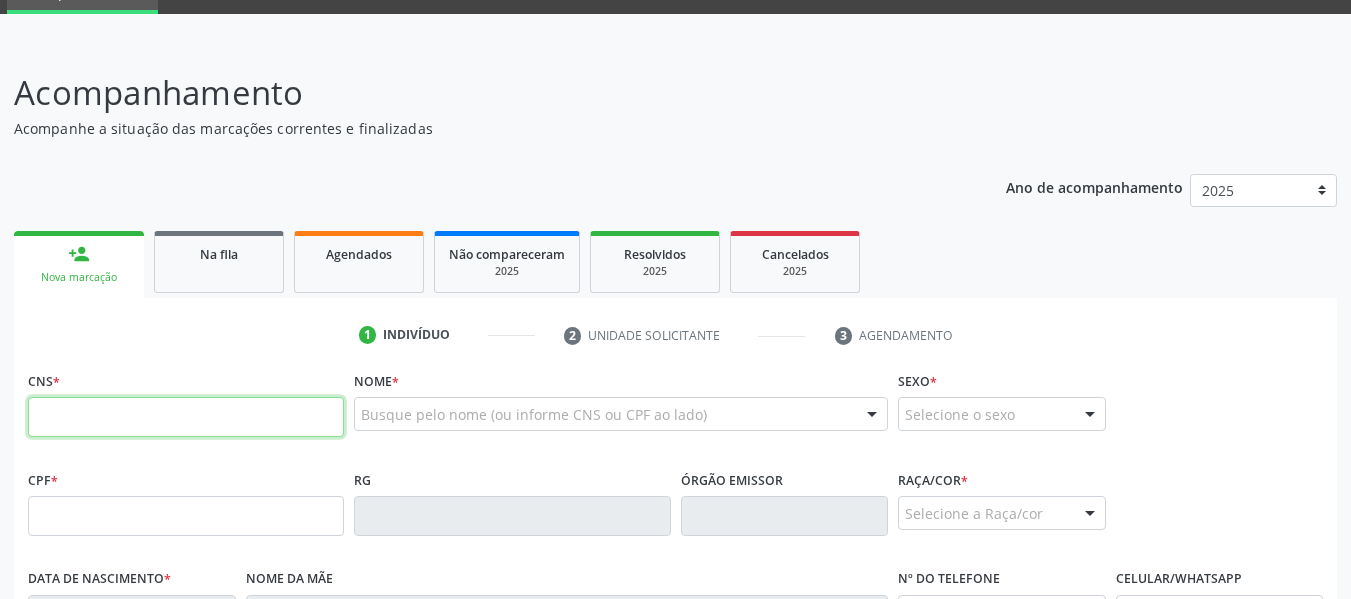 click at bounding box center [186, 417] 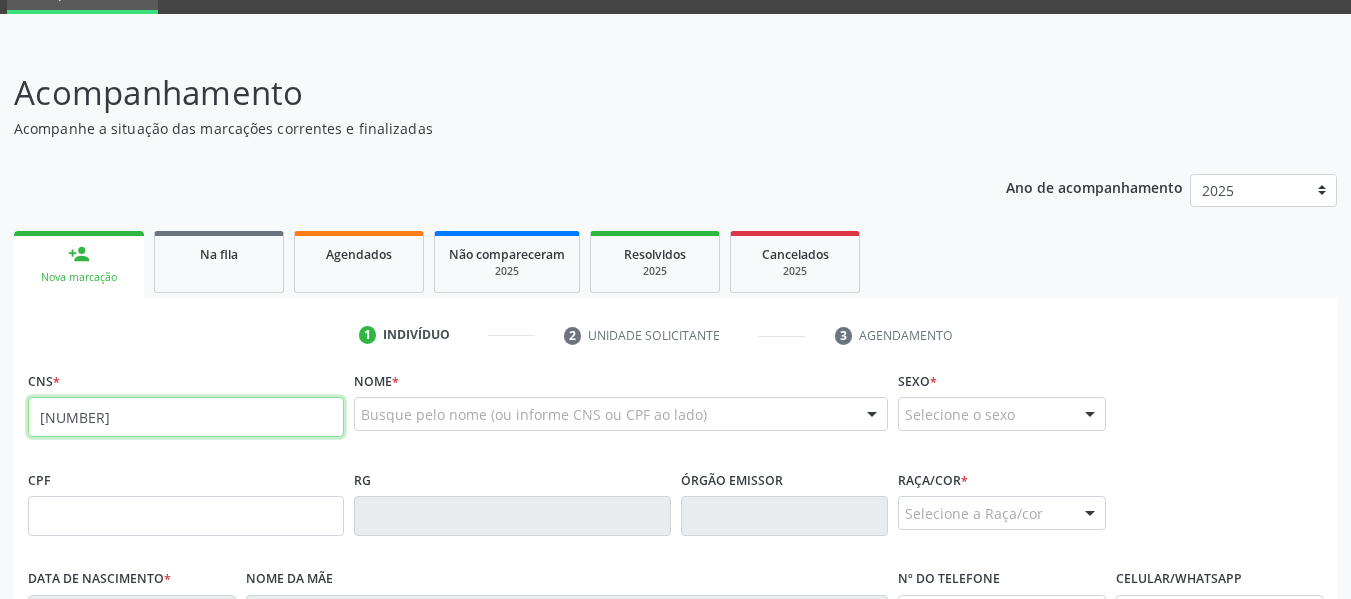 type on "[PHONE]" 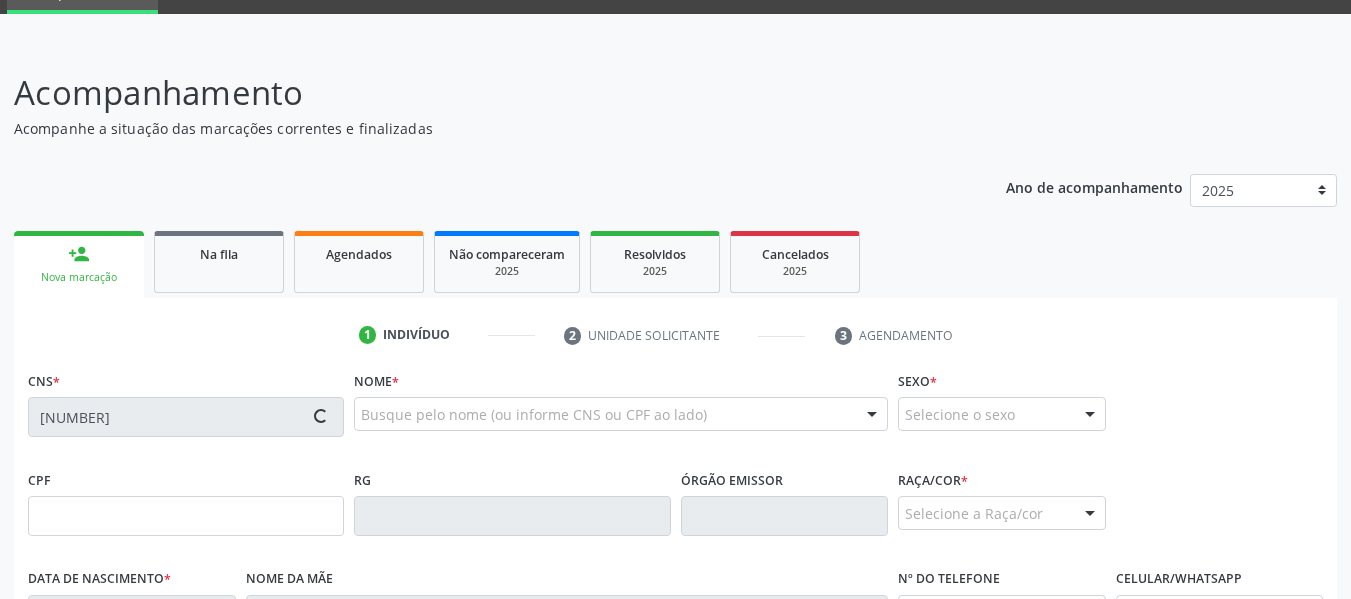 type on "[CPF]" 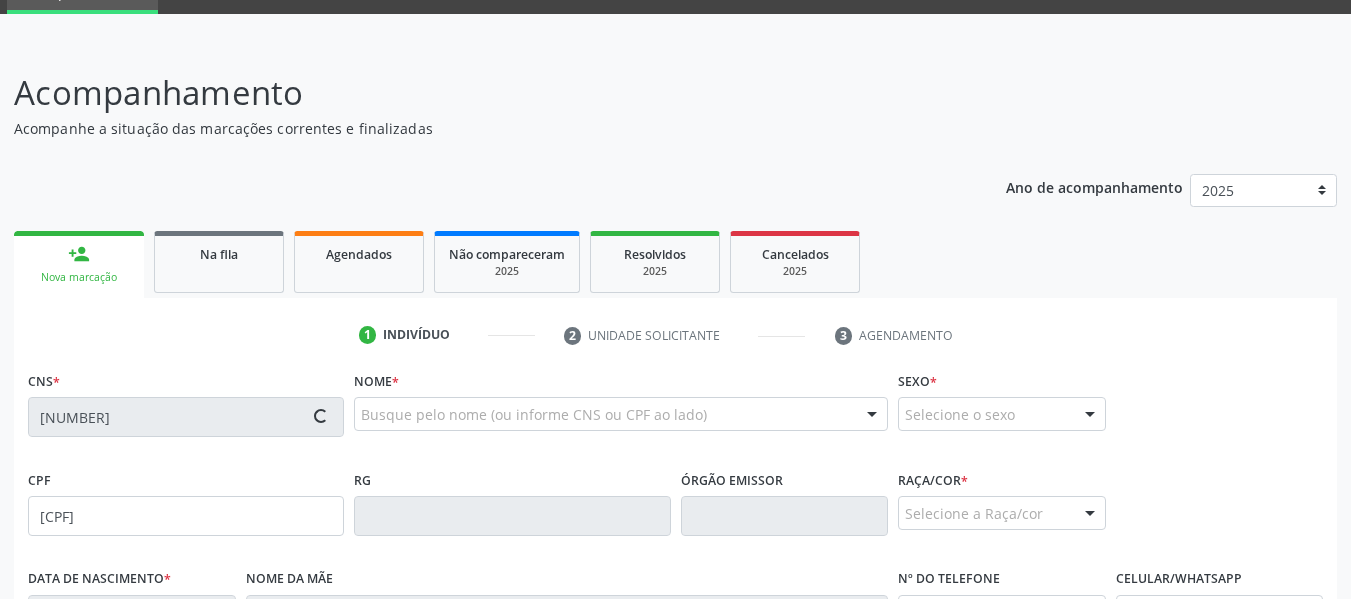 type on "[DATE]" 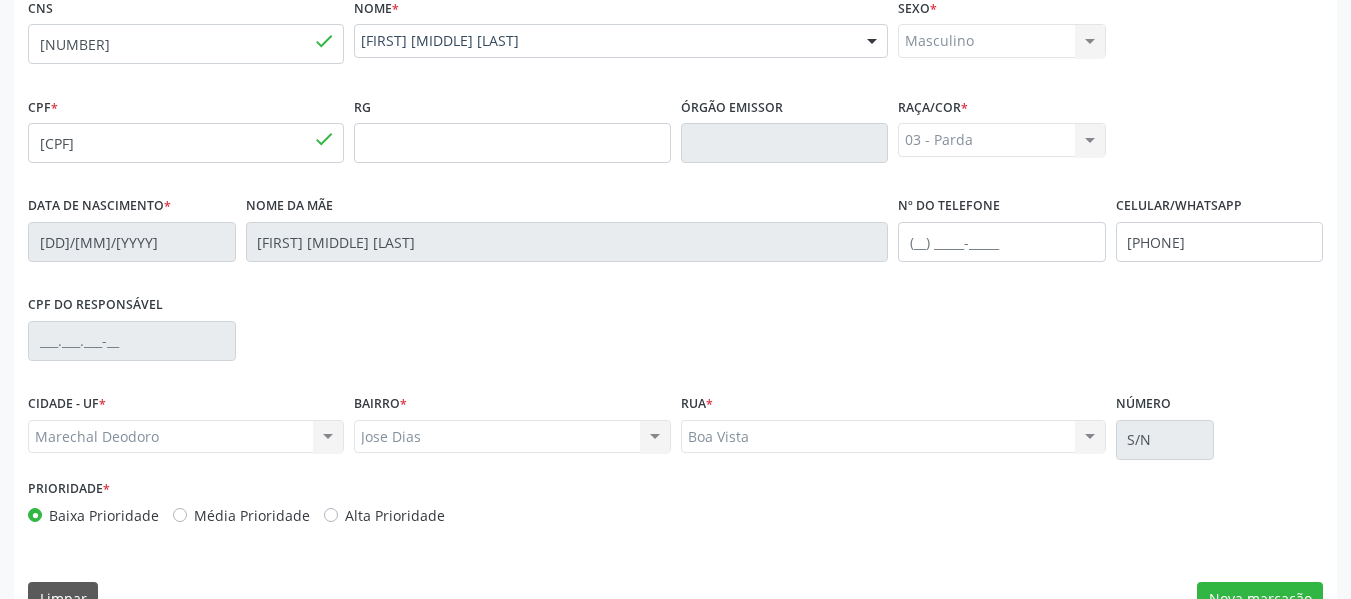 scroll, scrollTop: 496, scrollLeft: 0, axis: vertical 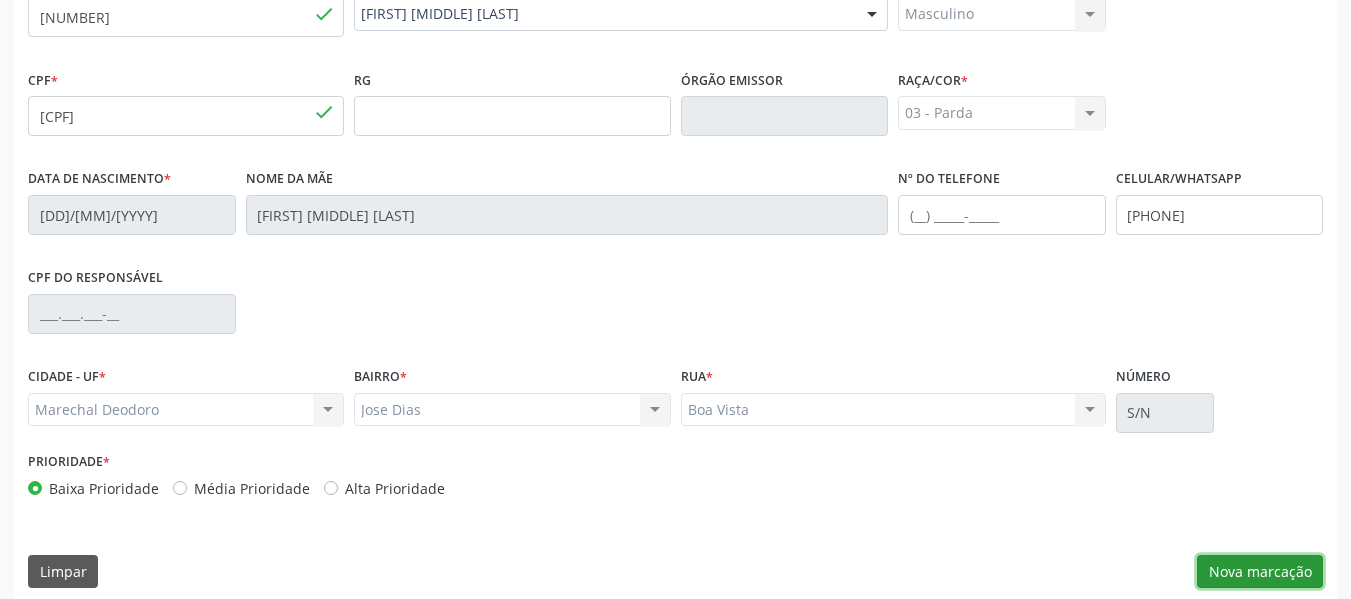 click on "Nova marcação" at bounding box center [1260, 572] 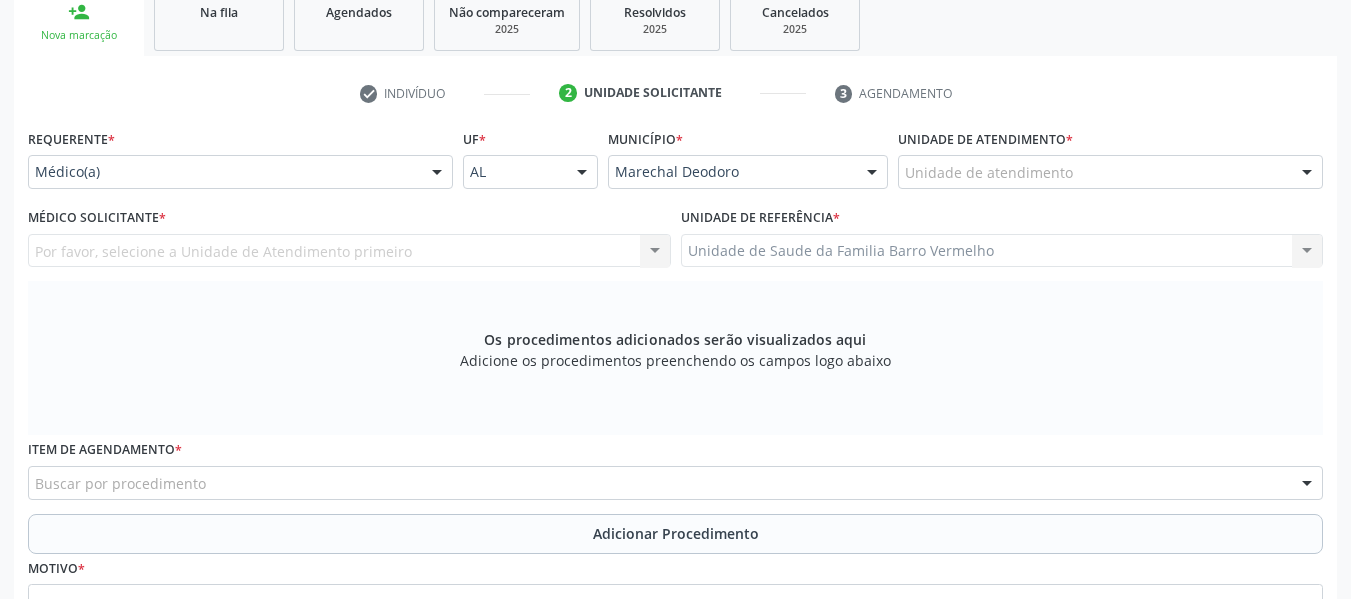 scroll, scrollTop: 336, scrollLeft: 0, axis: vertical 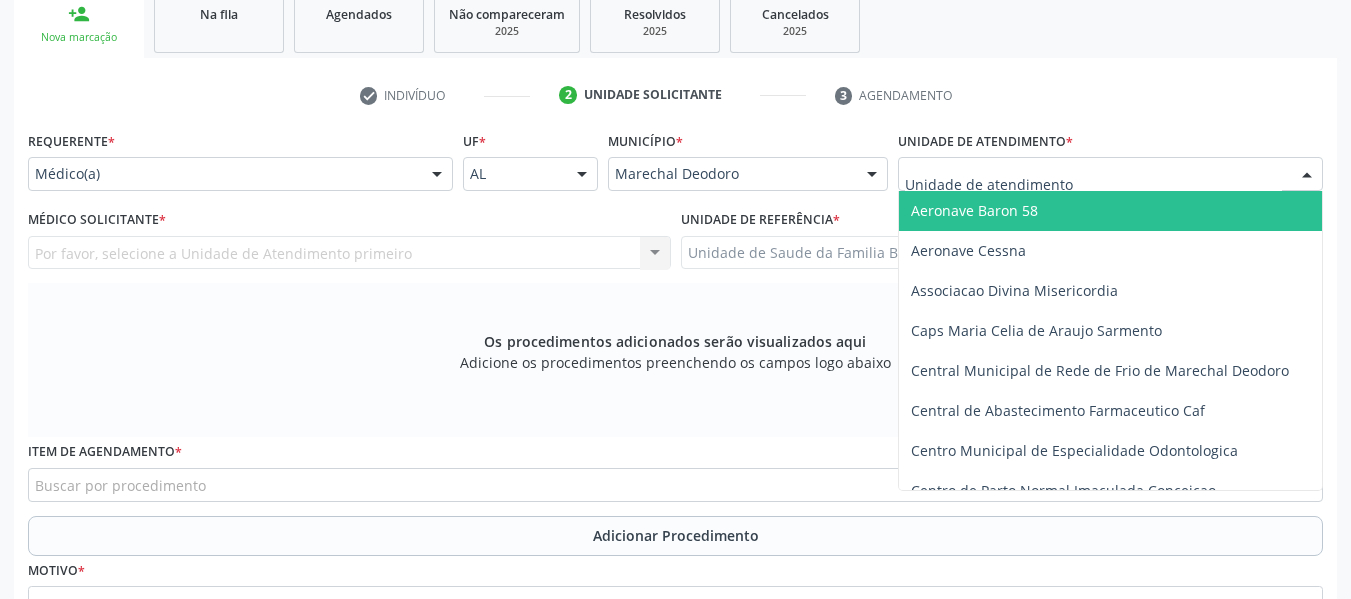 click at bounding box center (1307, 175) 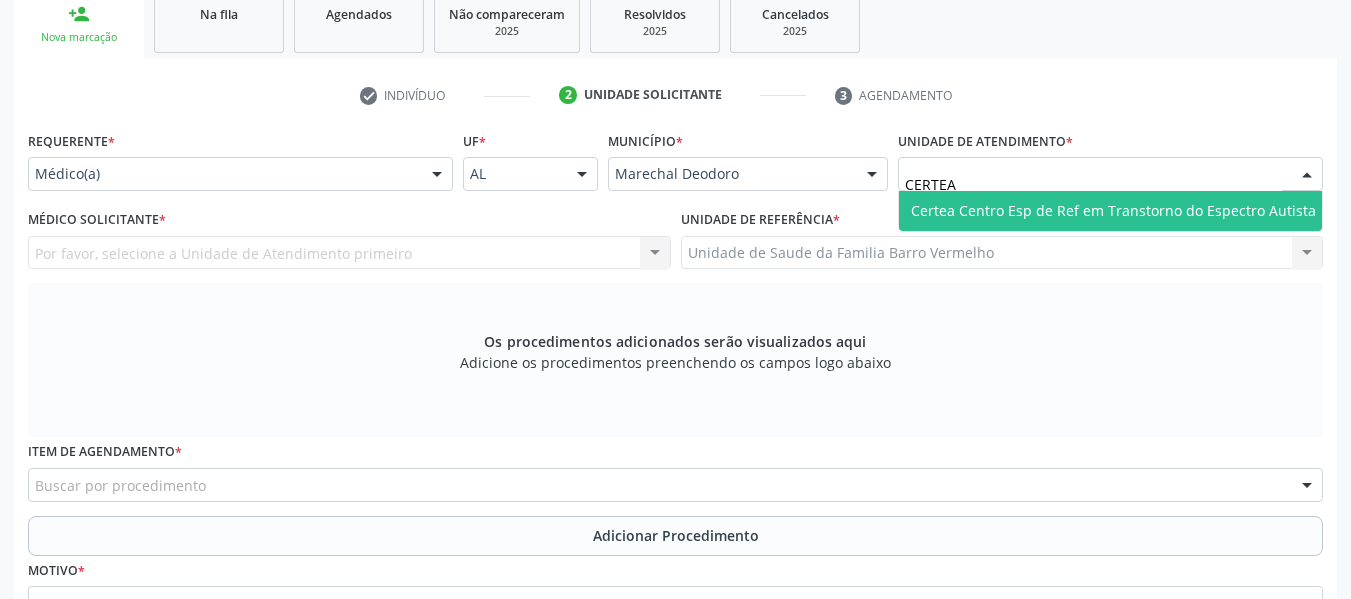 click on "Certea Centro Esp de Ref em Transtorno do Espectro Autista" at bounding box center (1113, 210) 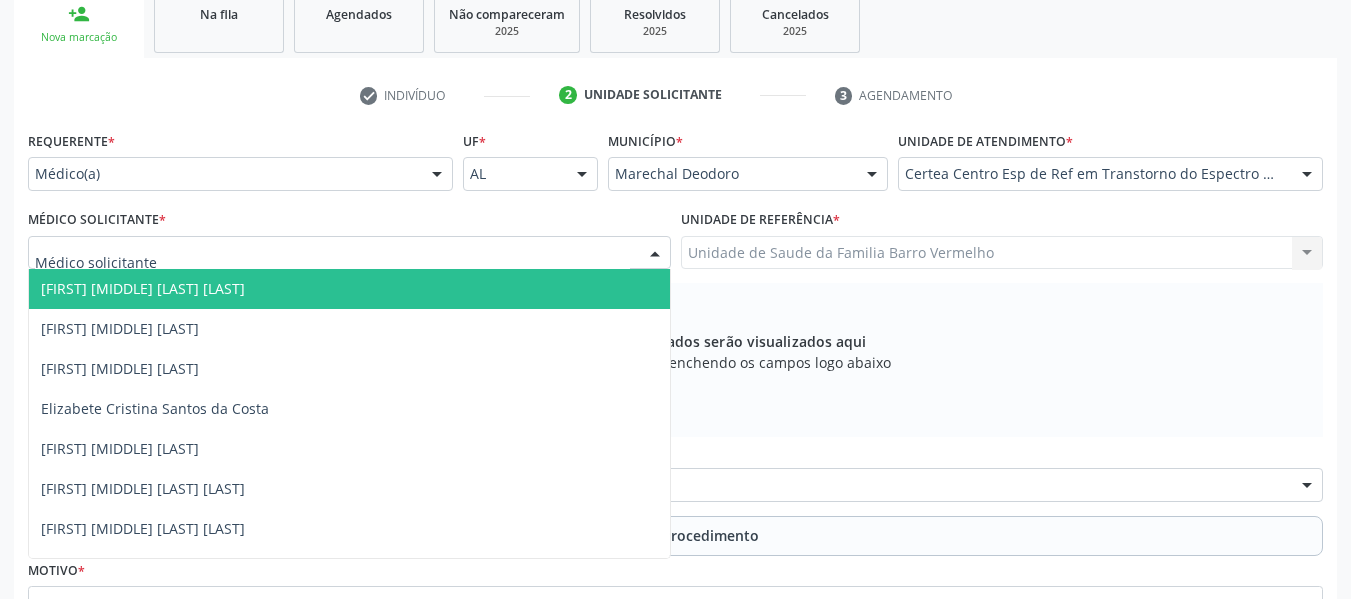 click at bounding box center (655, 254) 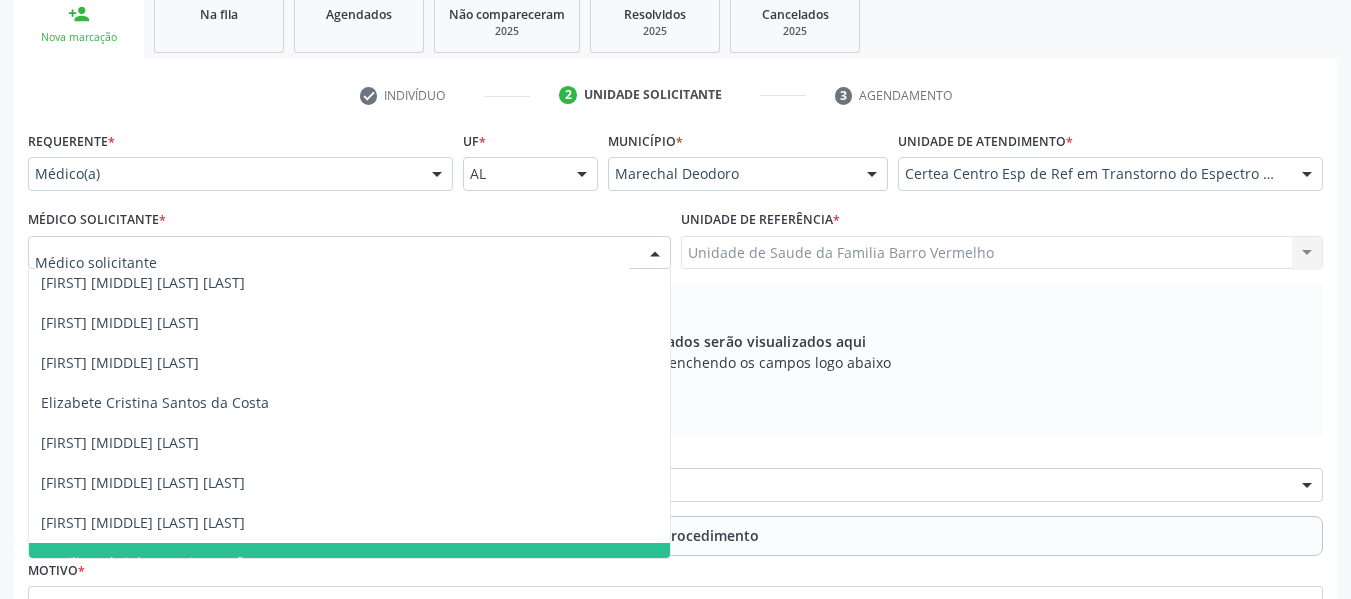 scroll, scrollTop: 0, scrollLeft: 0, axis: both 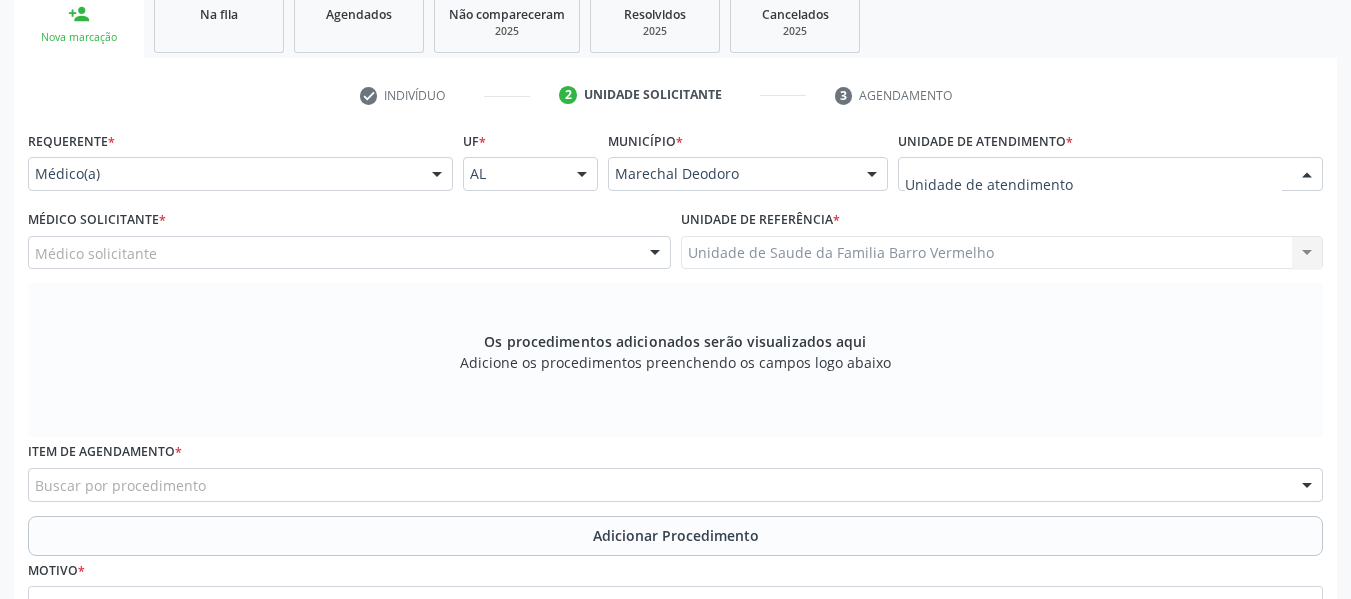 click at bounding box center [1307, 175] 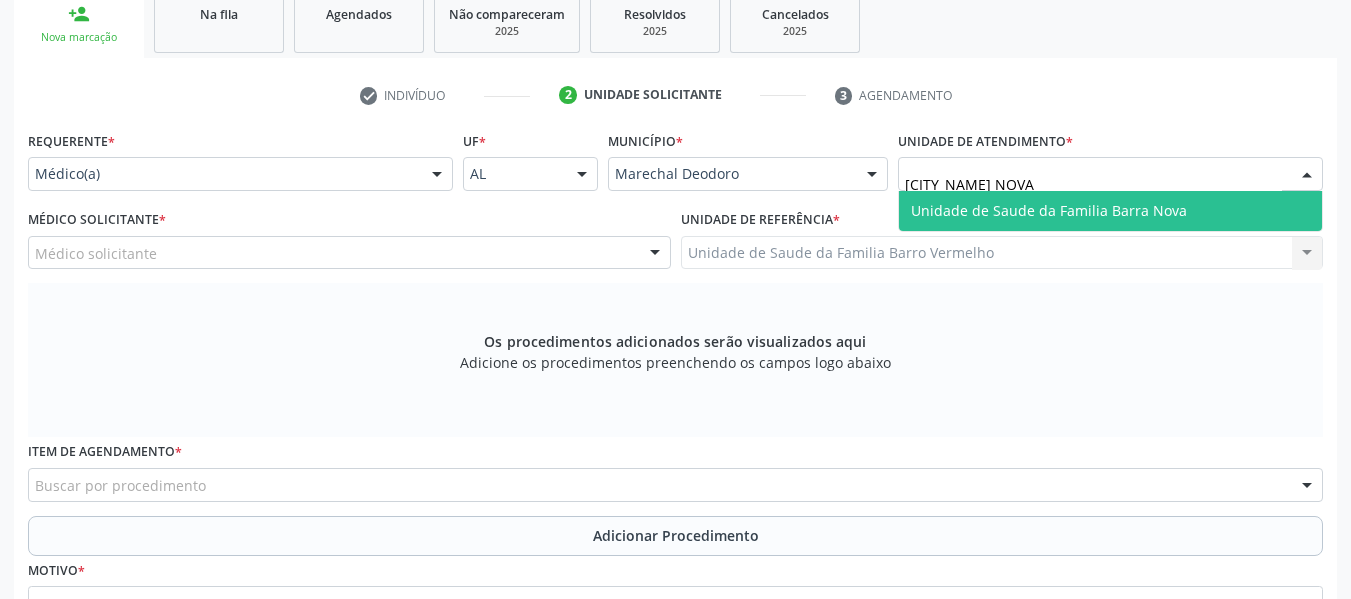 click on "Unidade de Saude da Familia Barra Nova" at bounding box center (1049, 210) 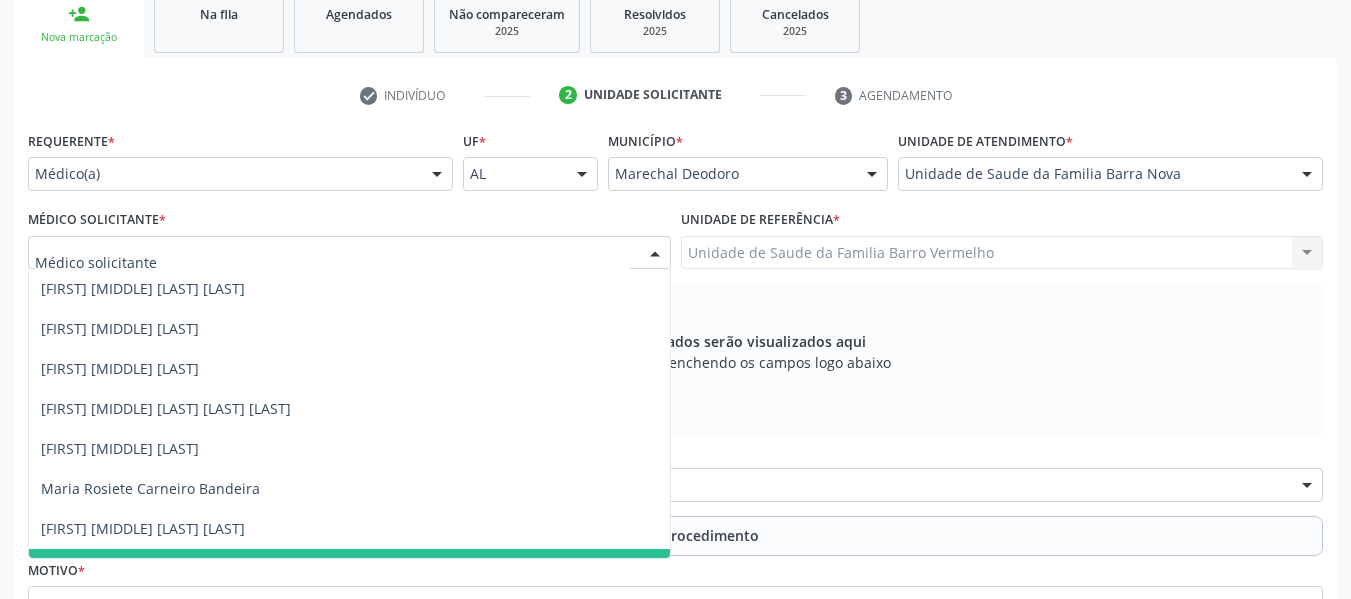 click at bounding box center (655, 254) 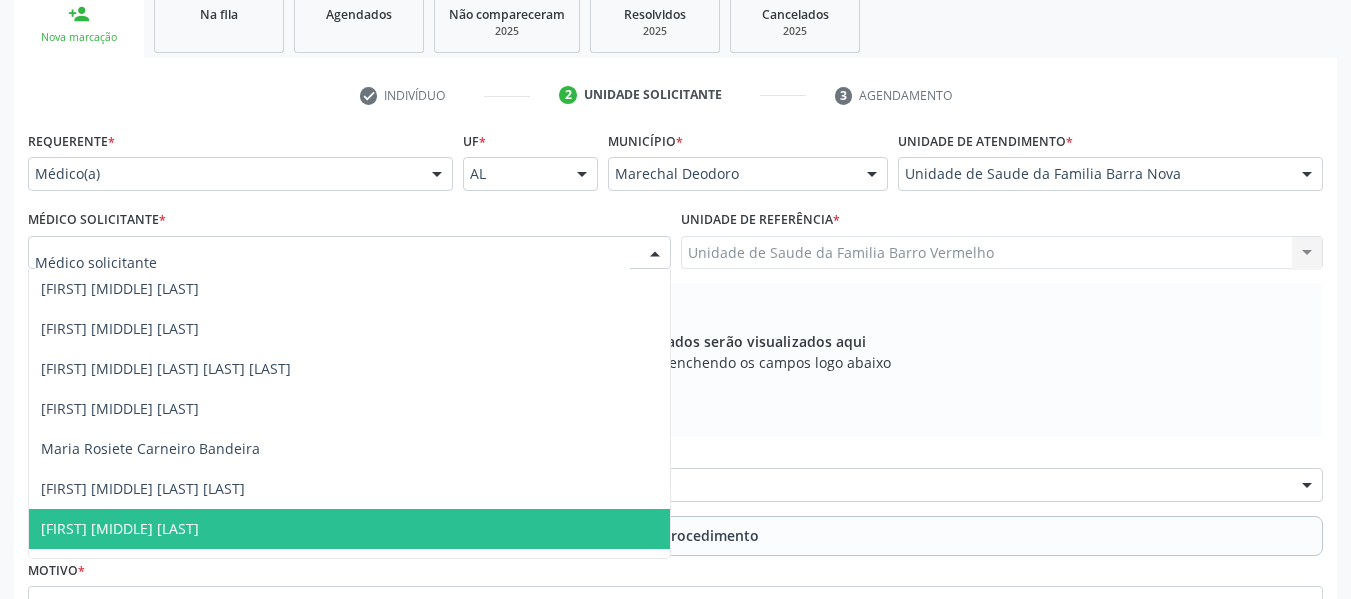 scroll, scrollTop: 71, scrollLeft: 0, axis: vertical 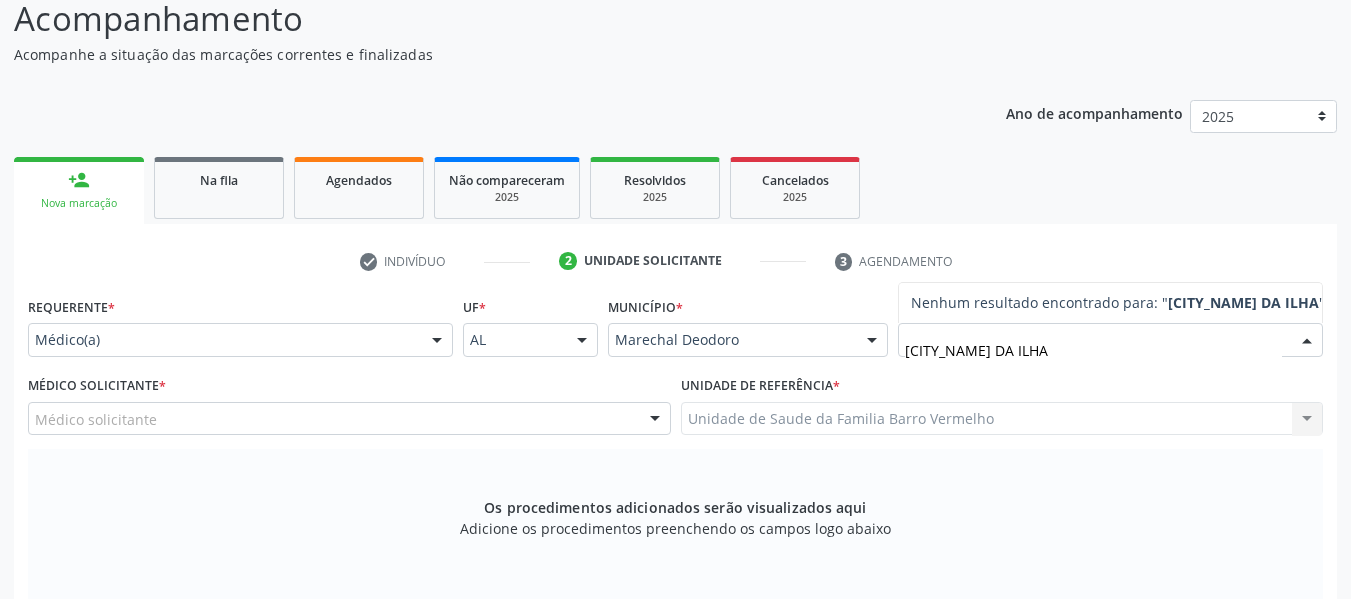 click on "RECANTO DA ILHA" at bounding box center [1093, 350] 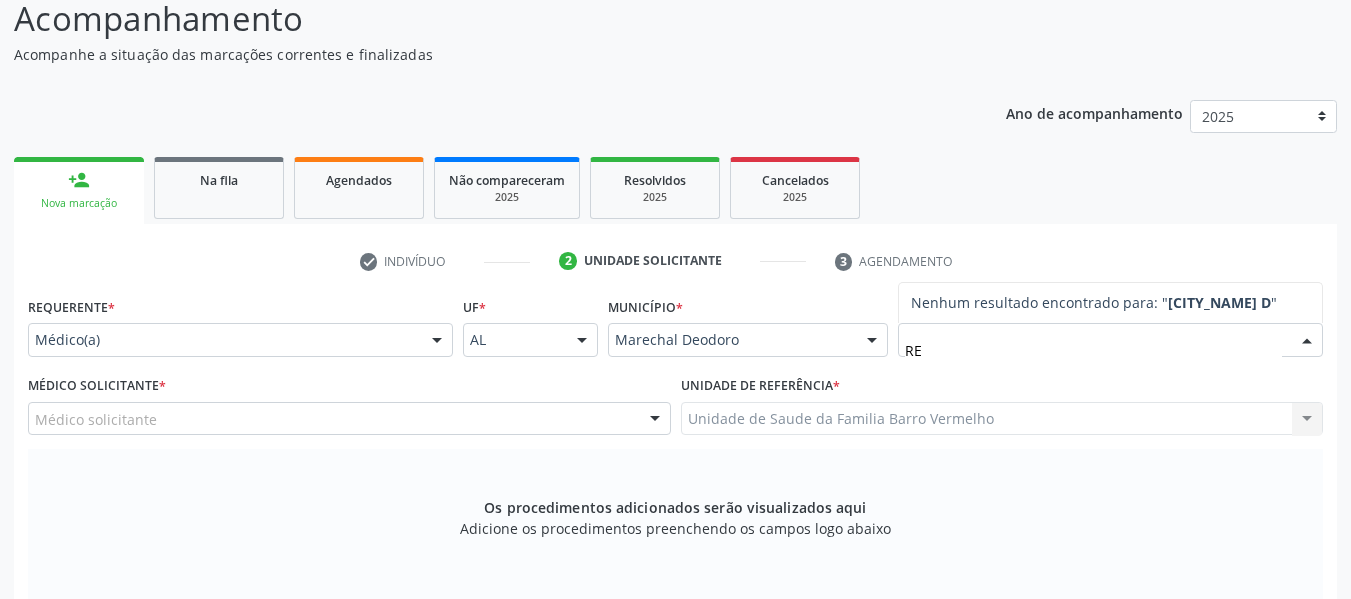 type on "R" 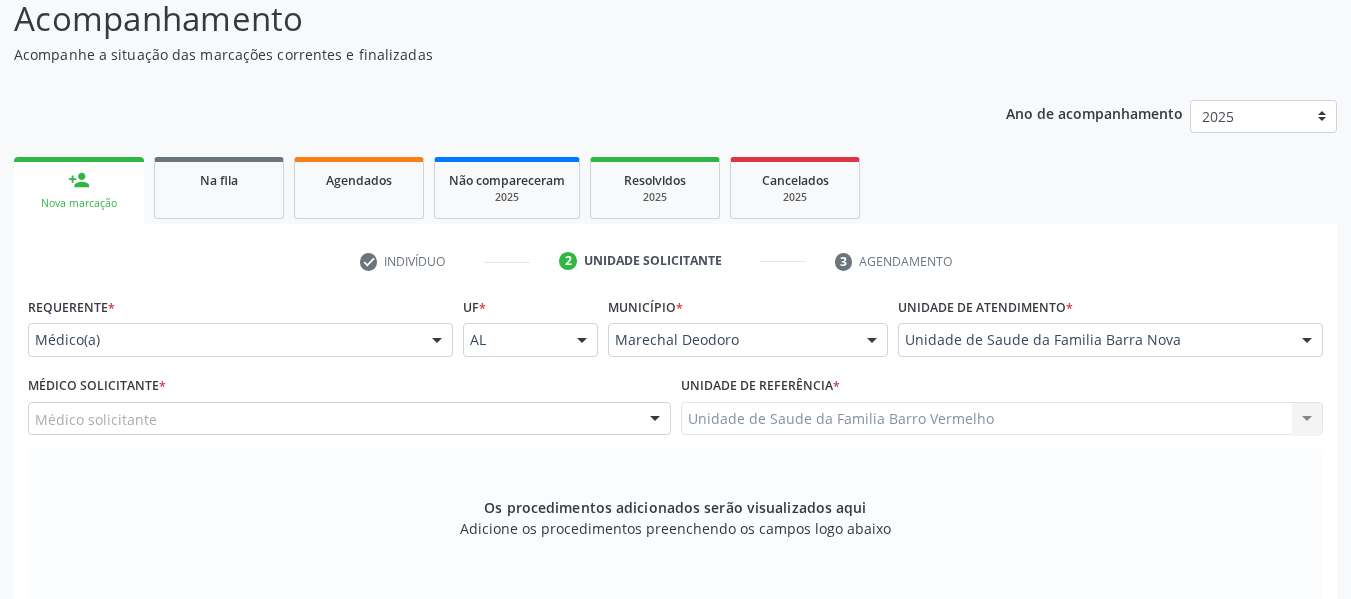scroll, scrollTop: 530, scrollLeft: 0, axis: vertical 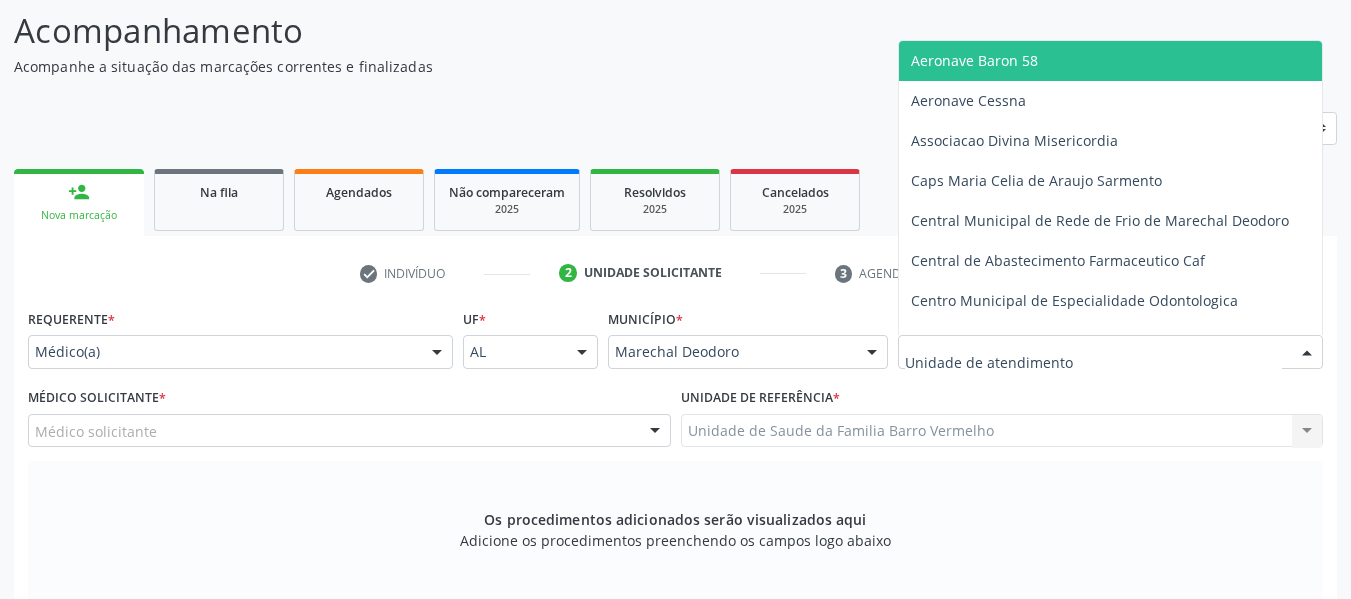 click at bounding box center [1110, 352] 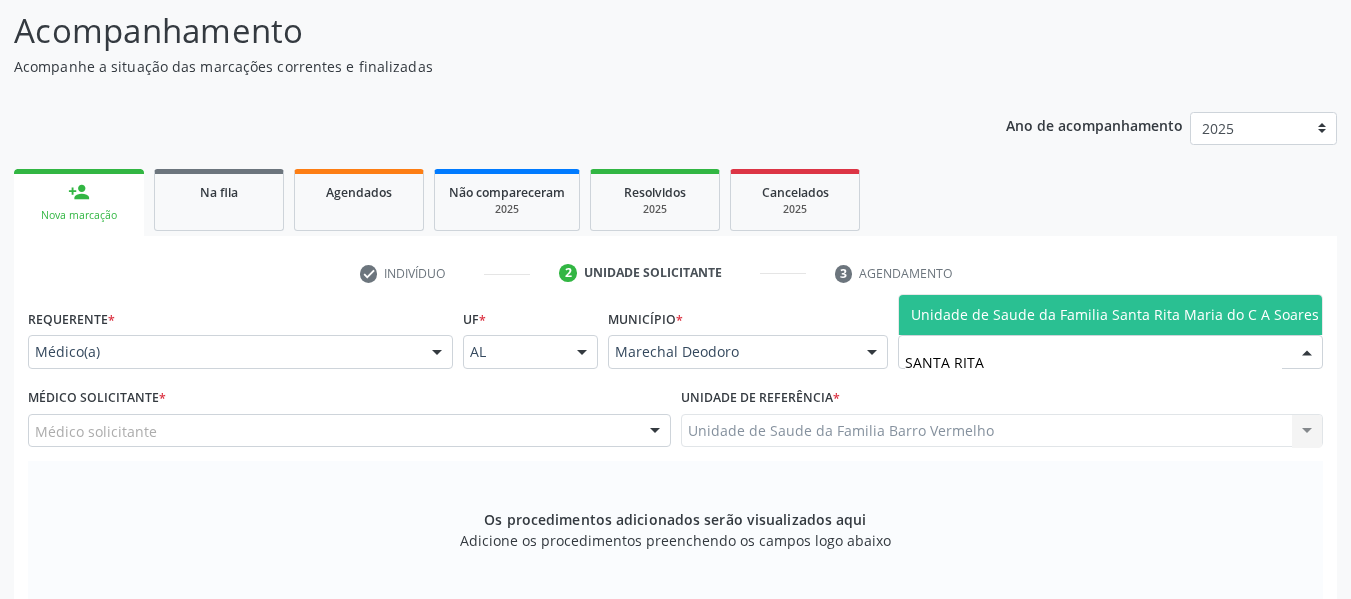 click on "Unidade de Saude da Familia Santa Rita Maria do C A Soares" at bounding box center [1115, 314] 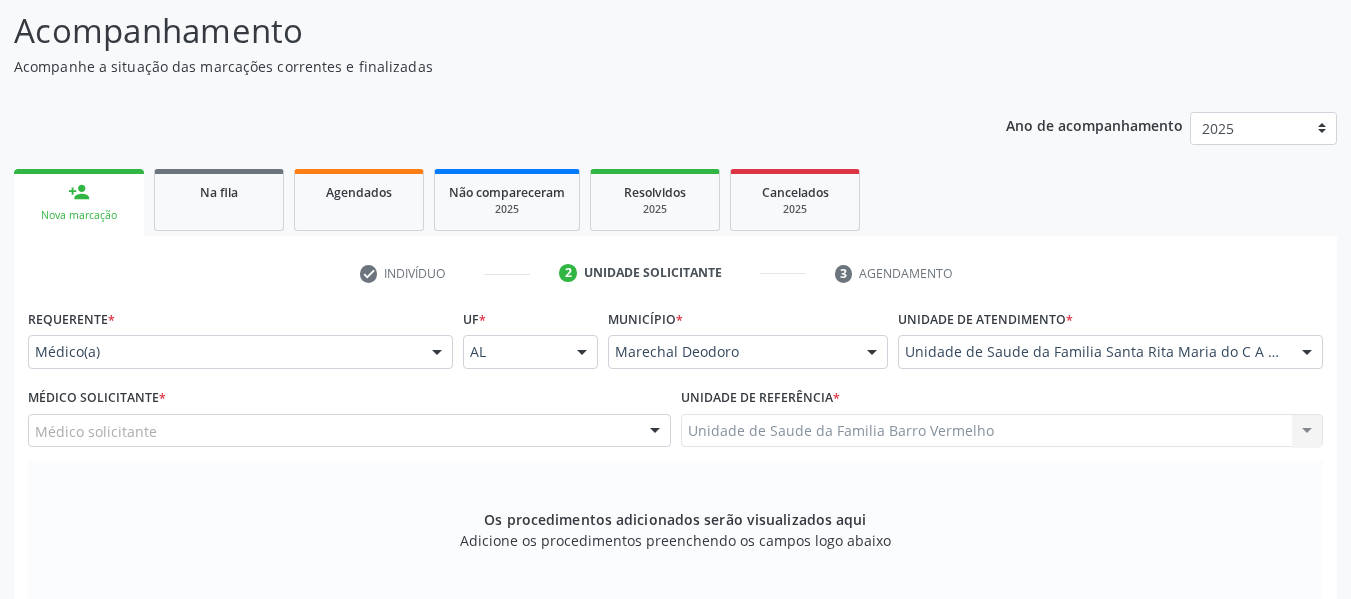 scroll, scrollTop: 21, scrollLeft: 0, axis: vertical 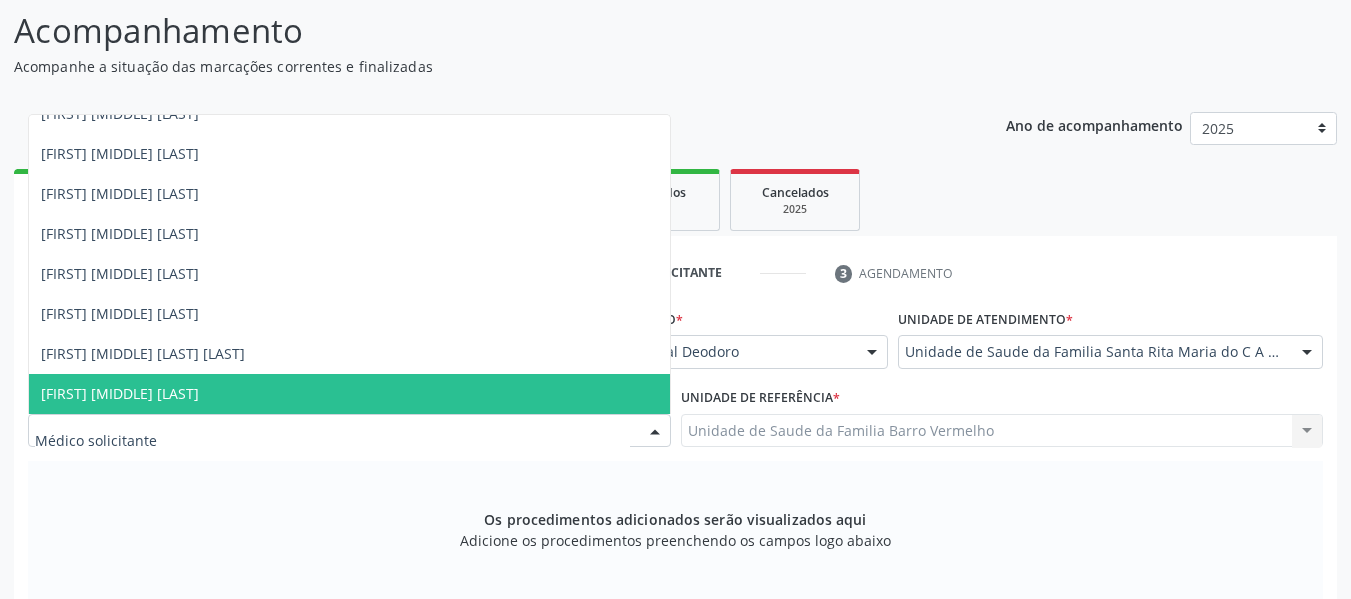 click at bounding box center [655, 432] 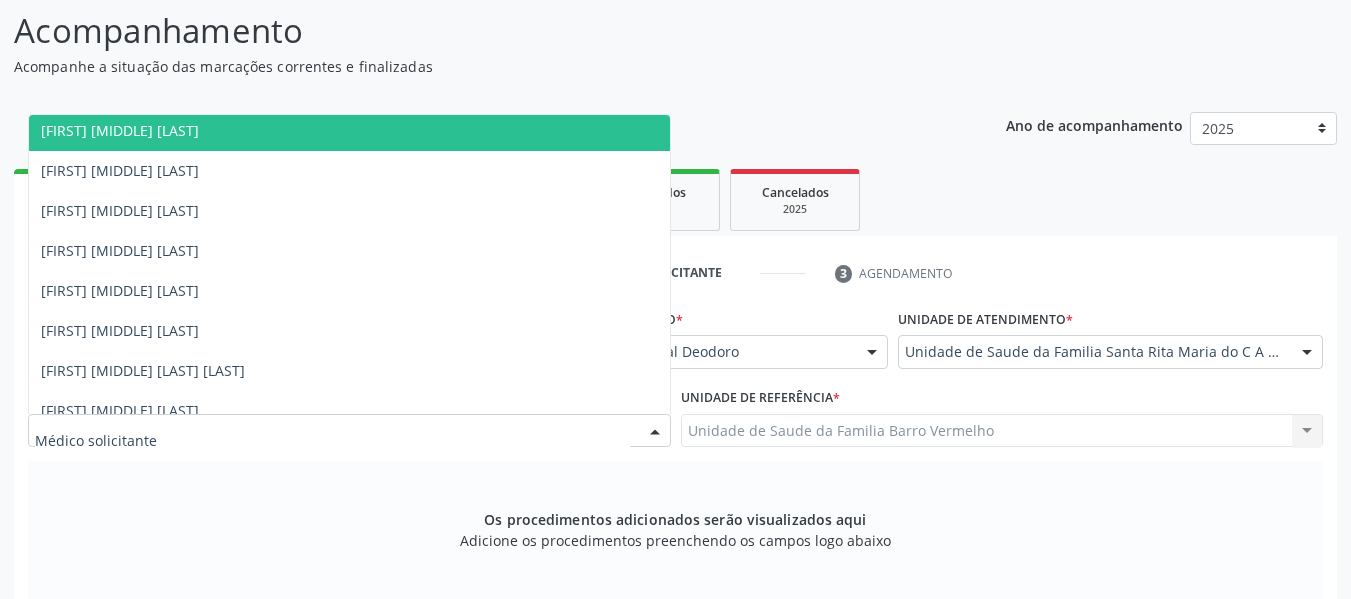 scroll, scrollTop: 0, scrollLeft: 0, axis: both 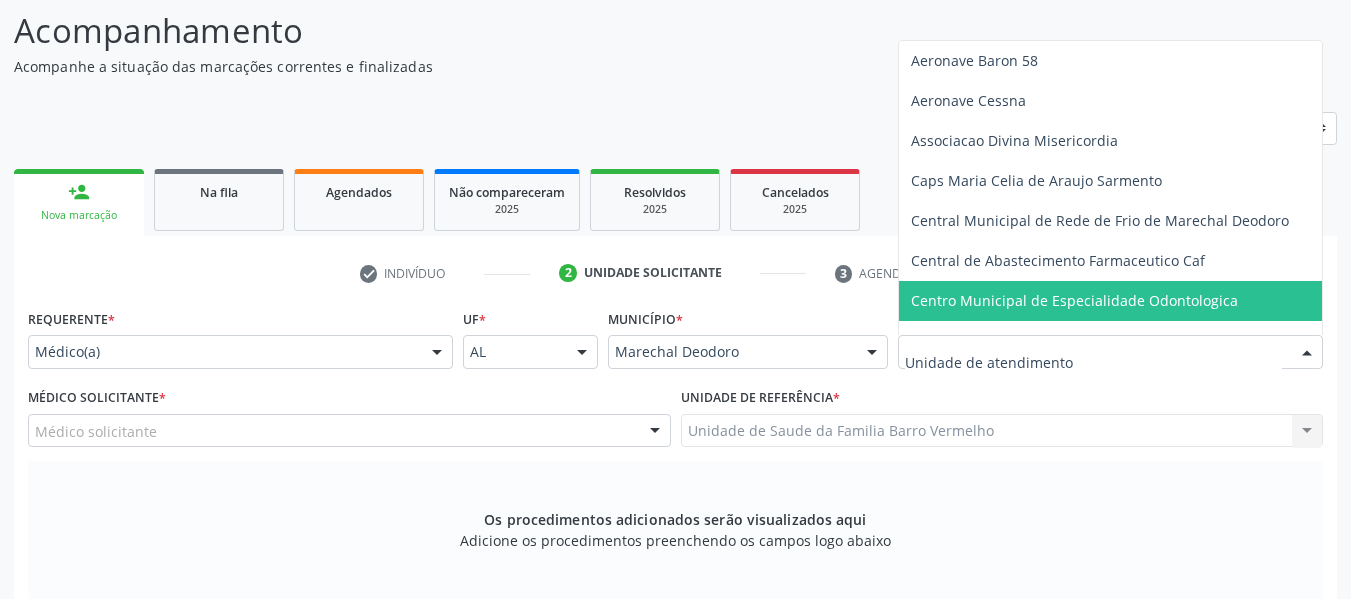 click at bounding box center (1307, 353) 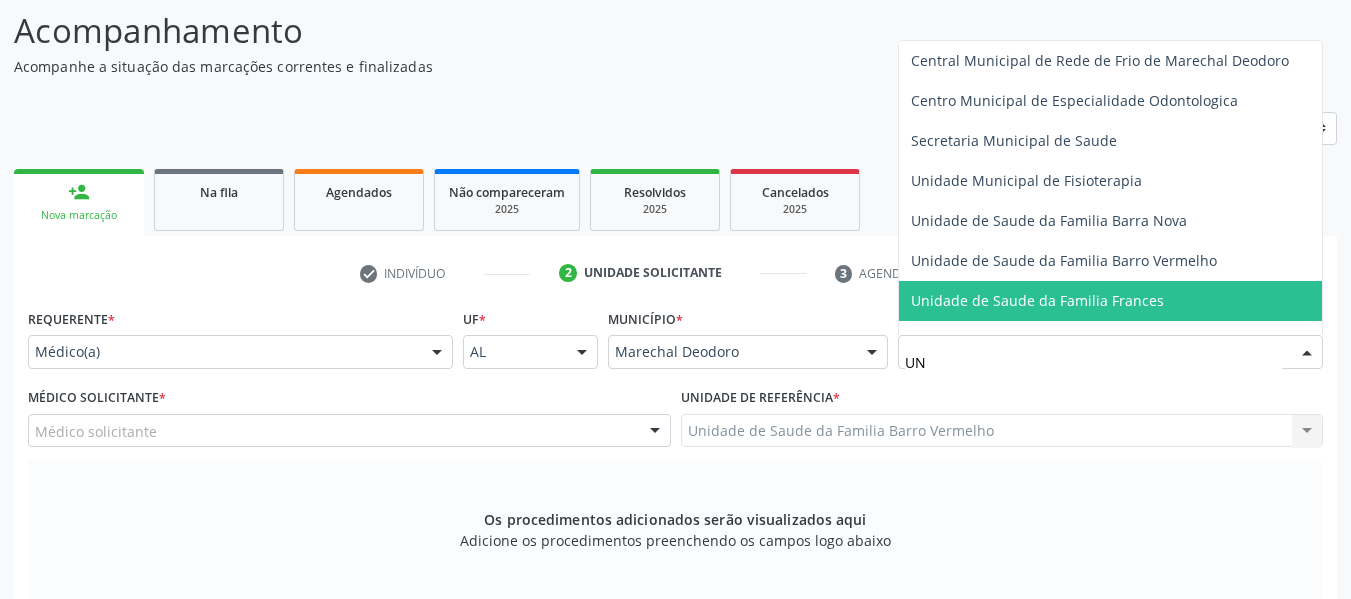 type on "U" 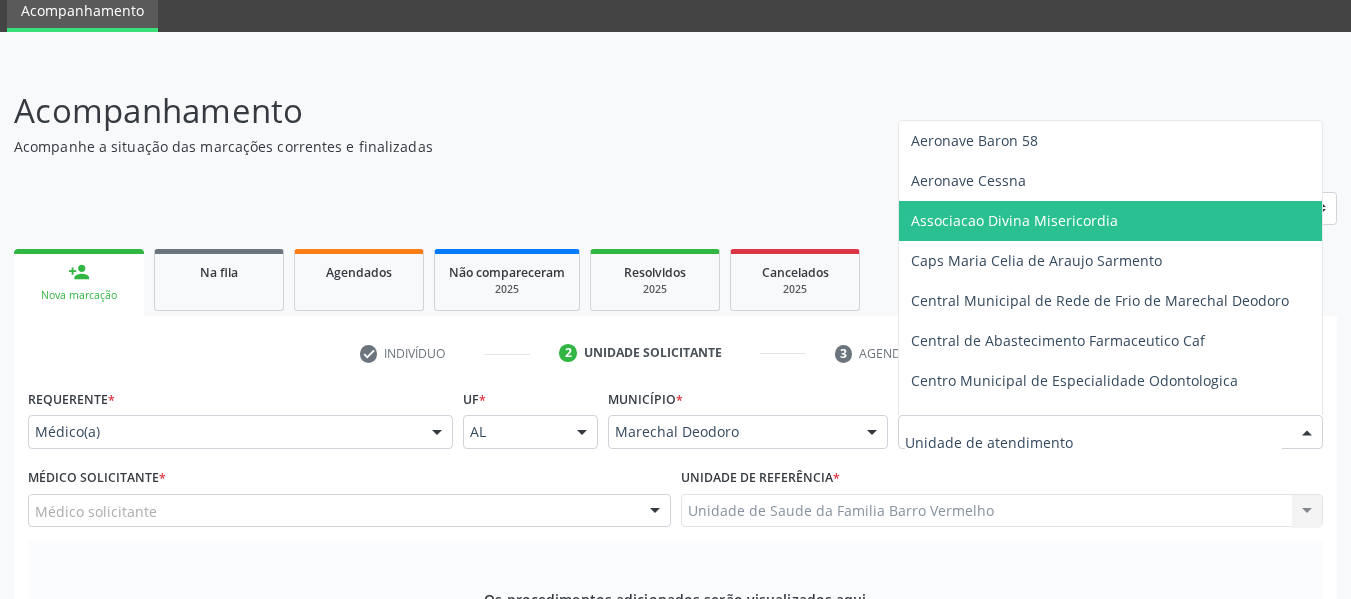 scroll, scrollTop: 24, scrollLeft: 0, axis: vertical 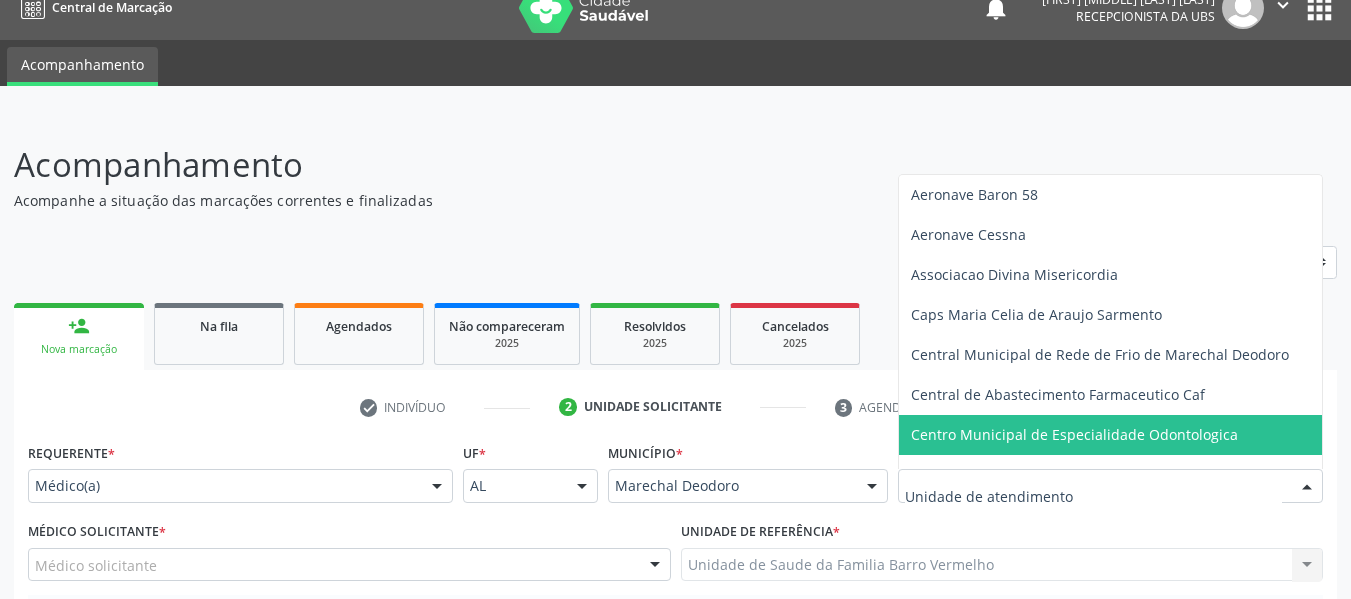 click at bounding box center [1093, 496] 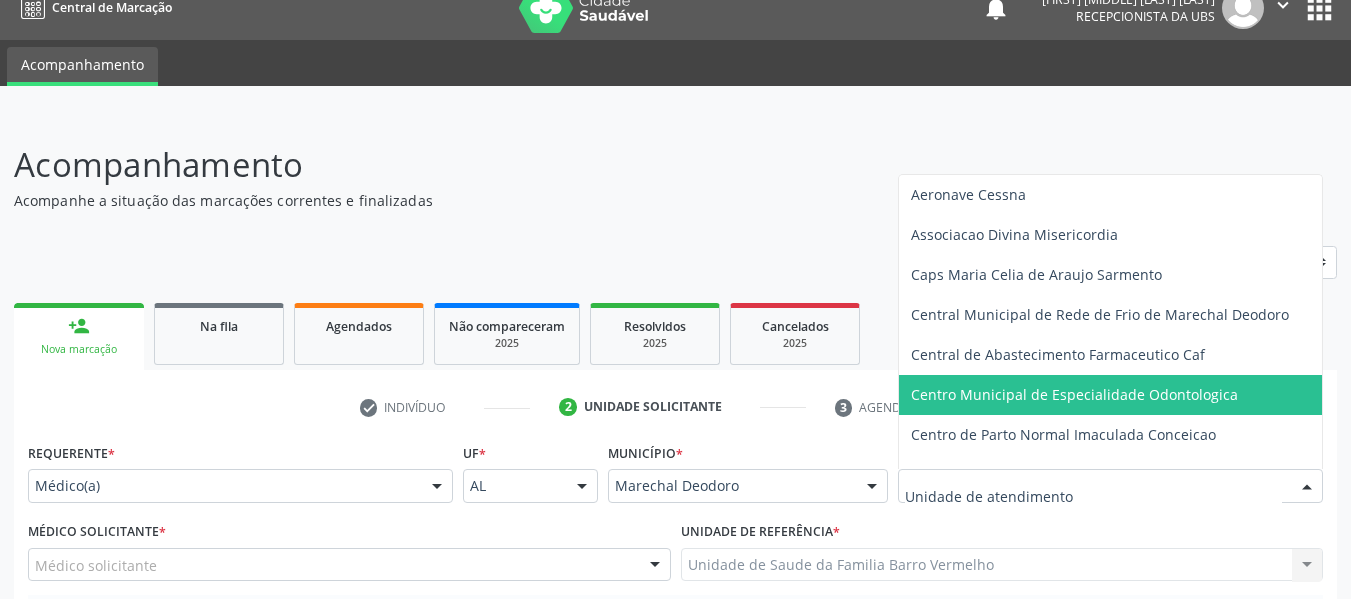 scroll, scrollTop: 80, scrollLeft: 0, axis: vertical 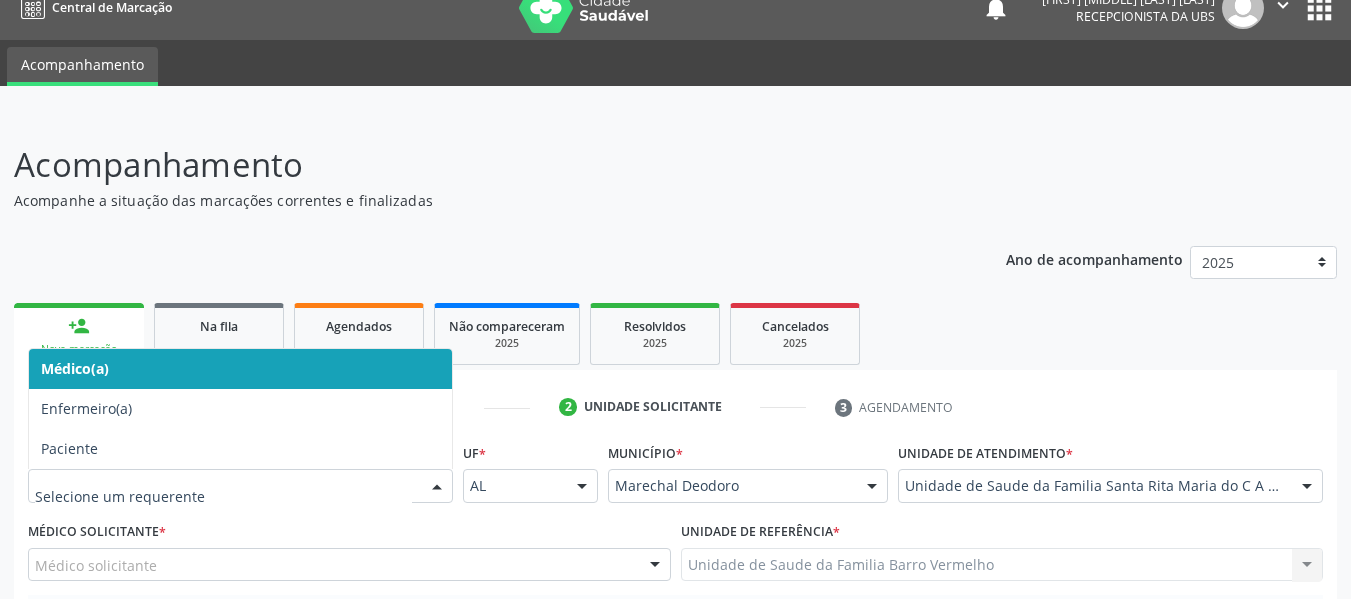 click at bounding box center [437, 487] 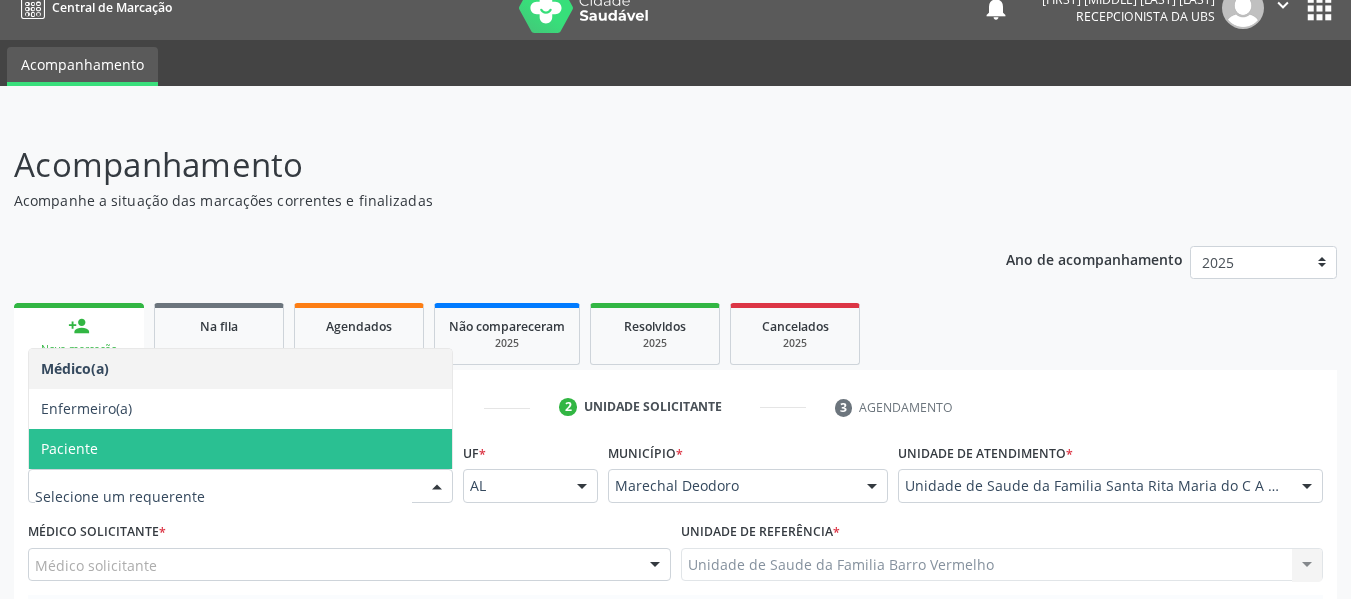click on "Paciente" at bounding box center (69, 448) 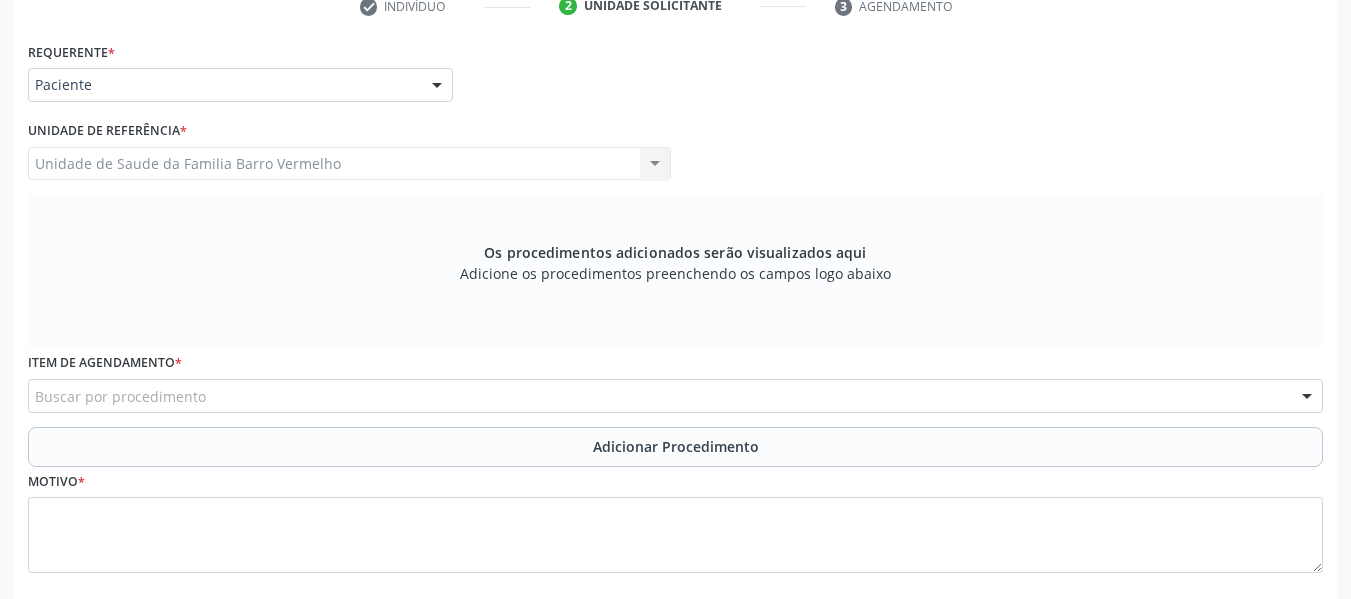 scroll, scrollTop: 465, scrollLeft: 0, axis: vertical 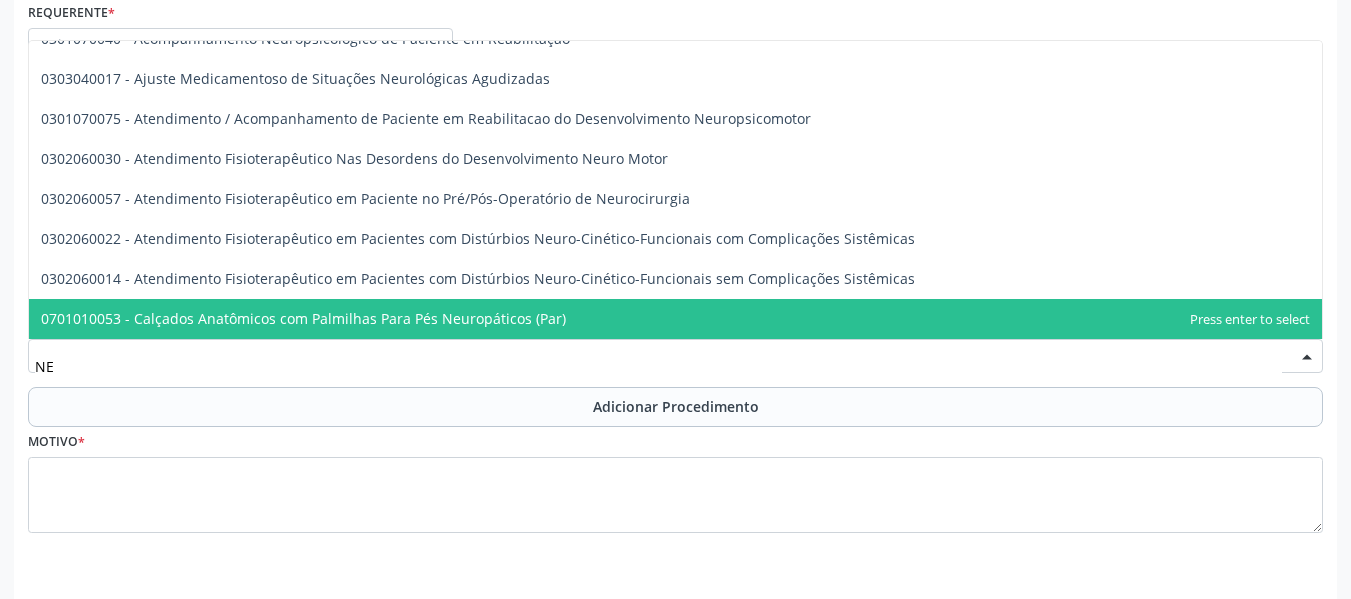 type on "N" 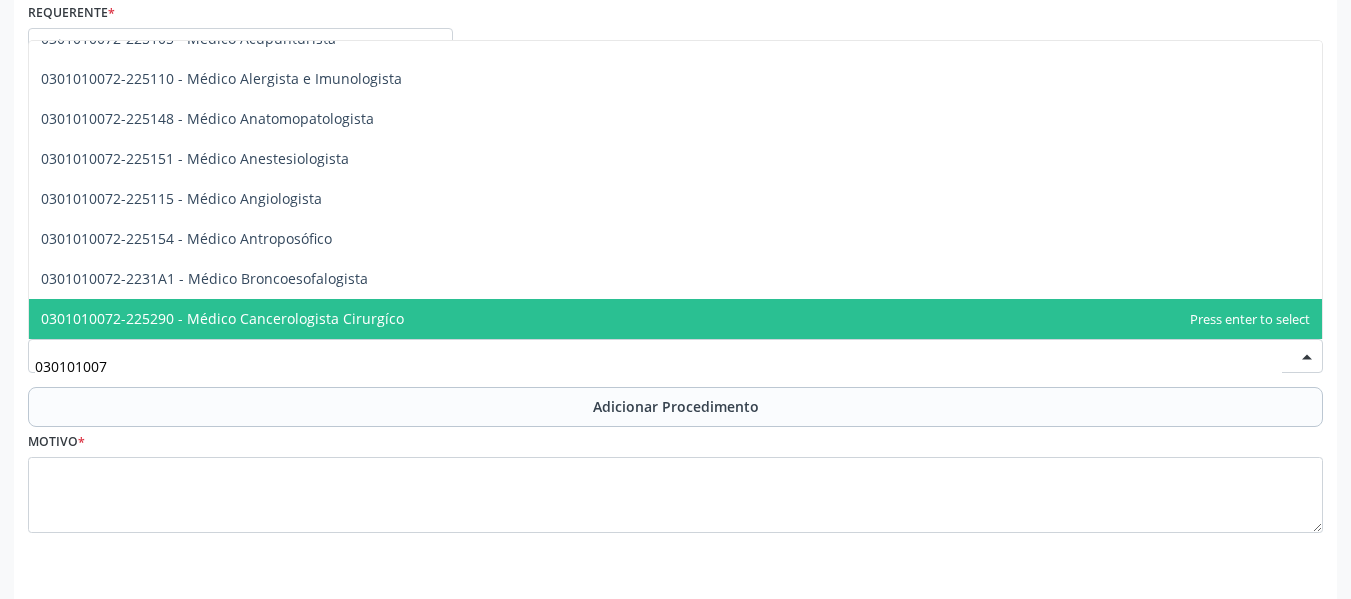 type on "0301010072" 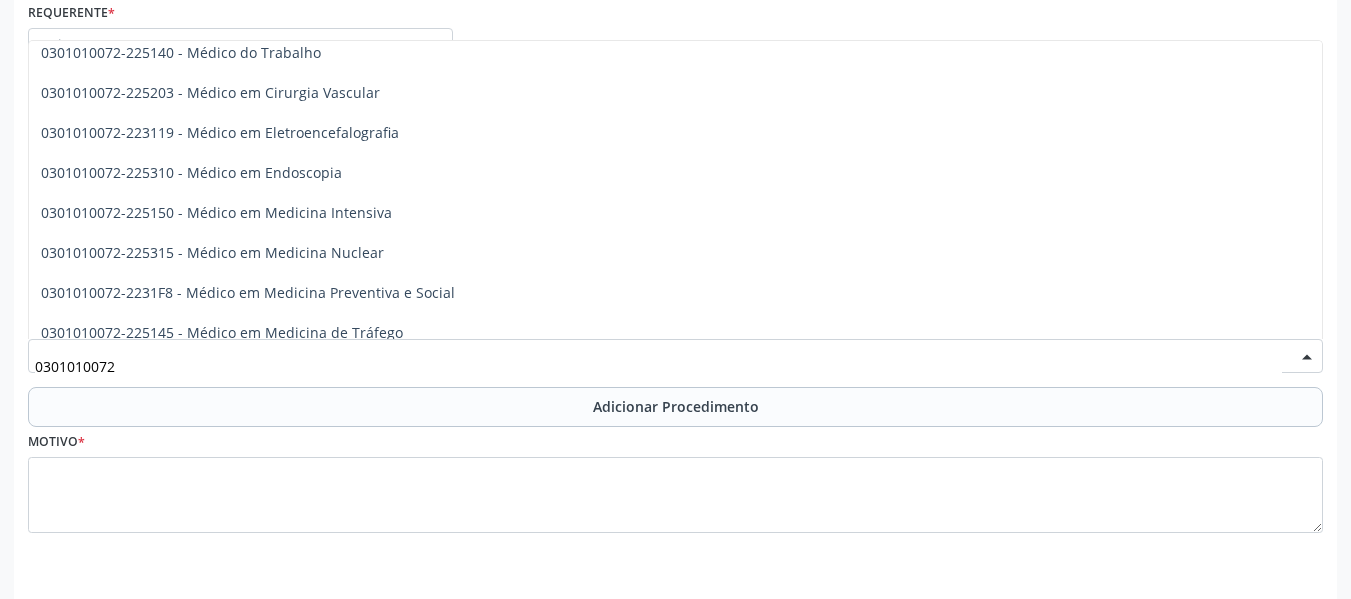 scroll, scrollTop: 2448, scrollLeft: 0, axis: vertical 